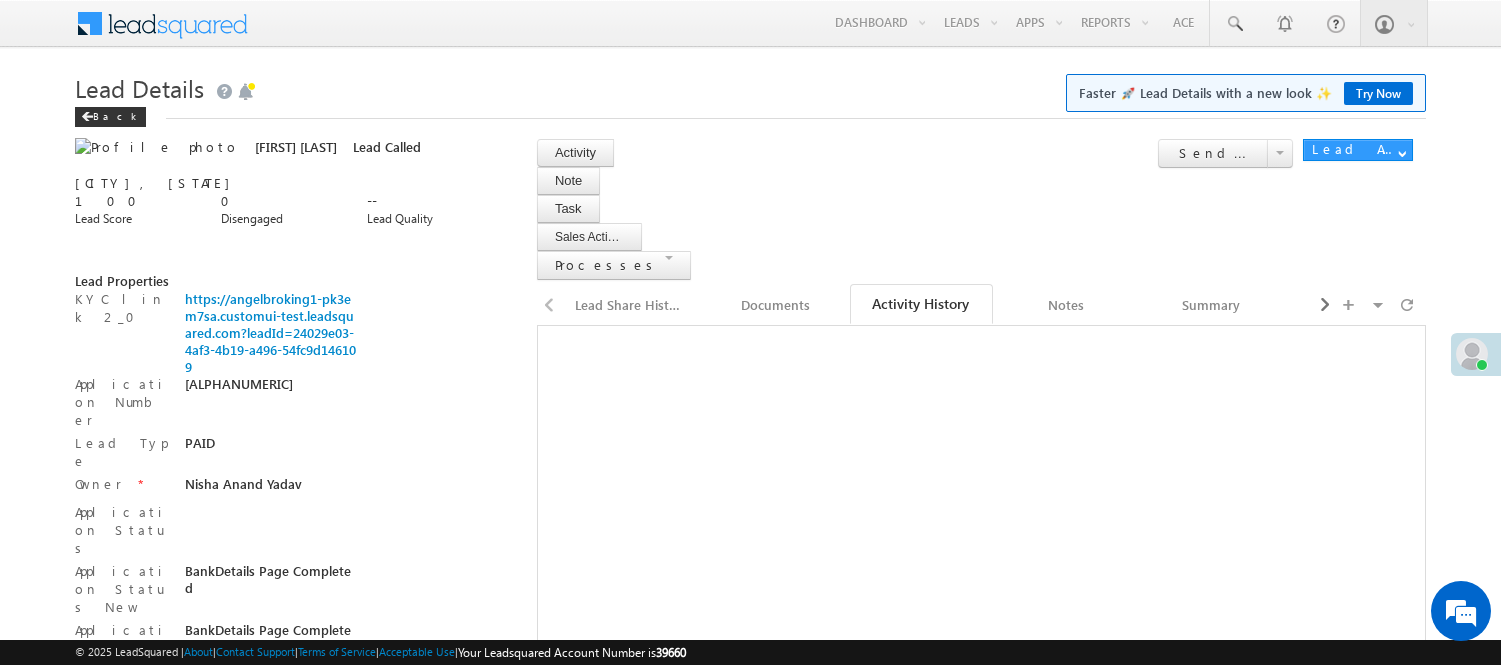 scroll, scrollTop: 333, scrollLeft: 0, axis: vertical 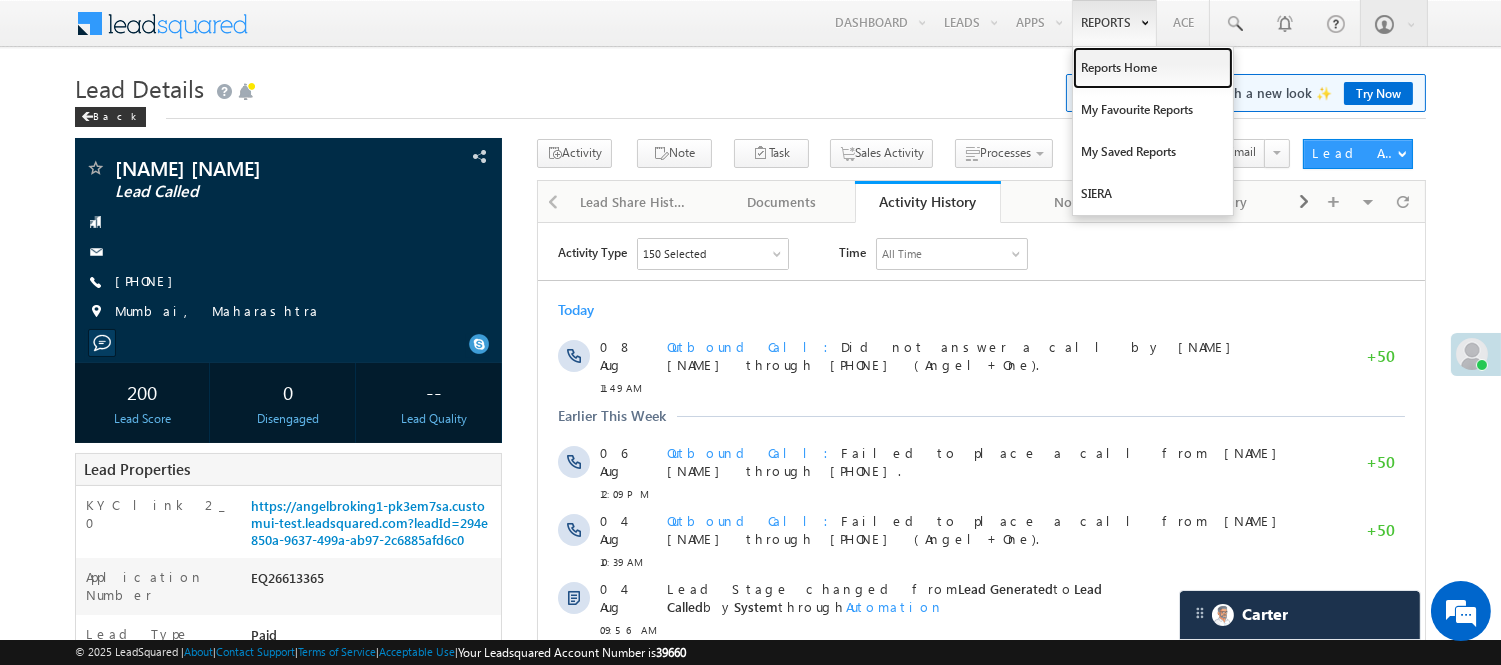 click on "Reports Home" at bounding box center (1153, 68) 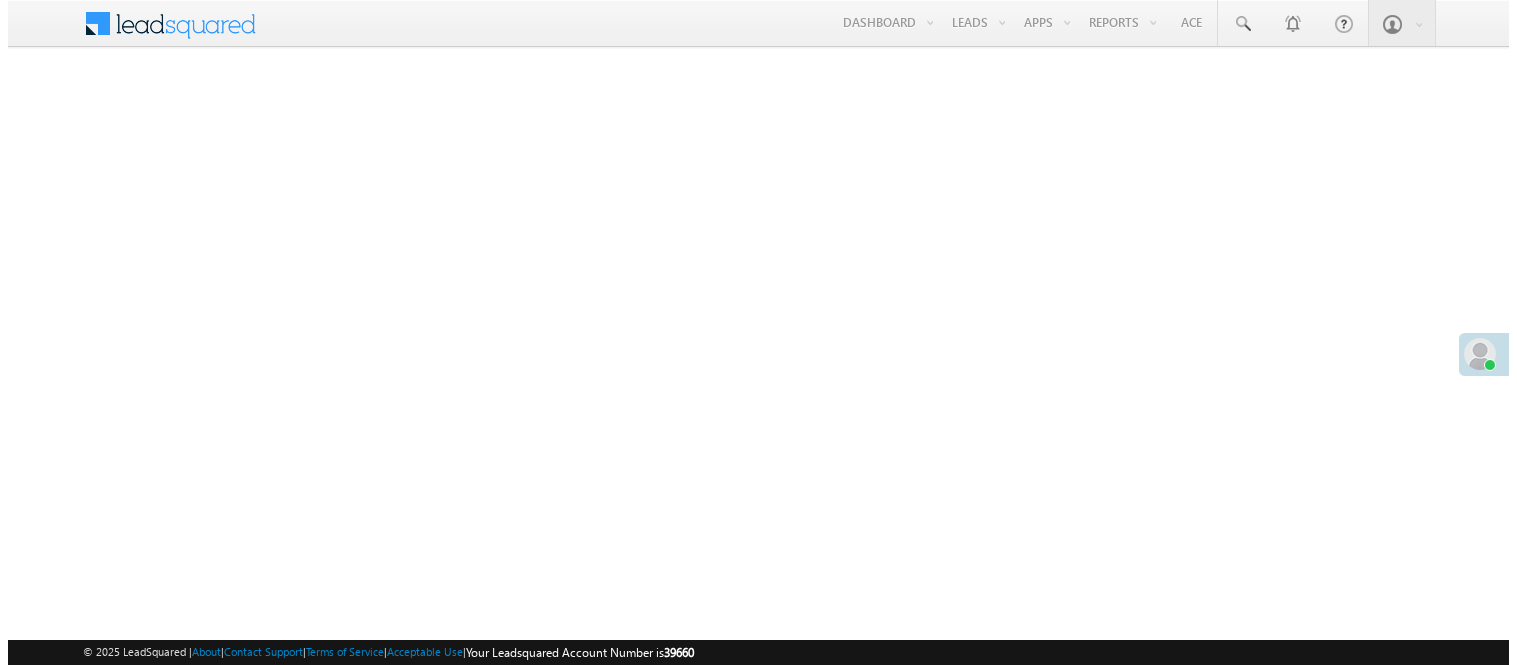 scroll, scrollTop: 0, scrollLeft: 0, axis: both 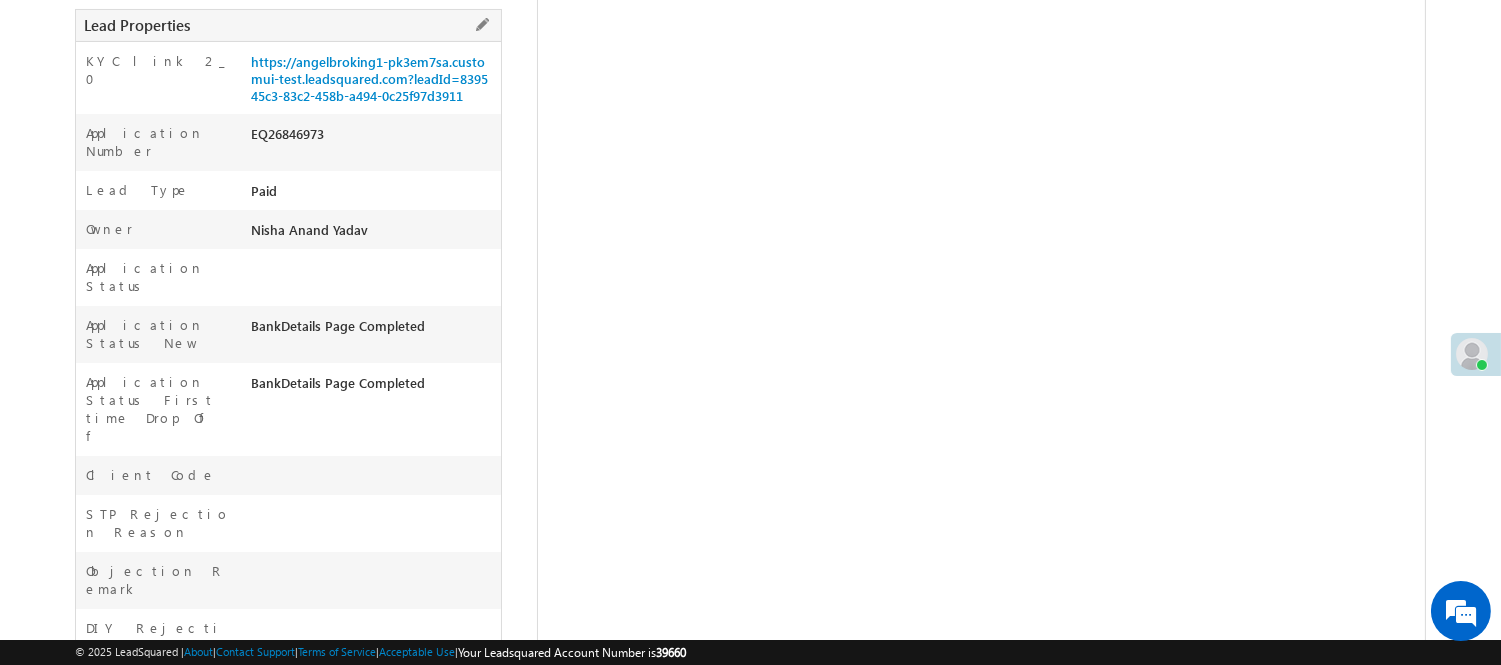 click on "EQ26846973" at bounding box center (373, 138) 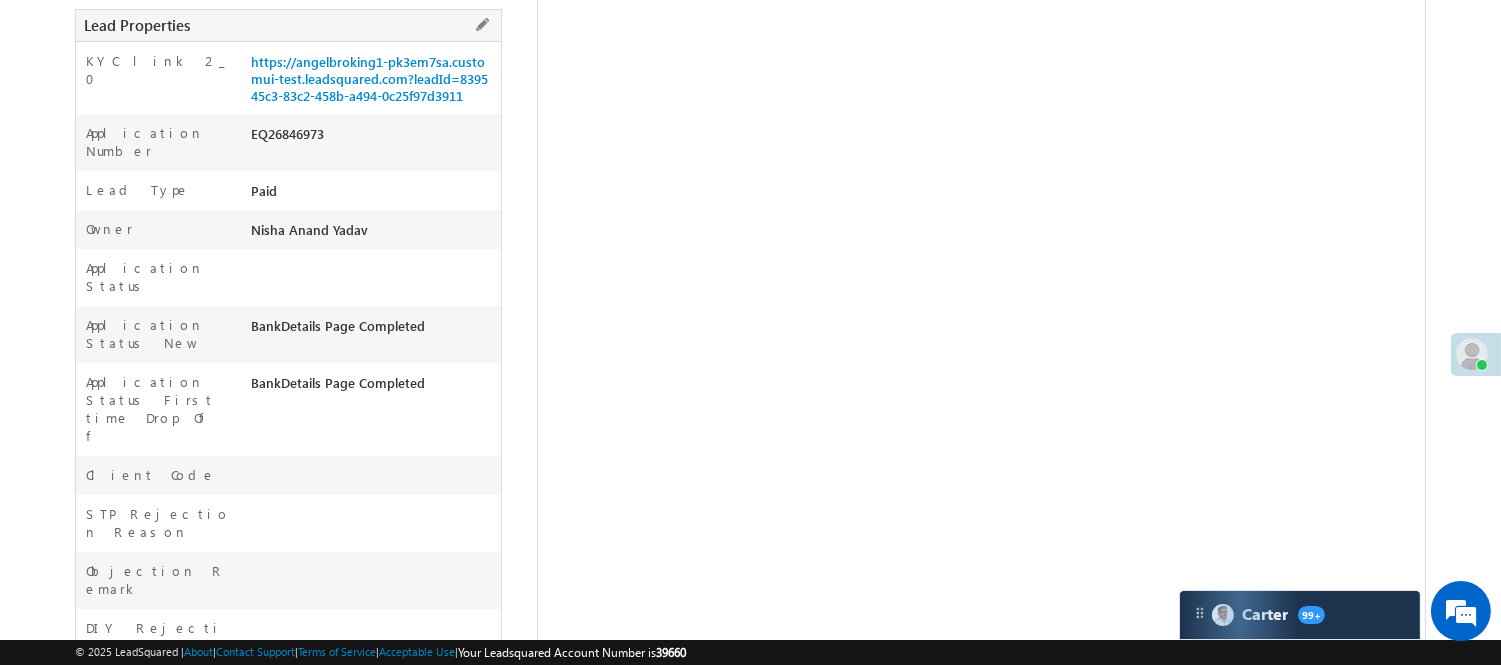 click on "EQ26846973" at bounding box center (373, 138) 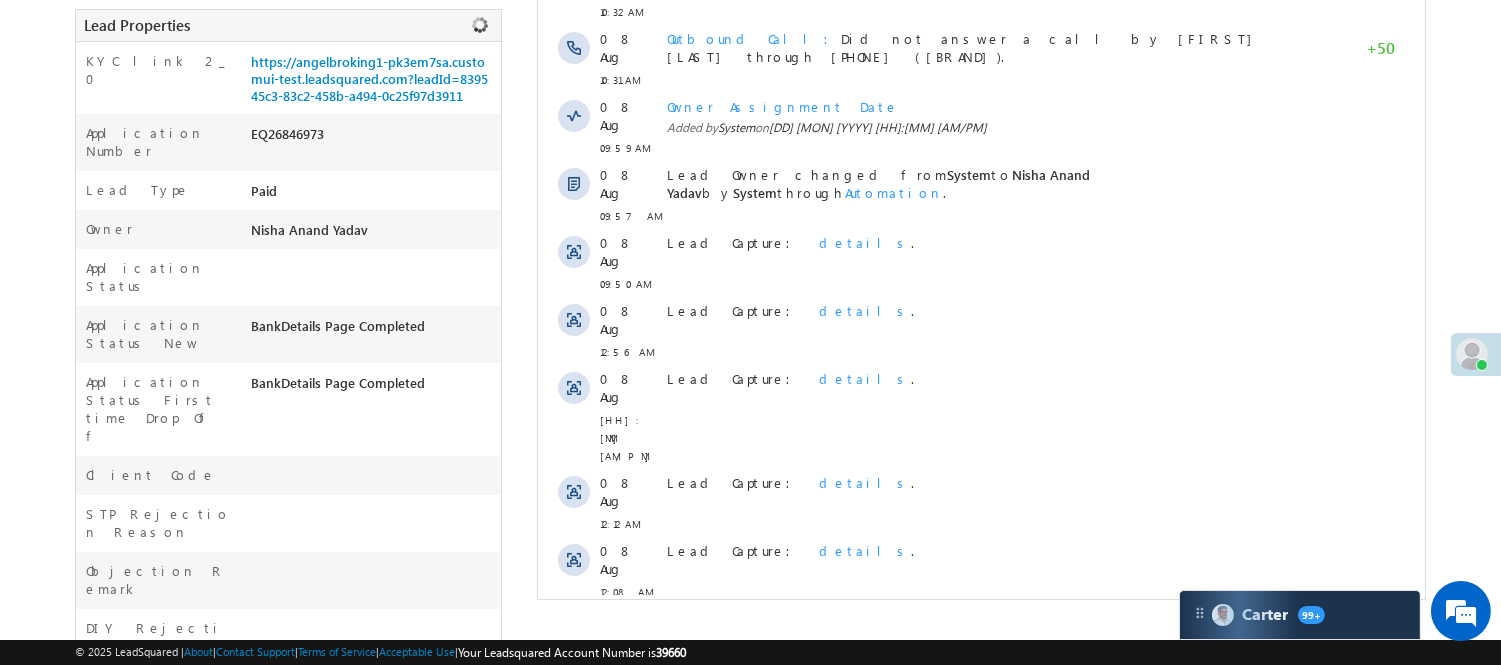 scroll, scrollTop: 0, scrollLeft: 0, axis: both 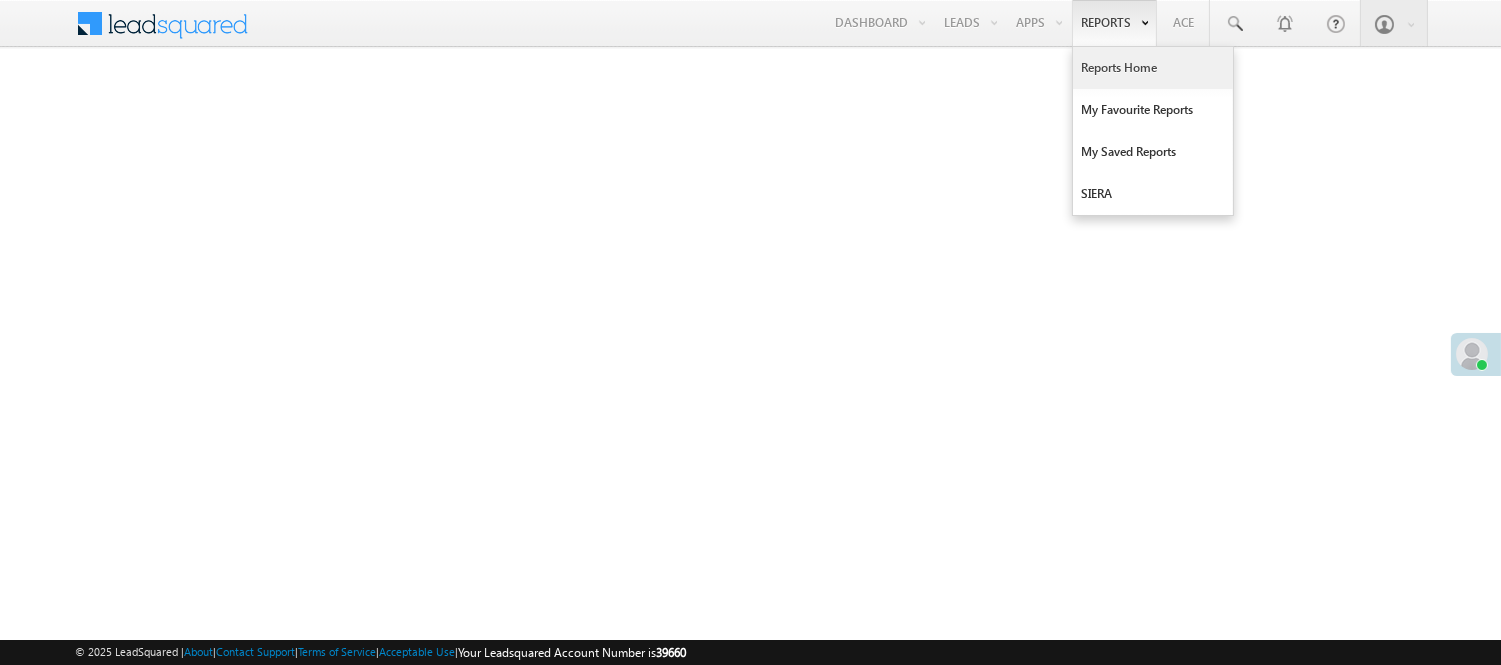 click on "Reports Home" at bounding box center [1153, 68] 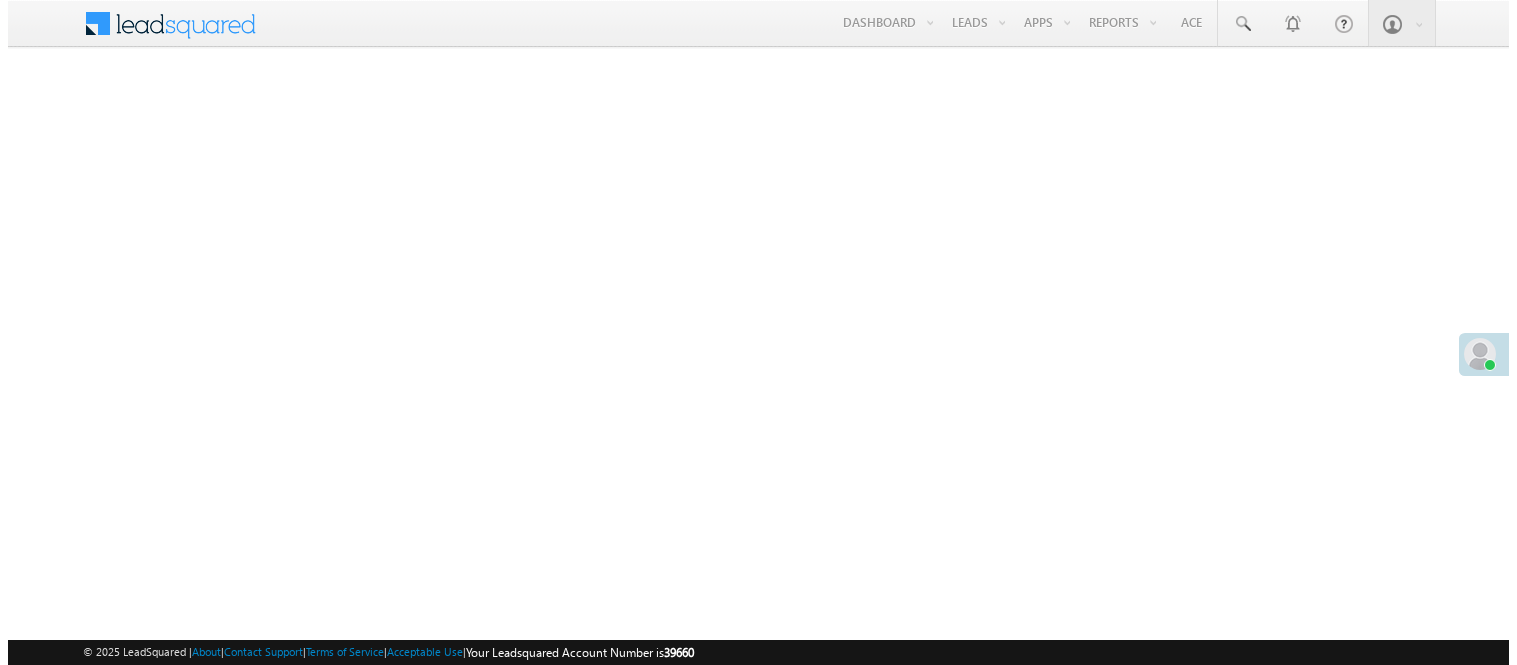 scroll, scrollTop: 0, scrollLeft: 0, axis: both 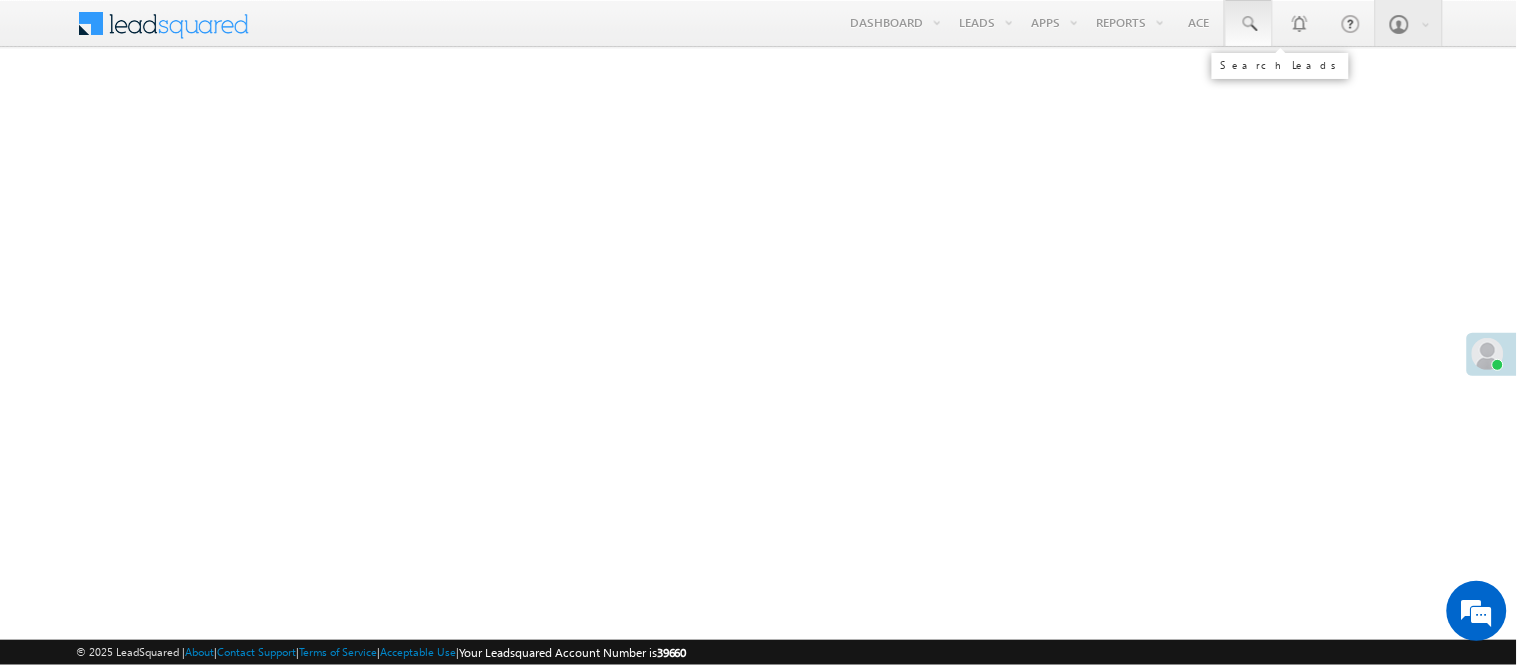 click at bounding box center [1249, 24] 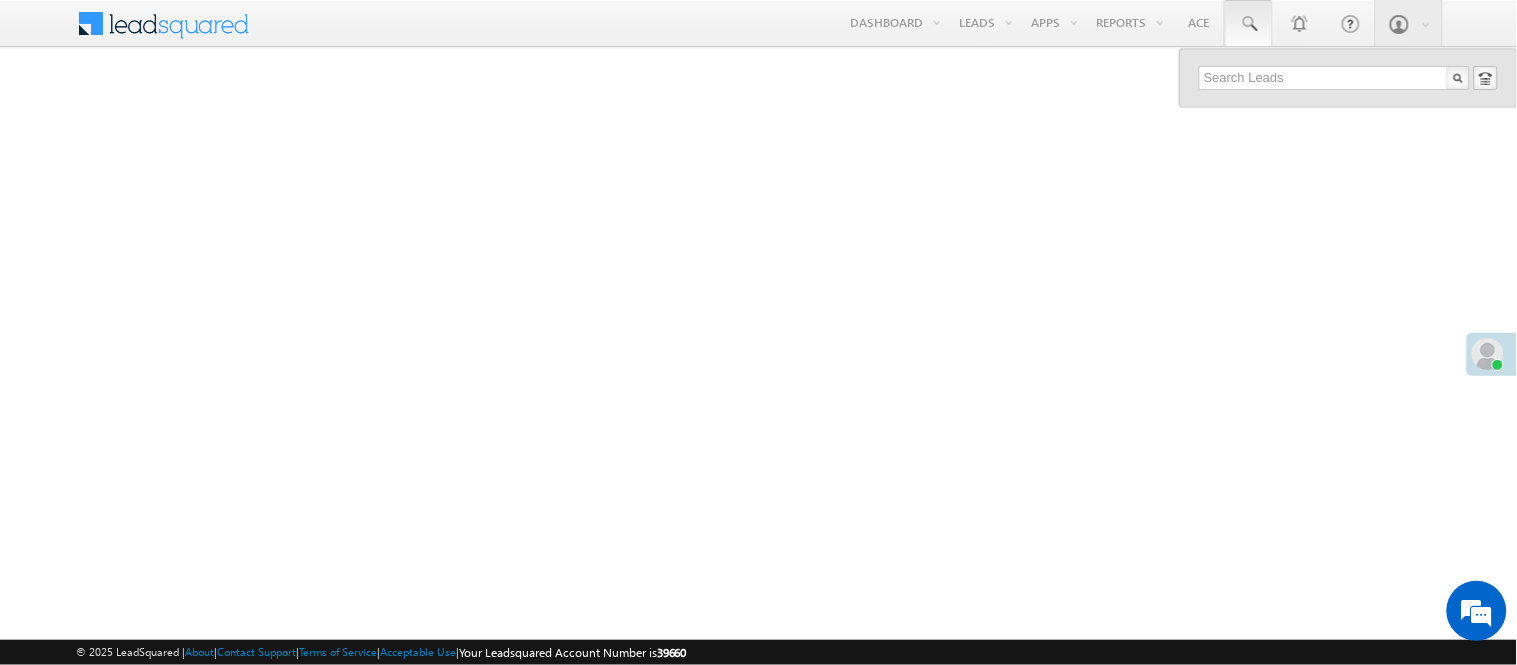 click at bounding box center [1348, 78] 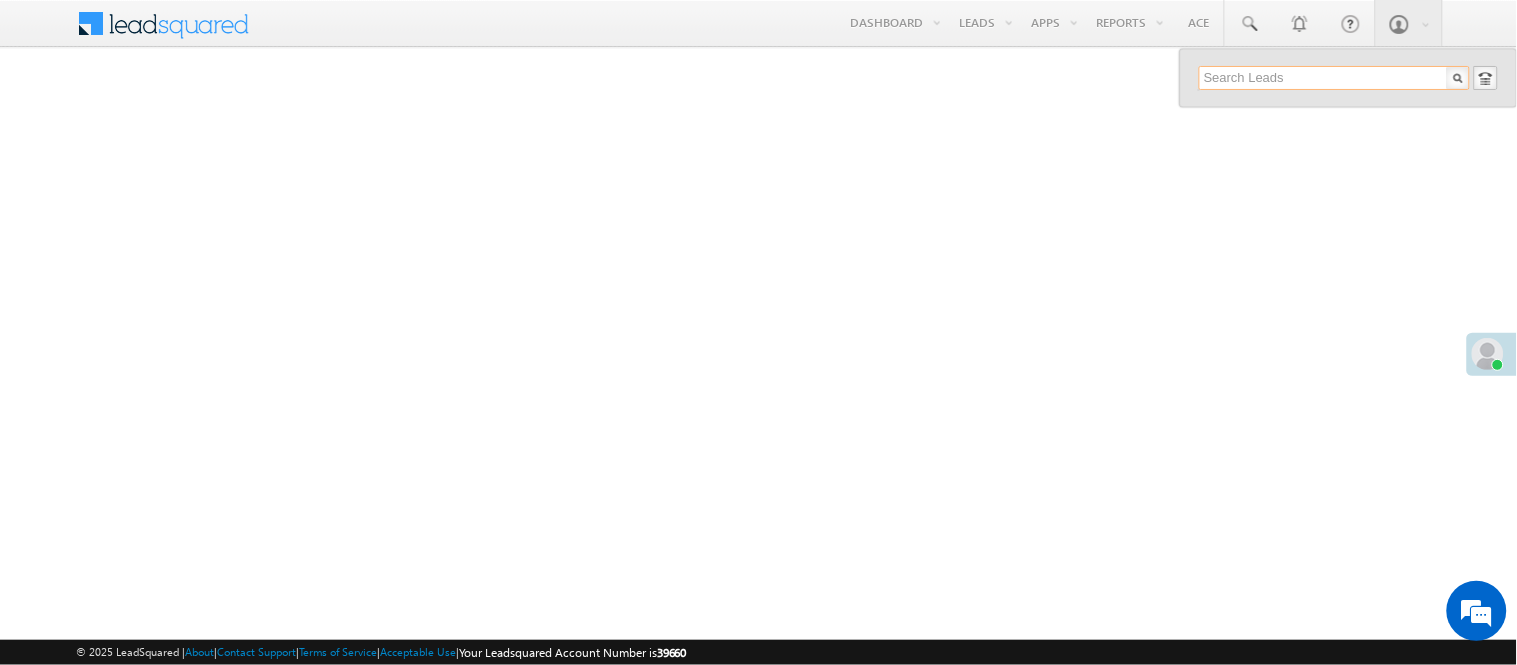 click at bounding box center (1334, 78) 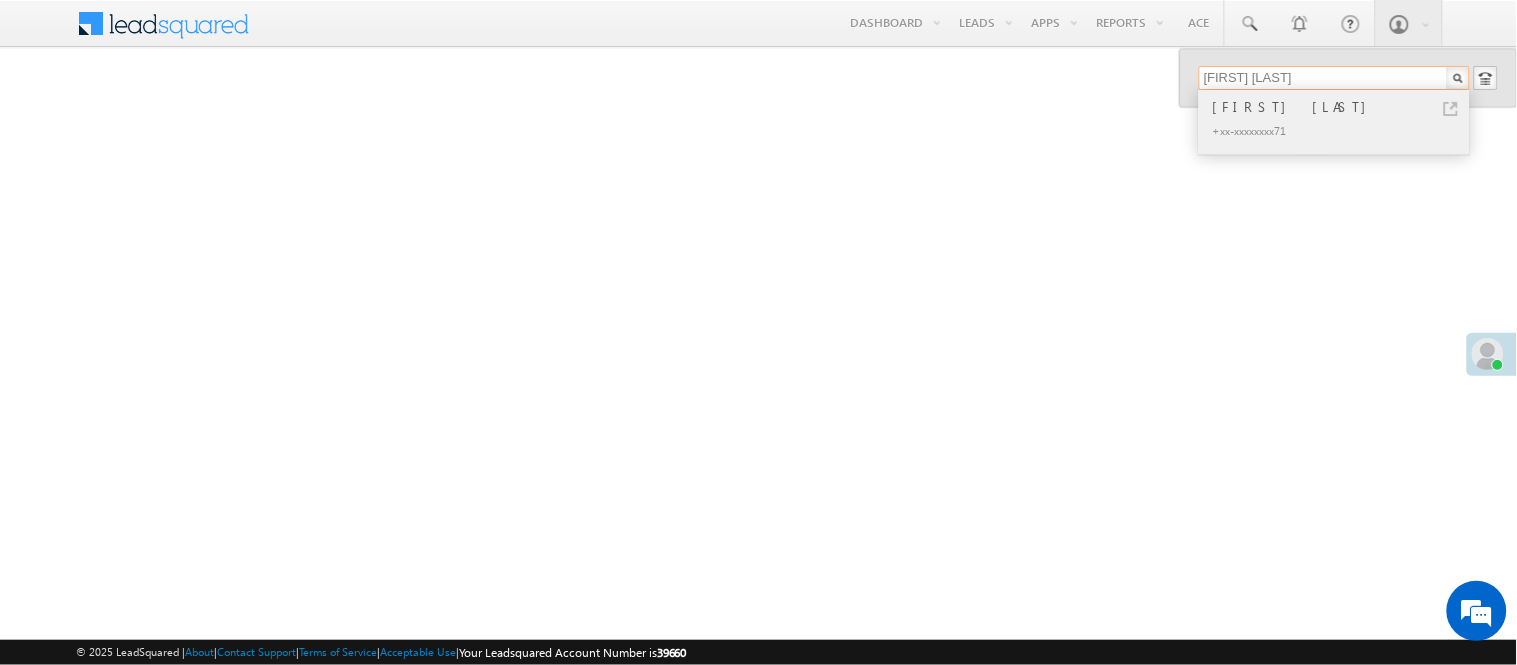 type on "rohit yadav" 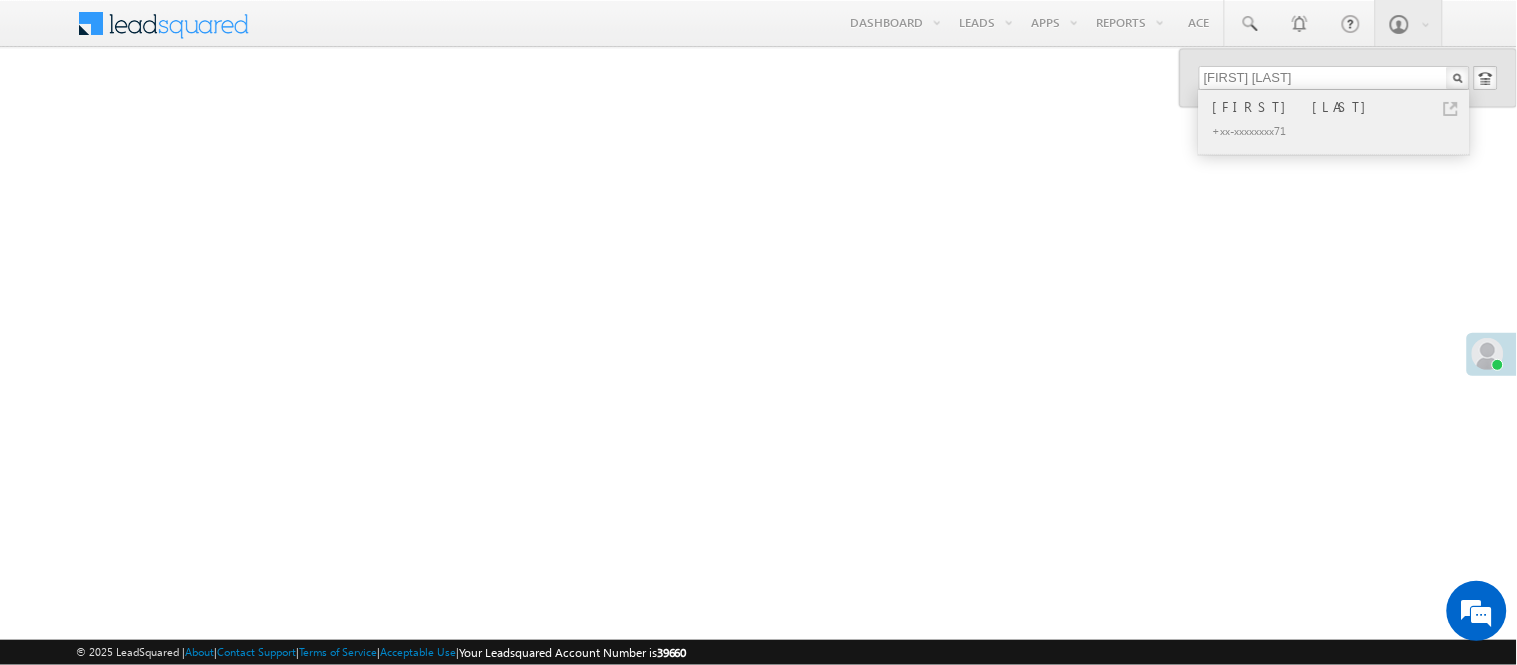 click on "+xx-xxxxxxxx71" at bounding box center (1343, 130) 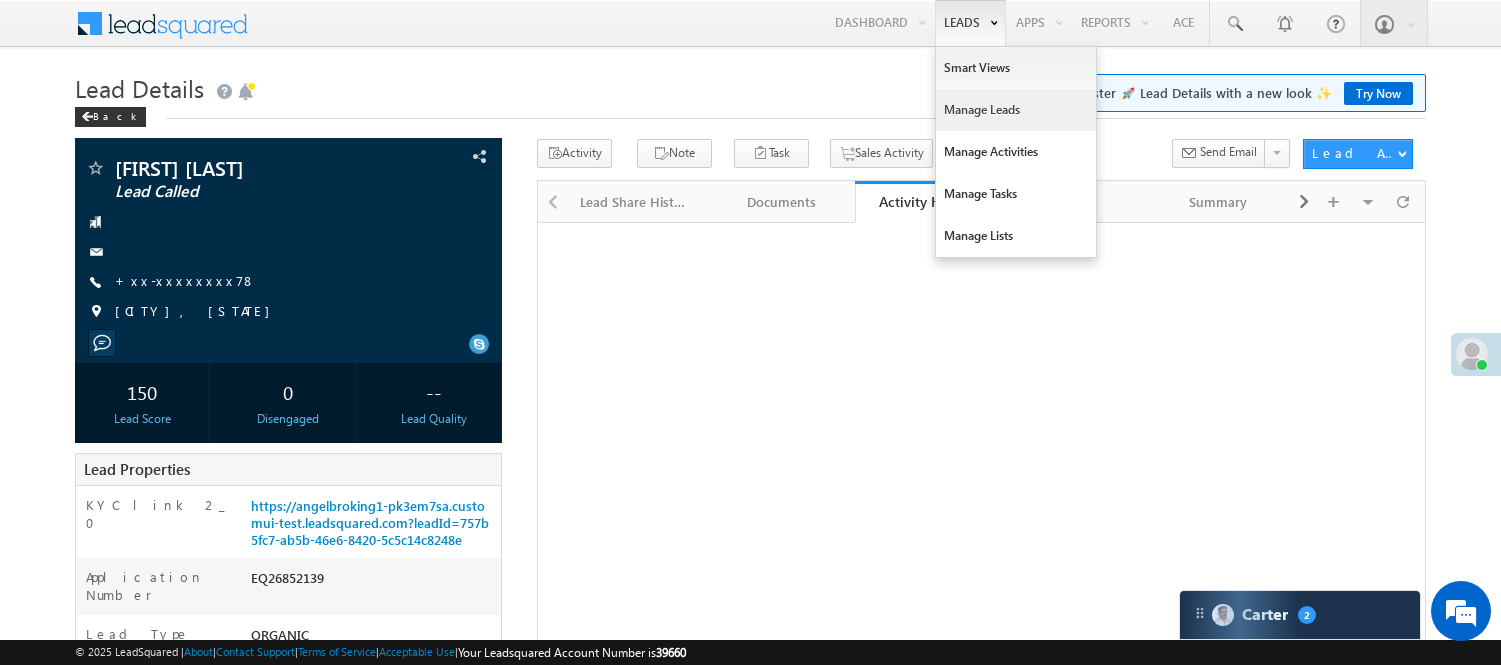 click on "Manage Leads" at bounding box center [1016, 110] 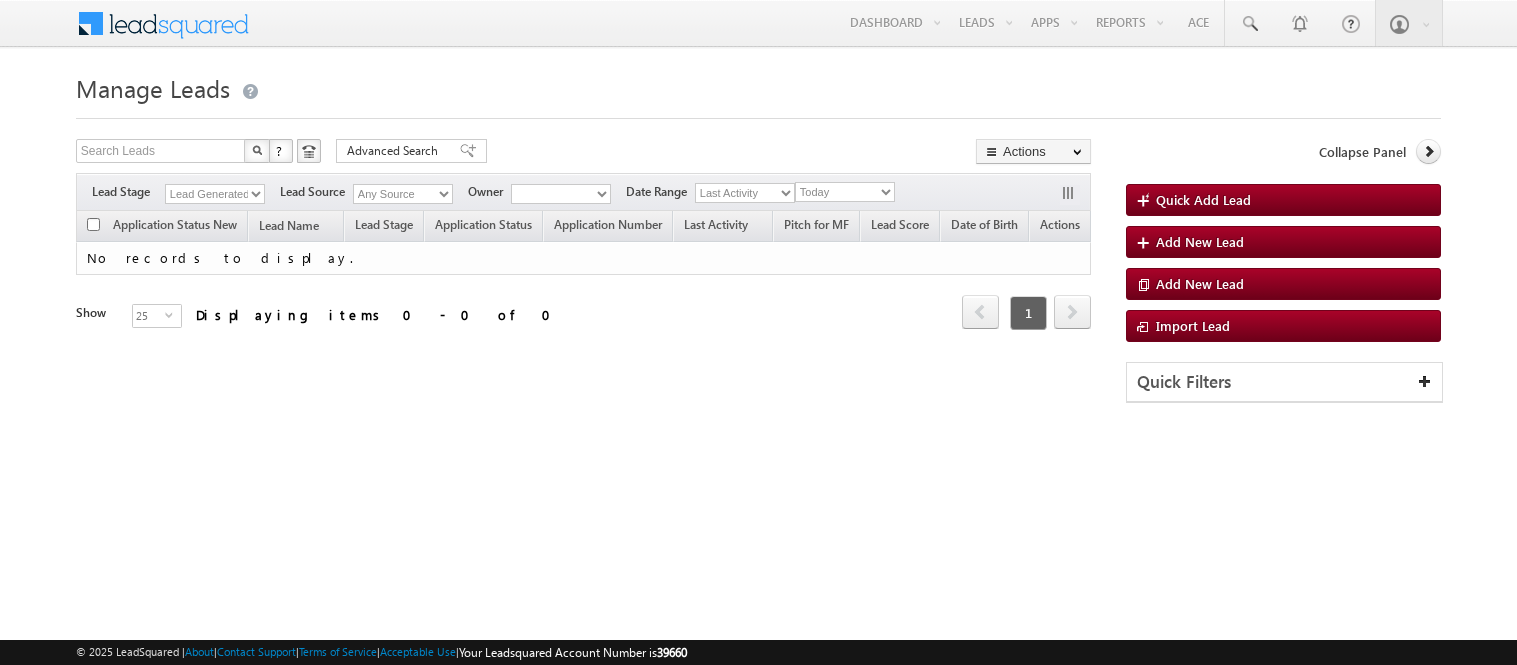 scroll, scrollTop: 0, scrollLeft: 0, axis: both 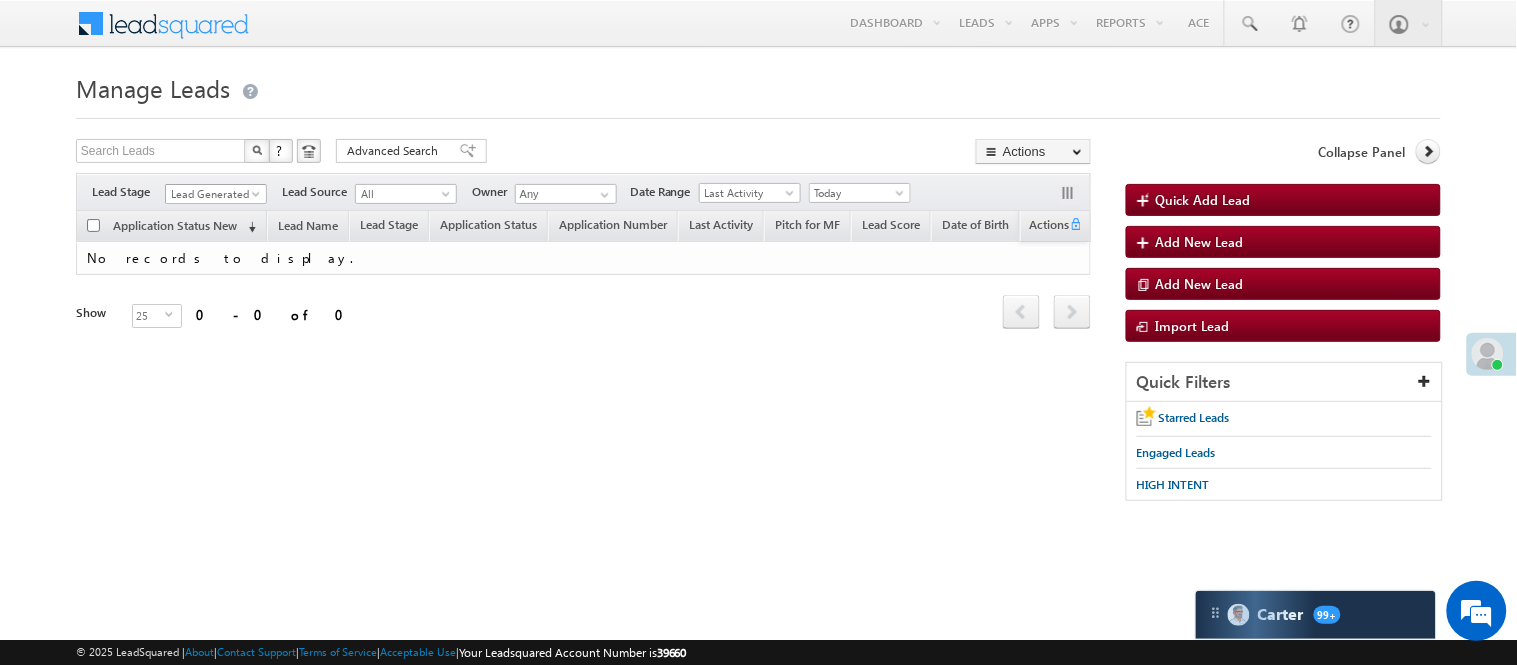click on "Lead Generated" at bounding box center (213, 194) 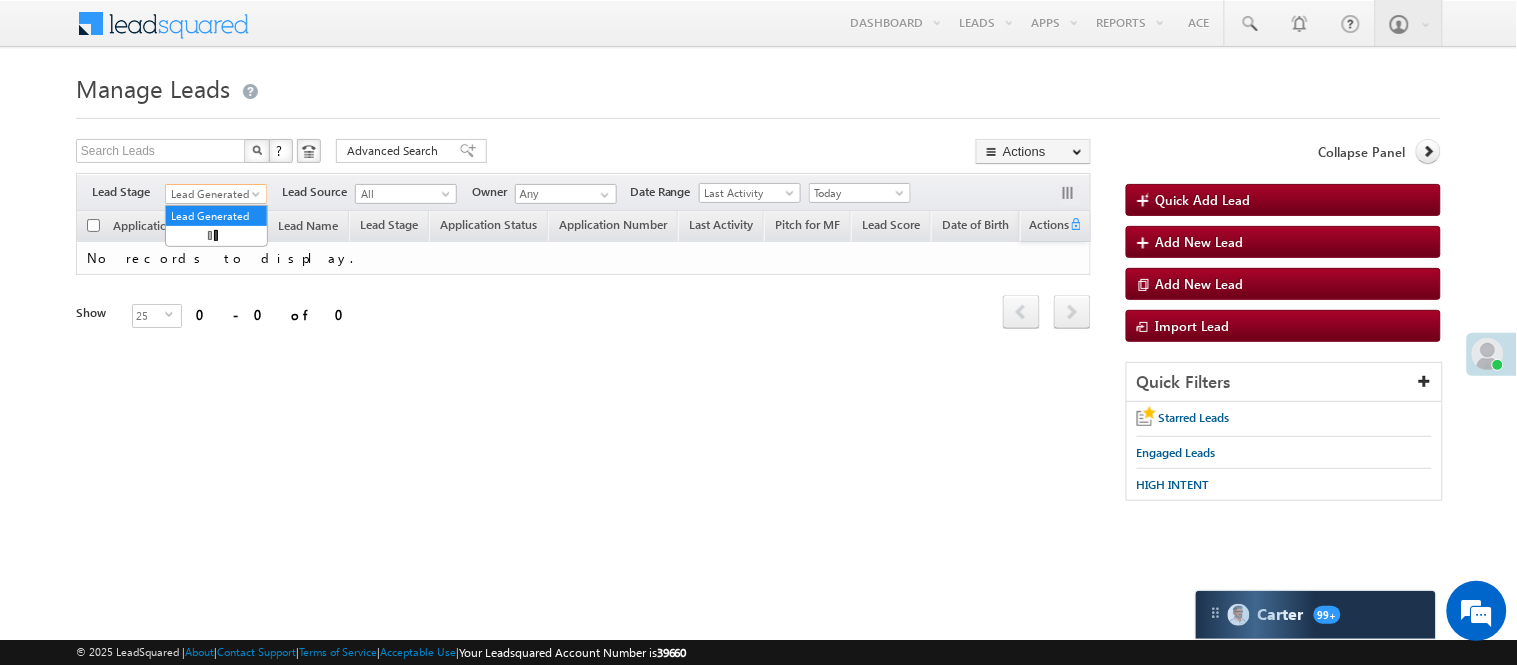scroll, scrollTop: 0, scrollLeft: 0, axis: both 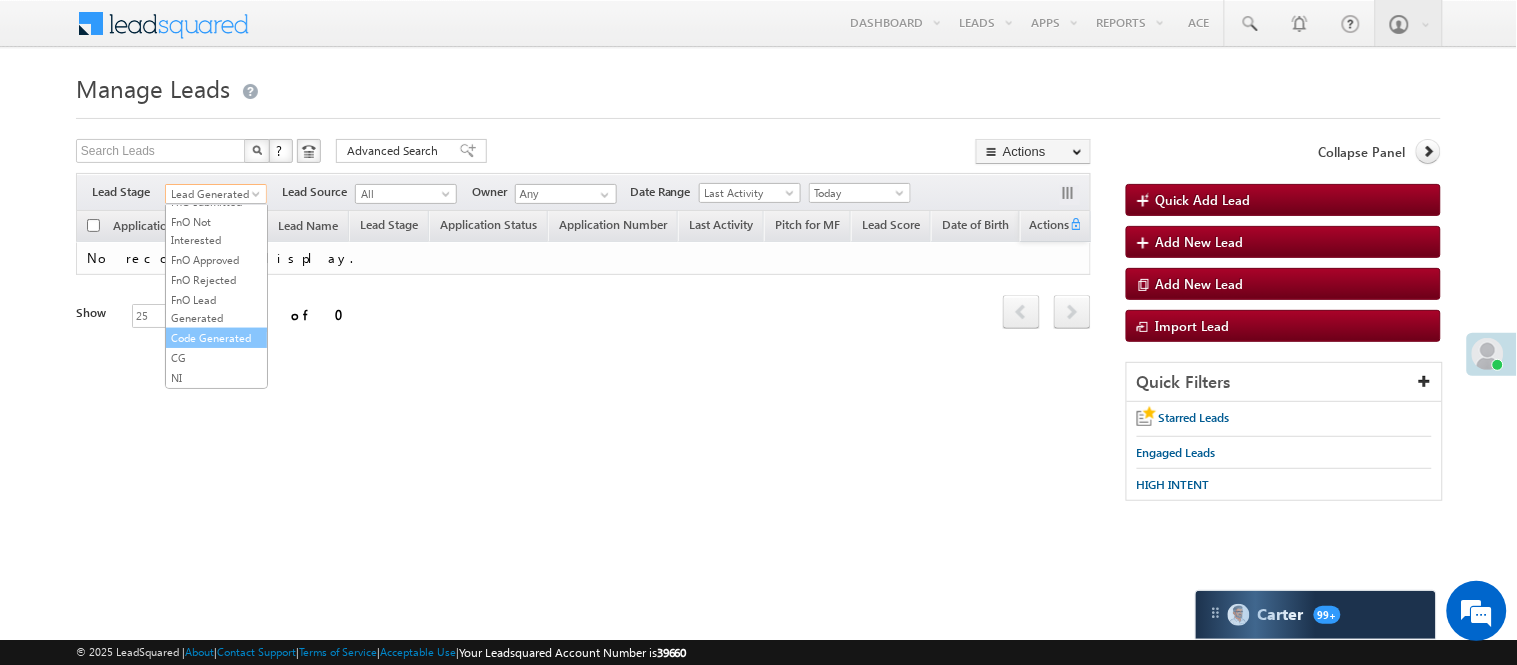 drag, startPoint x: 200, startPoint y: 328, endPoint x: 206, endPoint y: 371, distance: 43.416588 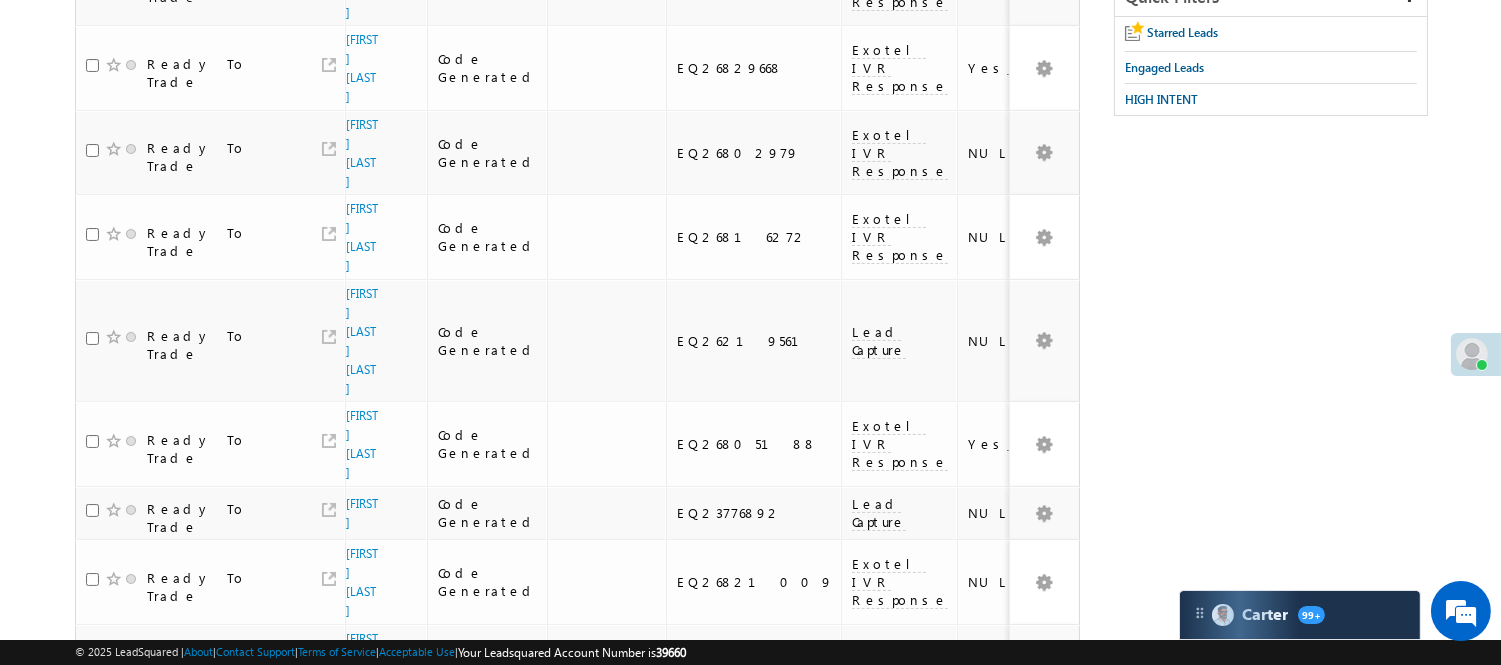 scroll, scrollTop: 0, scrollLeft: 0, axis: both 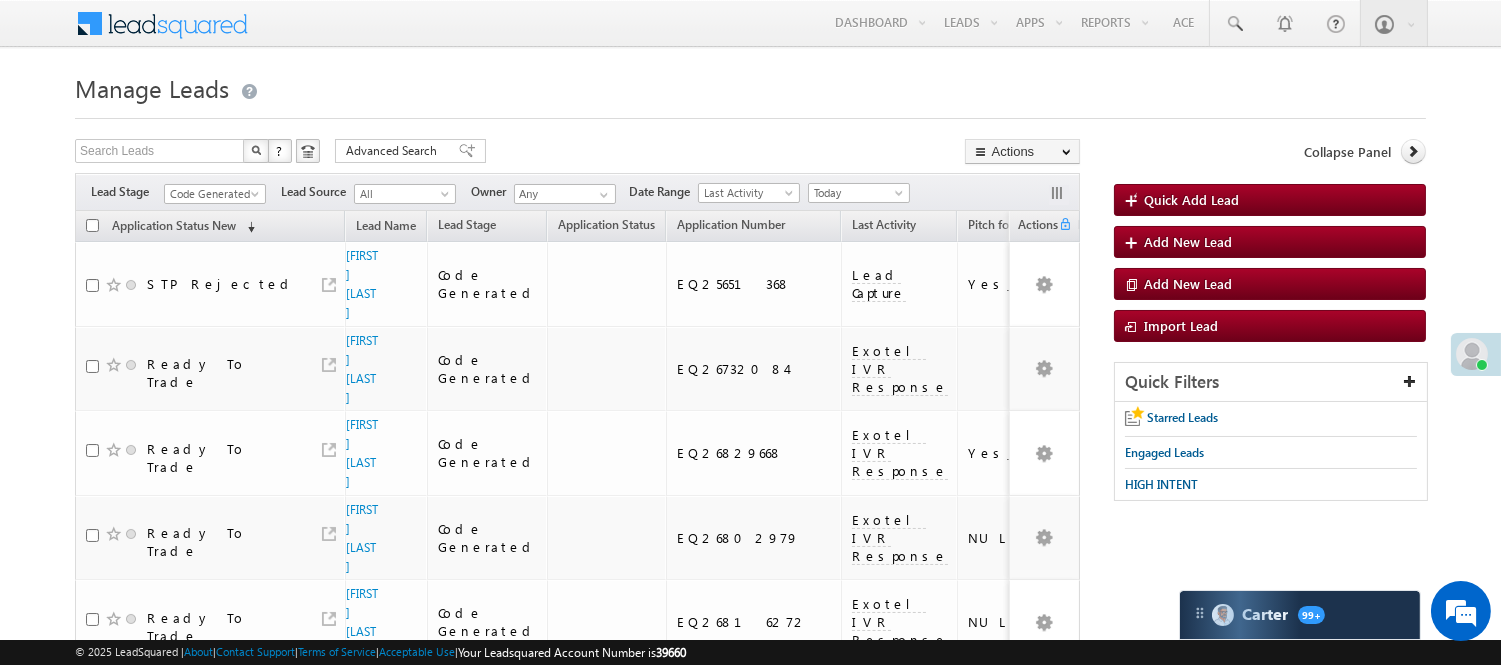 click on "Filters
Lead Stage
All Lead Generated Lead Talked - Pitch Not Done Lead Talked - Pitch Done Lead Talked_No-Disposition Application Submitted Payment Done Application Resubmitted Under Objection Lead Called Lead Talked Not Interested FnO Lead Called FnO Lead Talked FnO submitted FnO Not Interested FnO Approved FnO Rejected FnO Lead Generated Code Generated CG NI Code Generated
Lead Source
All All
Owner Any Any" at bounding box center [577, 192] 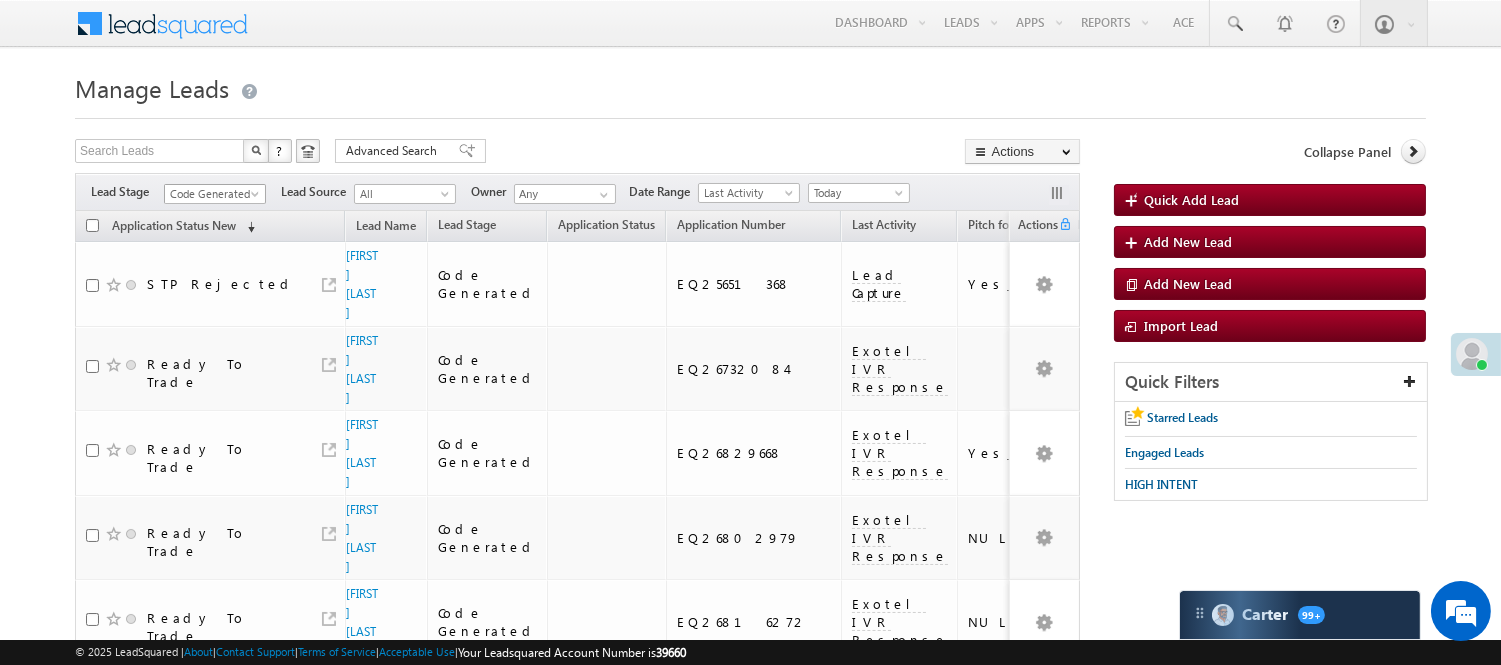 click on "Code Generated" at bounding box center (212, 194) 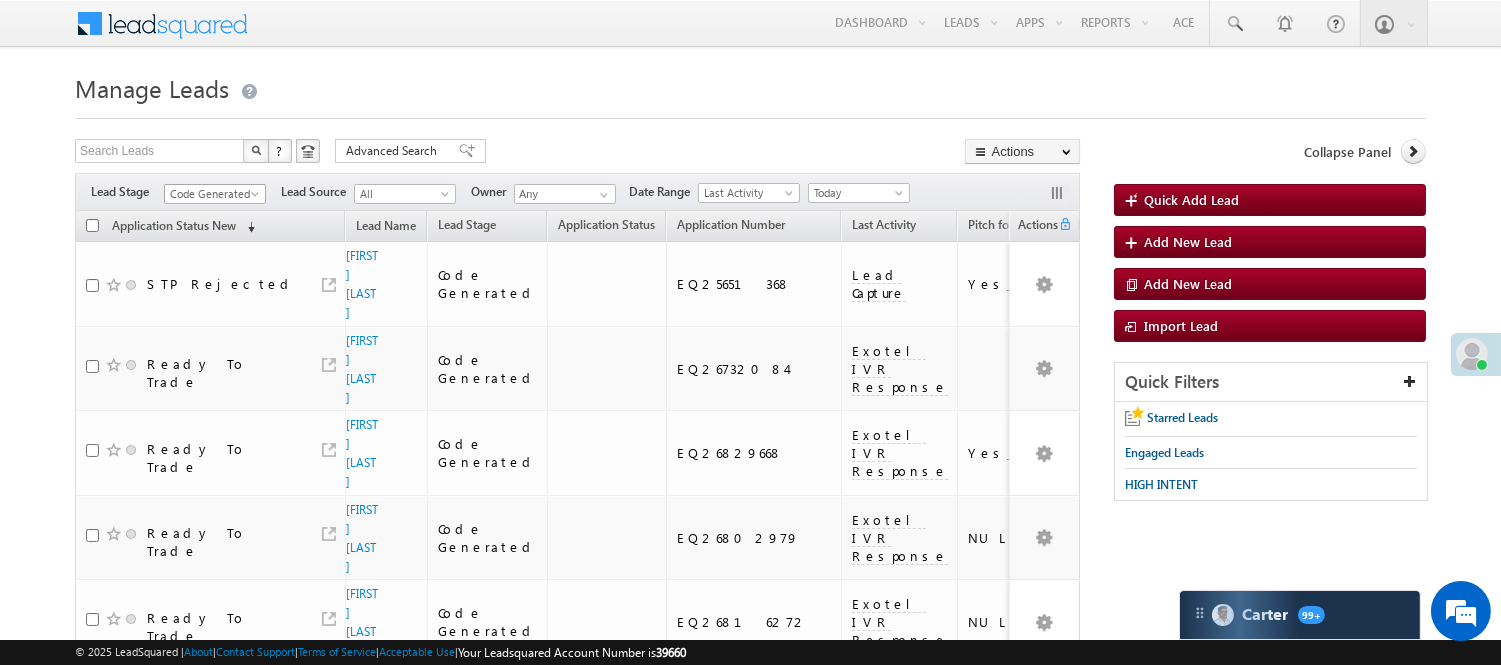 scroll, scrollTop: 0, scrollLeft: 0, axis: both 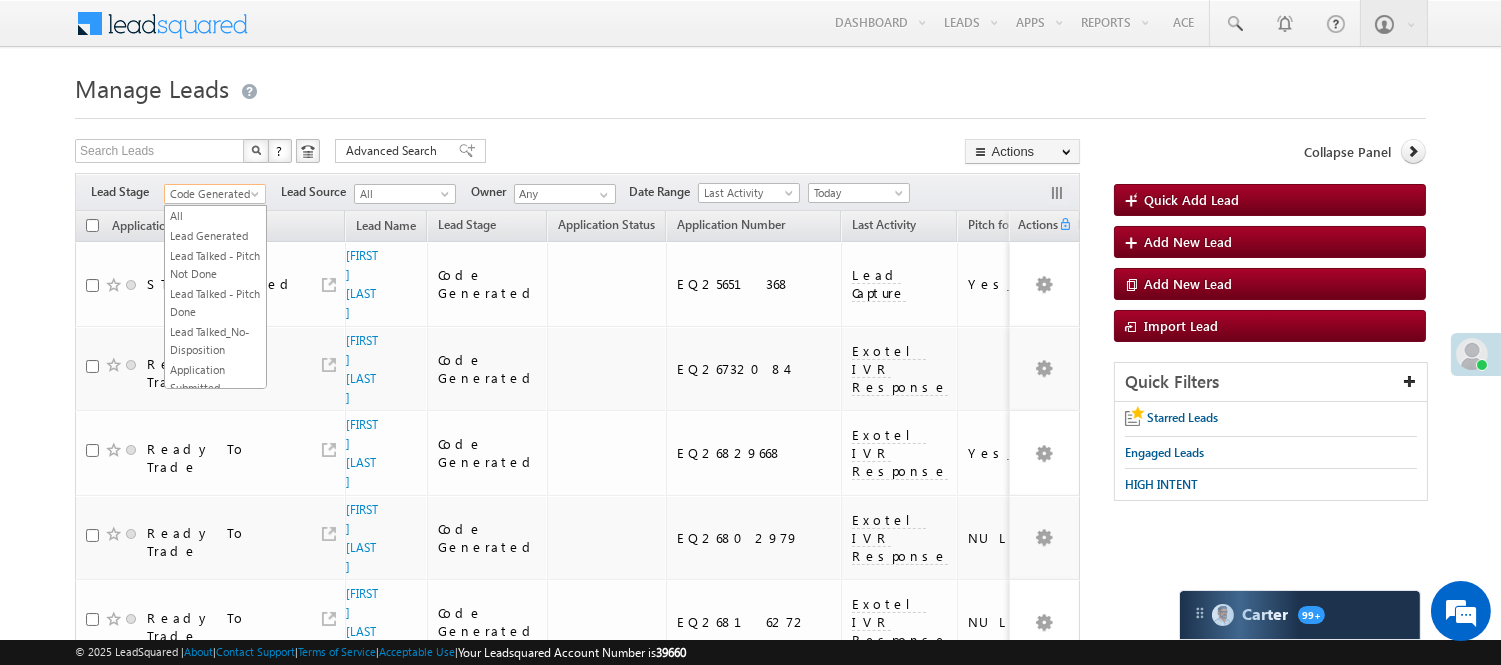 click on "Code Generated" at bounding box center (212, 194) 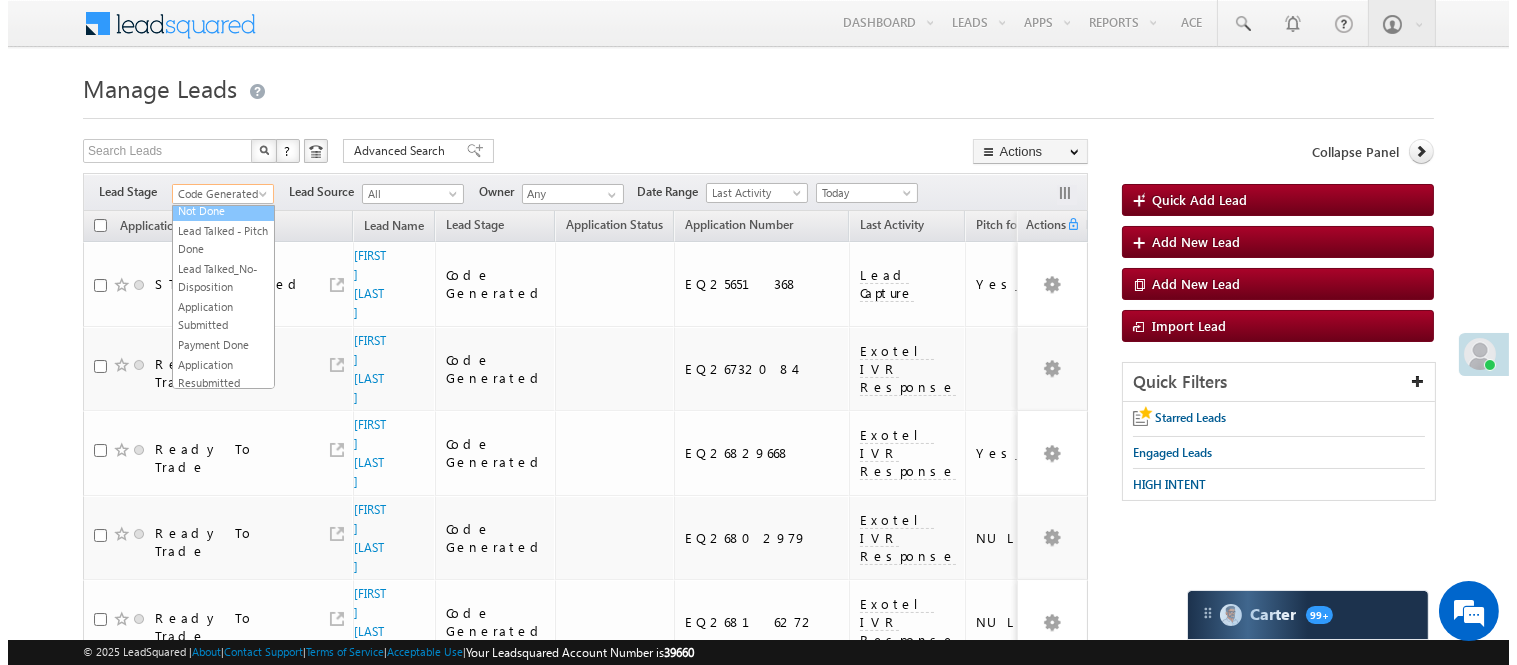 scroll, scrollTop: 0, scrollLeft: 0, axis: both 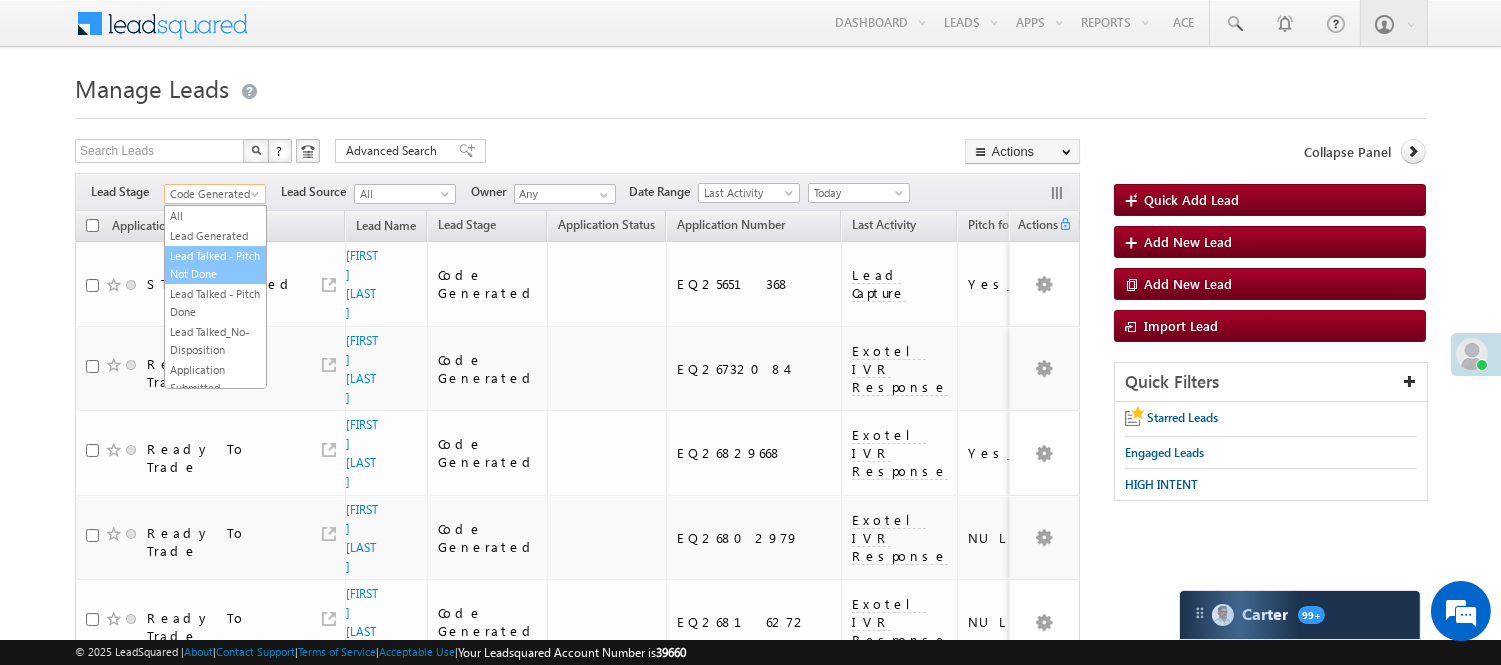 click on "Lead Generated" at bounding box center [215, 236] 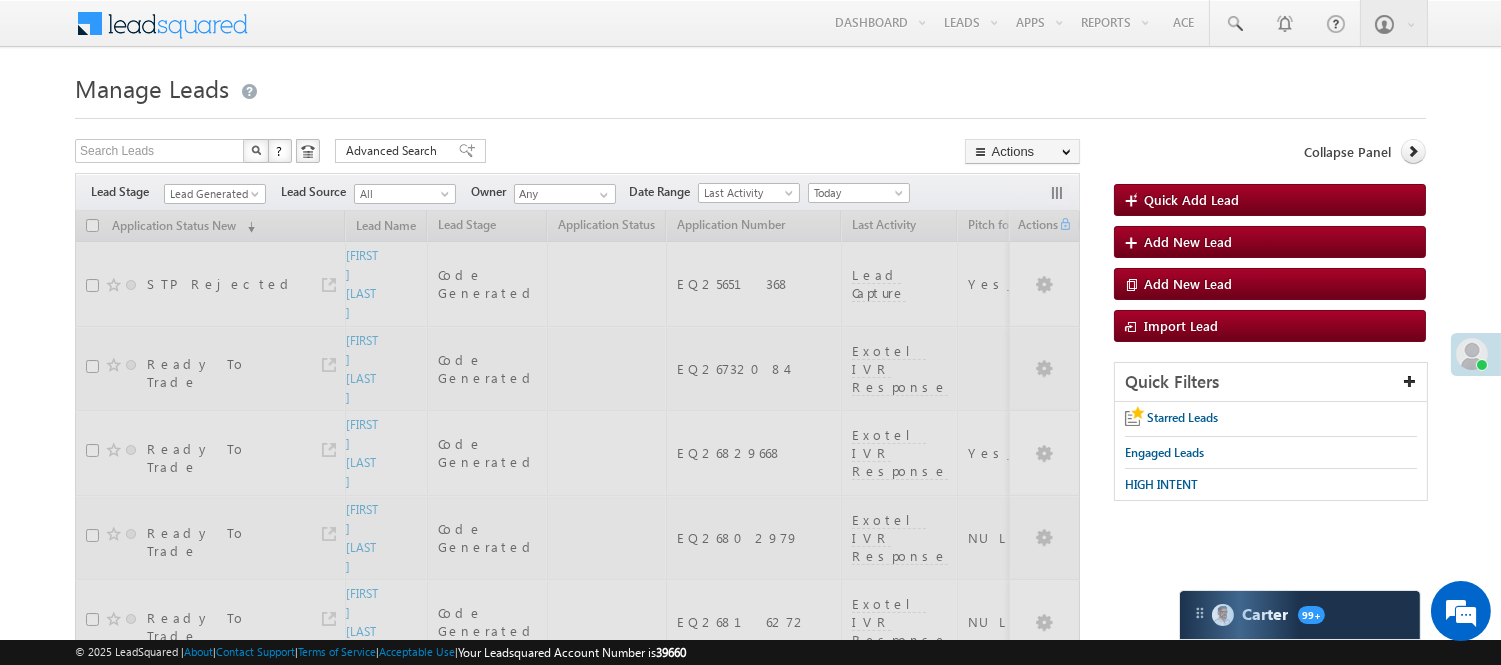 click on "Lead Generated" at bounding box center [212, 194] 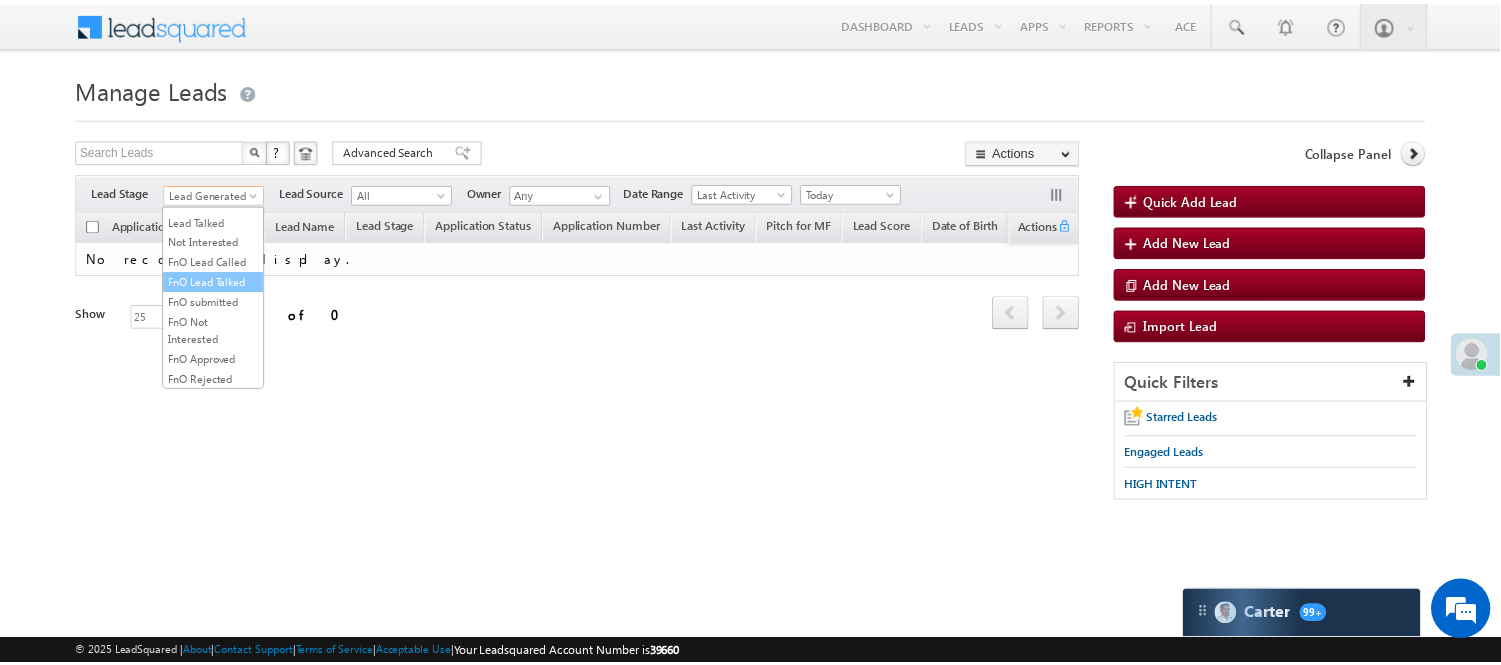 scroll, scrollTop: 333, scrollLeft: 0, axis: vertical 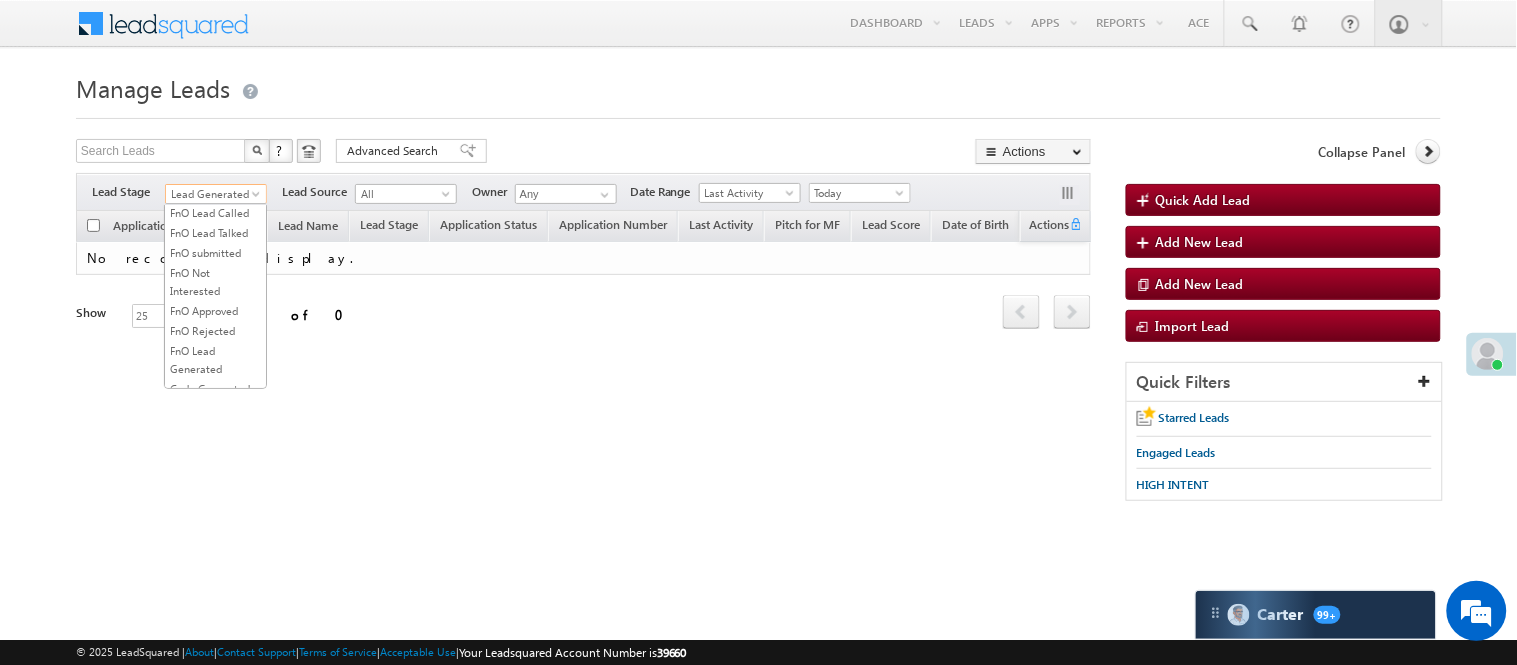 click on "Lead Called" at bounding box center (215, 153) 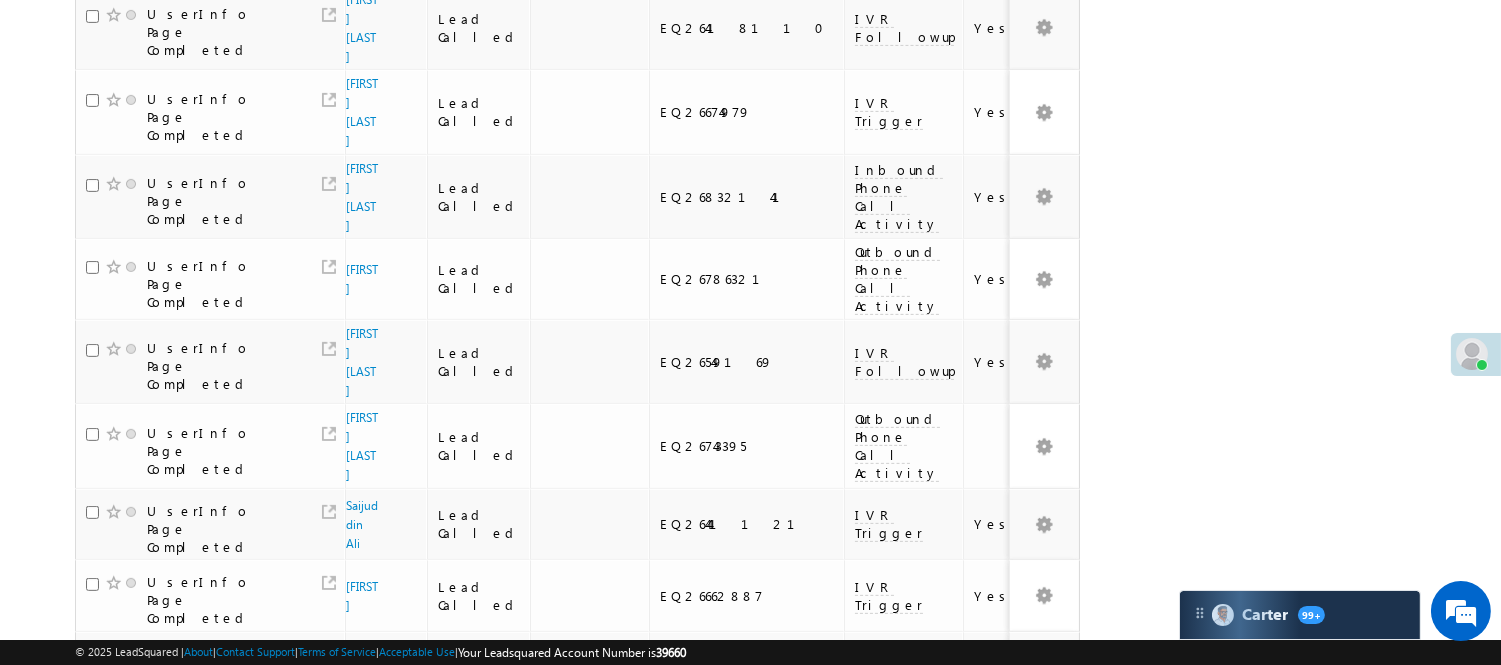 scroll, scrollTop: 1354, scrollLeft: 0, axis: vertical 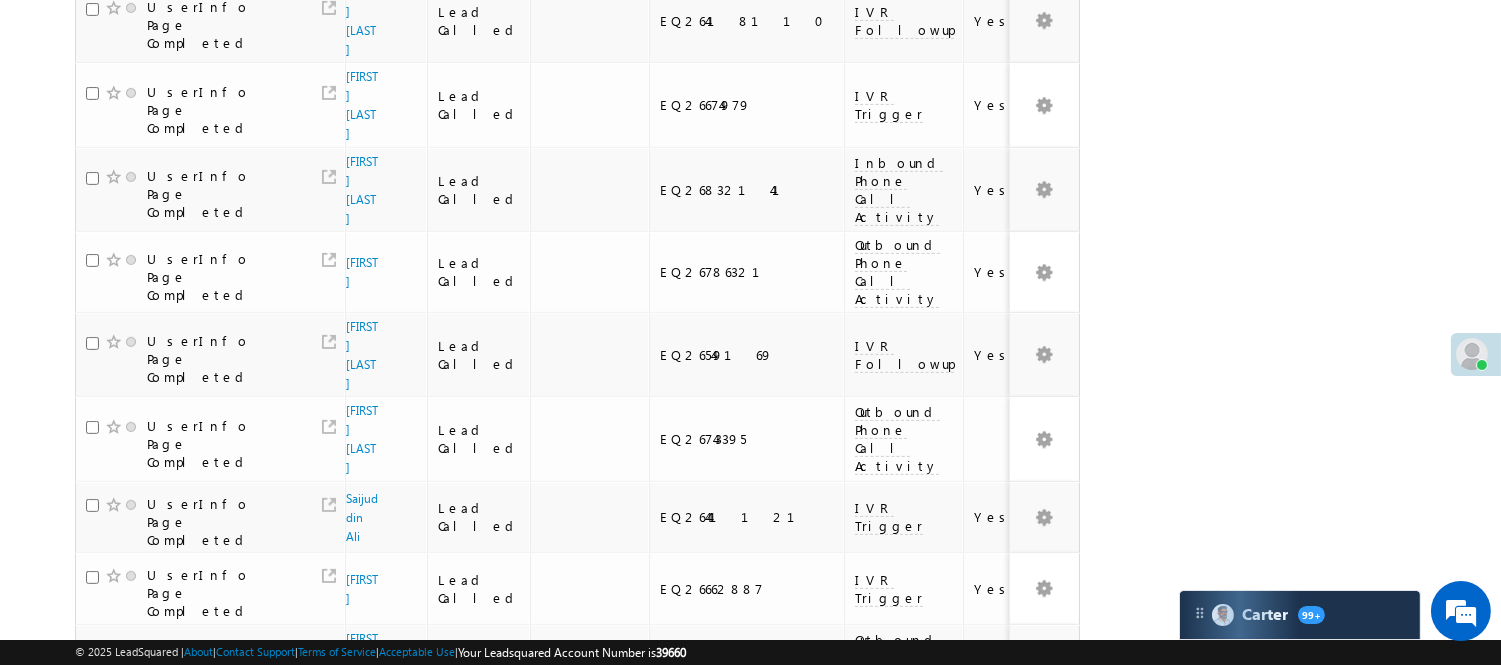 click on "2" at bounding box center [938, 1001] 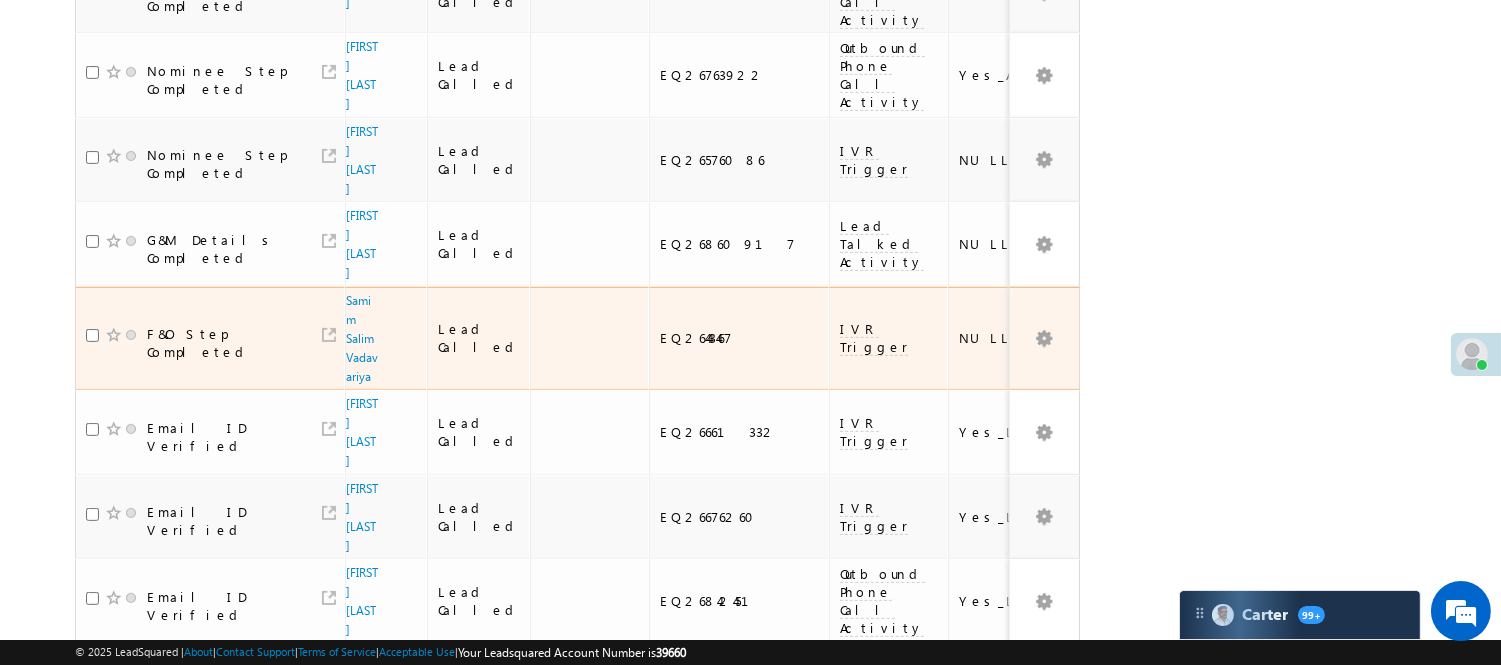 scroll, scrollTop: 1143, scrollLeft: 0, axis: vertical 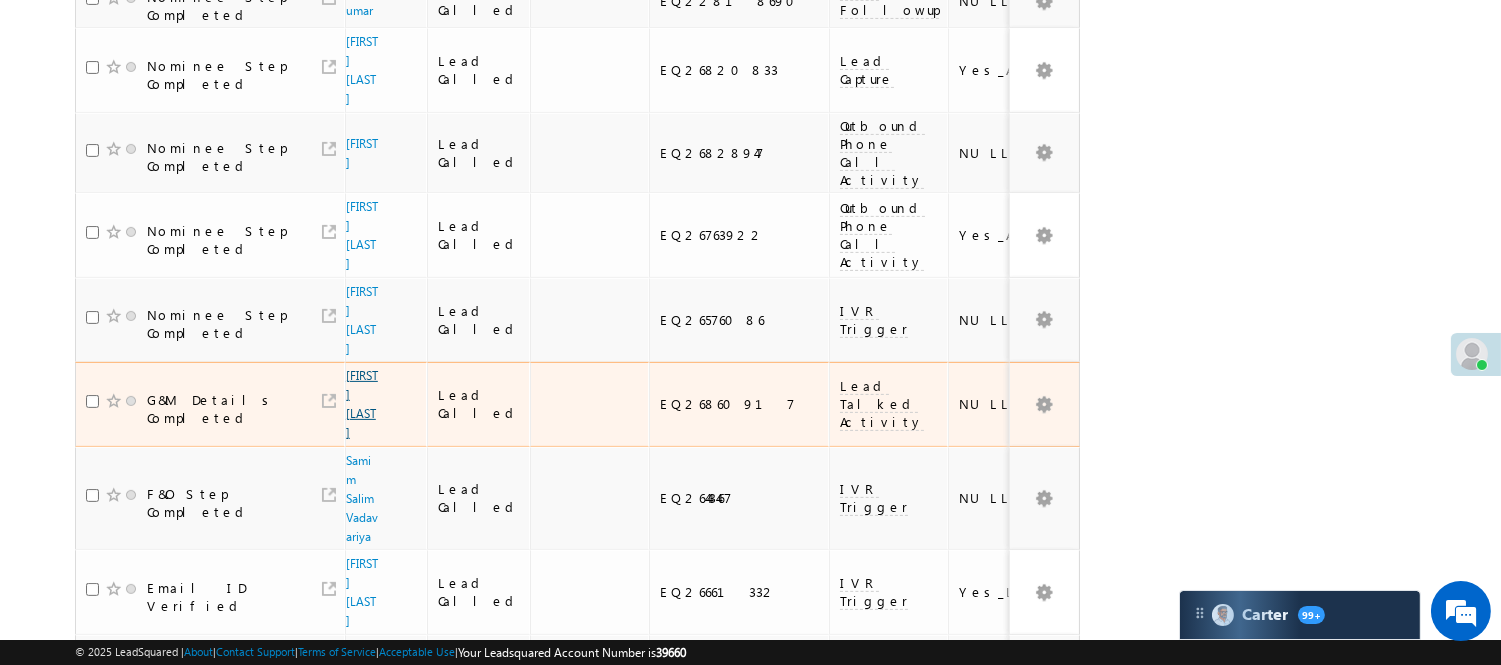 click on "[FIRST] [LAST]" at bounding box center (362, 404) 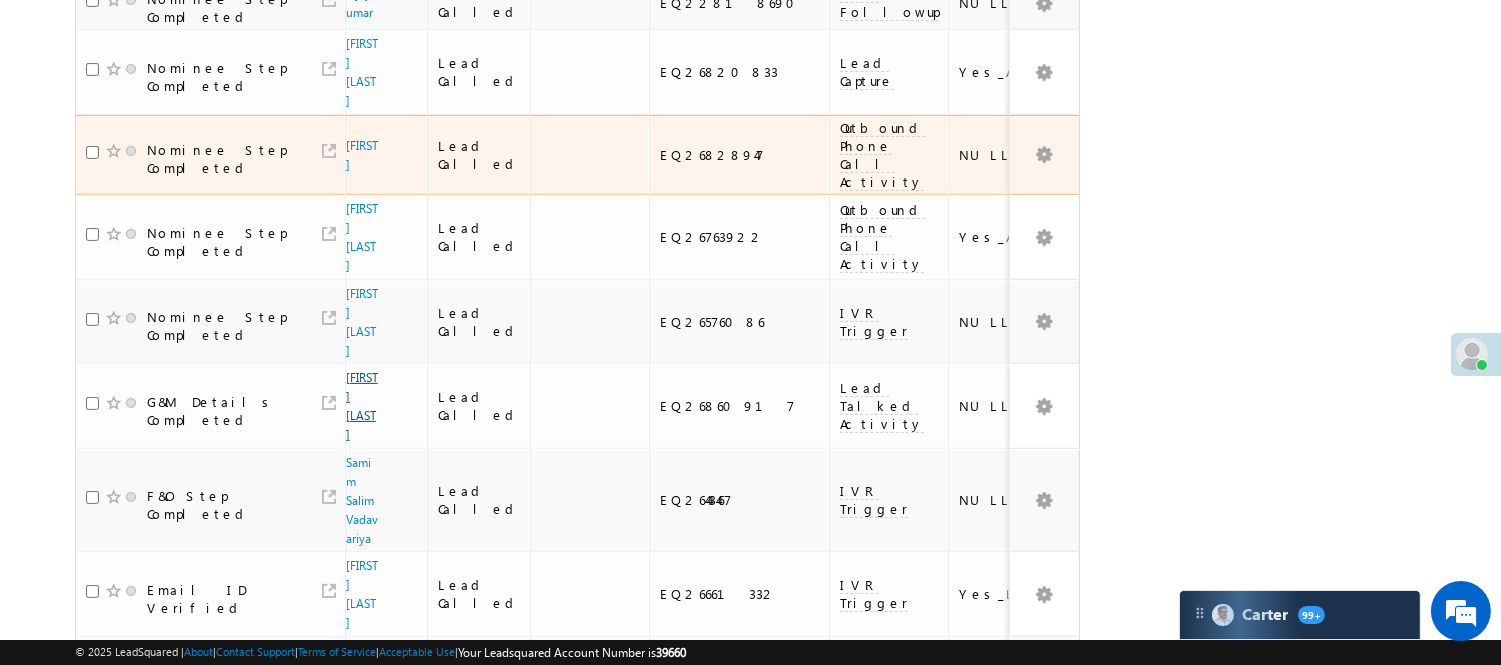 scroll, scrollTop: 921, scrollLeft: 0, axis: vertical 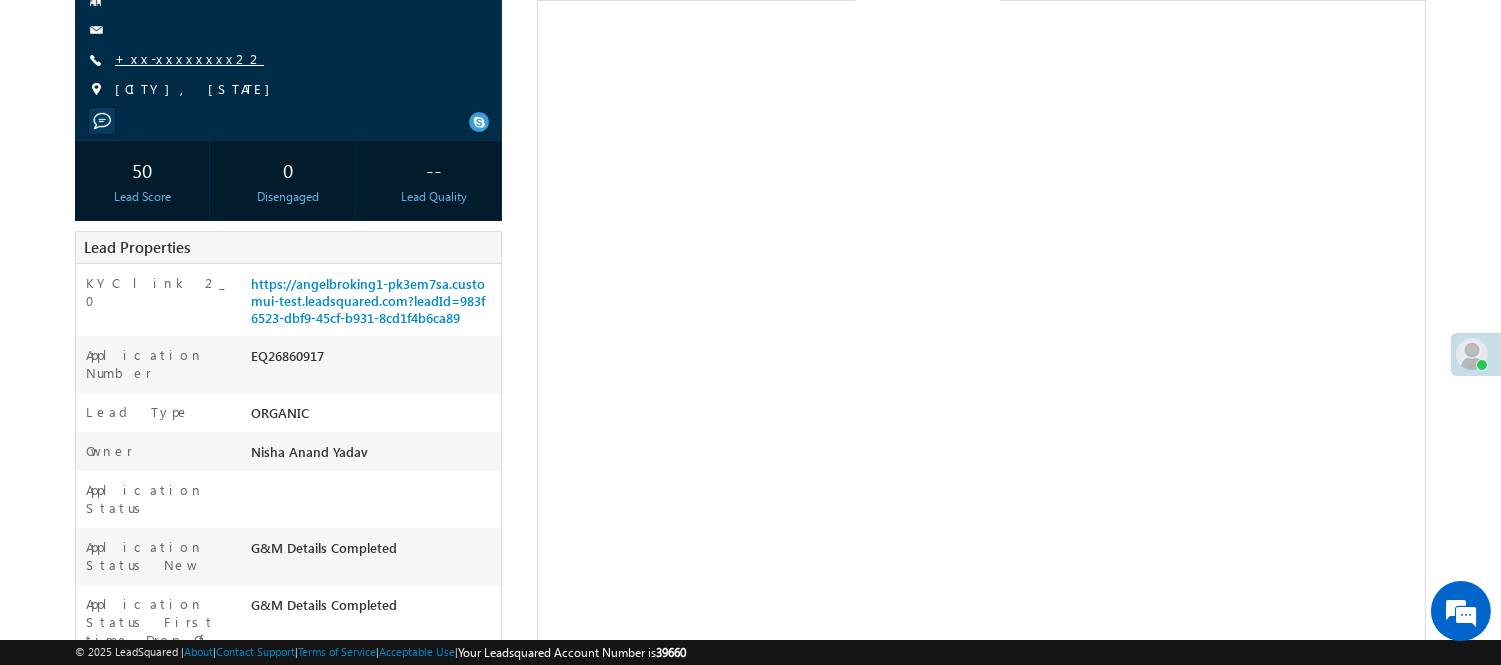 click on "+xx-xxxxxxxx22" at bounding box center (189, 58) 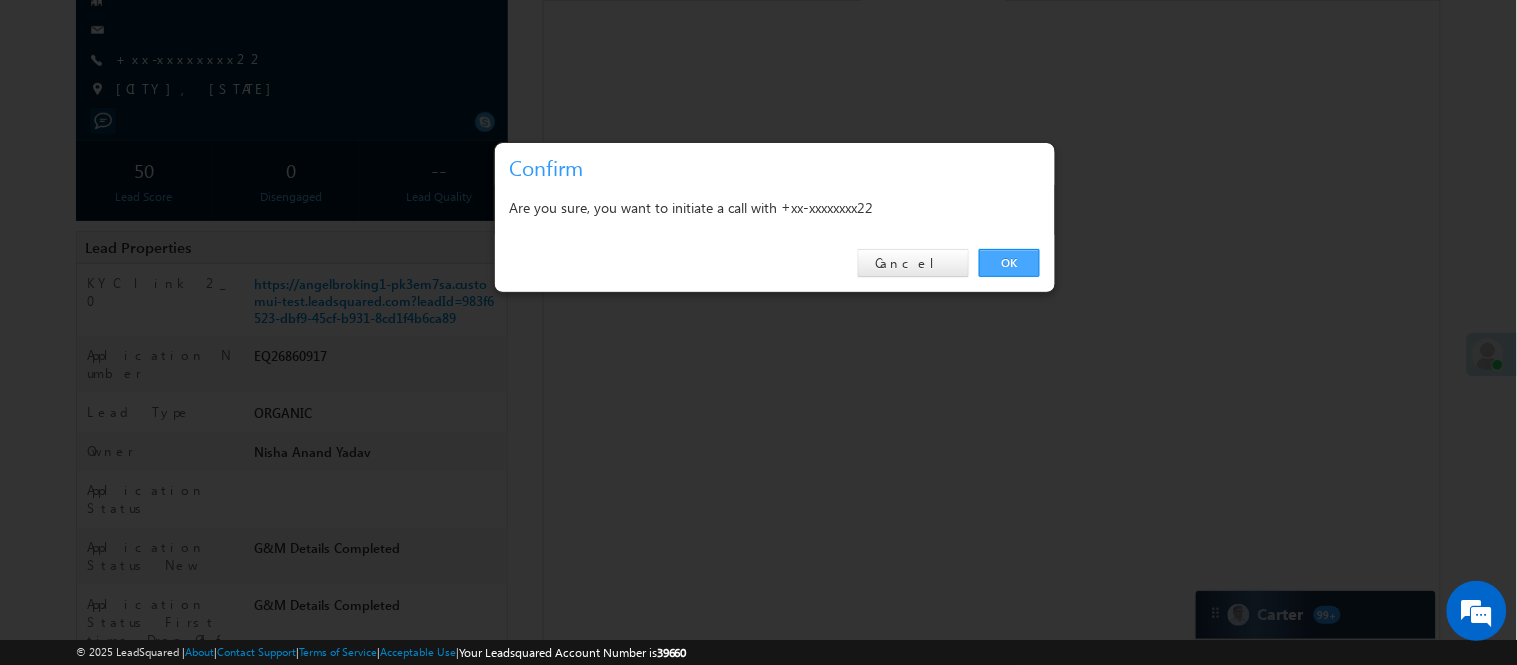 click on "OK" at bounding box center [1009, 263] 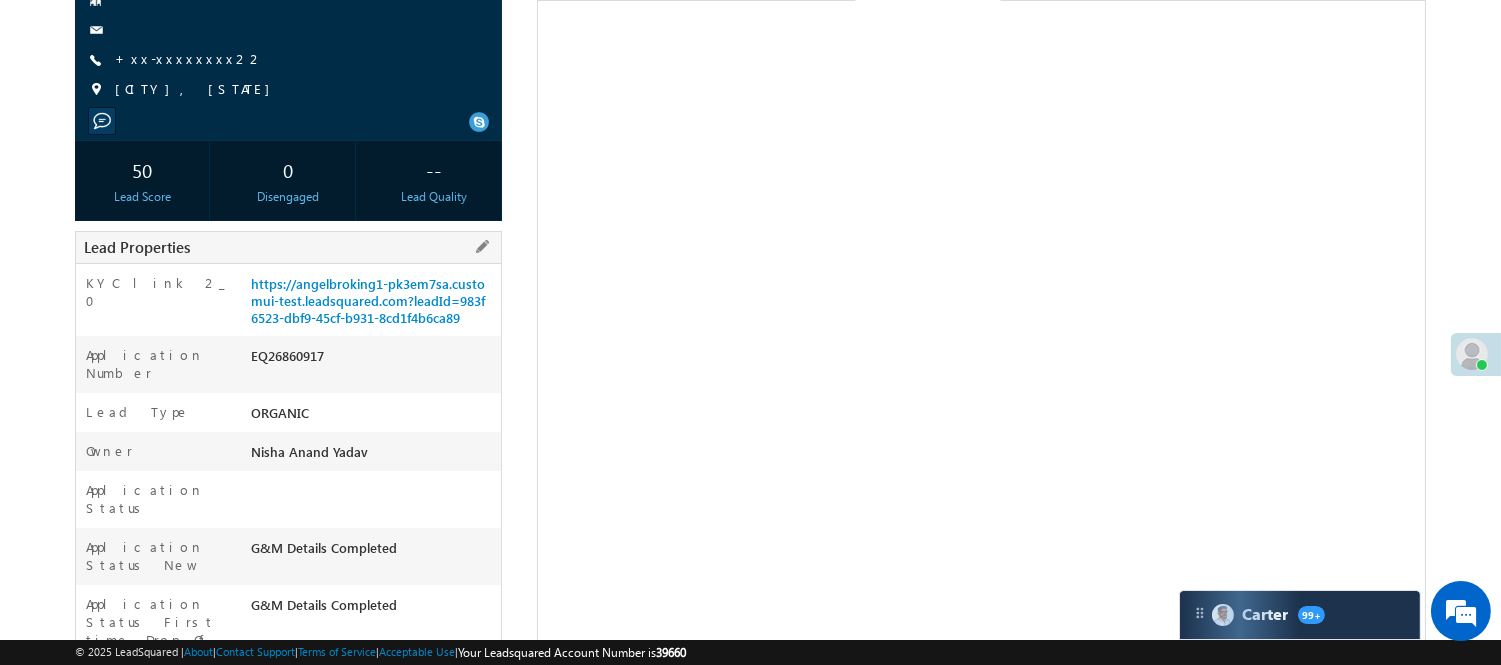 click on "EQ26860917" at bounding box center (373, 360) 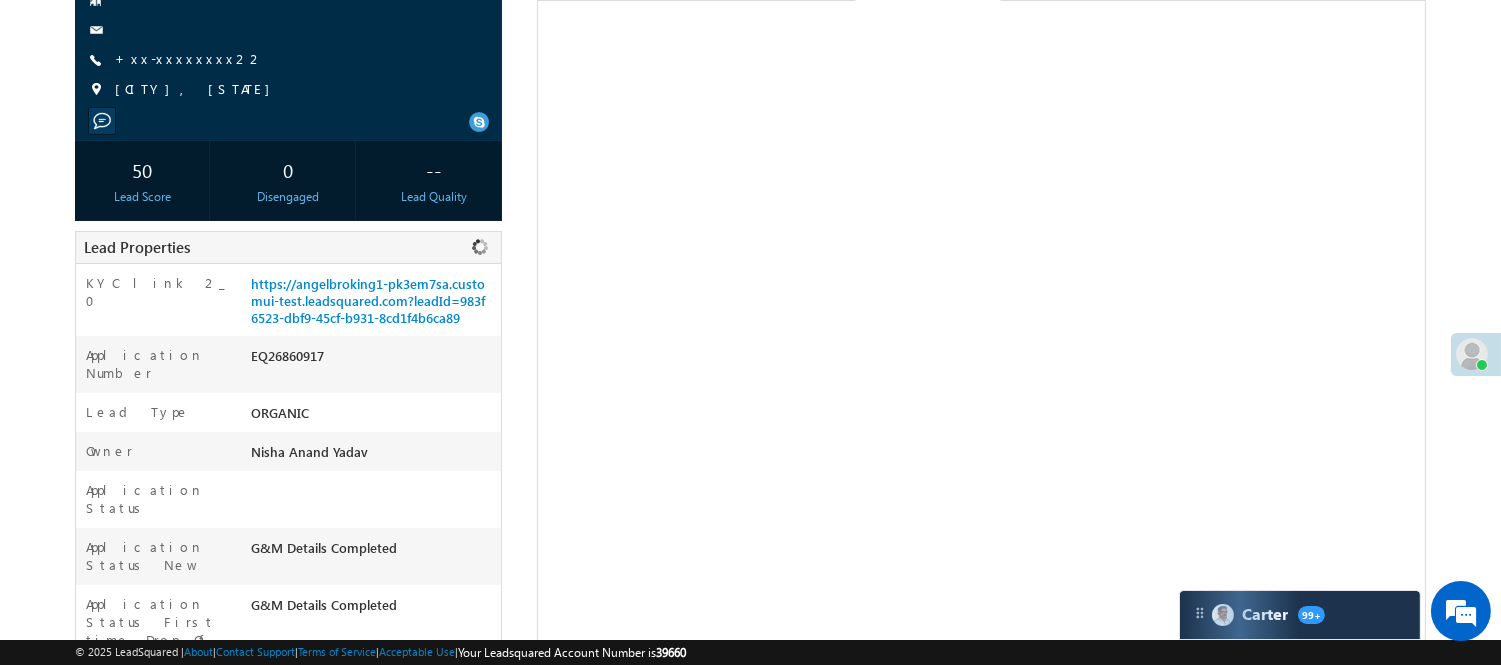 click on "EQ26860917" at bounding box center (373, 360) 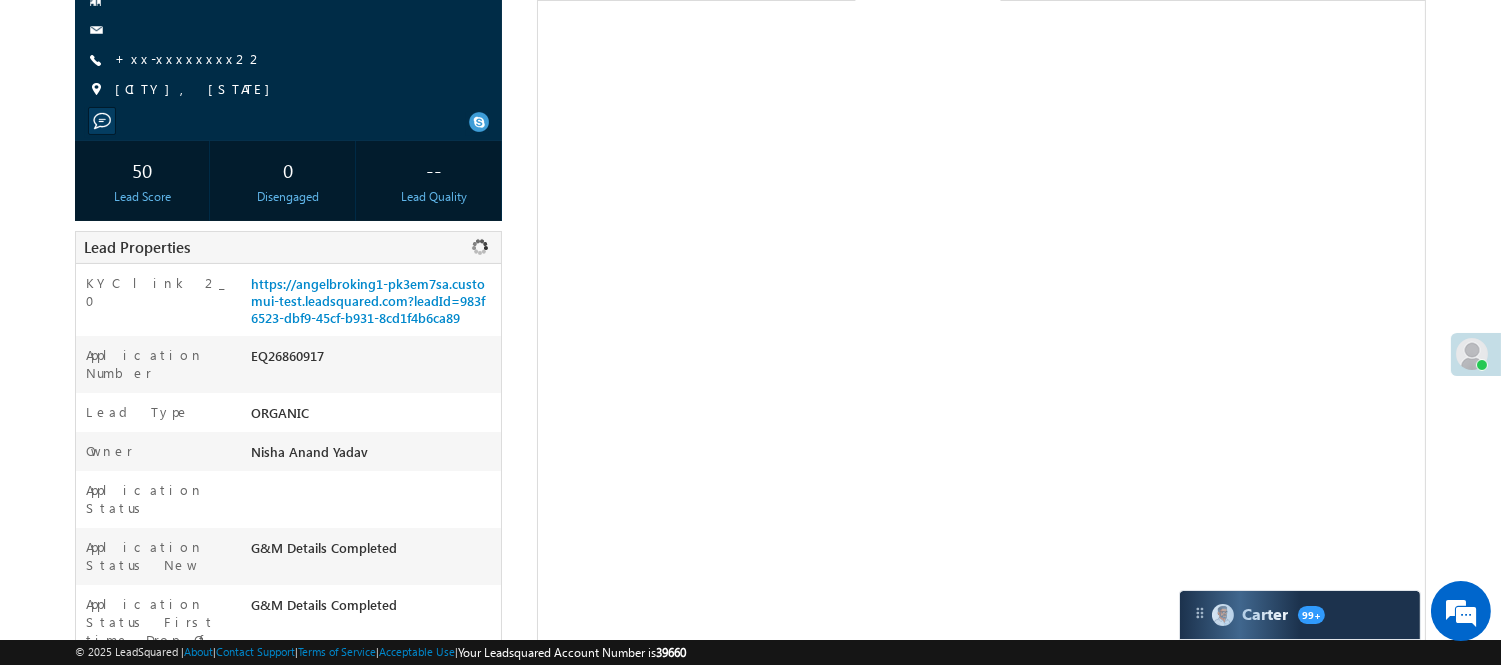 click on "EQ26860917" at bounding box center [373, 360] 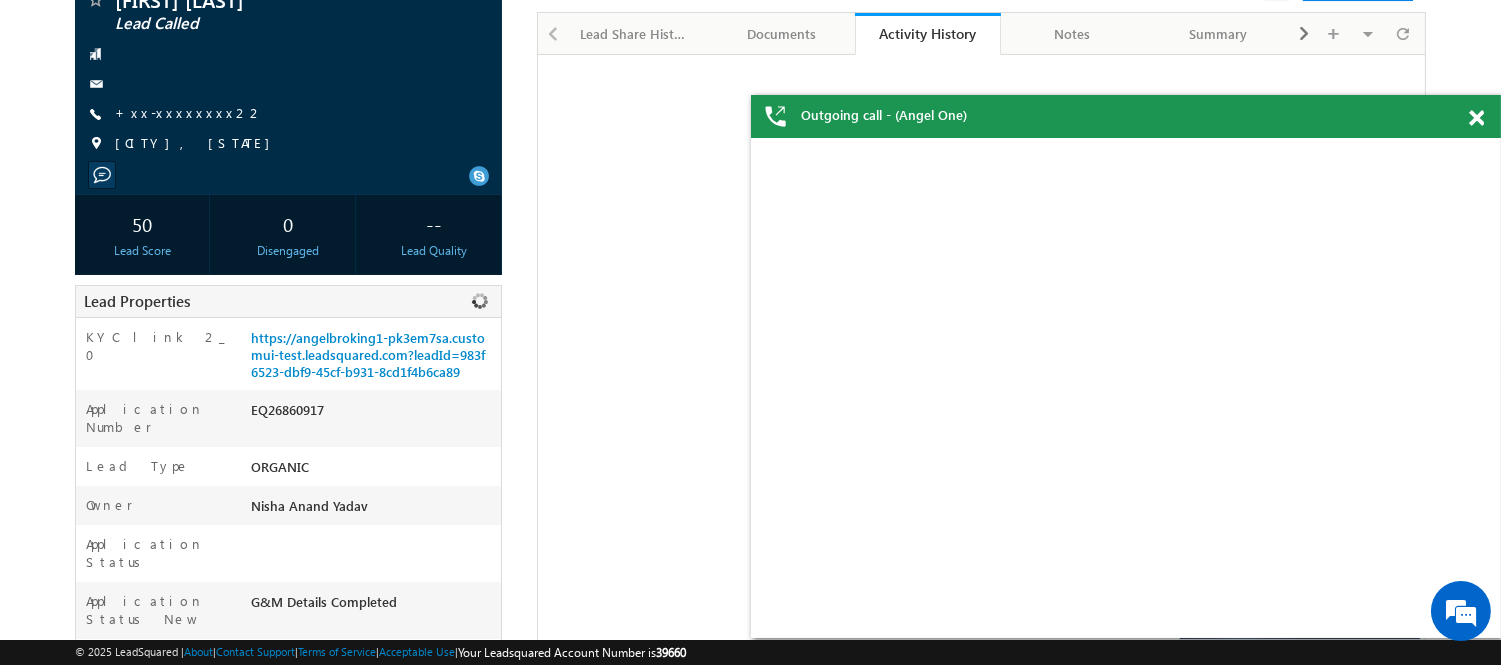 scroll, scrollTop: 276, scrollLeft: 0, axis: vertical 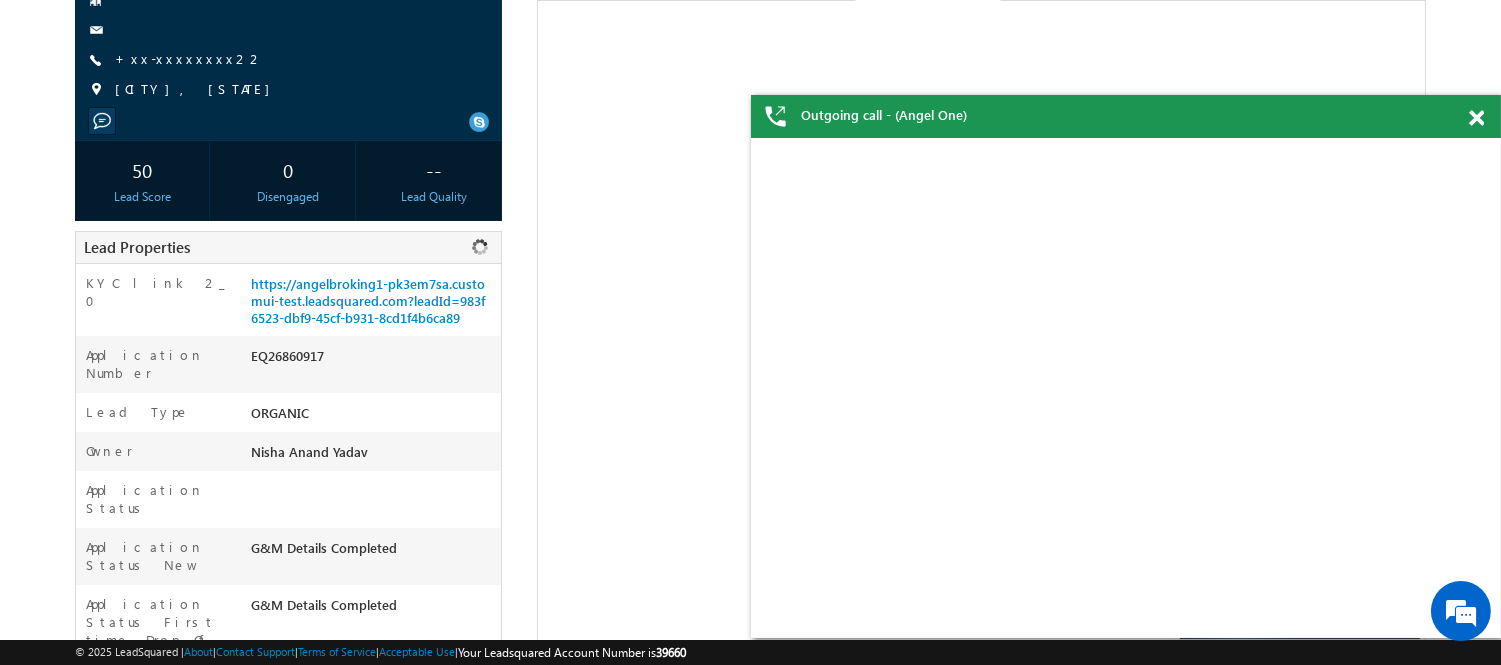 copy on "EQ26860917" 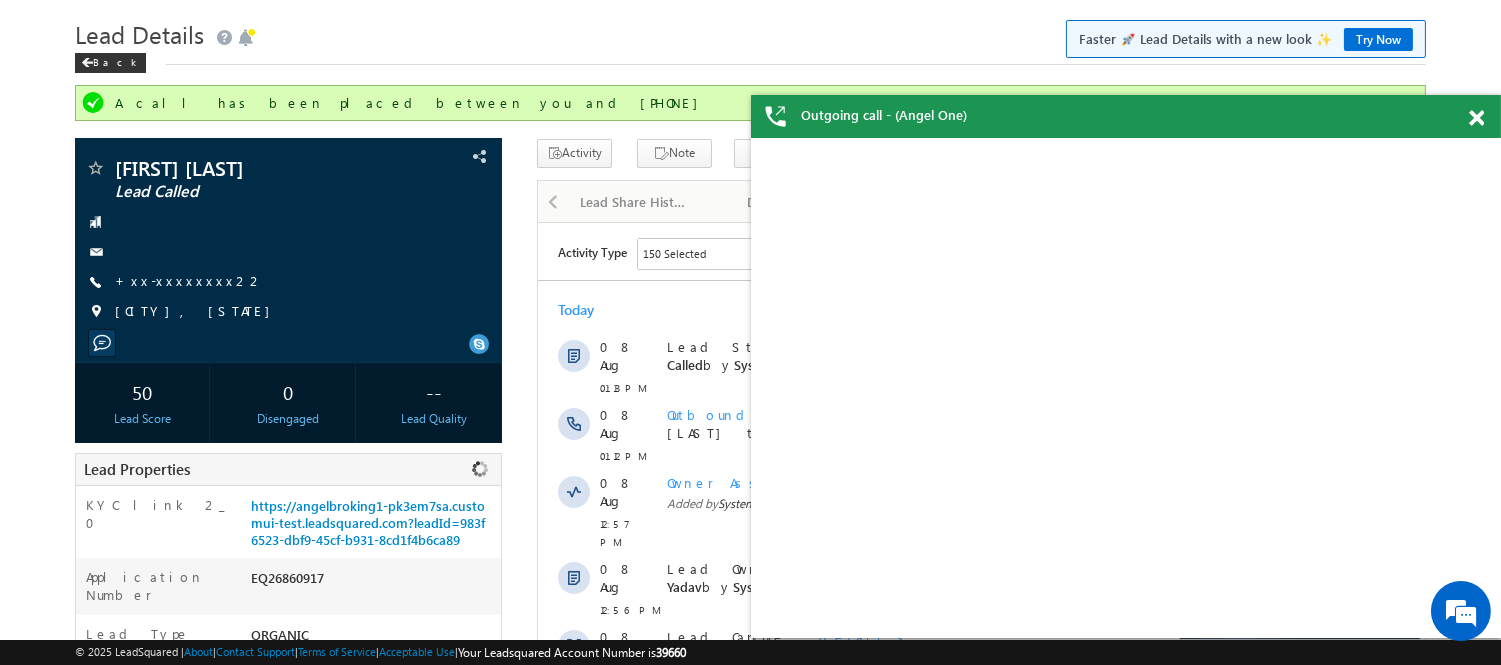 scroll, scrollTop: 0, scrollLeft: 0, axis: both 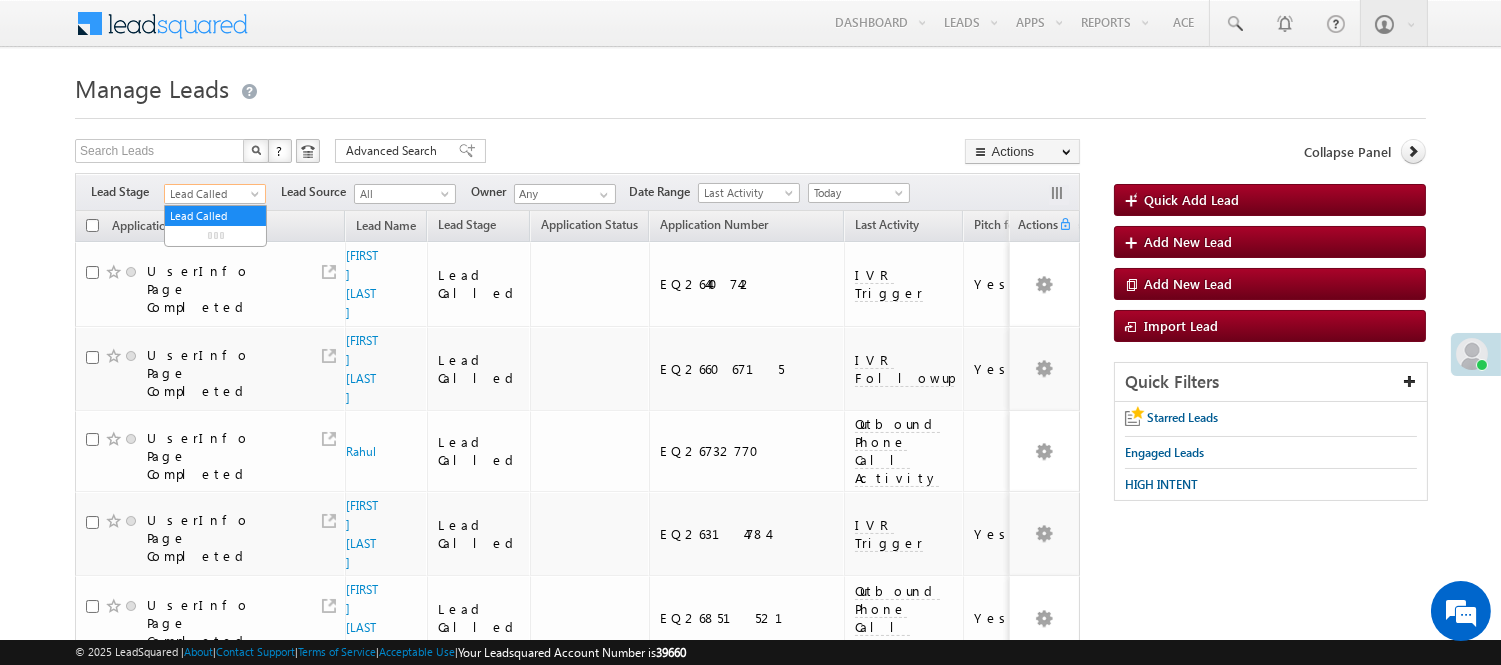 click on "Lead Called" at bounding box center (212, 194) 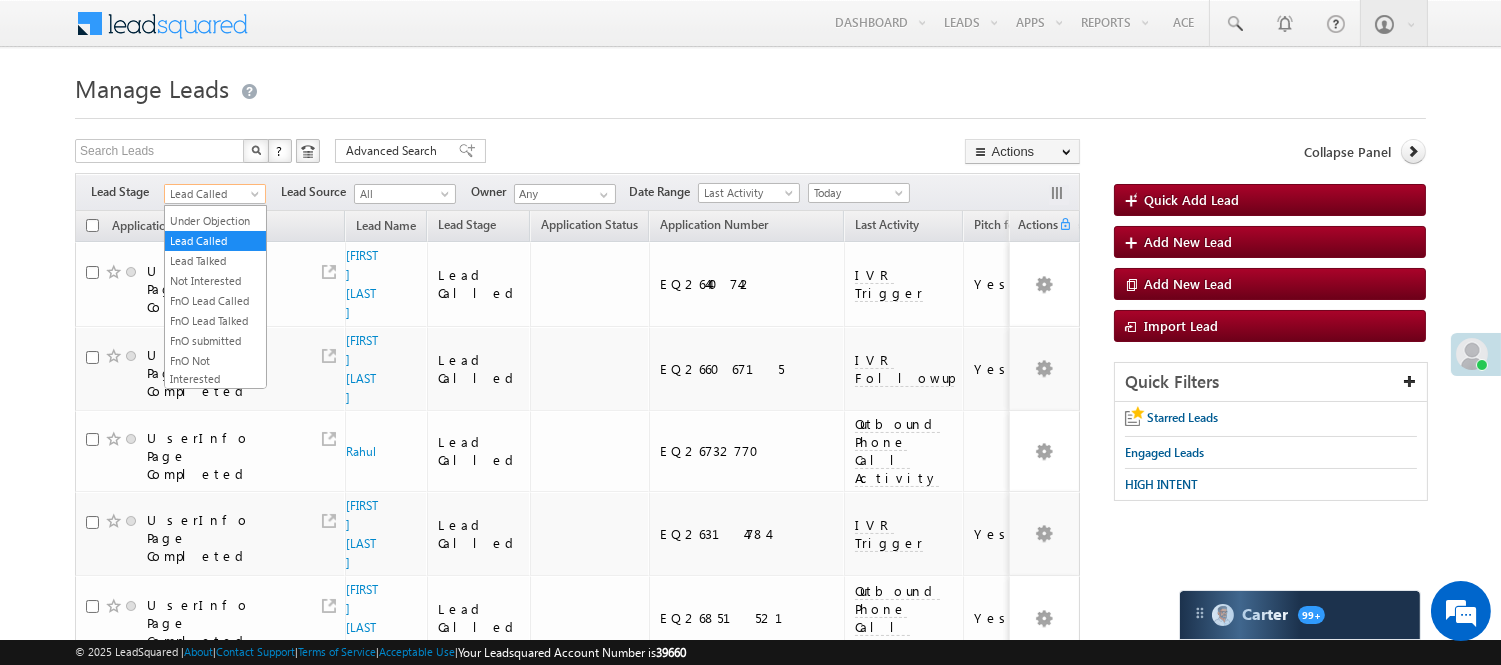 scroll, scrollTop: 496, scrollLeft: 0, axis: vertical 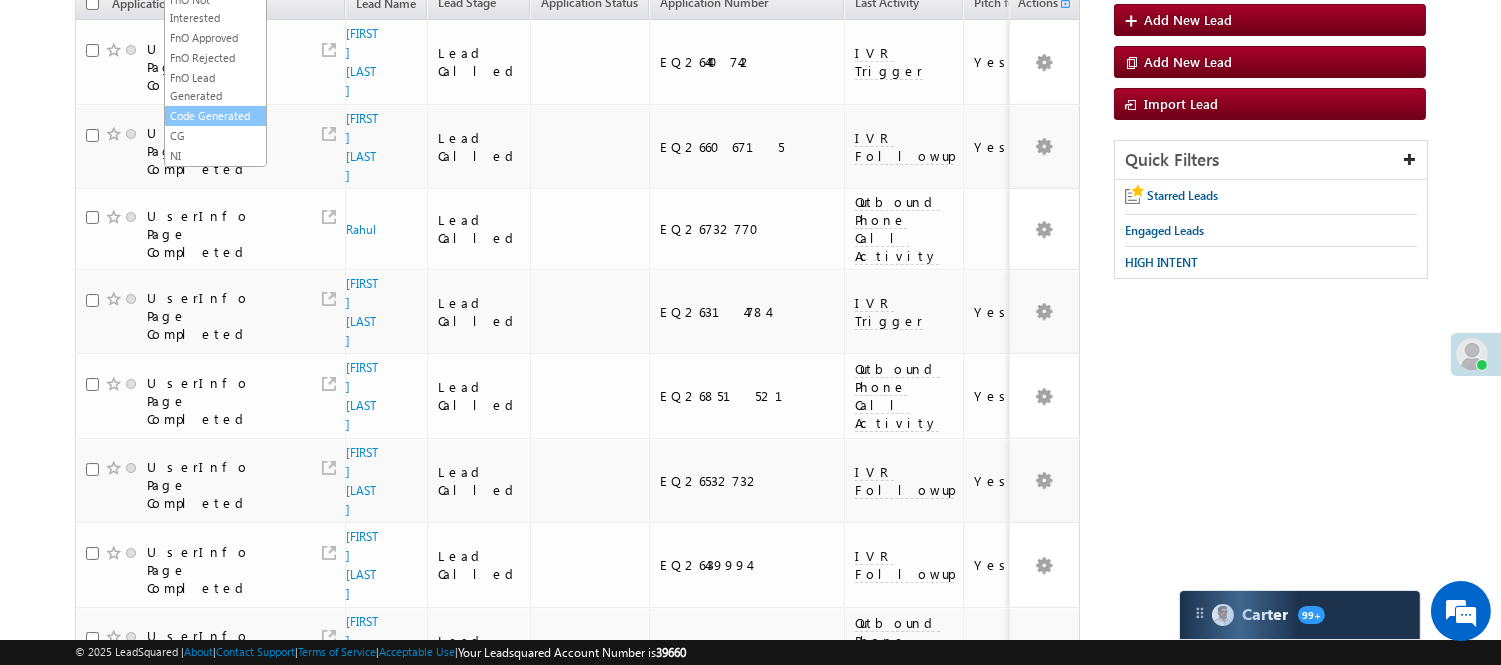 click on "Code Generated" at bounding box center (215, 116) 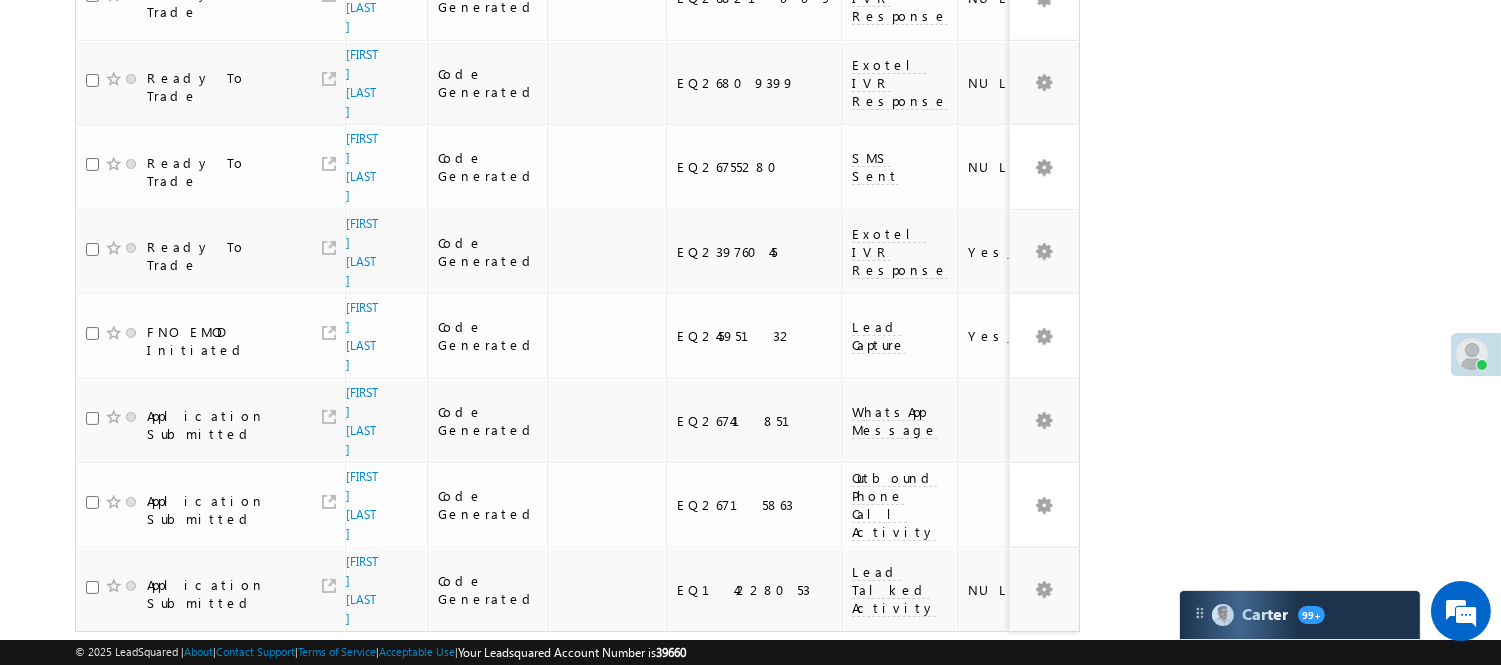 scroll, scrollTop: 0, scrollLeft: 0, axis: both 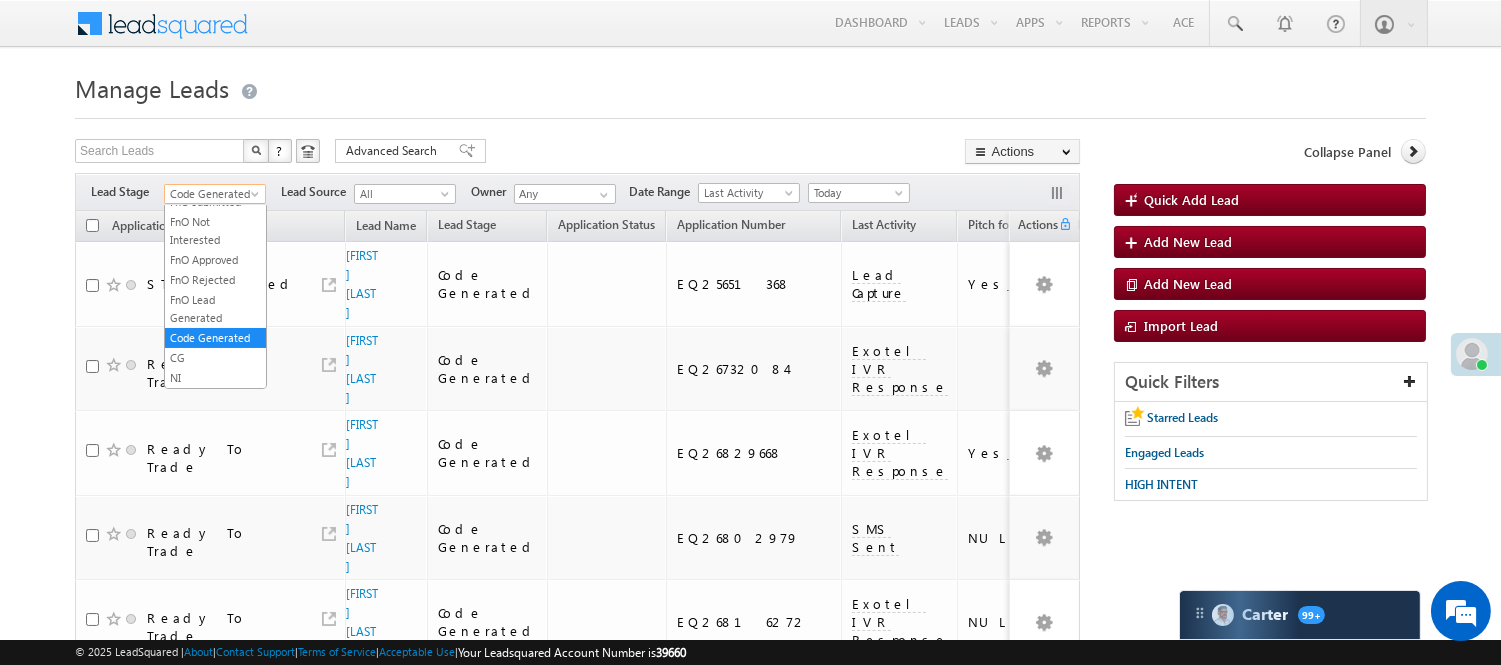 drag, startPoint x: 228, startPoint y: 190, endPoint x: 231, endPoint y: 201, distance: 11.401754 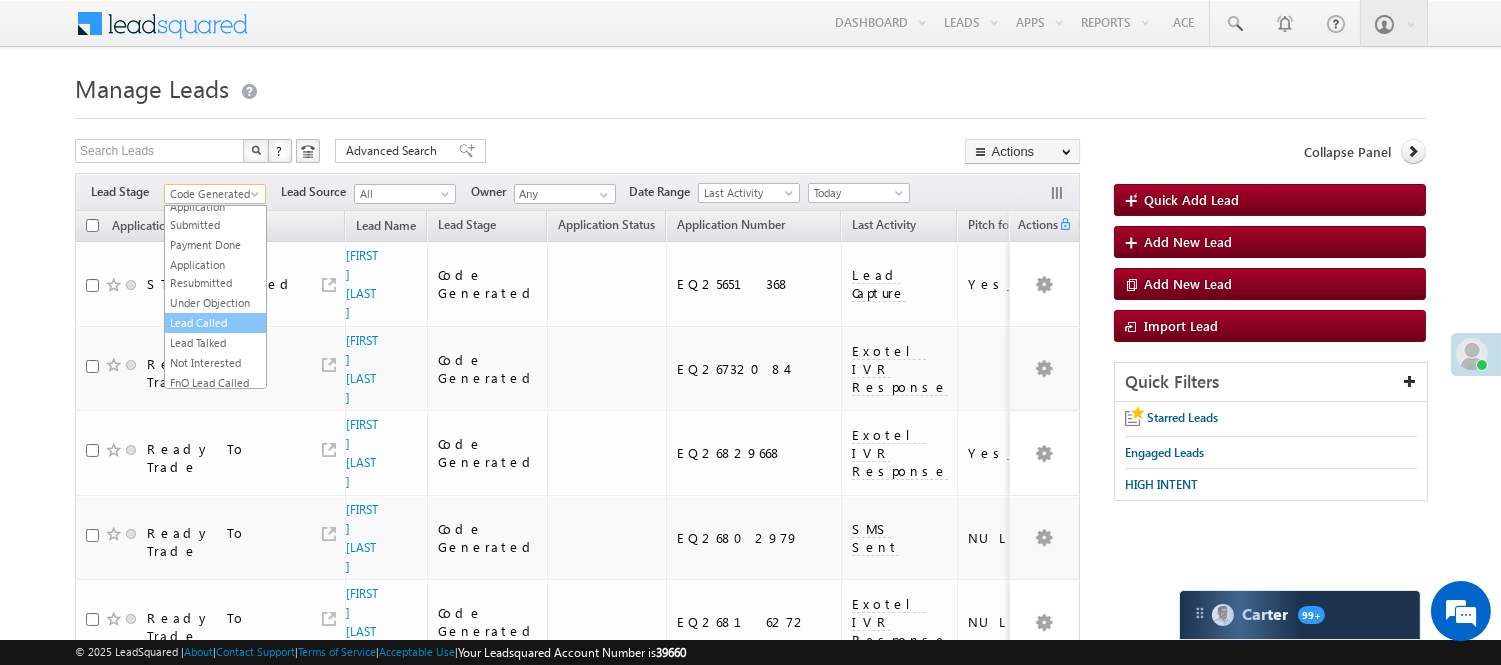 click on "Lead Called" at bounding box center (215, 323) 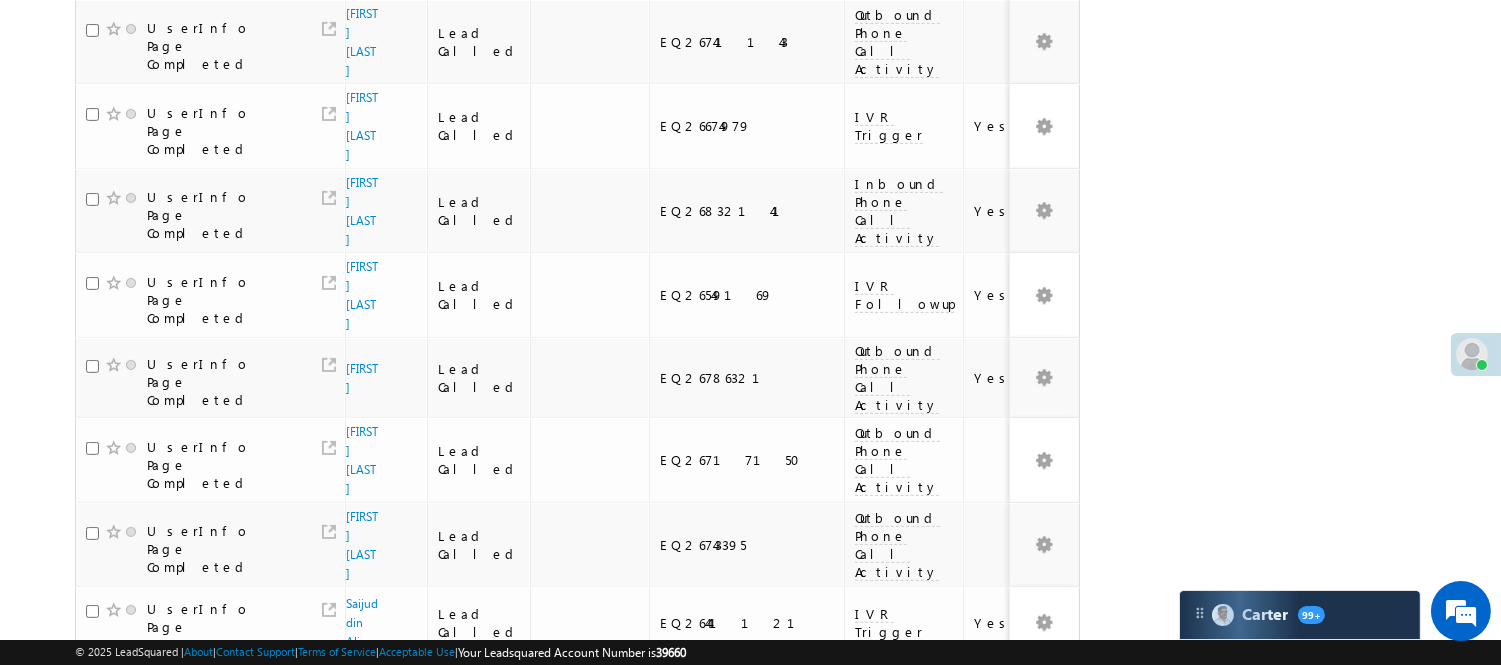 scroll, scrollTop: 1335, scrollLeft: 0, axis: vertical 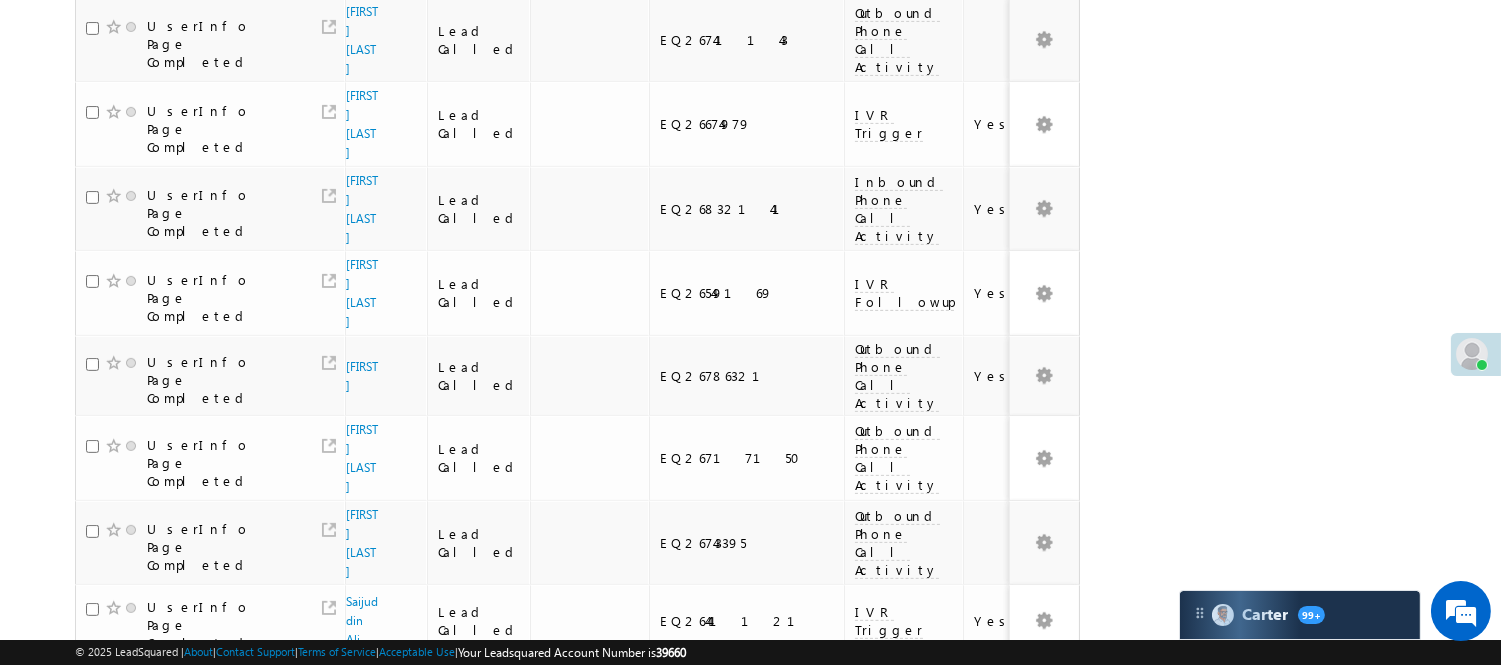 click on "3" at bounding box center (978, 1020) 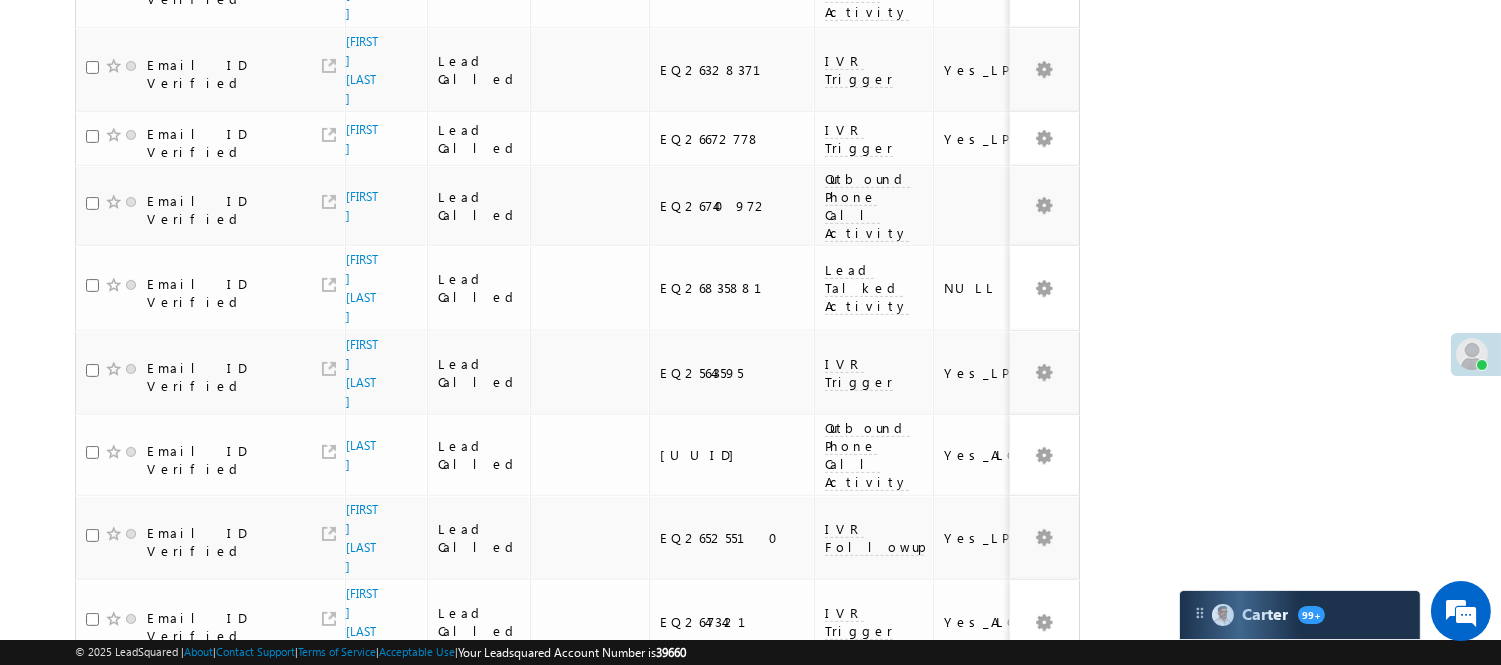 scroll, scrollTop: 1295, scrollLeft: 0, axis: vertical 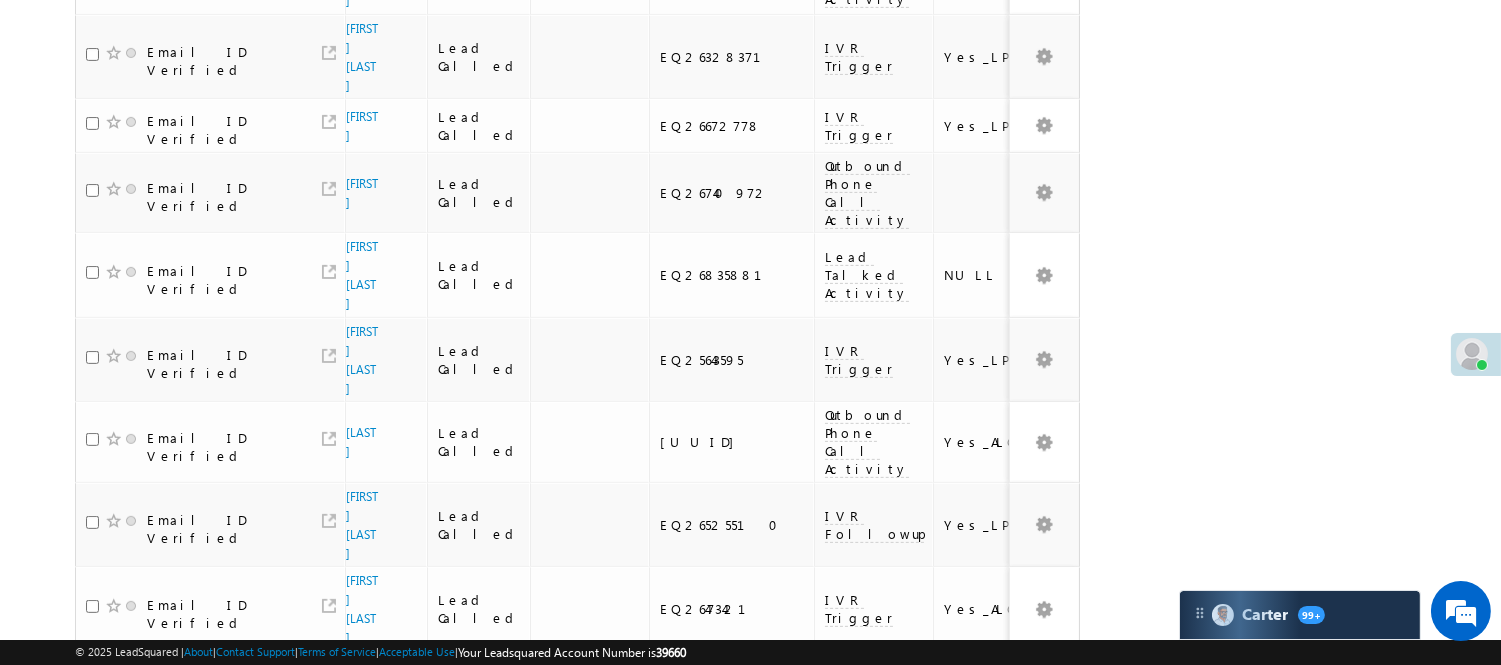 click on "2" at bounding box center [937, 1006] 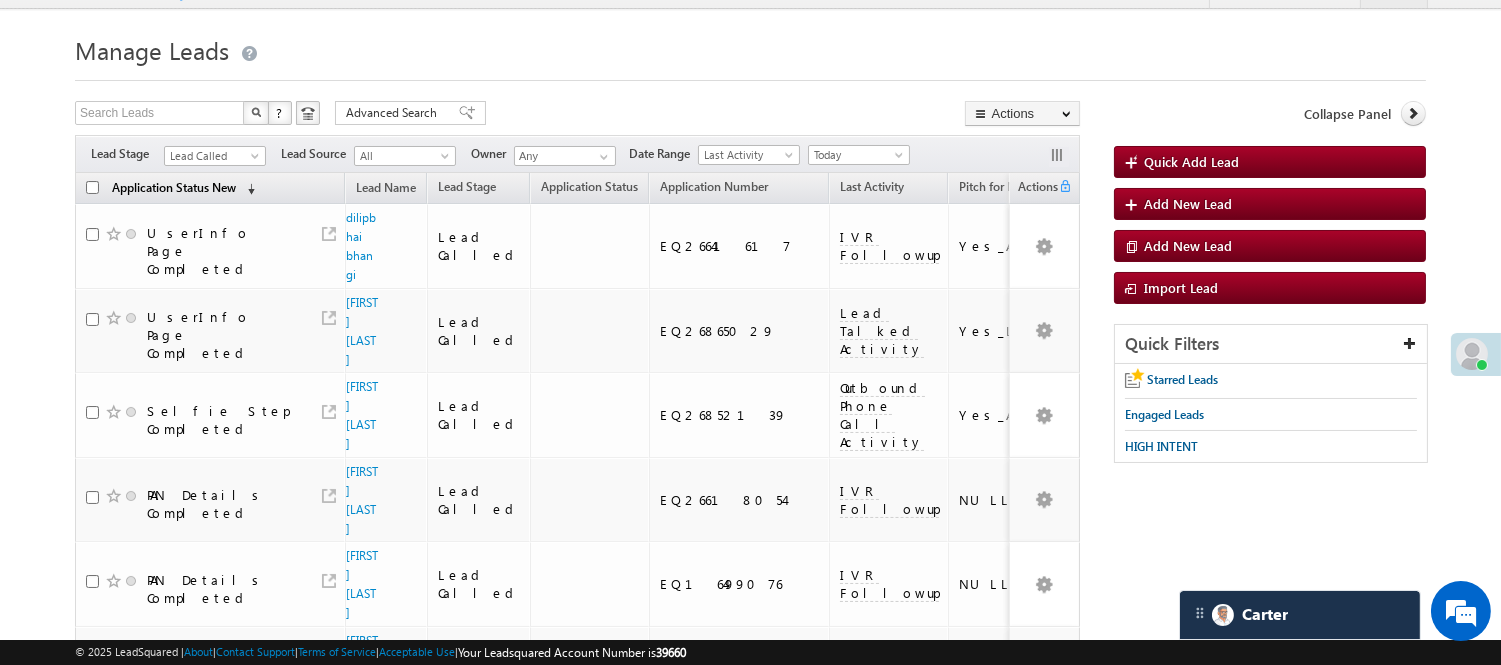 scroll, scrollTop: 111, scrollLeft: 0, axis: vertical 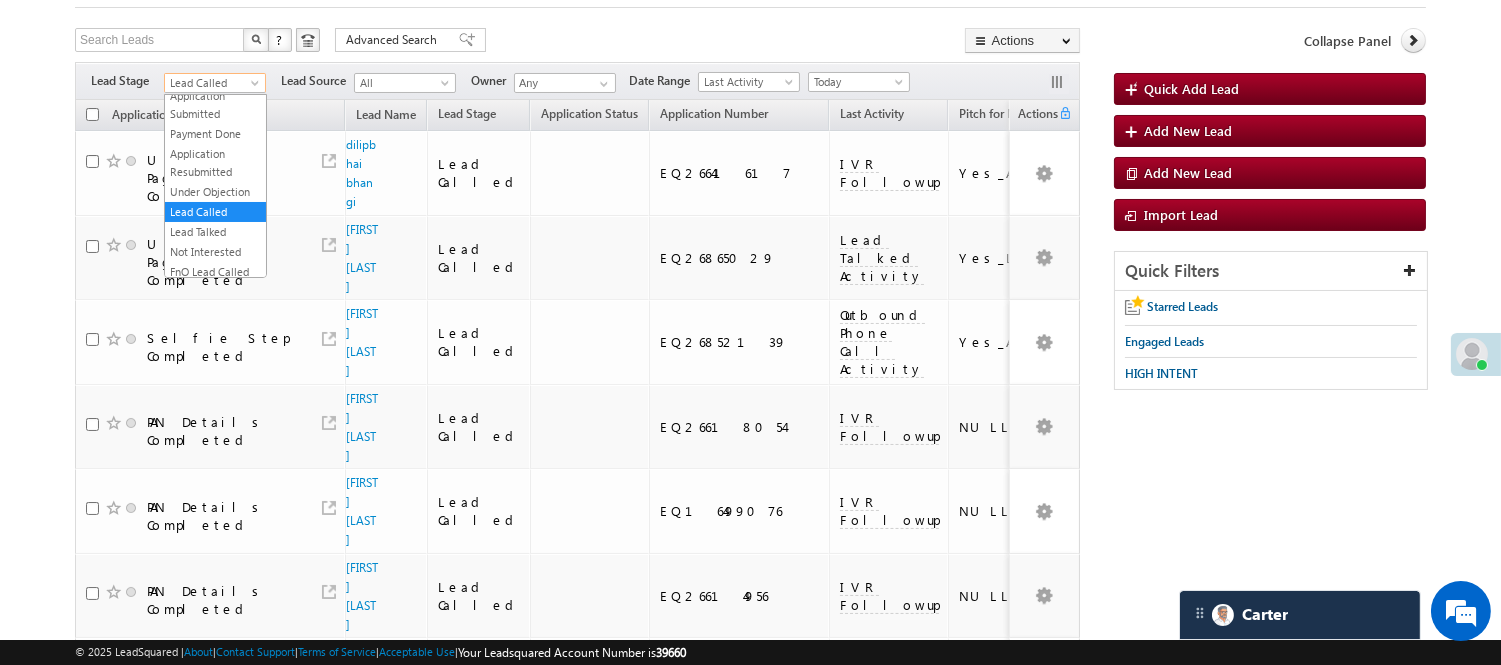 click on "Lead Called" at bounding box center (212, 83) 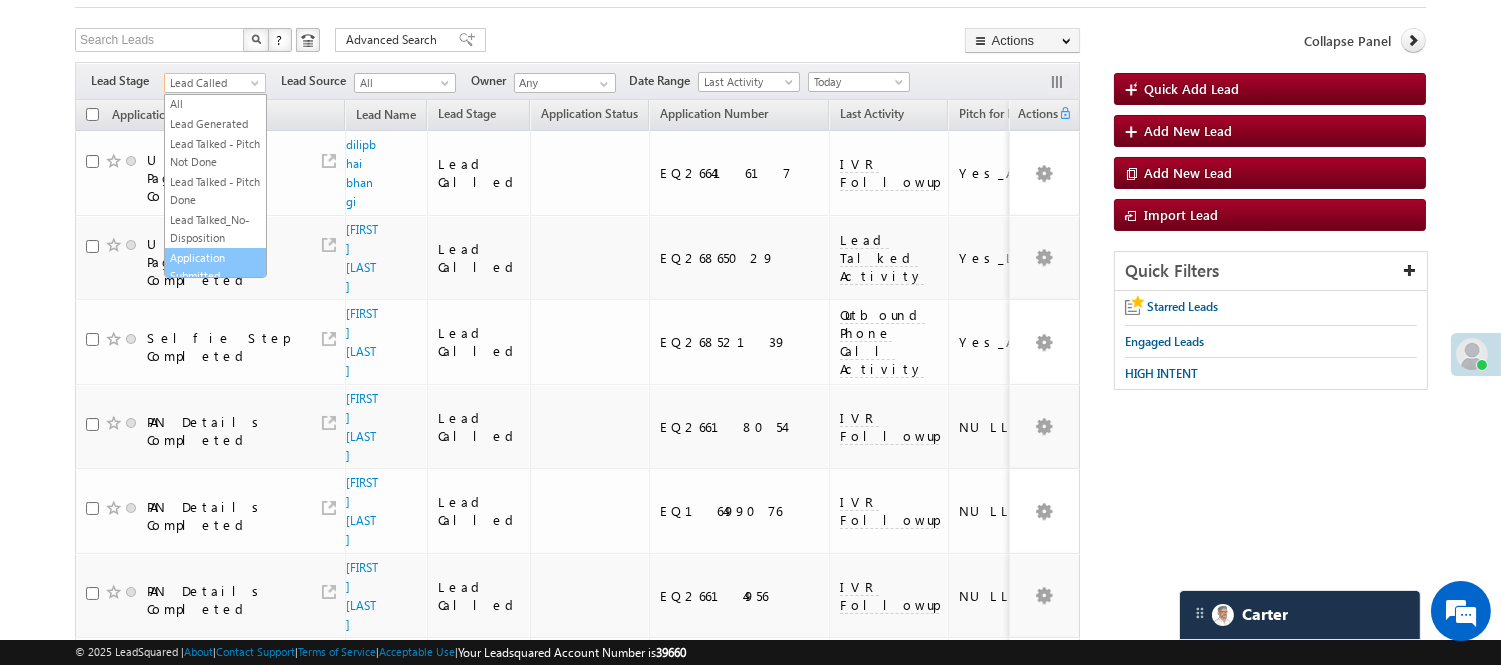 scroll, scrollTop: 0, scrollLeft: 0, axis: both 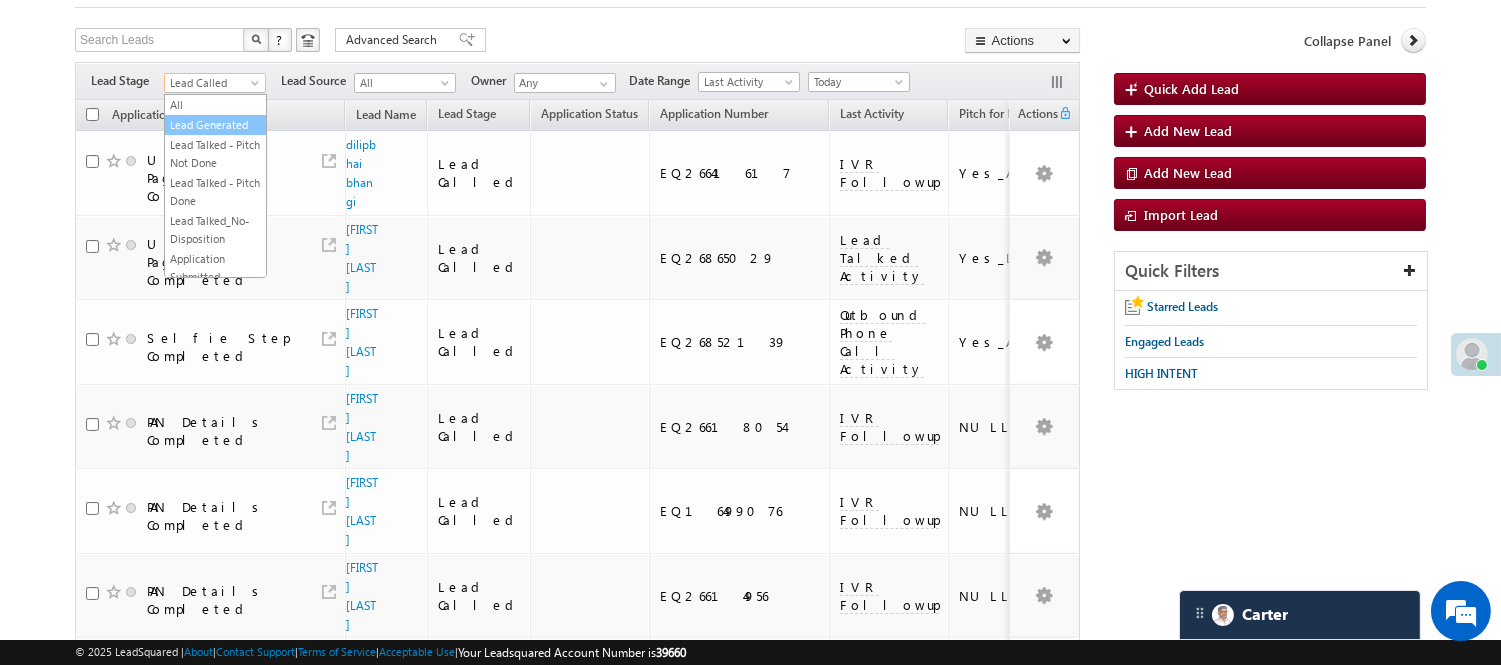 click on "Lead Generated" at bounding box center (215, 125) 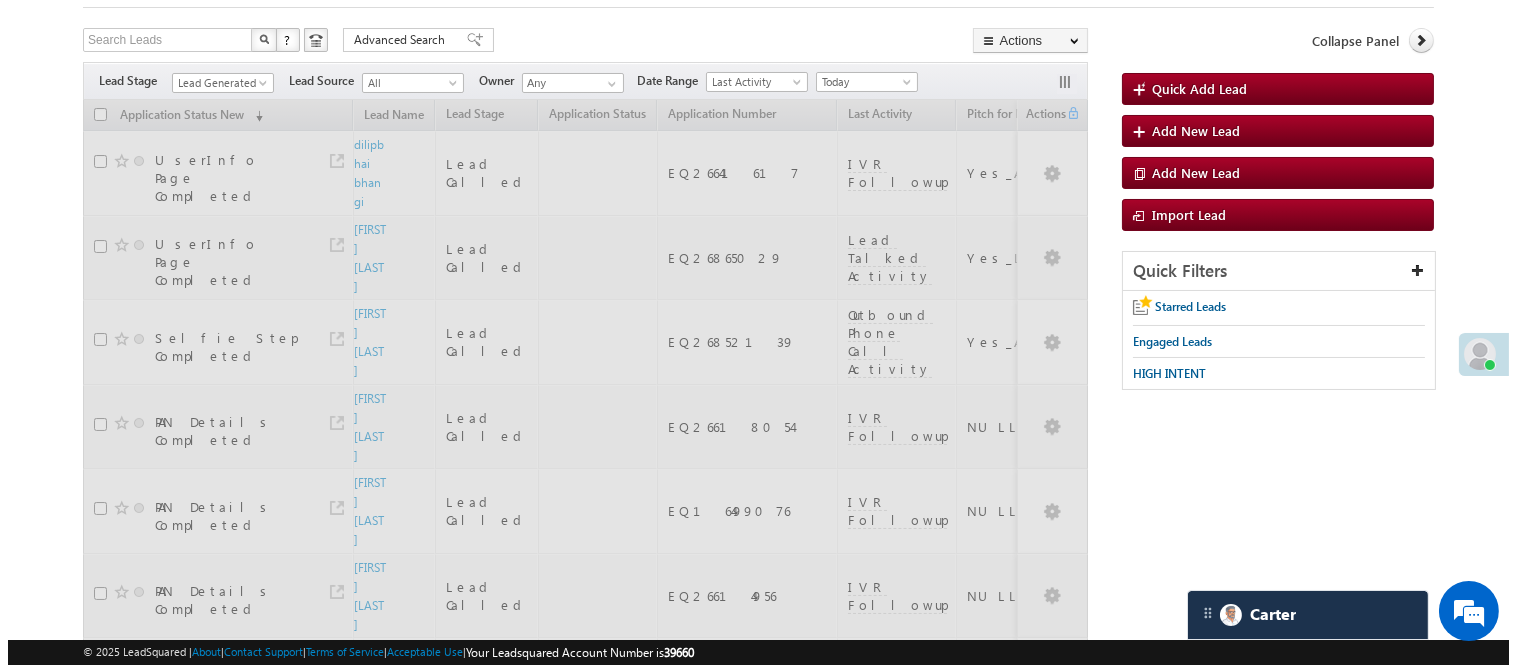 scroll, scrollTop: 0, scrollLeft: 0, axis: both 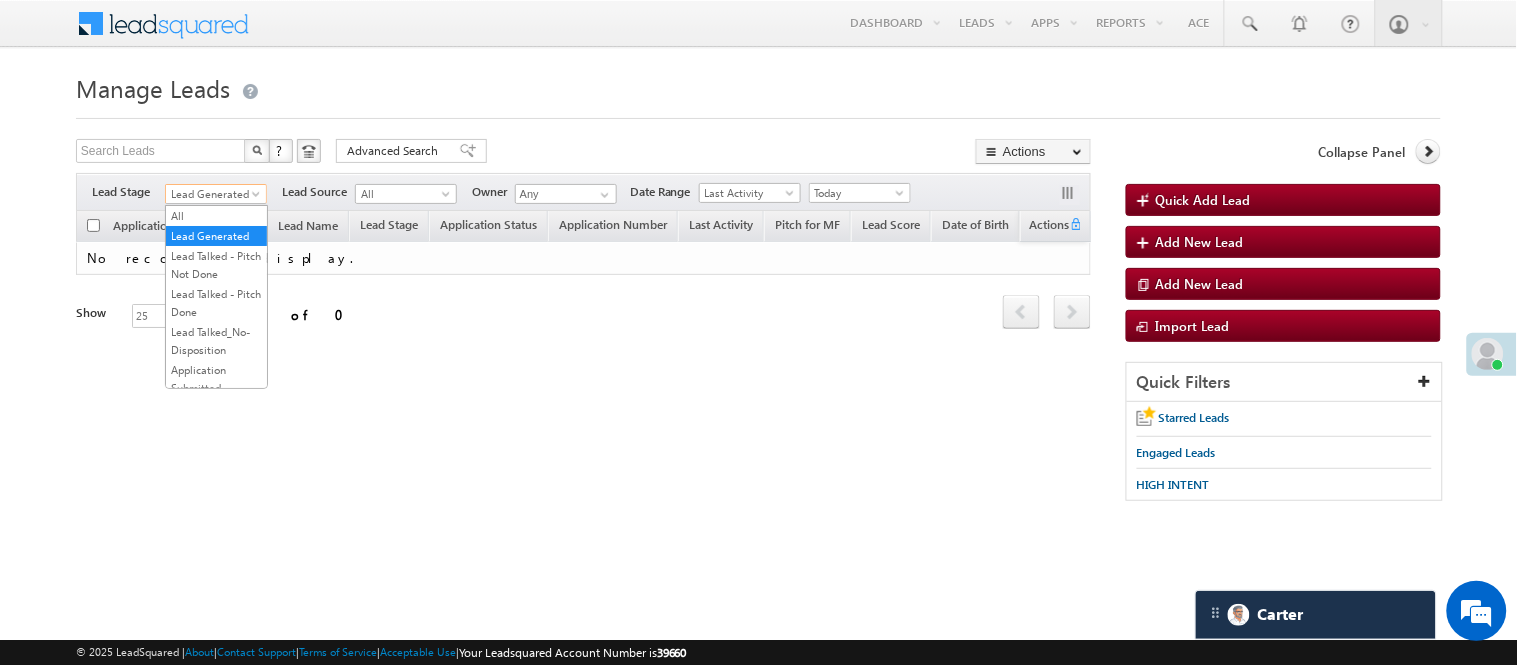 click on "Lead Generated" at bounding box center [213, 194] 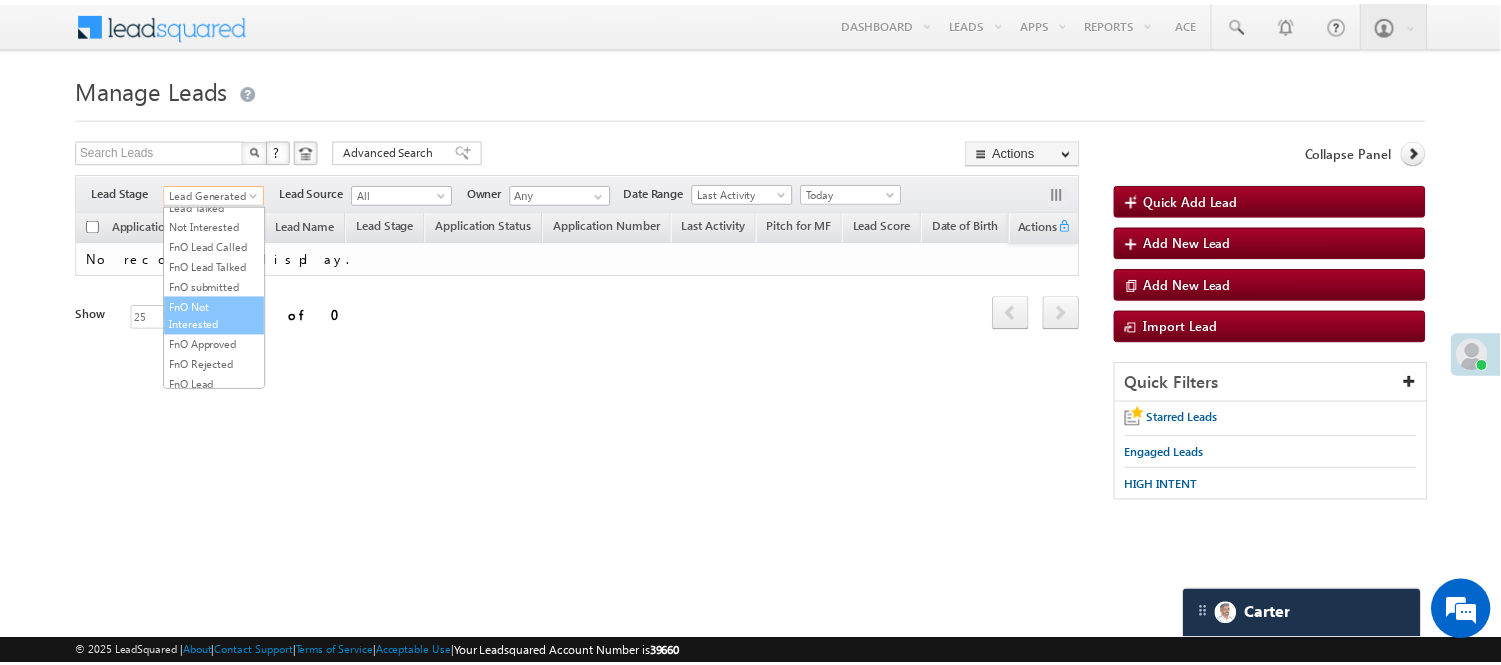 scroll, scrollTop: 444, scrollLeft: 0, axis: vertical 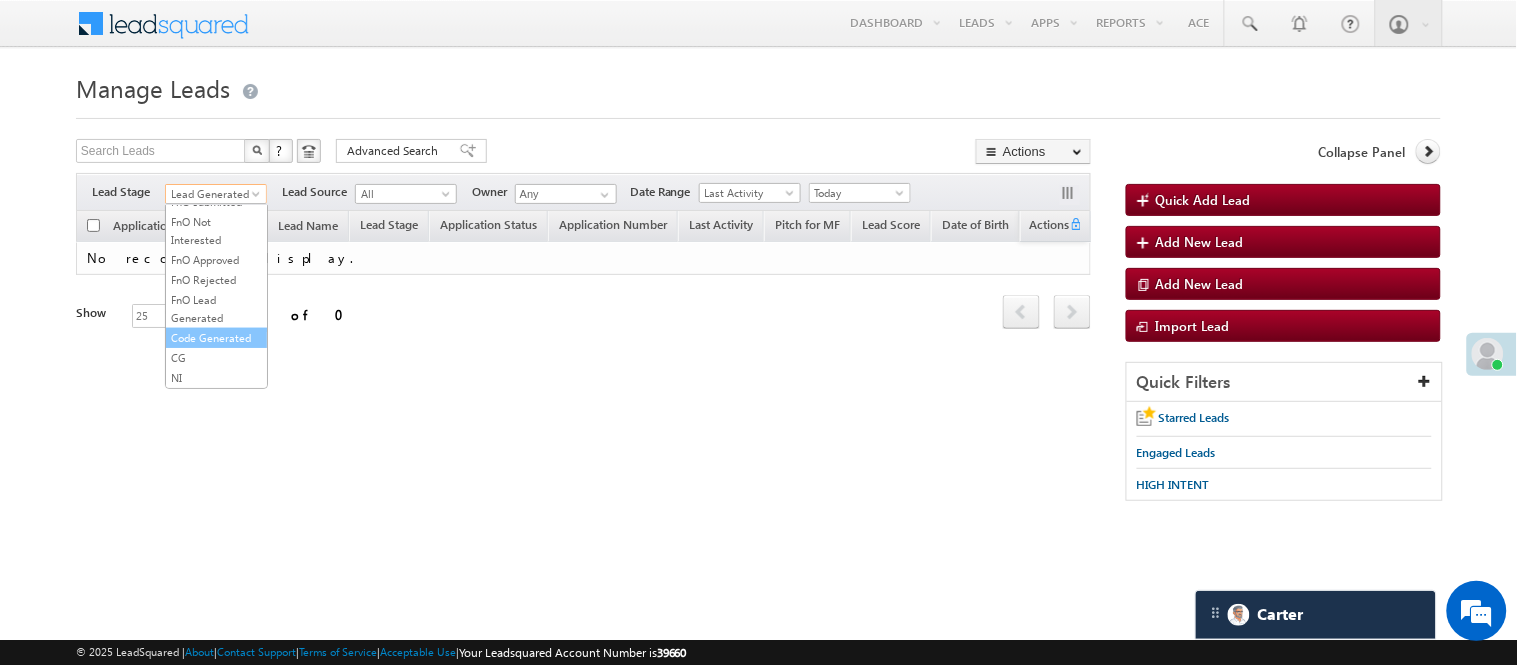 click on "Code Generated" at bounding box center (216, 338) 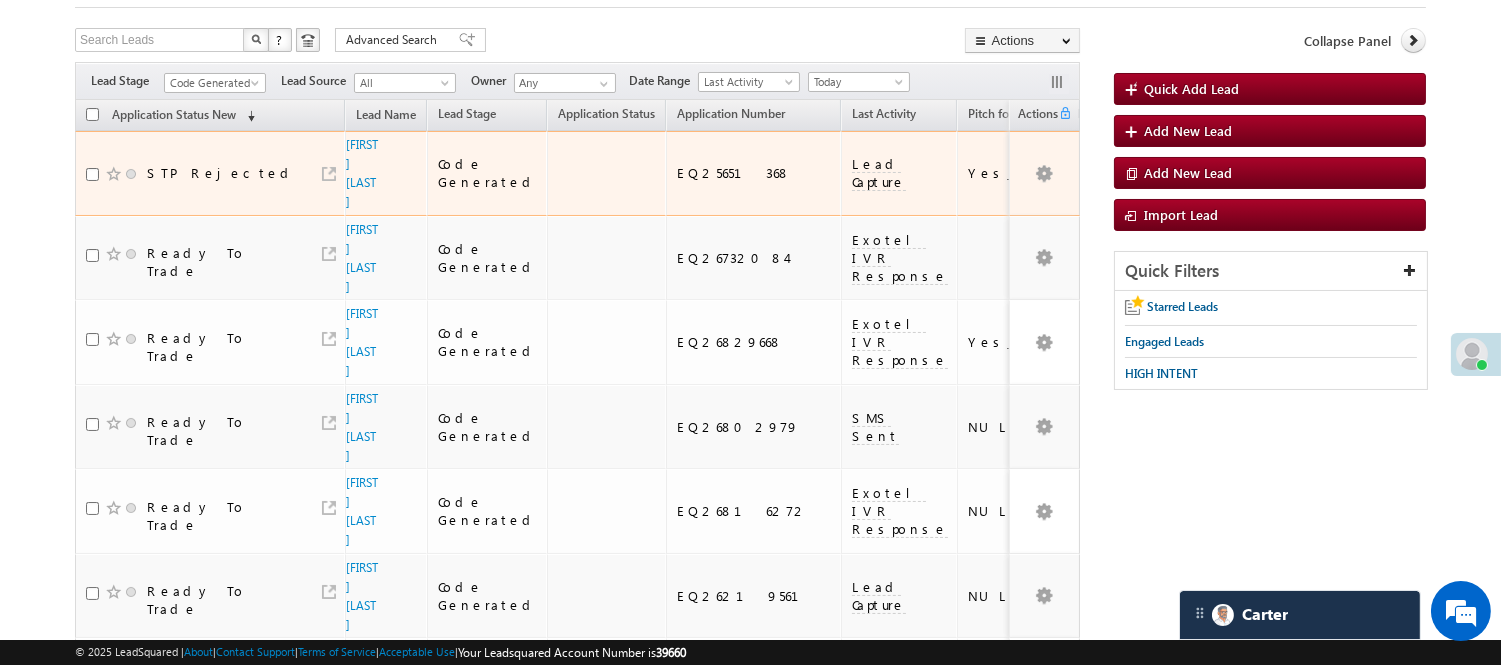 scroll, scrollTop: 0, scrollLeft: 0, axis: both 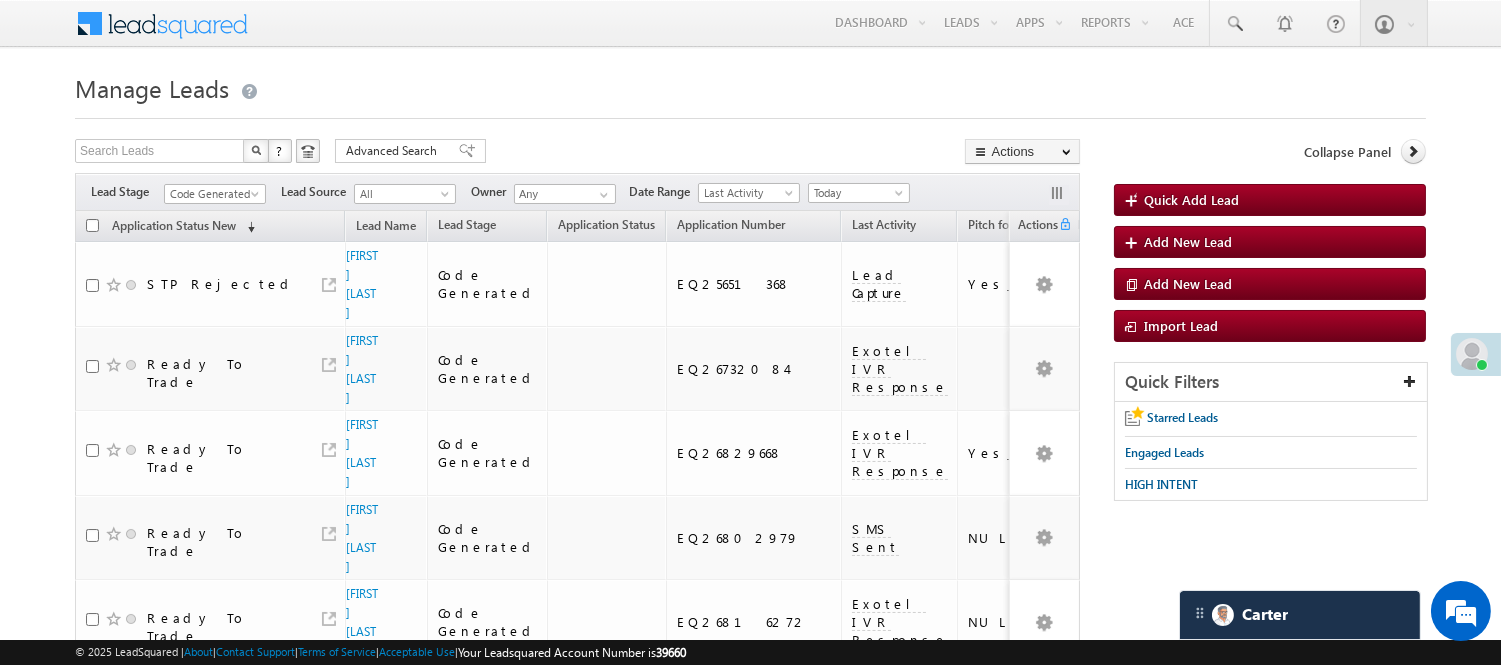 click on "Code Generated" at bounding box center (215, 191) 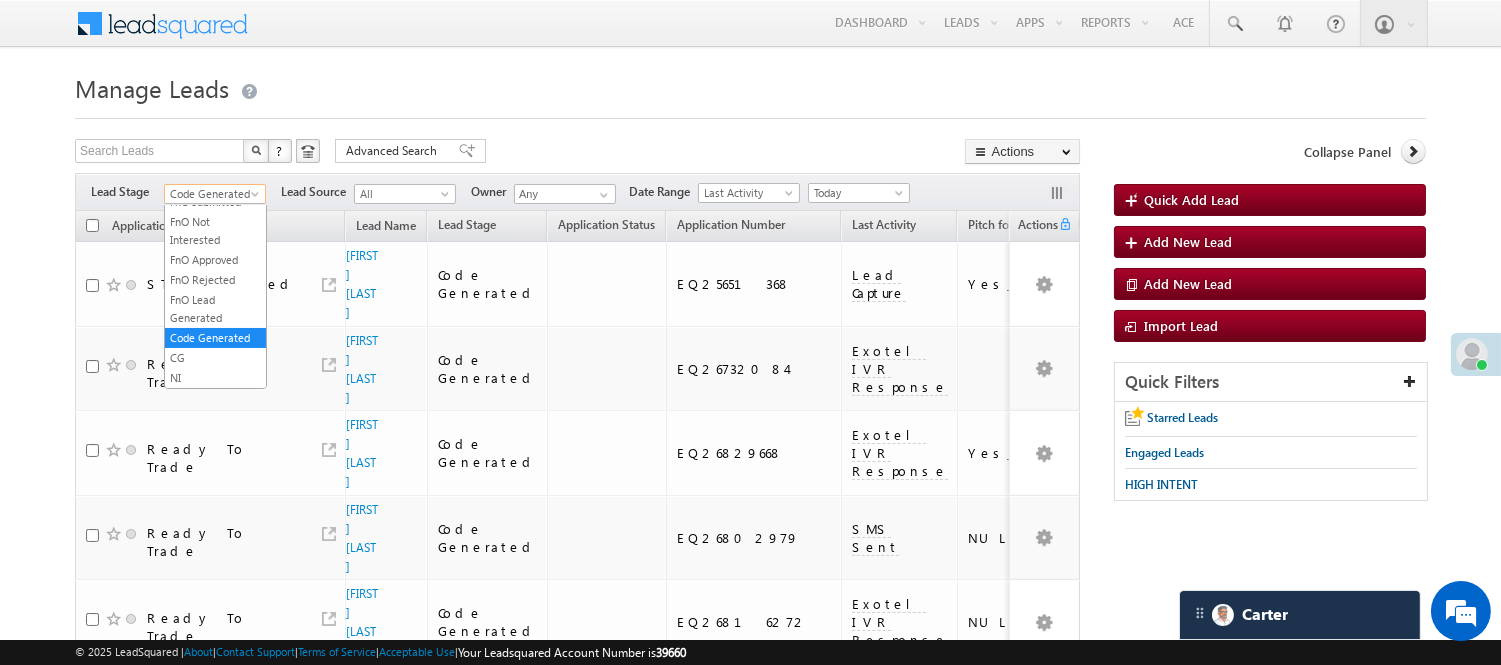 click on "Code Generated" at bounding box center [212, 194] 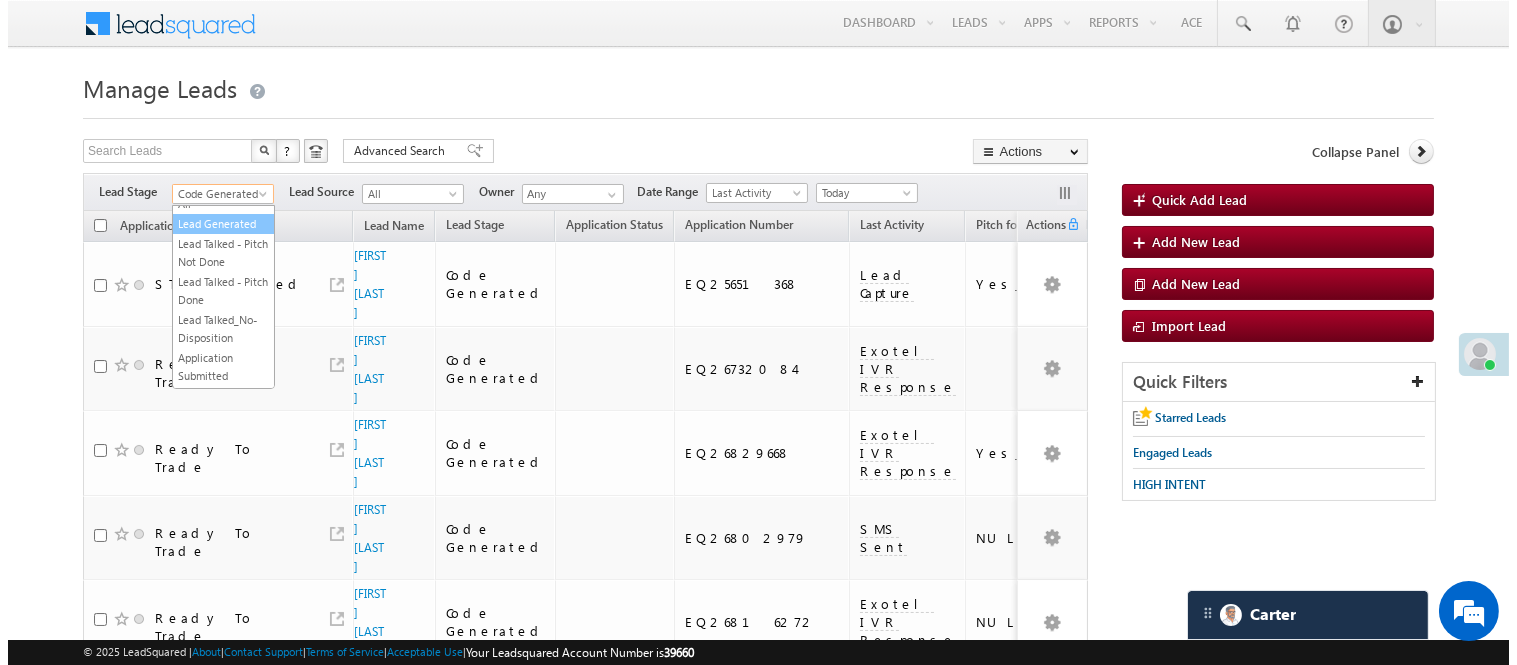 scroll, scrollTop: 0, scrollLeft: 0, axis: both 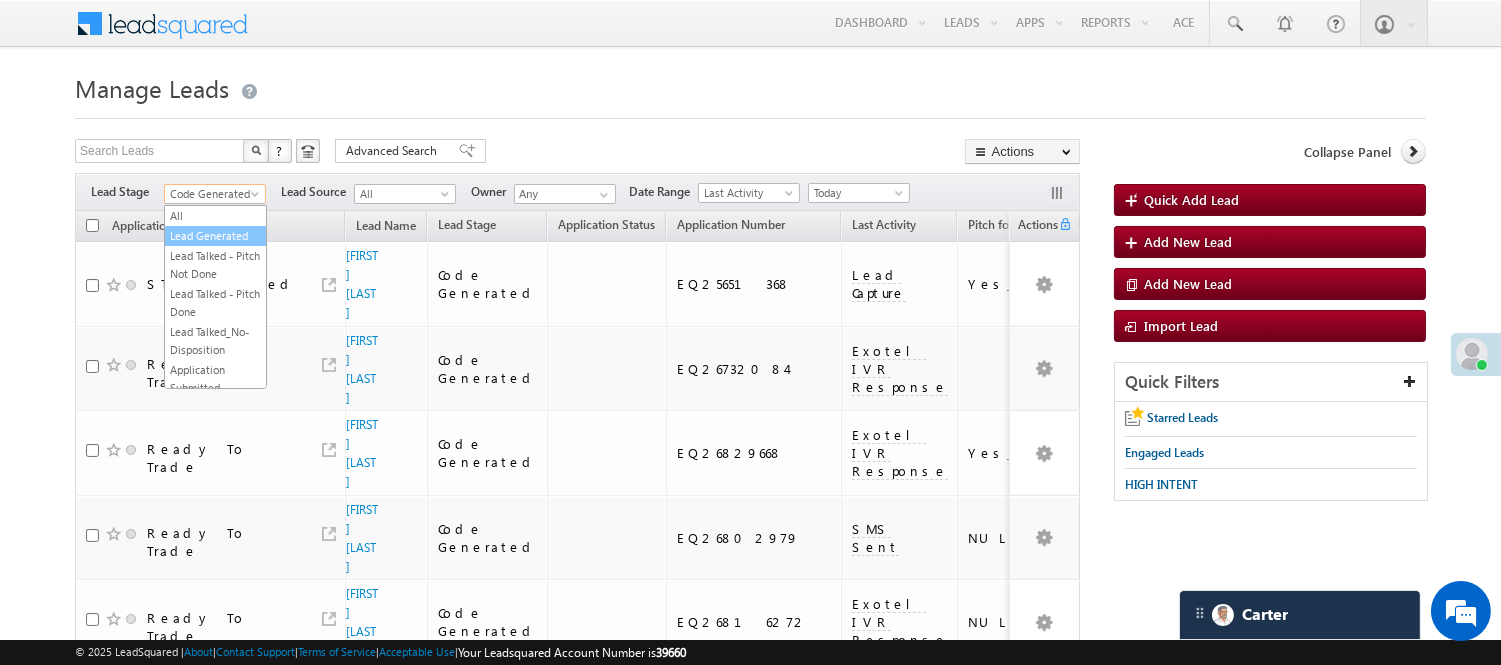 click on "Lead Generated" at bounding box center (215, 236) 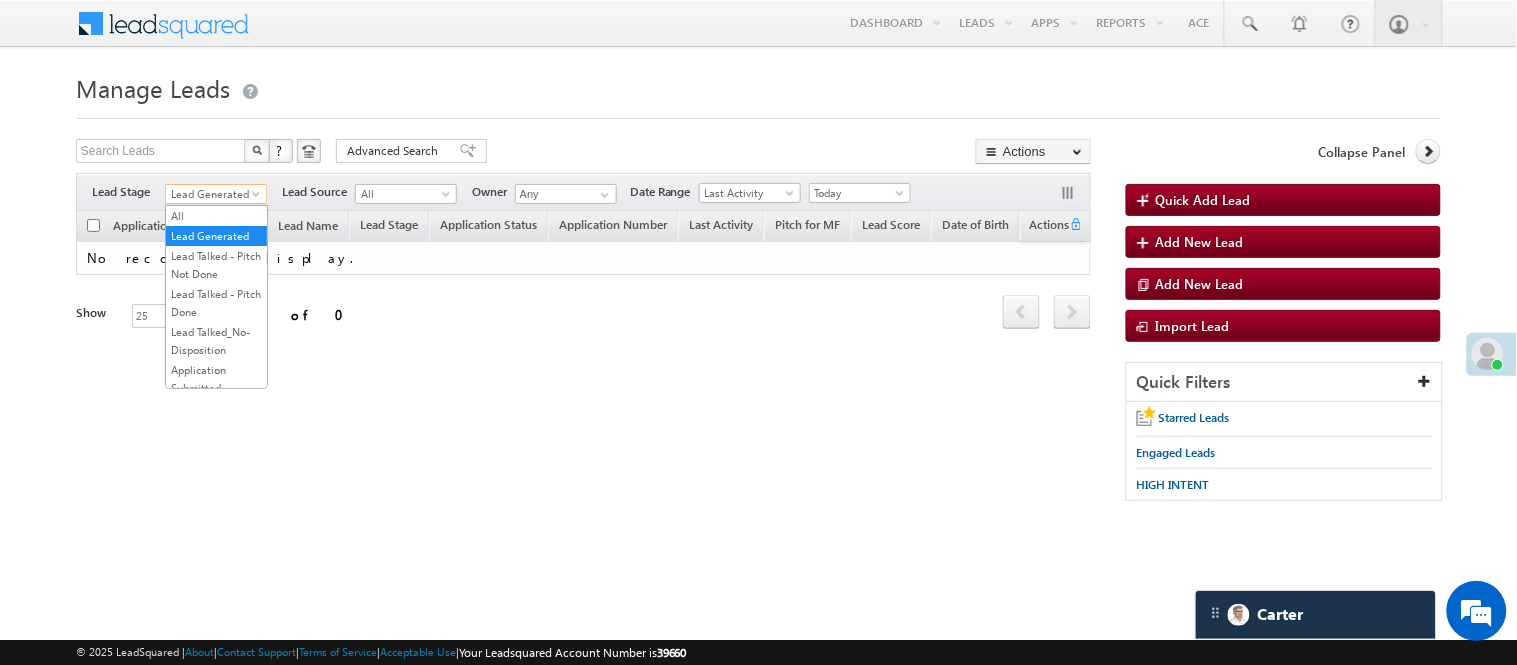 click on "Lead Generated" at bounding box center (213, 194) 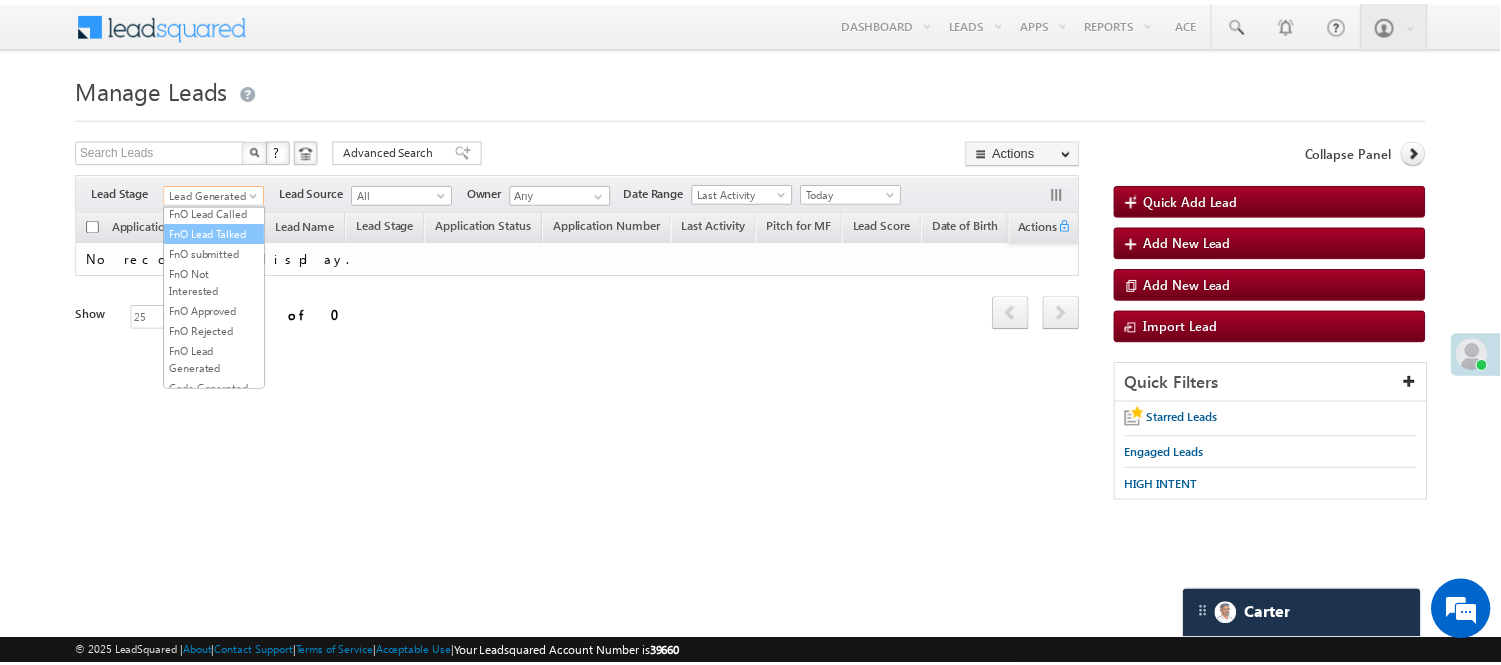 scroll, scrollTop: 496, scrollLeft: 0, axis: vertical 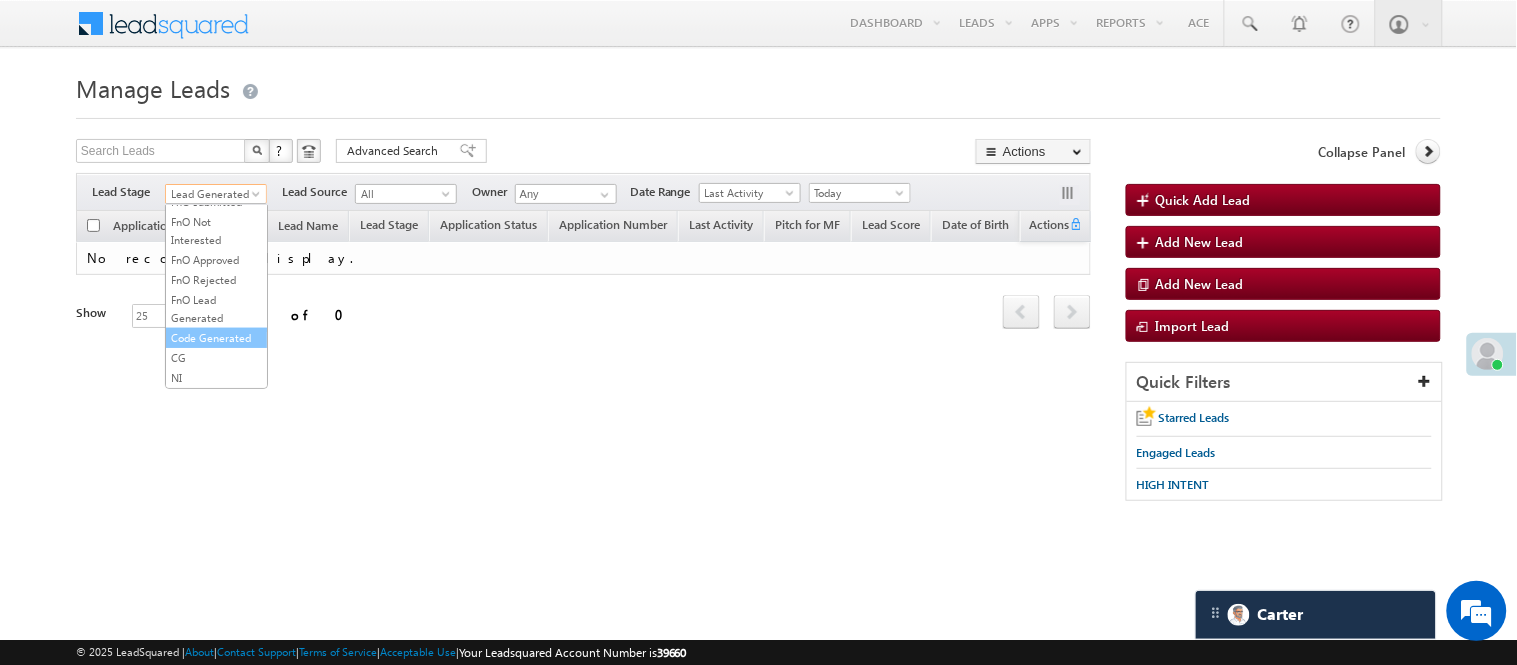 click on "Code Generated" at bounding box center (216, 338) 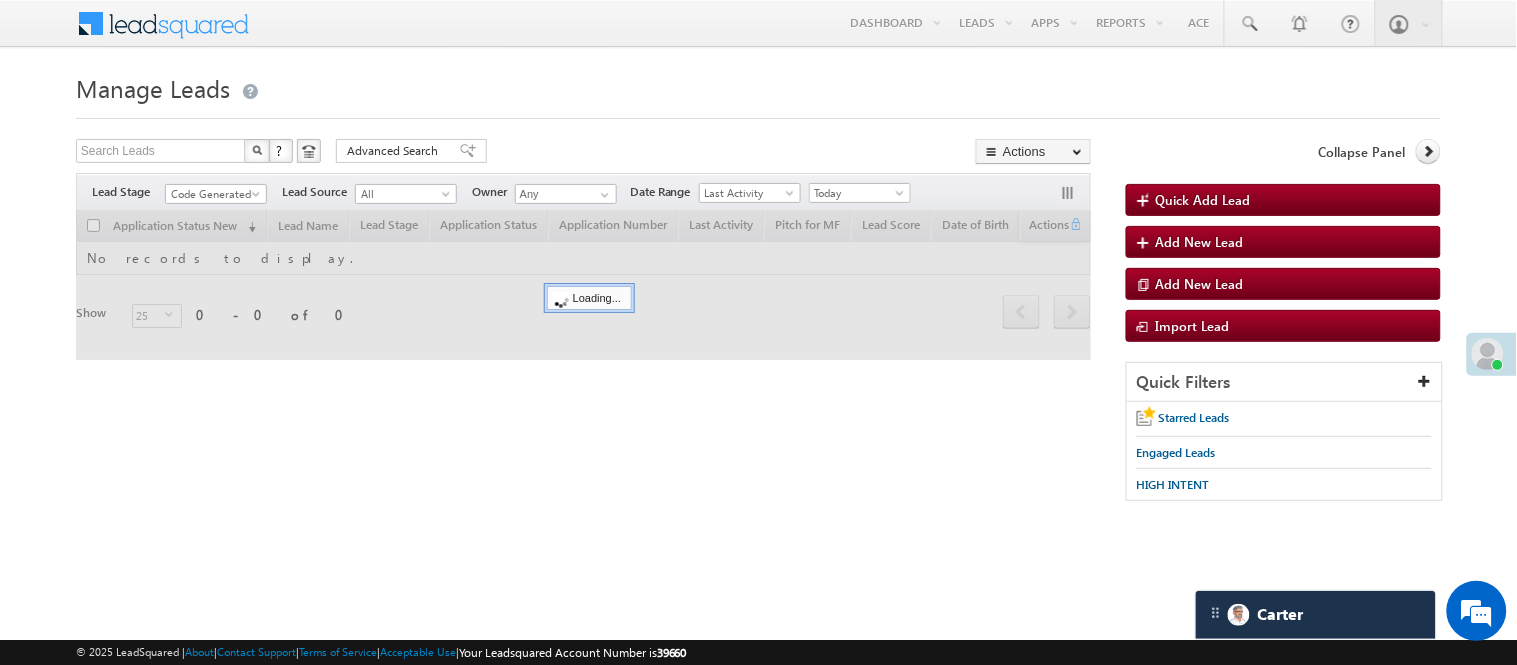 click on "Manage Leads" at bounding box center [758, 86] 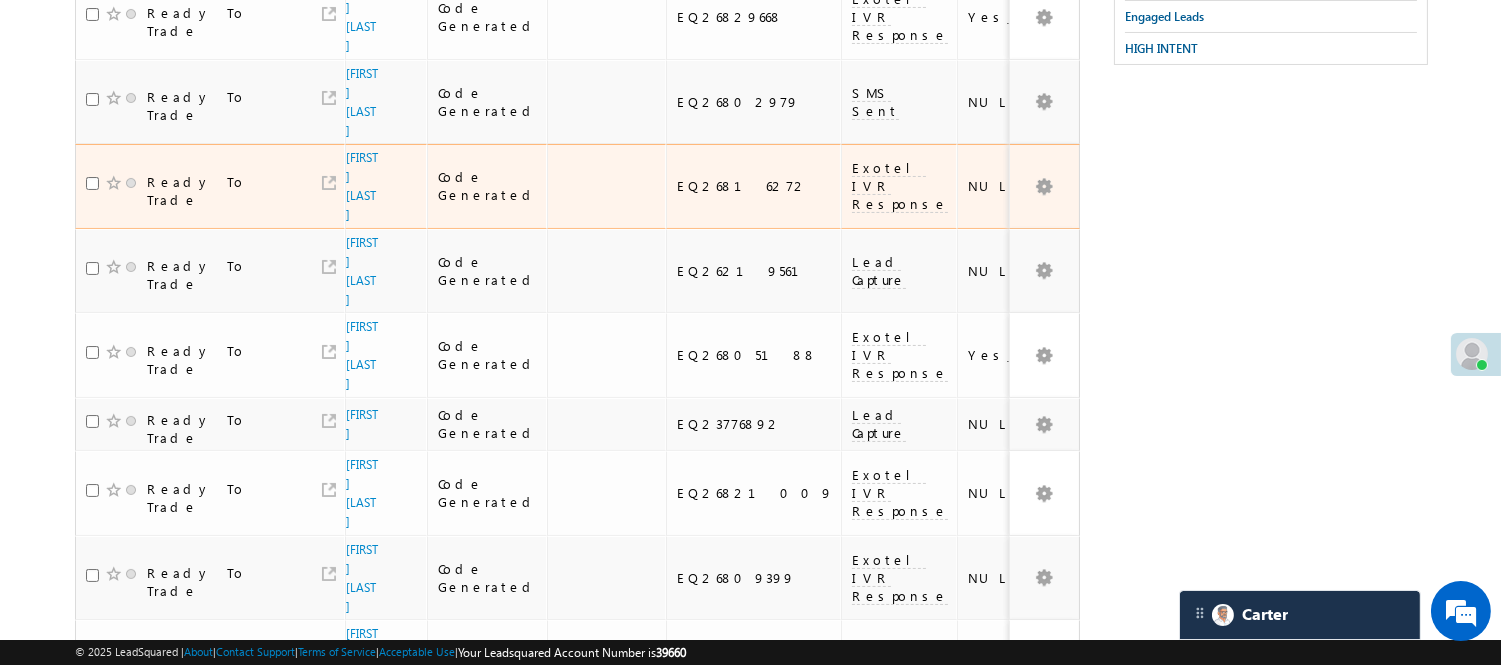 scroll, scrollTop: 0, scrollLeft: 0, axis: both 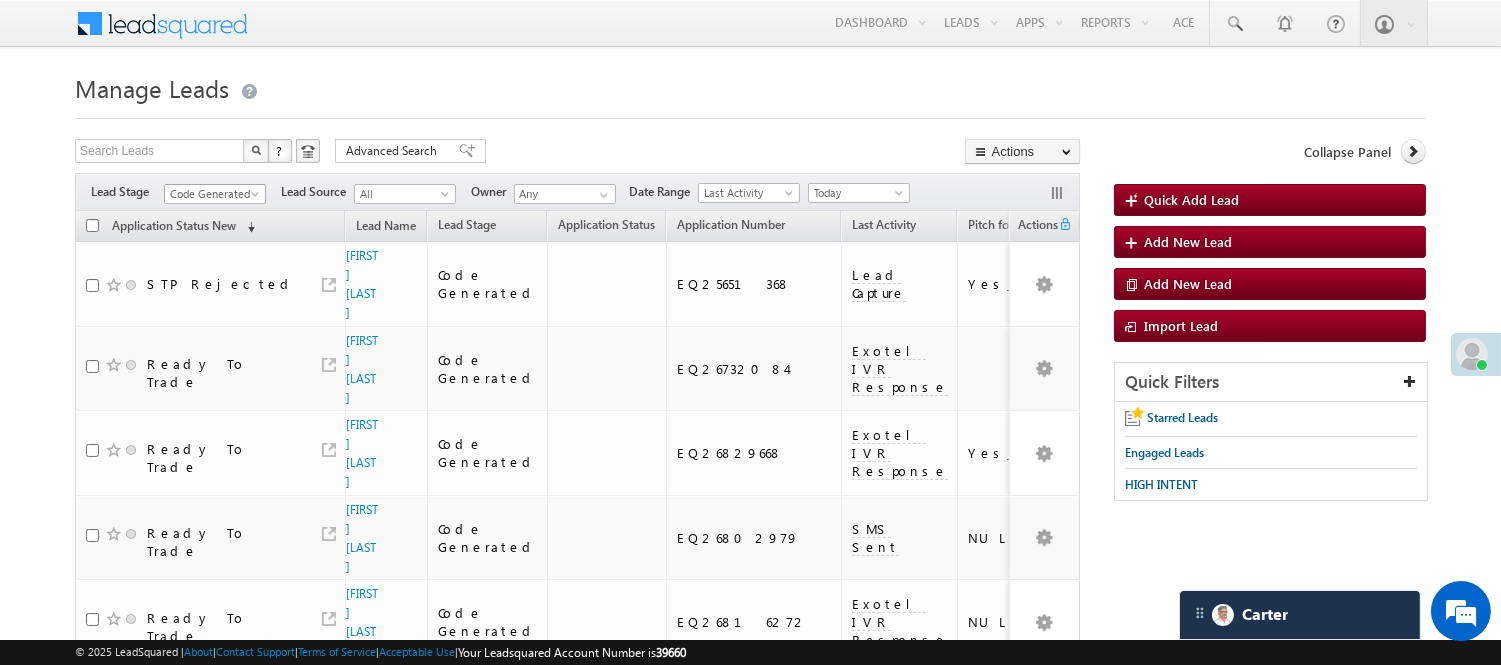 click on "Code Generated" at bounding box center (212, 194) 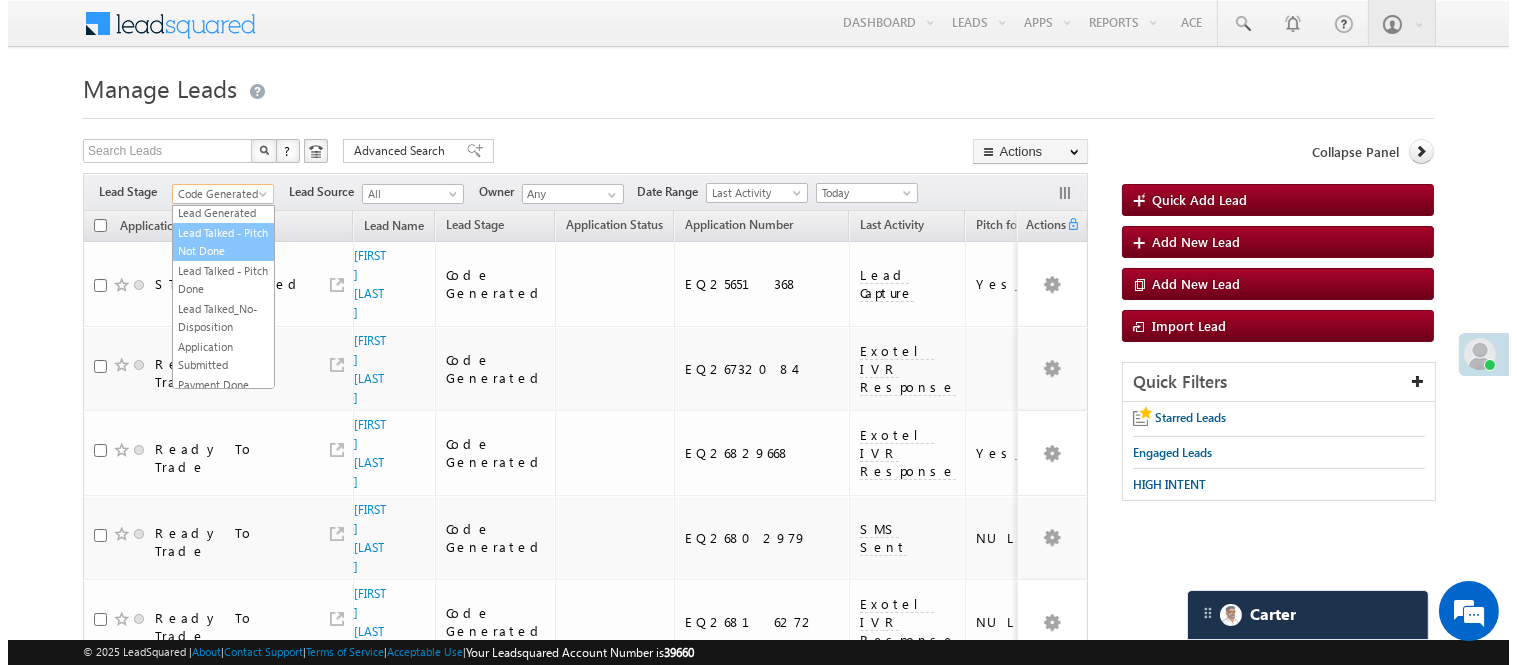 scroll, scrollTop: 0, scrollLeft: 0, axis: both 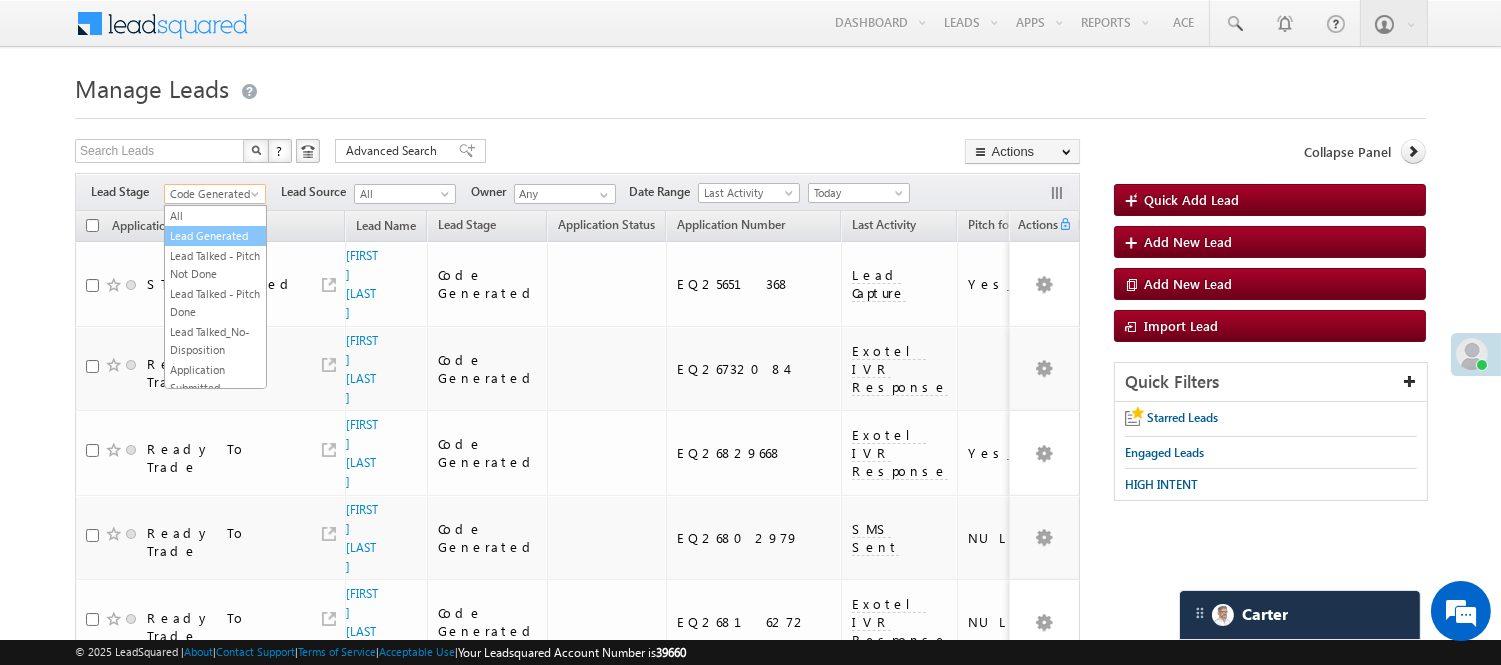 click on "Lead Generated" at bounding box center [215, 236] 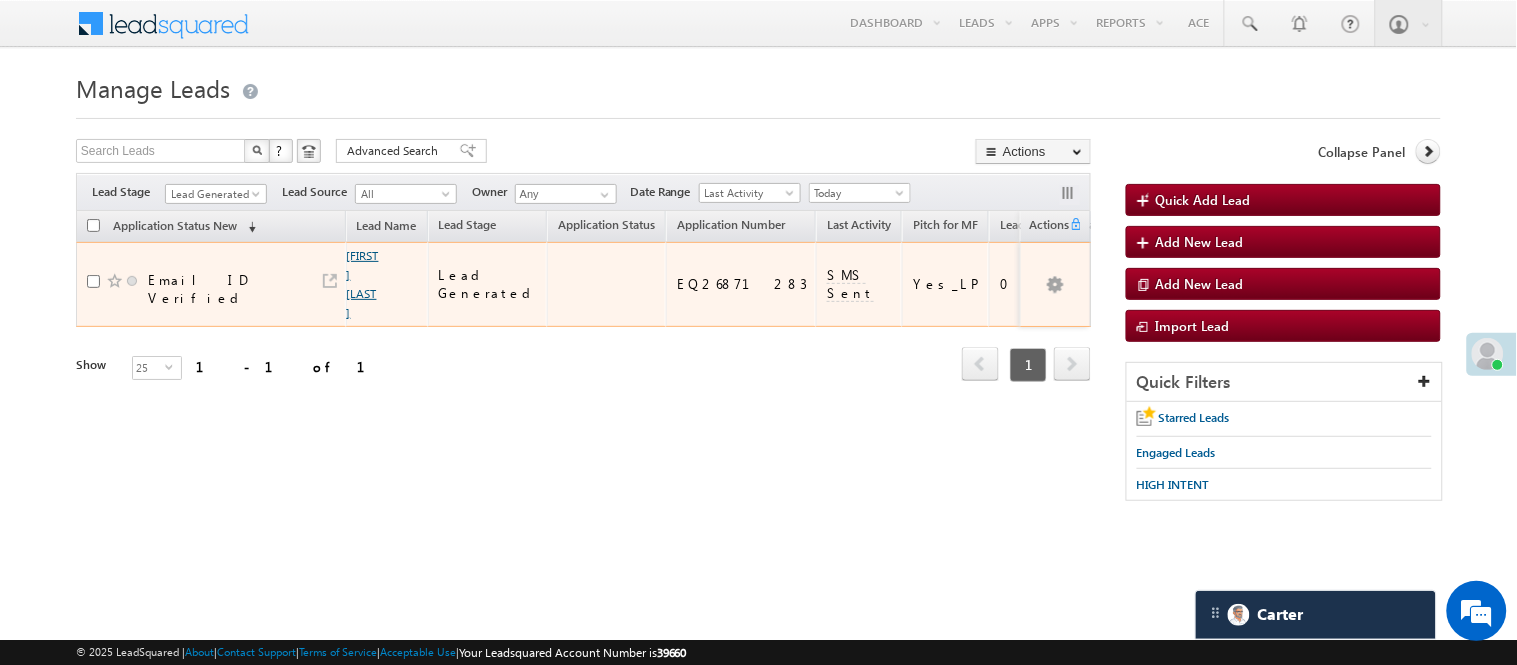 click on "Mihir solanki" at bounding box center (363, 284) 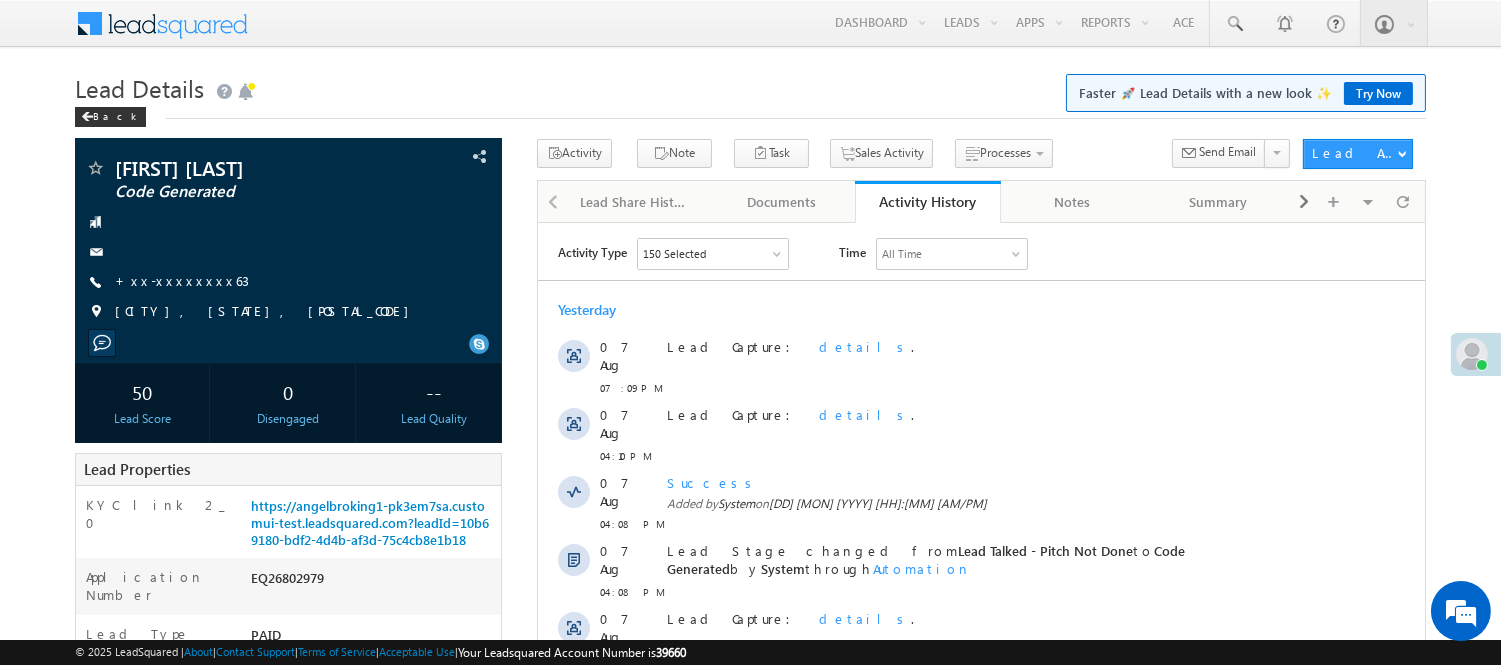 scroll, scrollTop: 0, scrollLeft: 0, axis: both 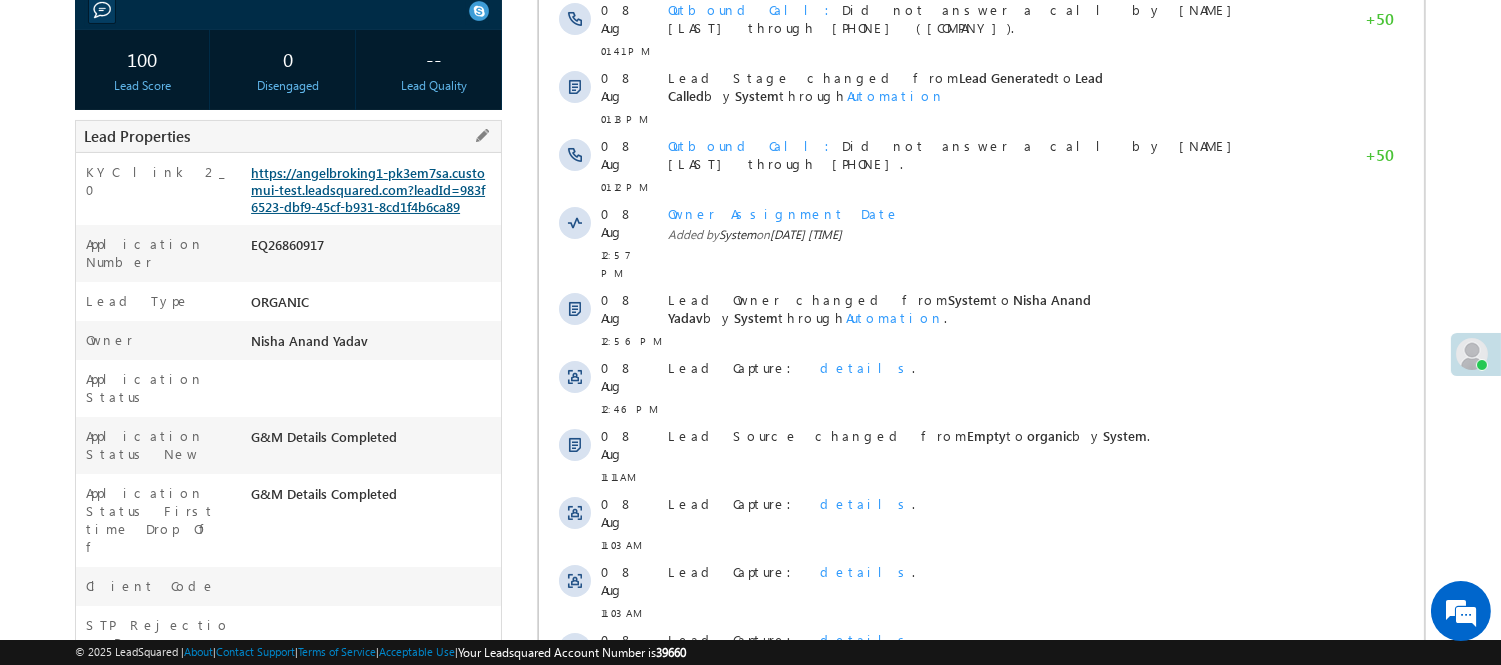 click on "https://angelbroking1-pk3em7sa.customui-test.leadsquared.com?leadId=983f6523-dbf9-45cf-b931-8cd1f4b6ca89" at bounding box center [368, 189] 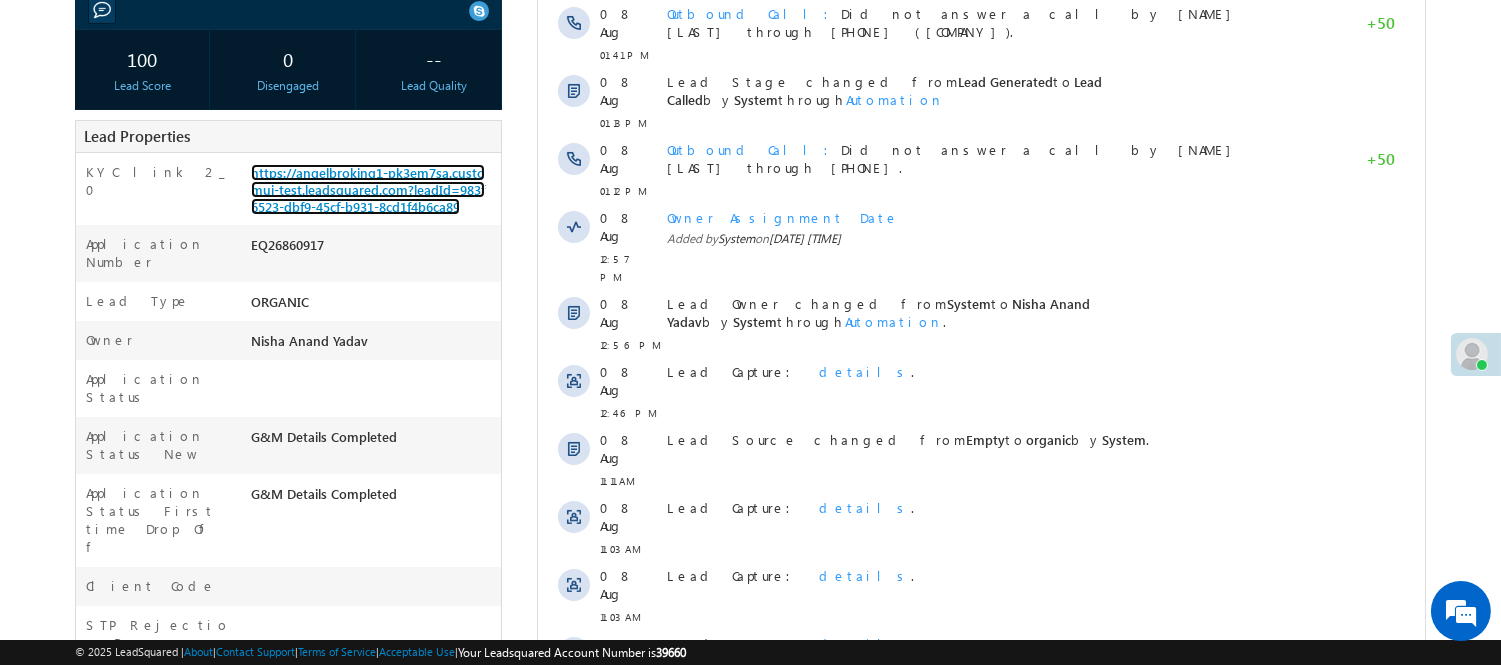 scroll, scrollTop: 0, scrollLeft: 0, axis: both 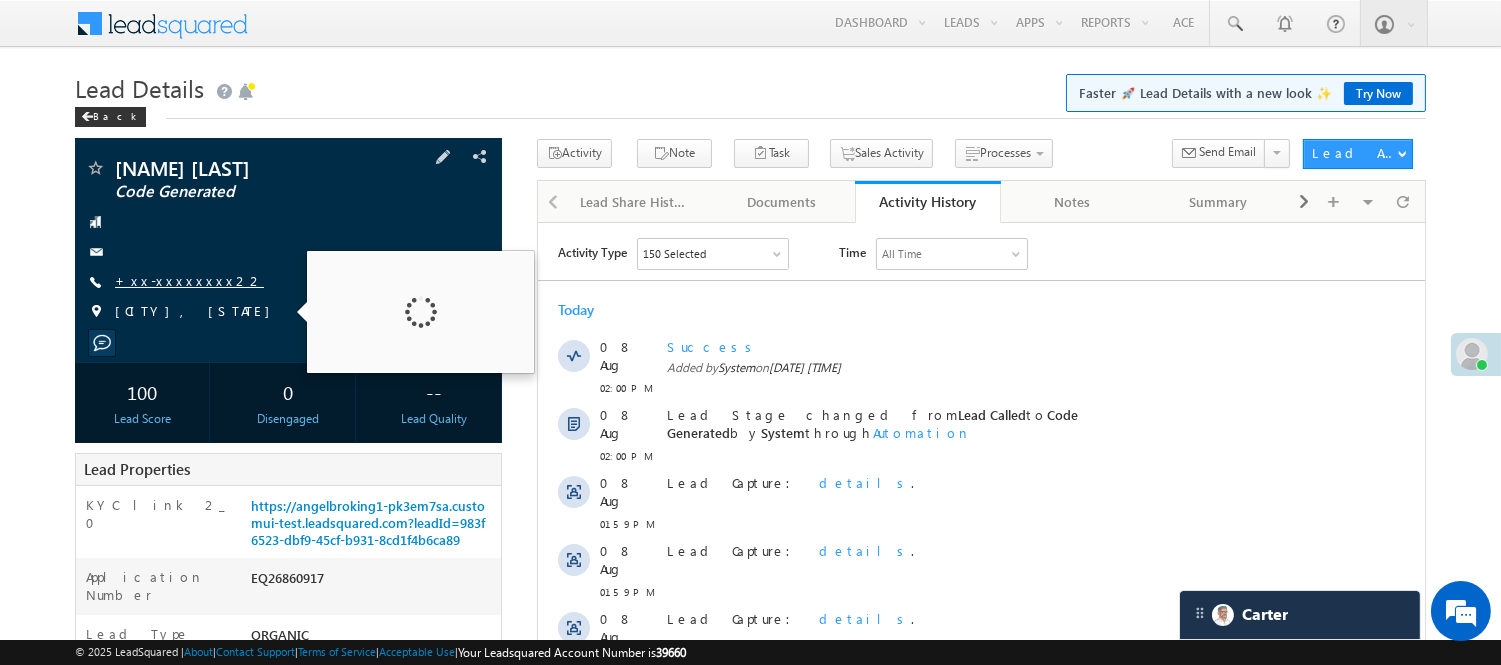 click on "+xx-xxxxxxxx22" at bounding box center [189, 280] 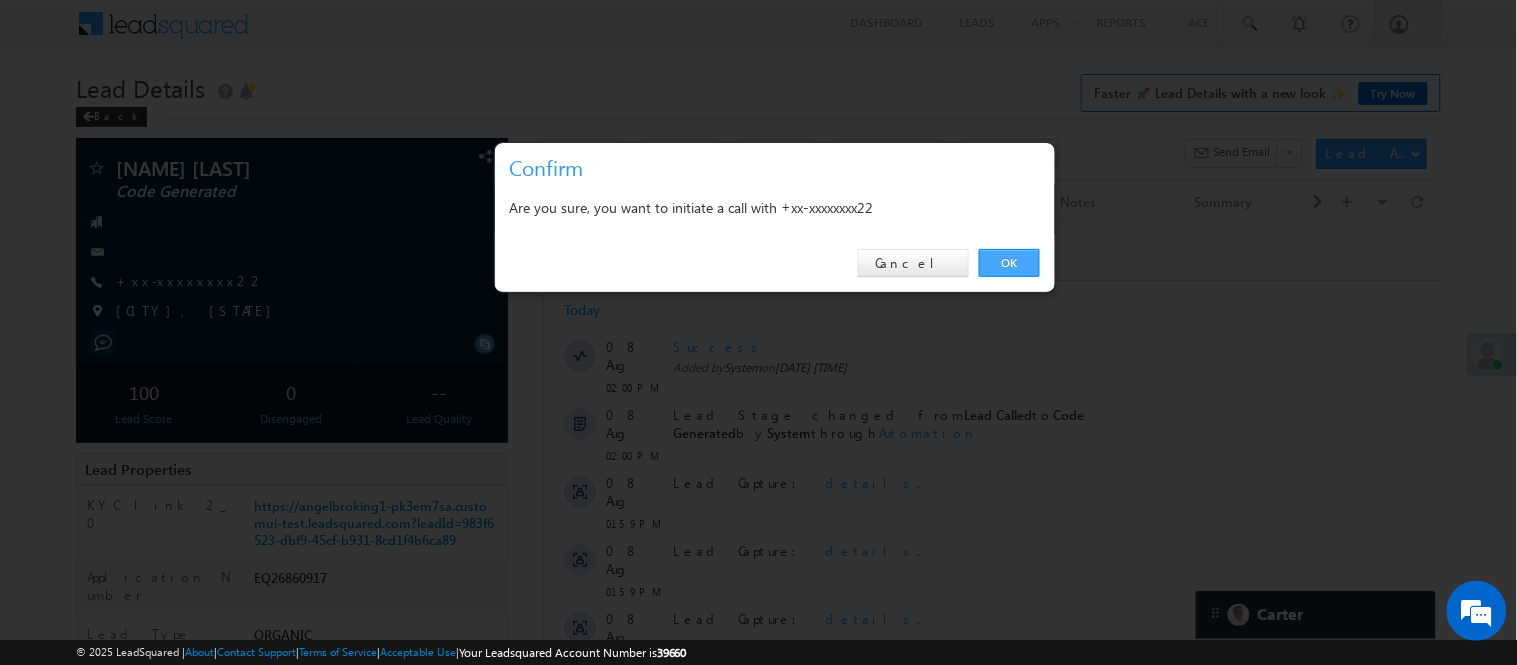 click on "OK" at bounding box center [1009, 263] 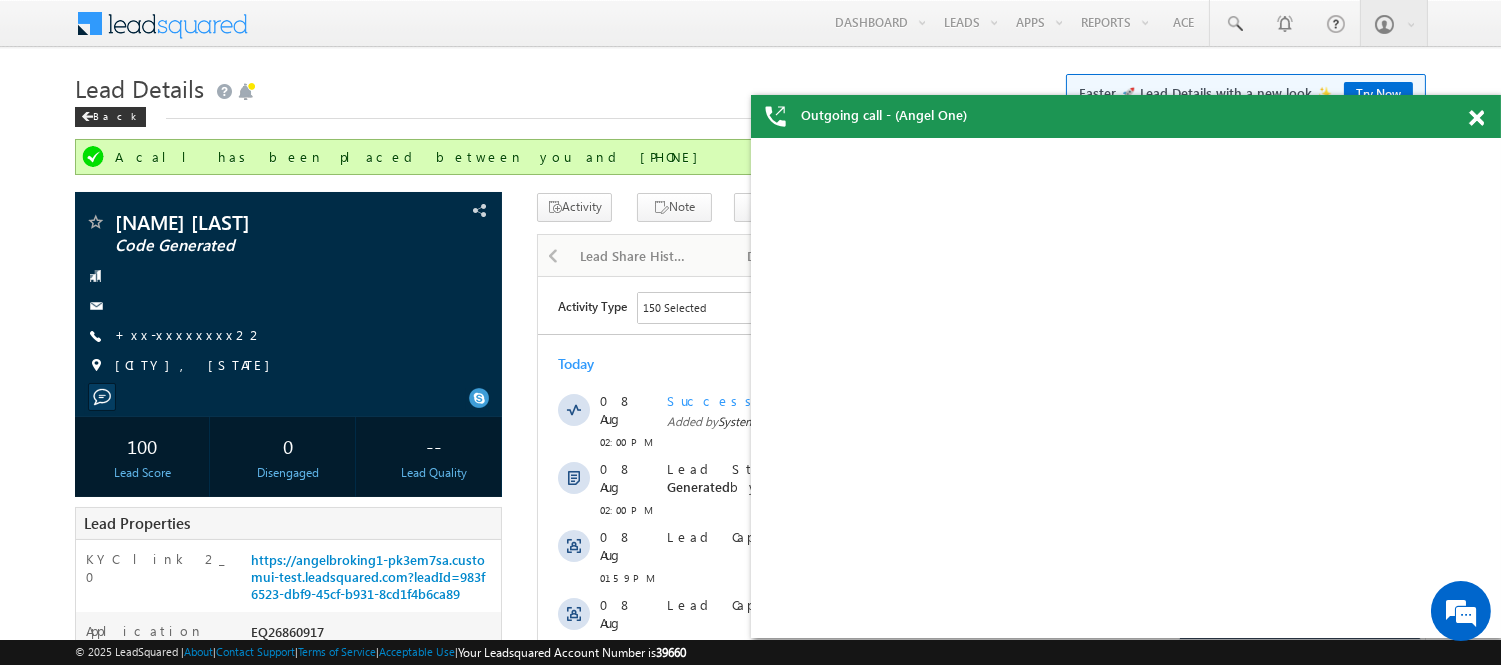 scroll, scrollTop: 0, scrollLeft: 0, axis: both 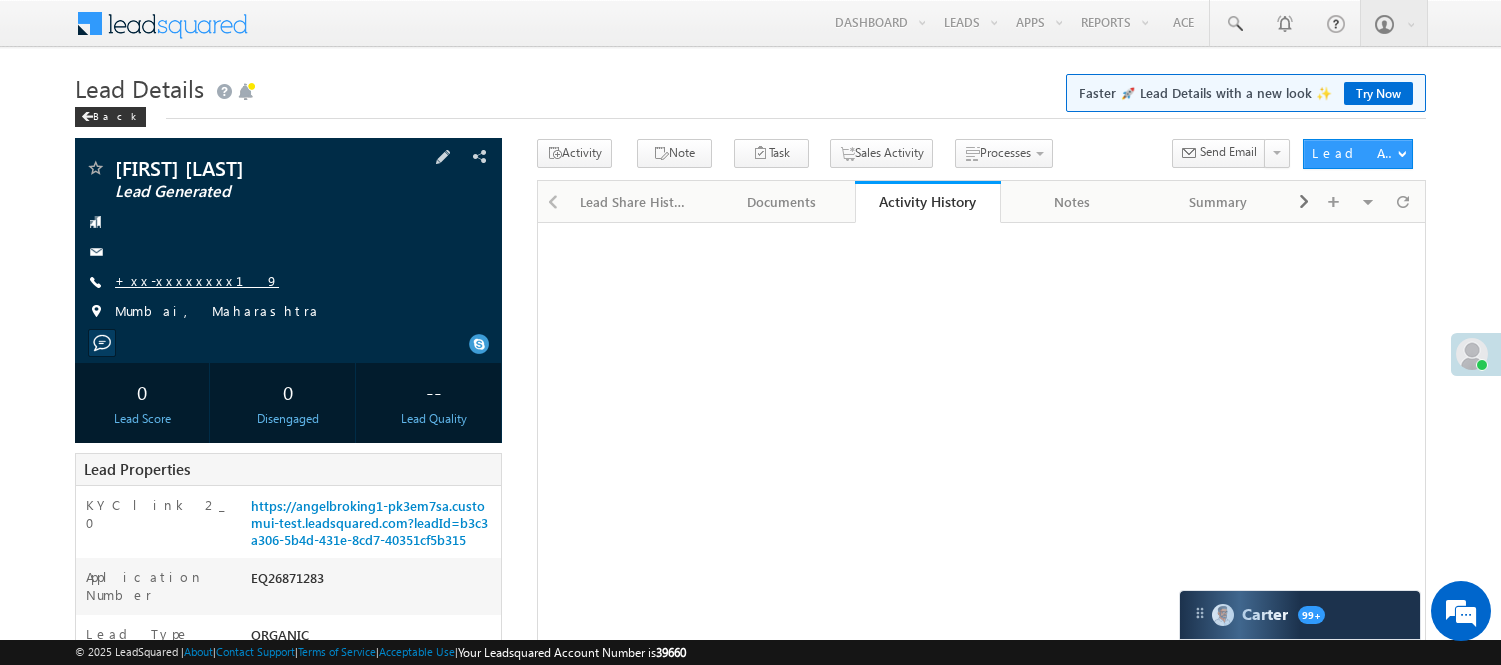 click on "+xx-xxxxxxxx19" at bounding box center [197, 280] 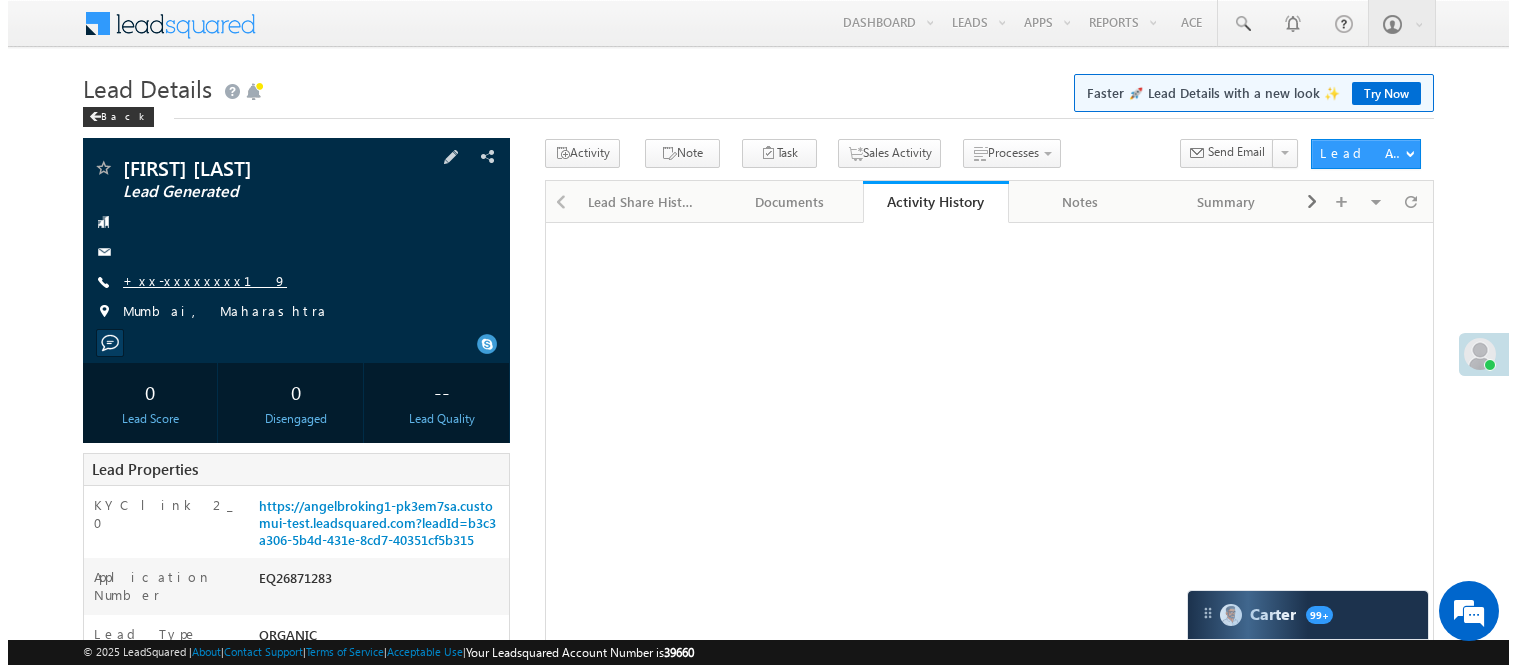 scroll, scrollTop: 0, scrollLeft: 0, axis: both 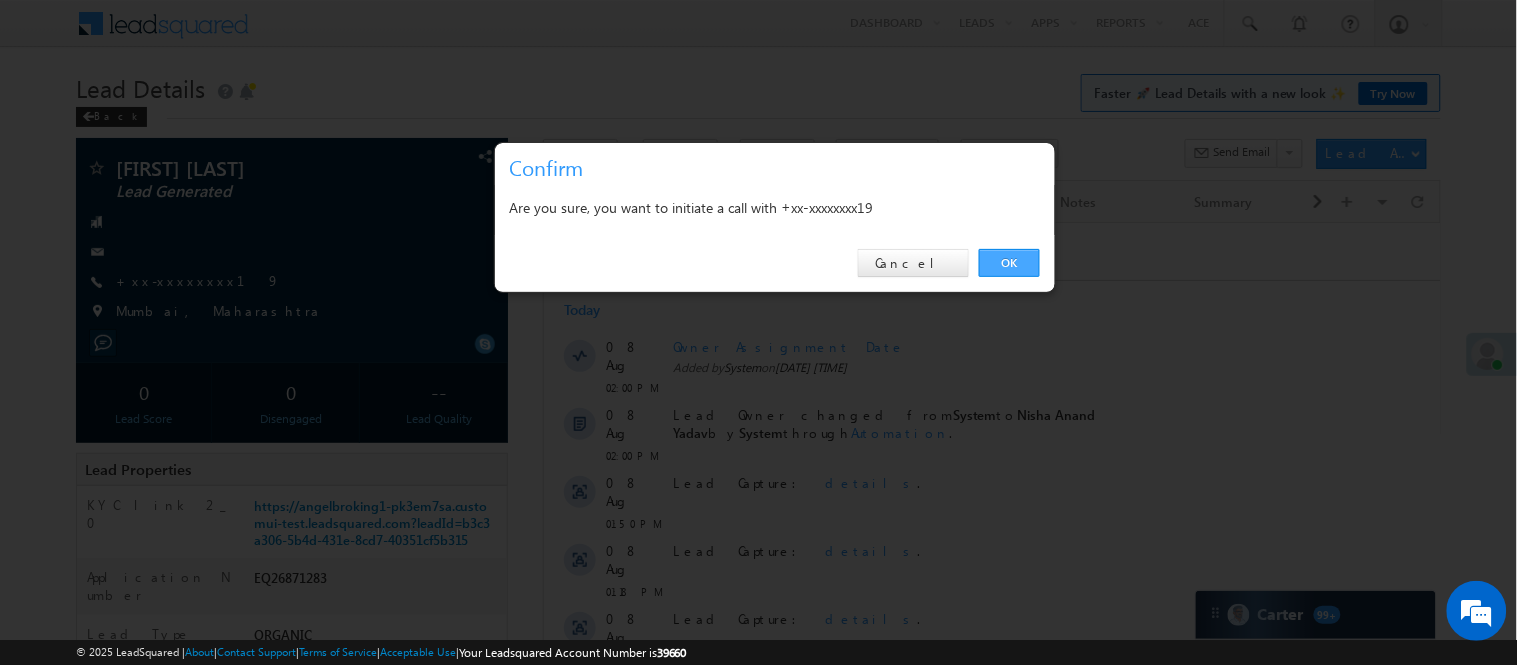 drag, startPoint x: 992, startPoint y: 258, endPoint x: 454, endPoint y: 35, distance: 582.3856 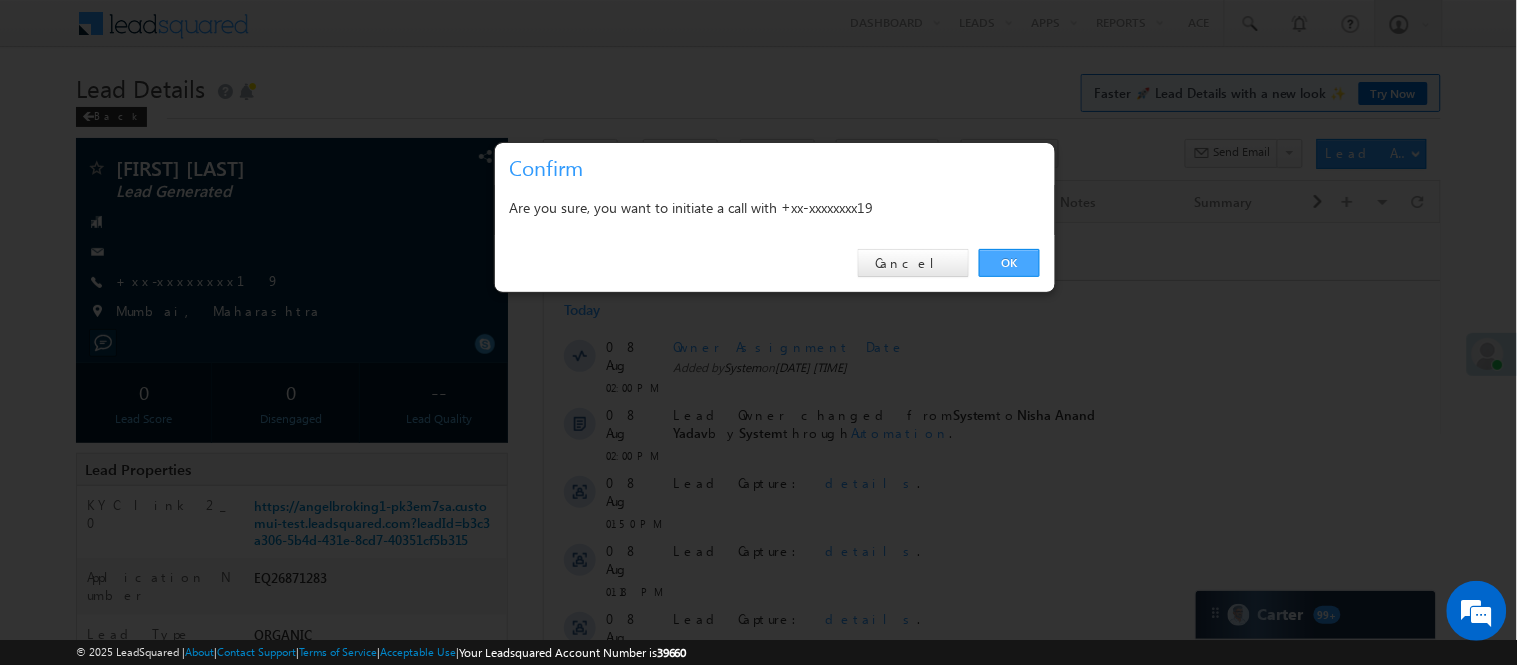 click on "OK" at bounding box center (1009, 263) 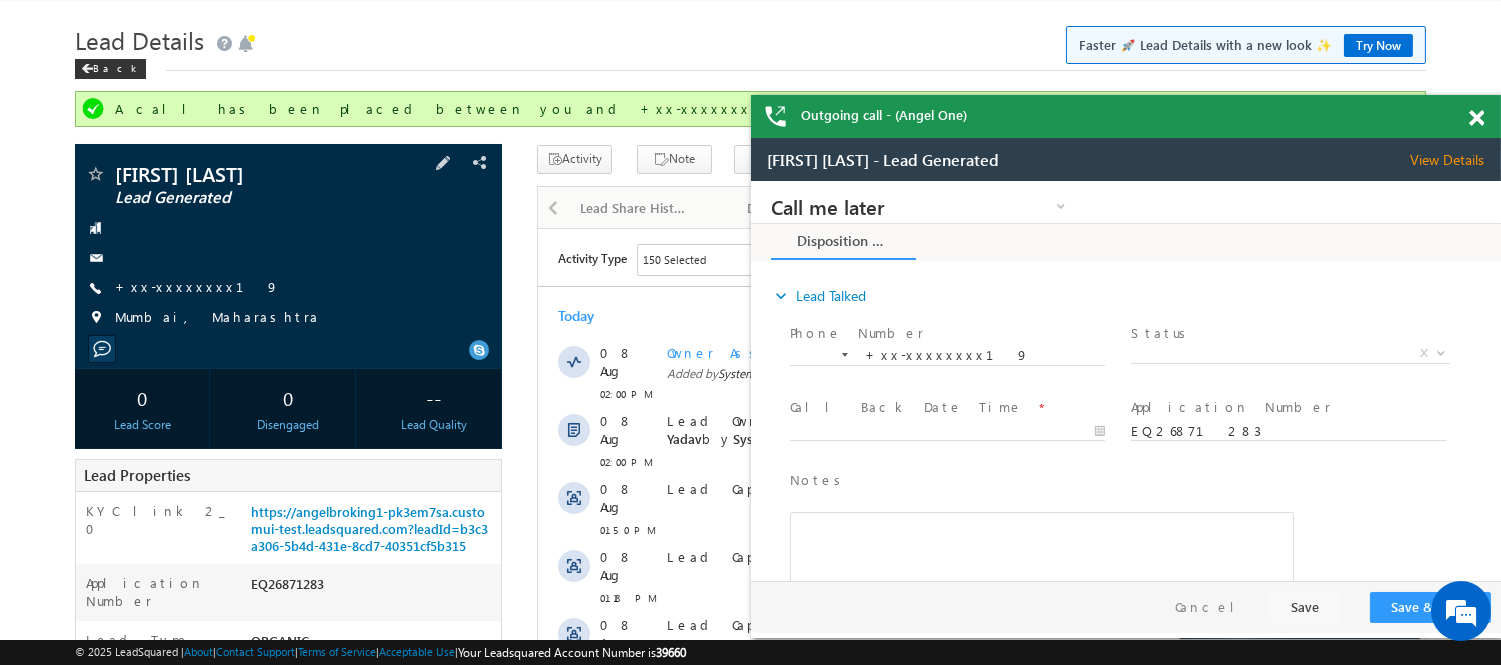scroll, scrollTop: 0, scrollLeft: 0, axis: both 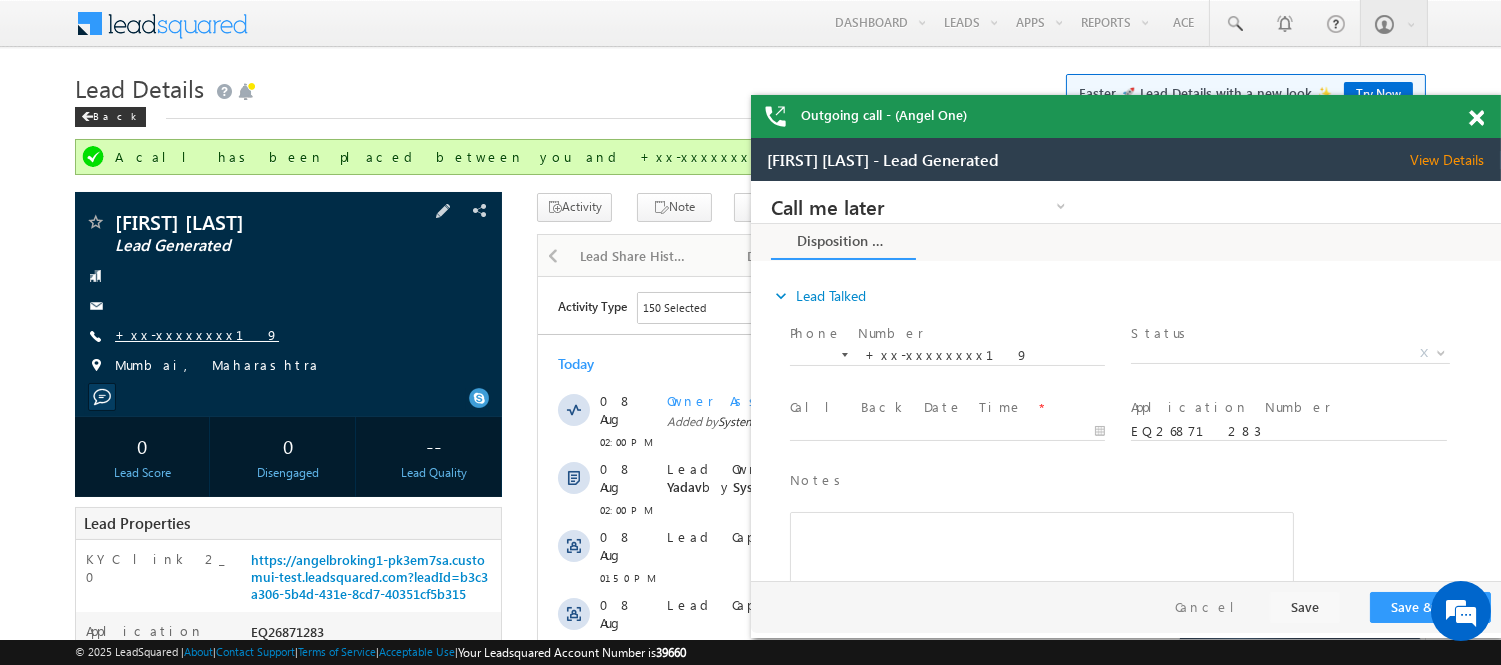 click on "+xx-xxxxxxxx19" at bounding box center (197, 334) 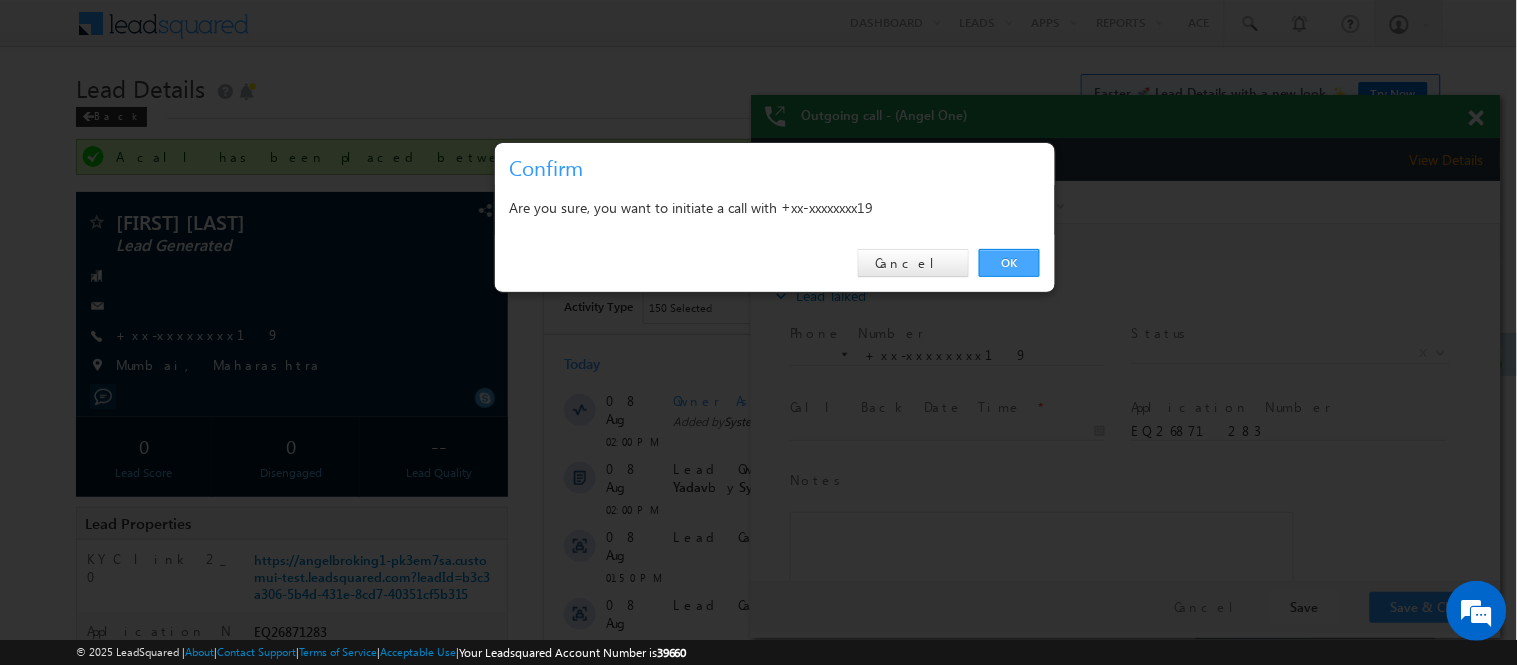drag, startPoint x: 1025, startPoint y: 260, endPoint x: 439, endPoint y: 33, distance: 628.4306 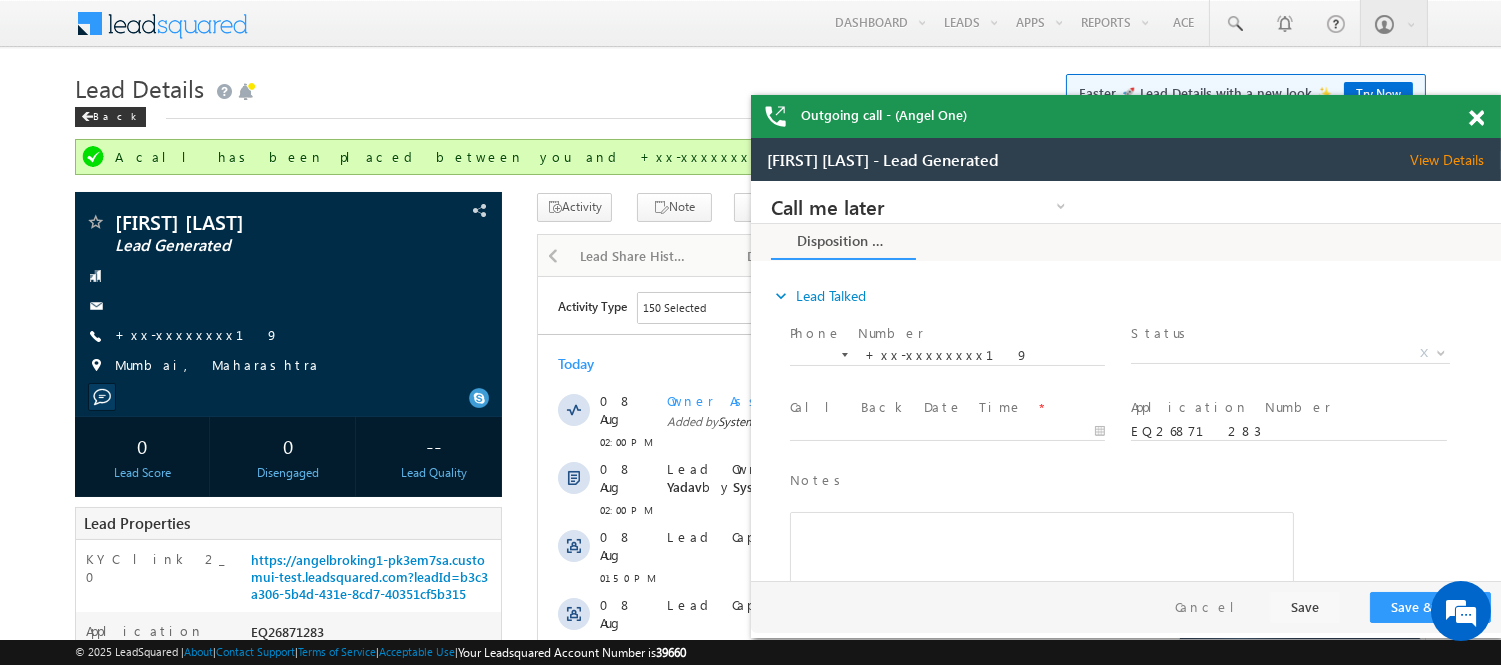 click at bounding box center (1476, 118) 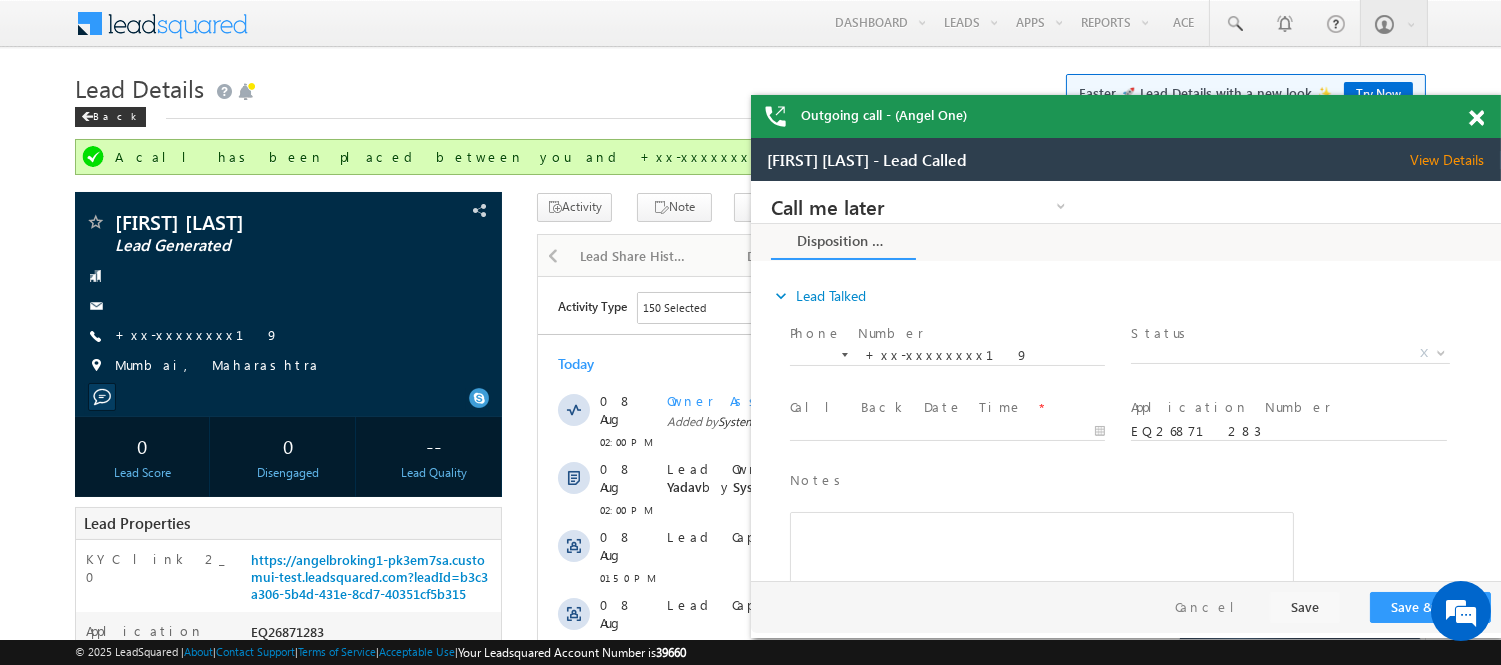 scroll, scrollTop: 0, scrollLeft: 0, axis: both 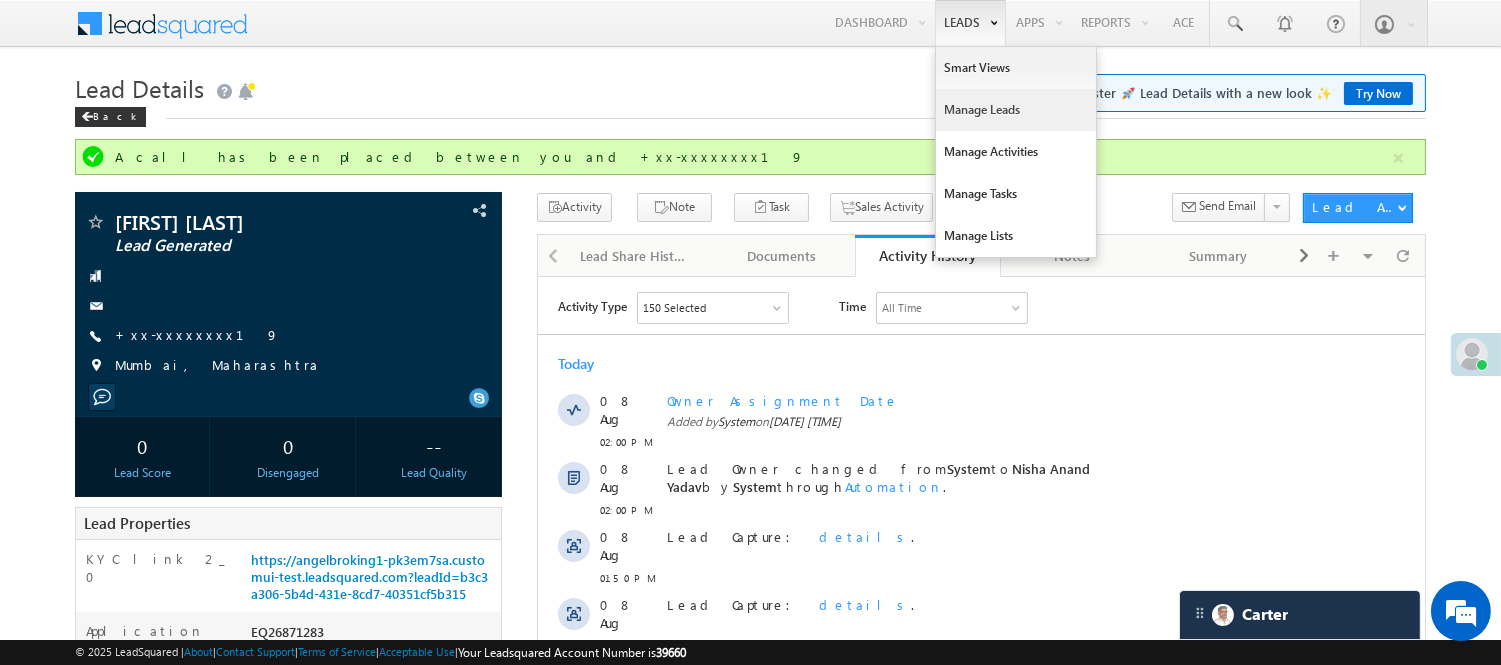 click on "Manage Leads" at bounding box center [1016, 110] 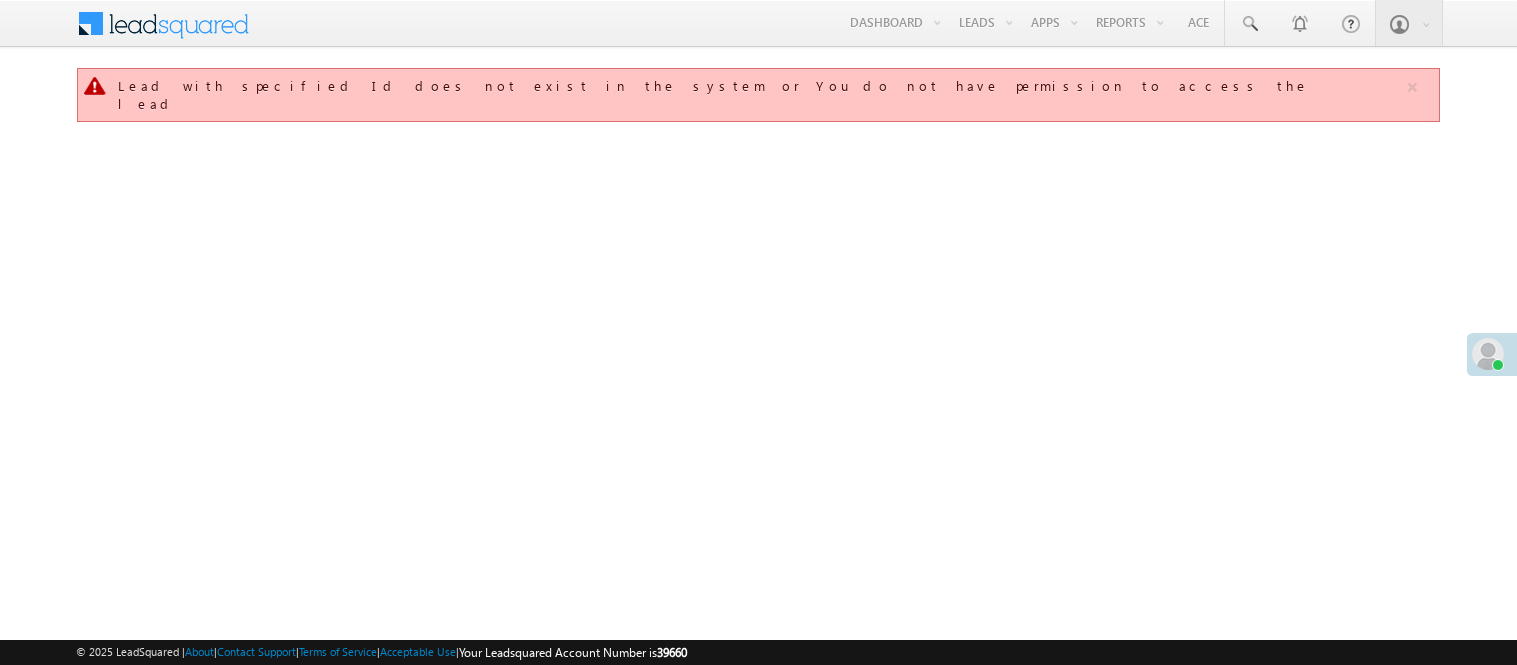 scroll, scrollTop: 0, scrollLeft: 0, axis: both 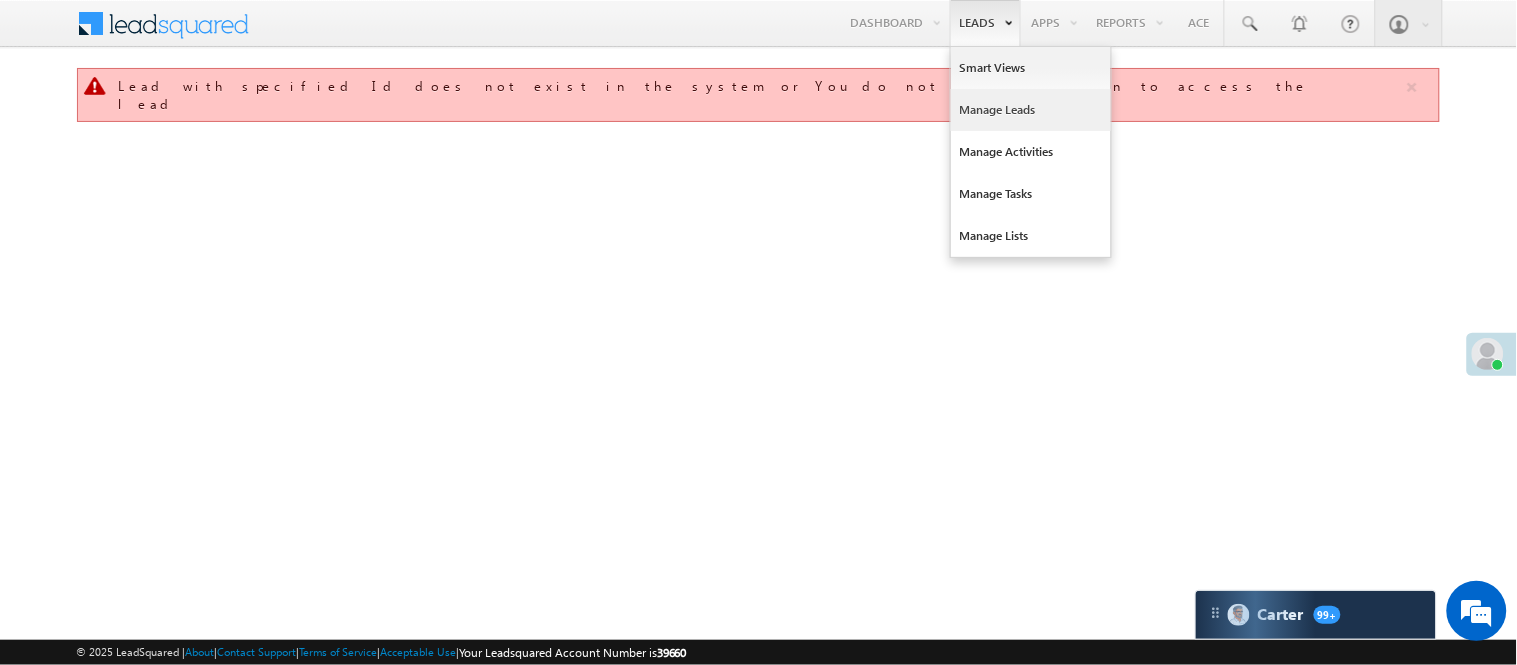 click on "Manage Leads" at bounding box center [1031, 110] 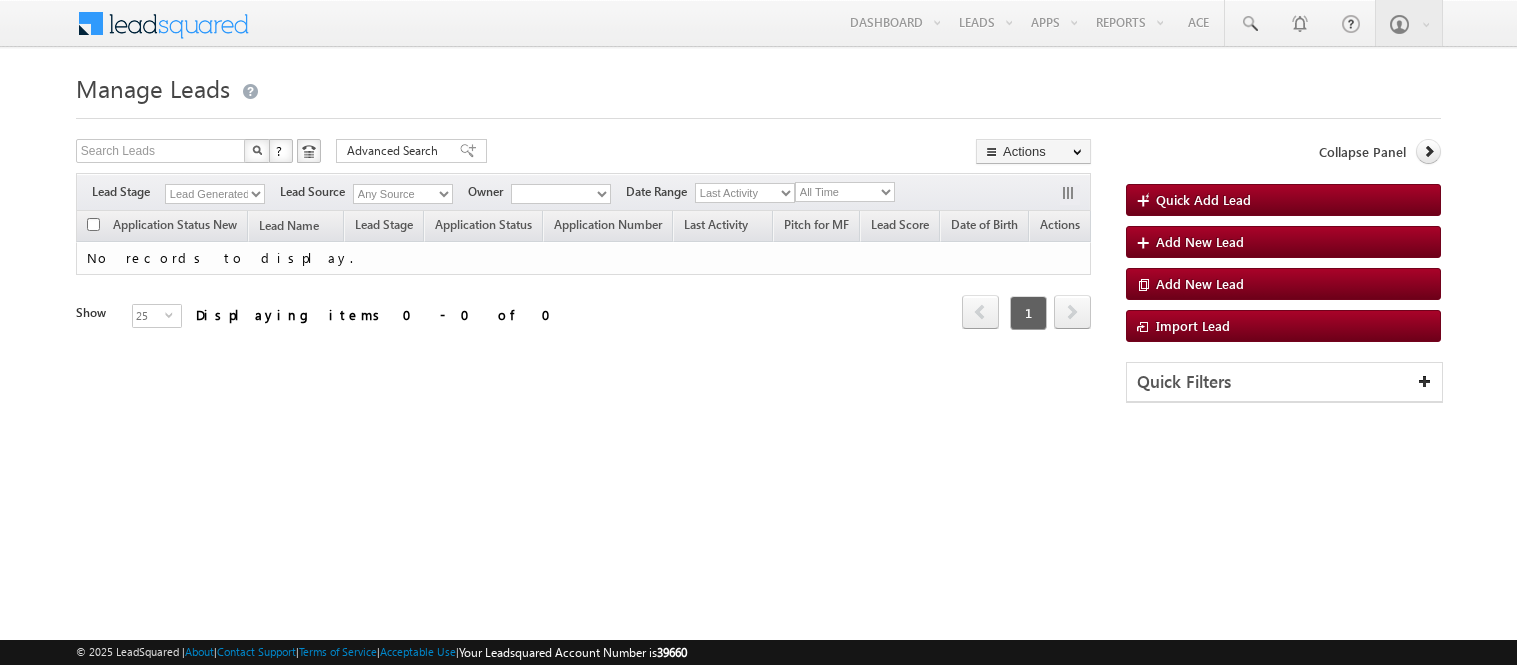 scroll, scrollTop: 0, scrollLeft: 0, axis: both 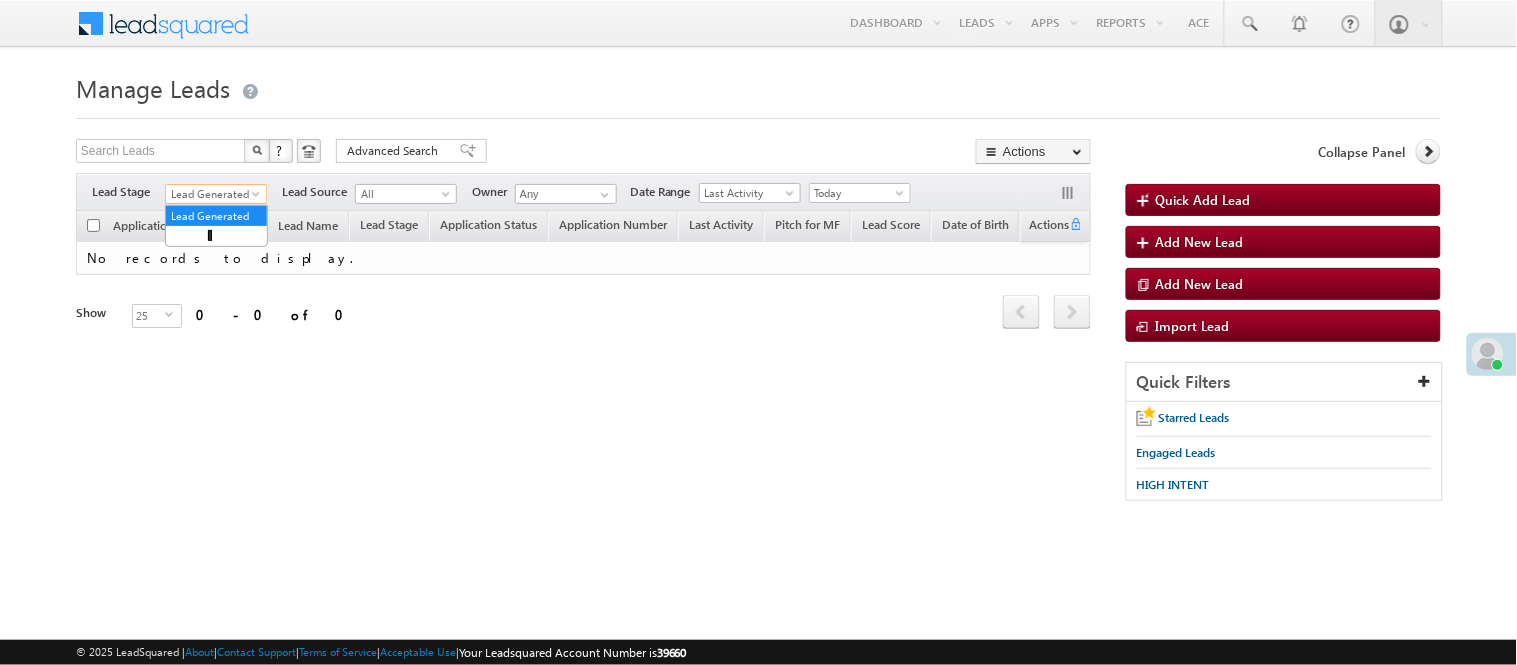click on "Lead Generated" at bounding box center (213, 194) 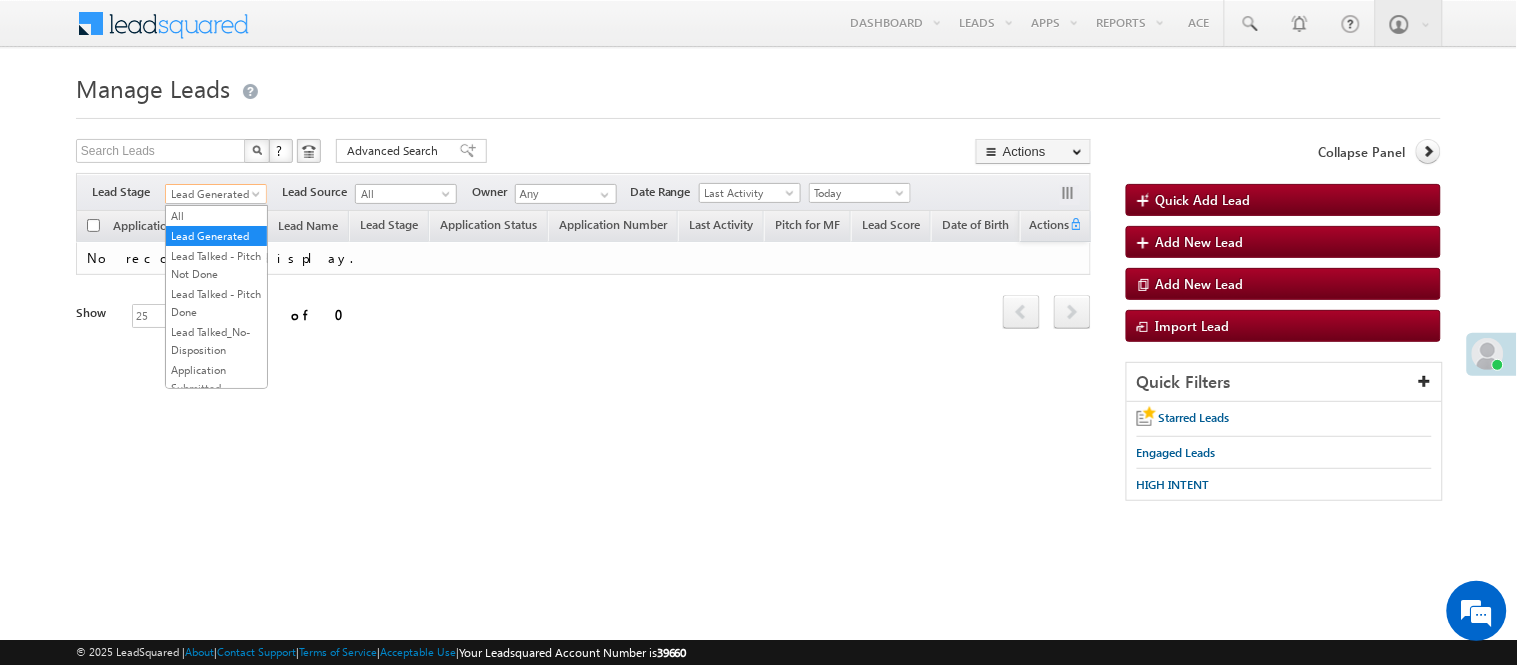 scroll, scrollTop: 496, scrollLeft: 0, axis: vertical 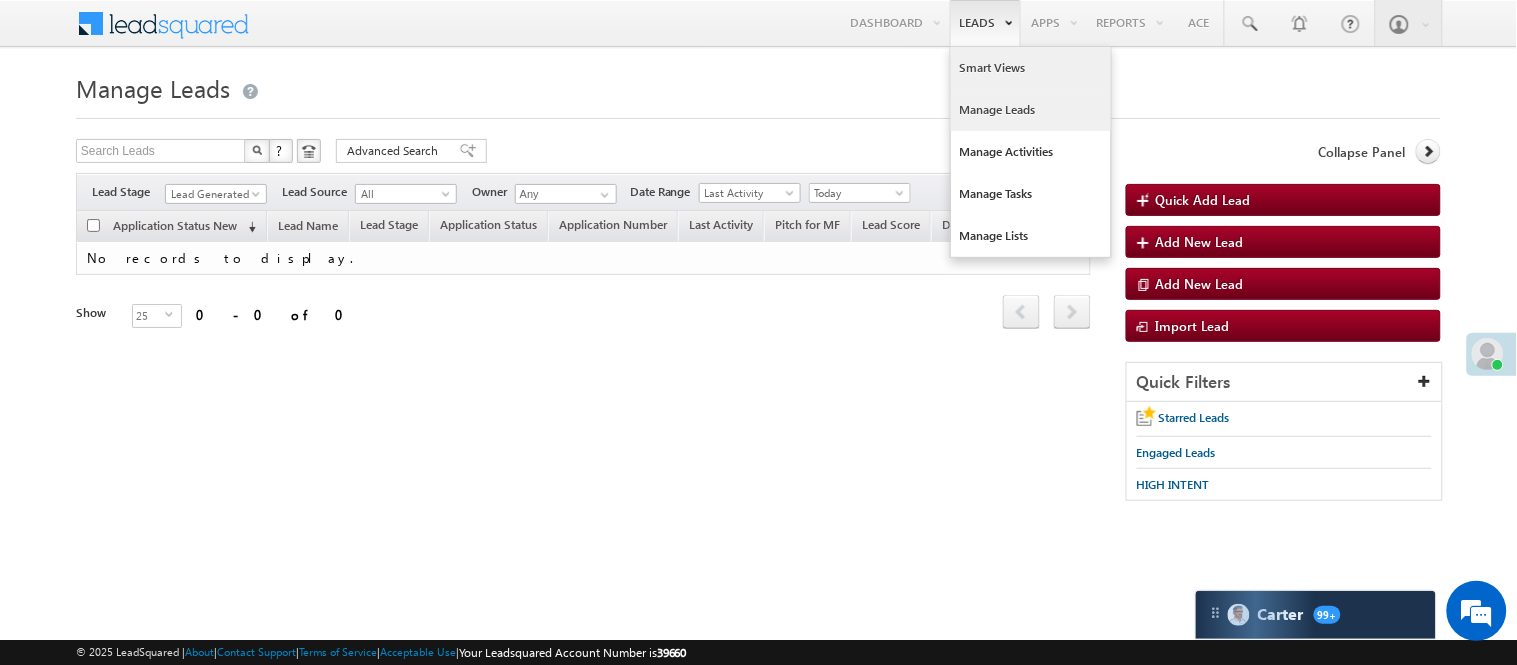 click on "Smart Views" at bounding box center [1031, 68] 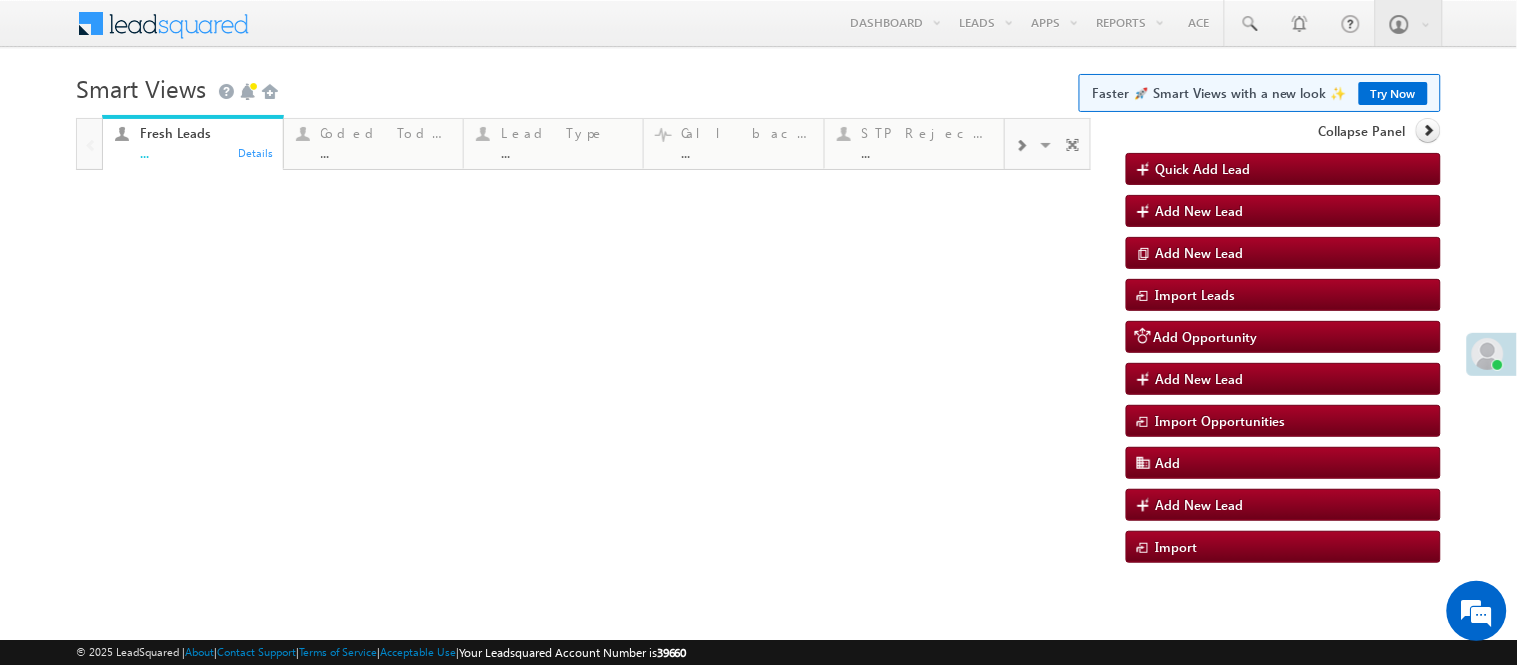 scroll, scrollTop: 0, scrollLeft: 0, axis: both 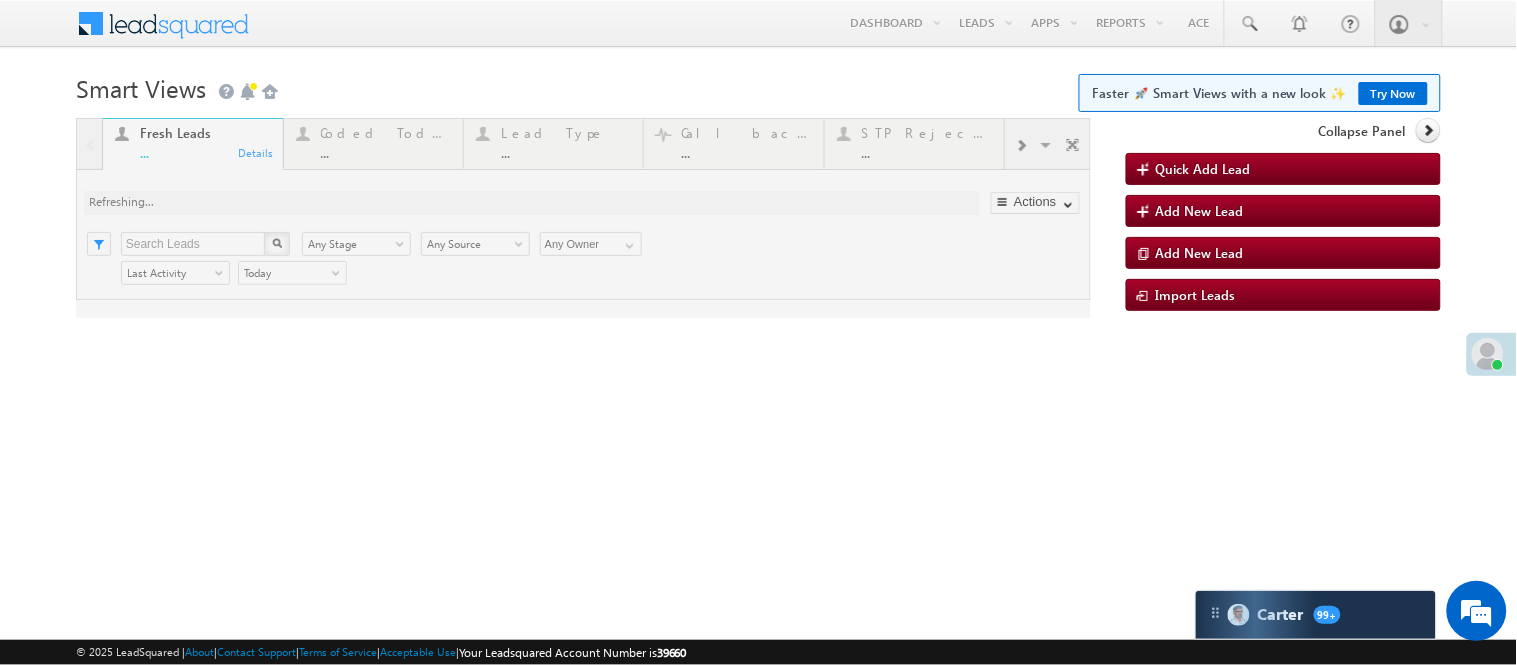 click at bounding box center [583, 218] 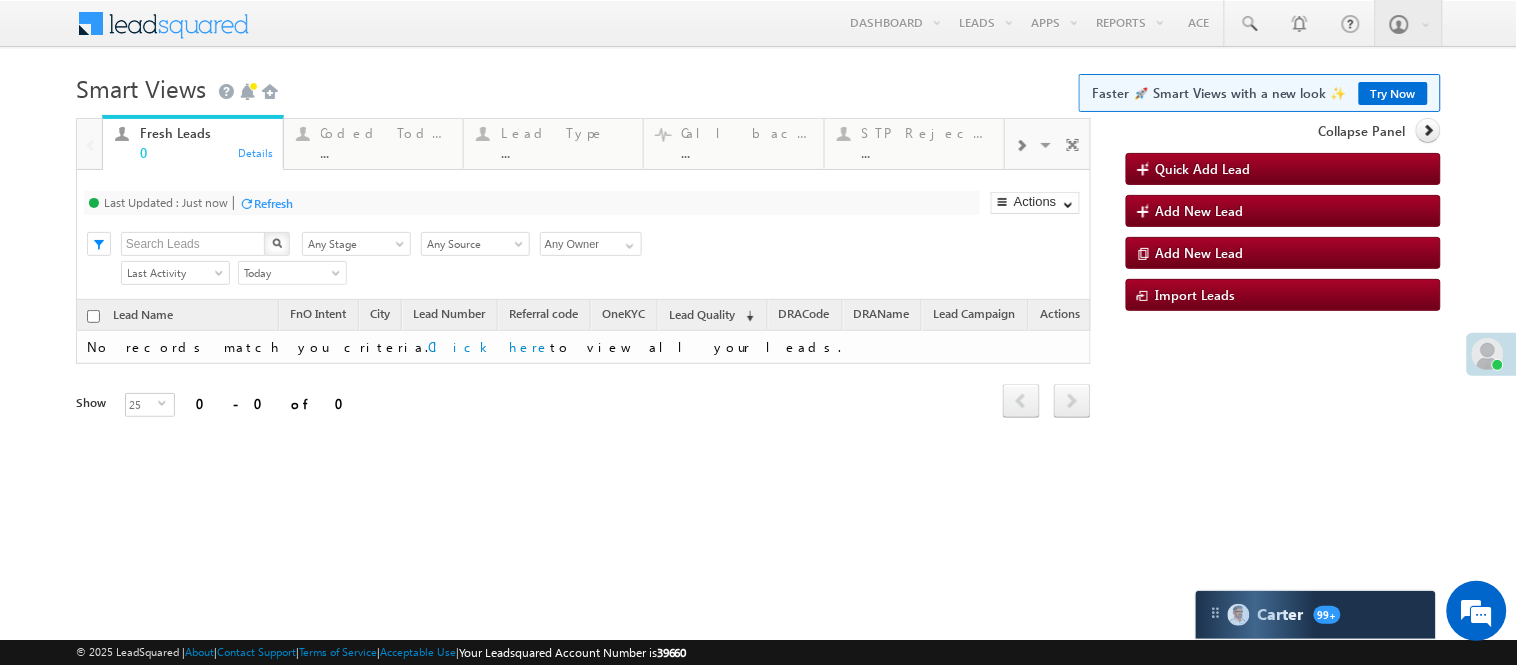 scroll, scrollTop: 0, scrollLeft: 0, axis: both 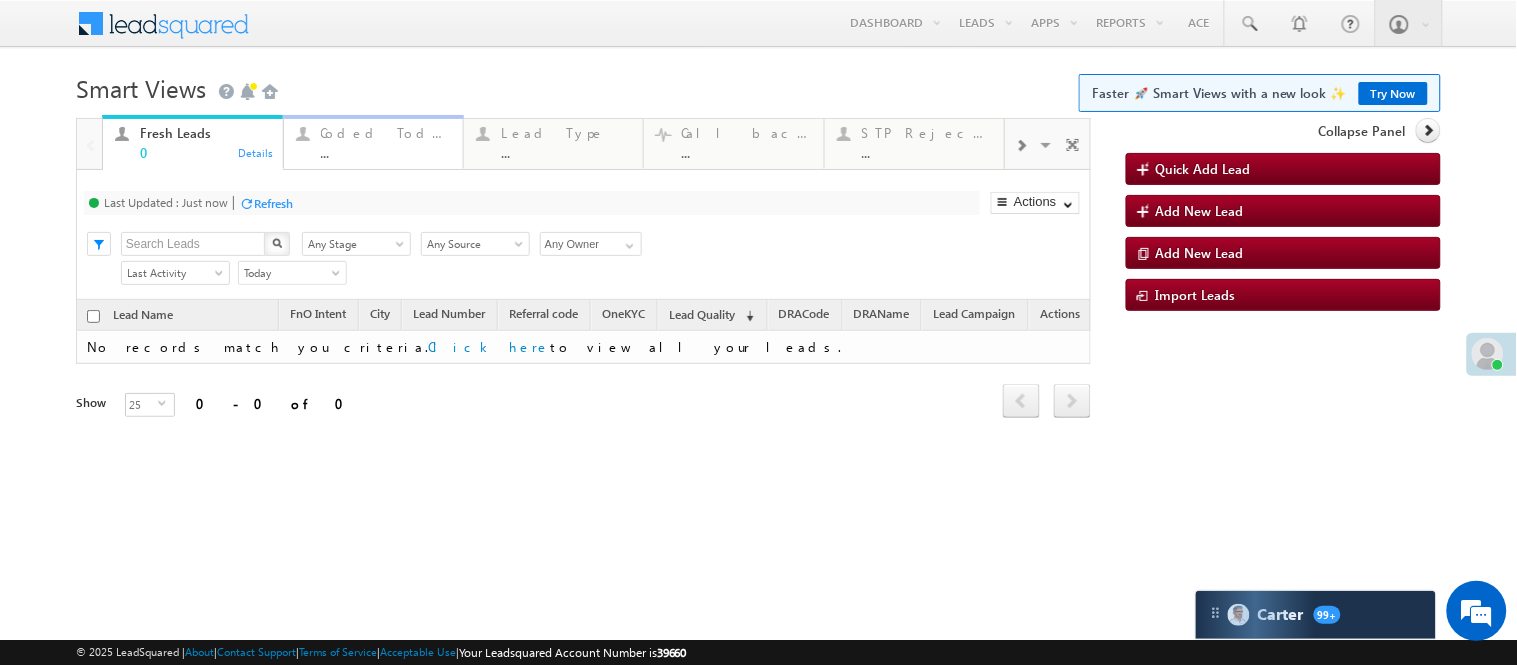 click on "Coded Today" at bounding box center (386, 133) 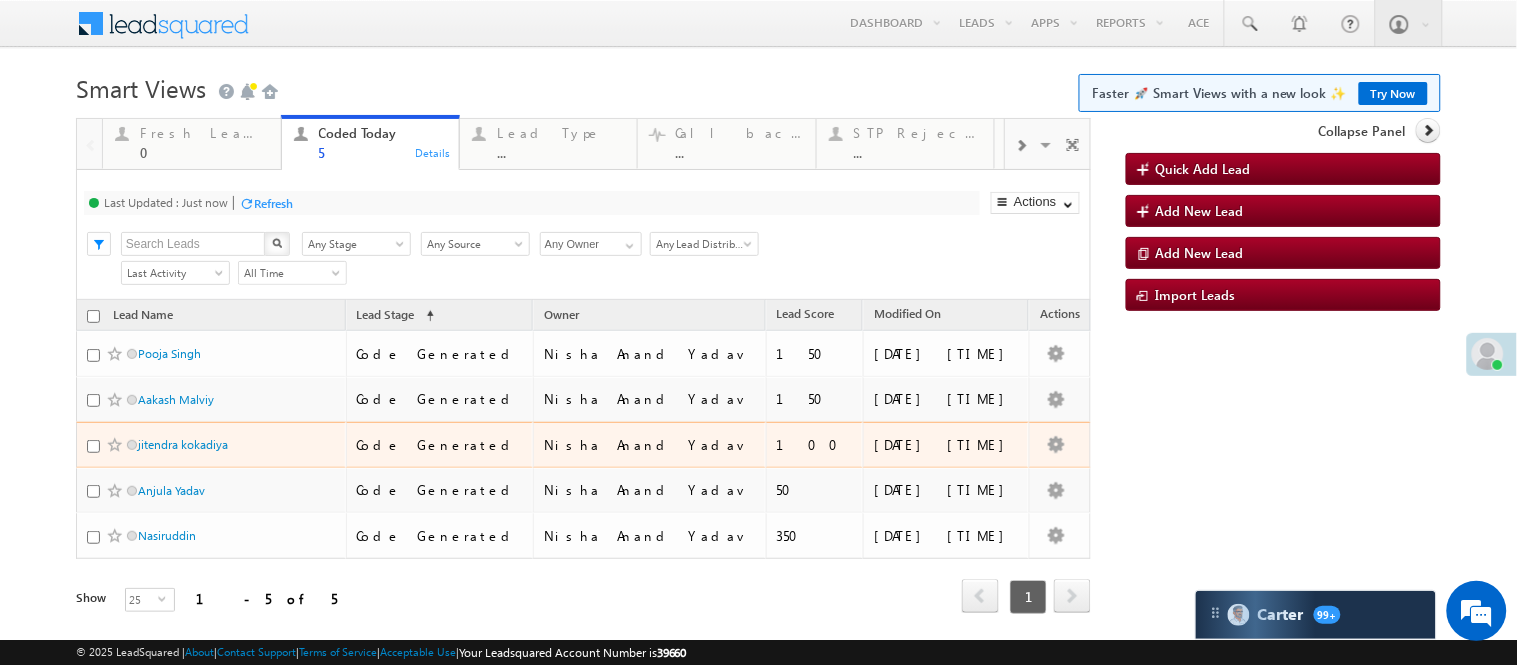 scroll, scrollTop: 105, scrollLeft: 0, axis: vertical 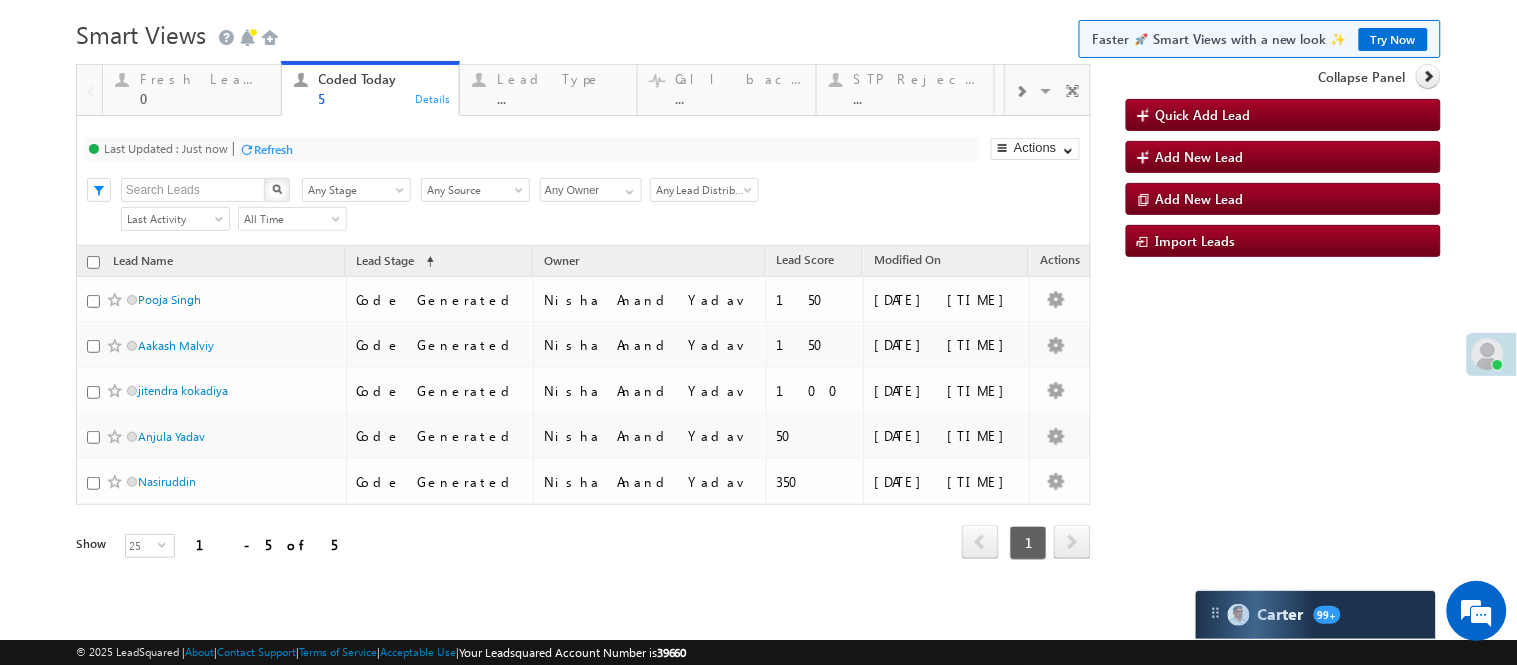 click on "Refresh first prev 1 next last 1 - 5 of 5" at bounding box center [583, 534] 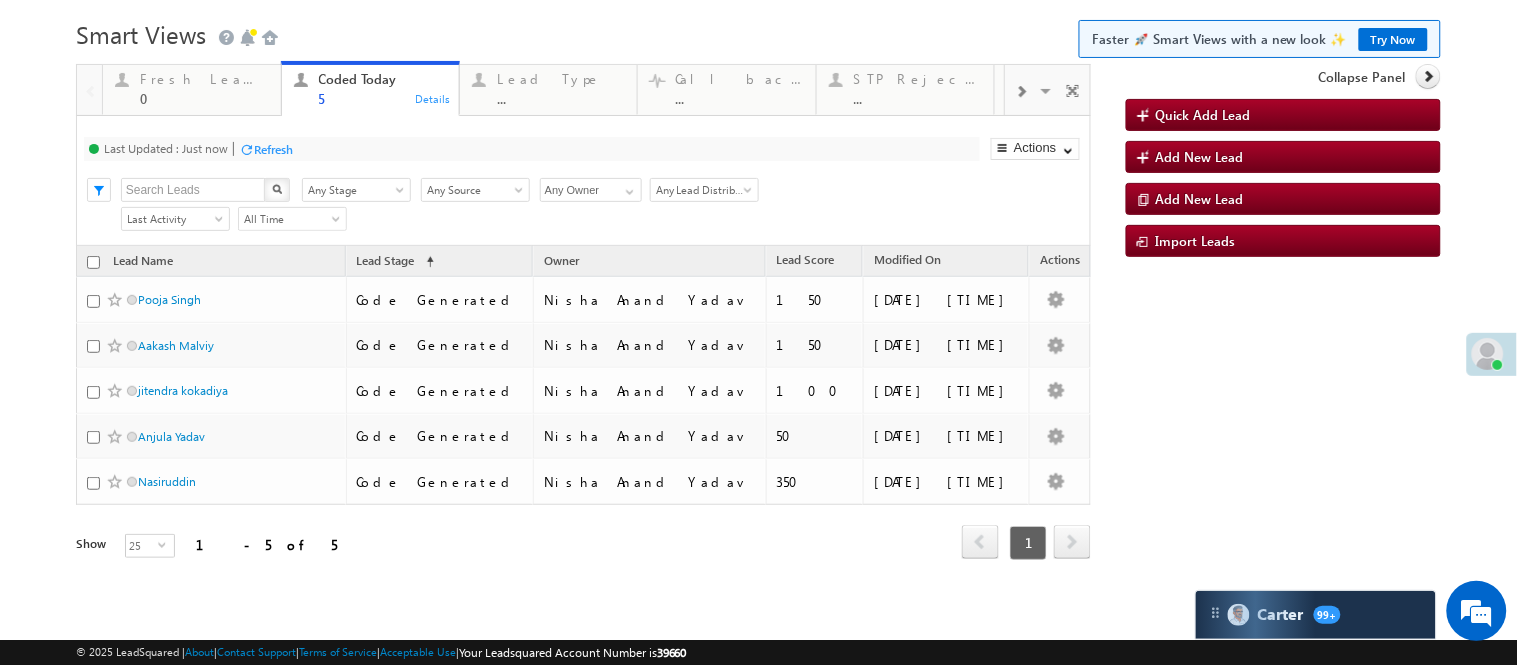 click on "Refresh first prev 1 next last 1 - 5 of 5" at bounding box center [583, 534] 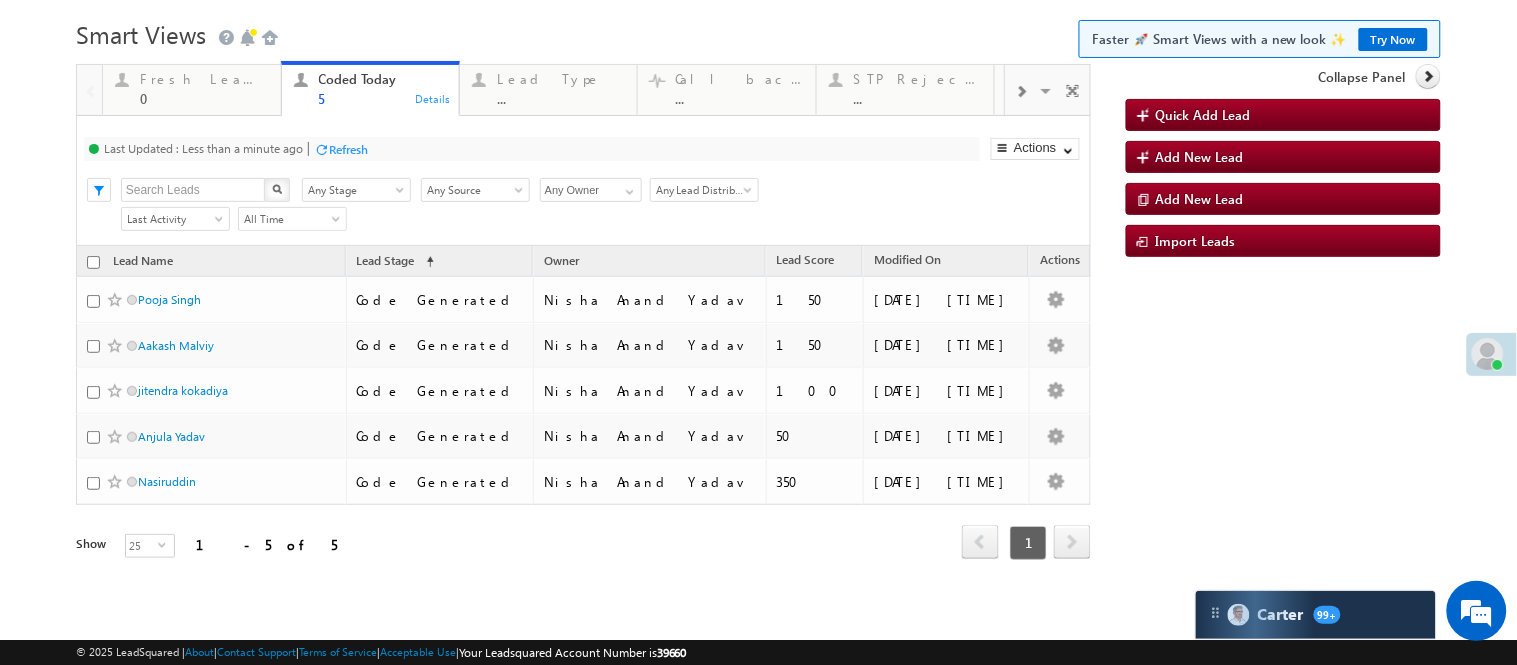 scroll, scrollTop: 0, scrollLeft: 0, axis: both 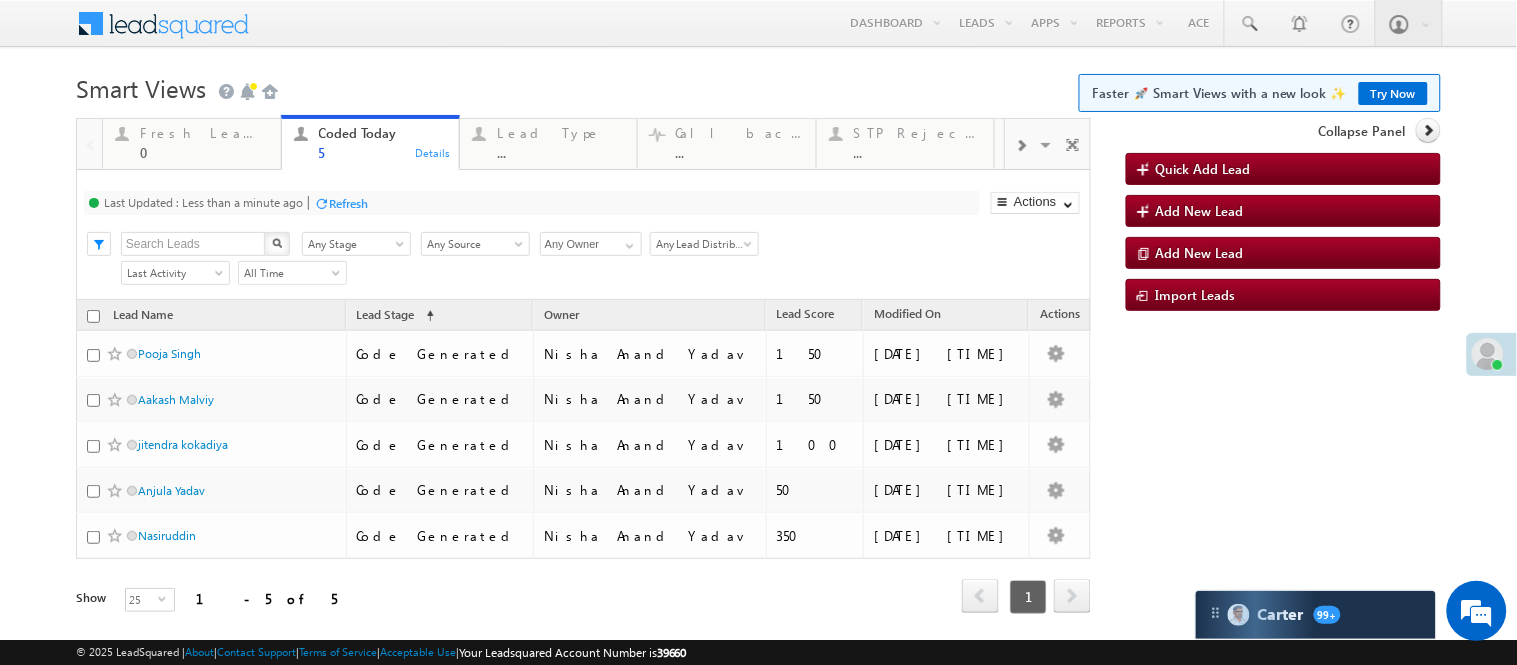 click on "Menu
Nisha Anand Yadav
Nisha .Yada v@ang elbro king. com
Angel Broki" at bounding box center [758, 24] 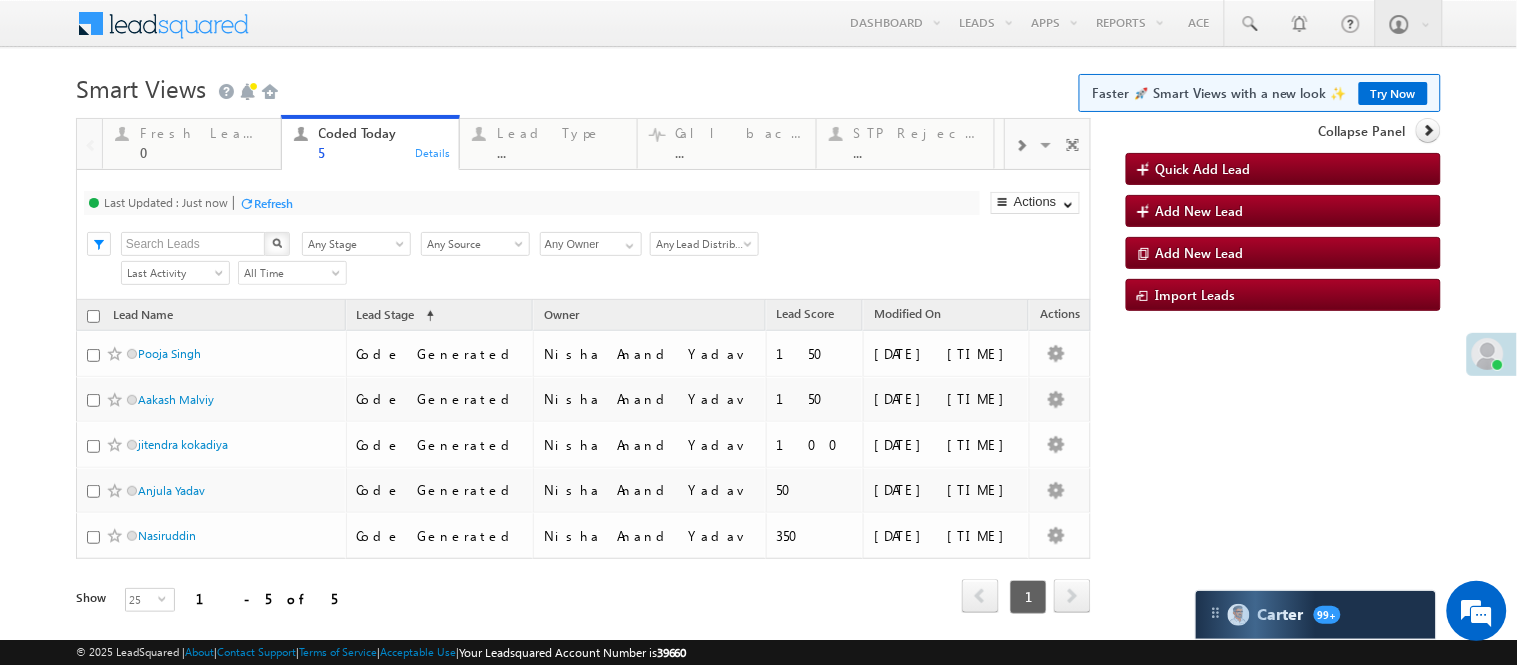 click on "Menu
Nisha Anand Yadav
Nisha .Yada v@ang elbro king. com" at bounding box center [758, 334] 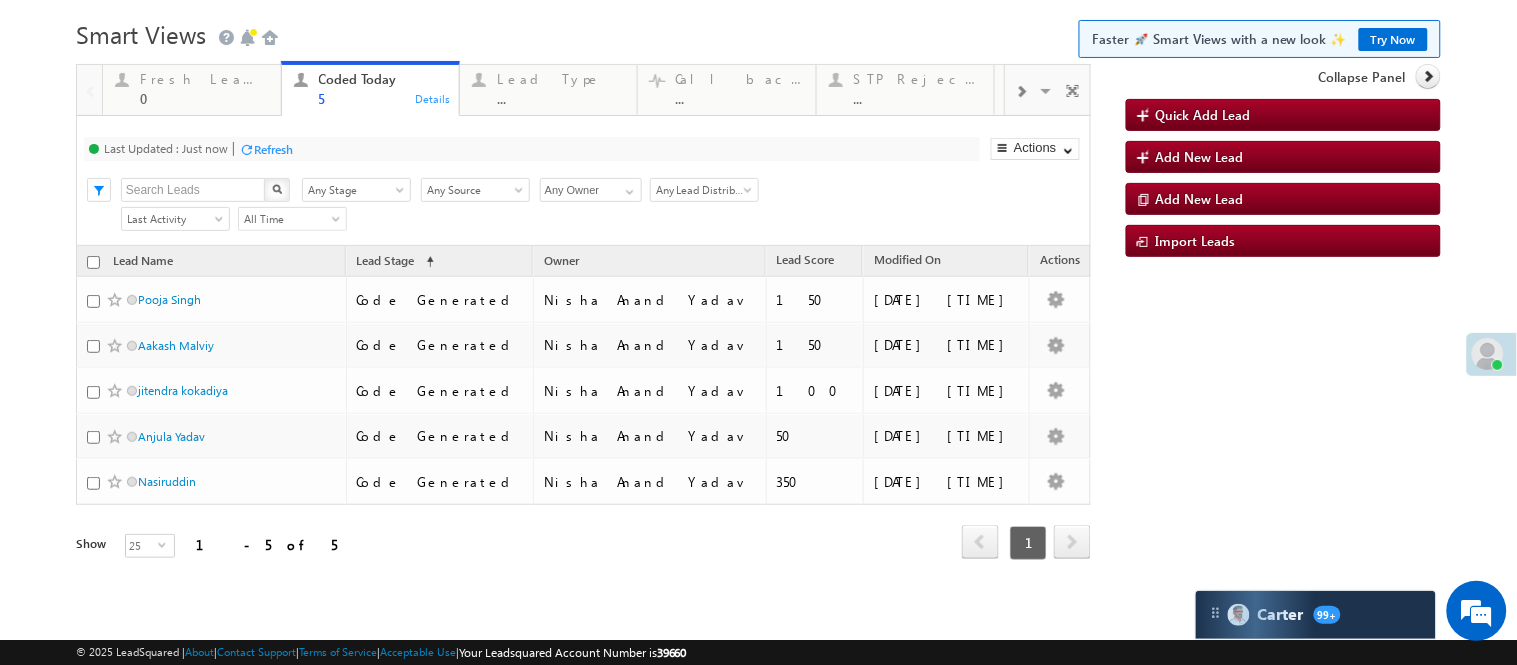 scroll, scrollTop: 0, scrollLeft: 0, axis: both 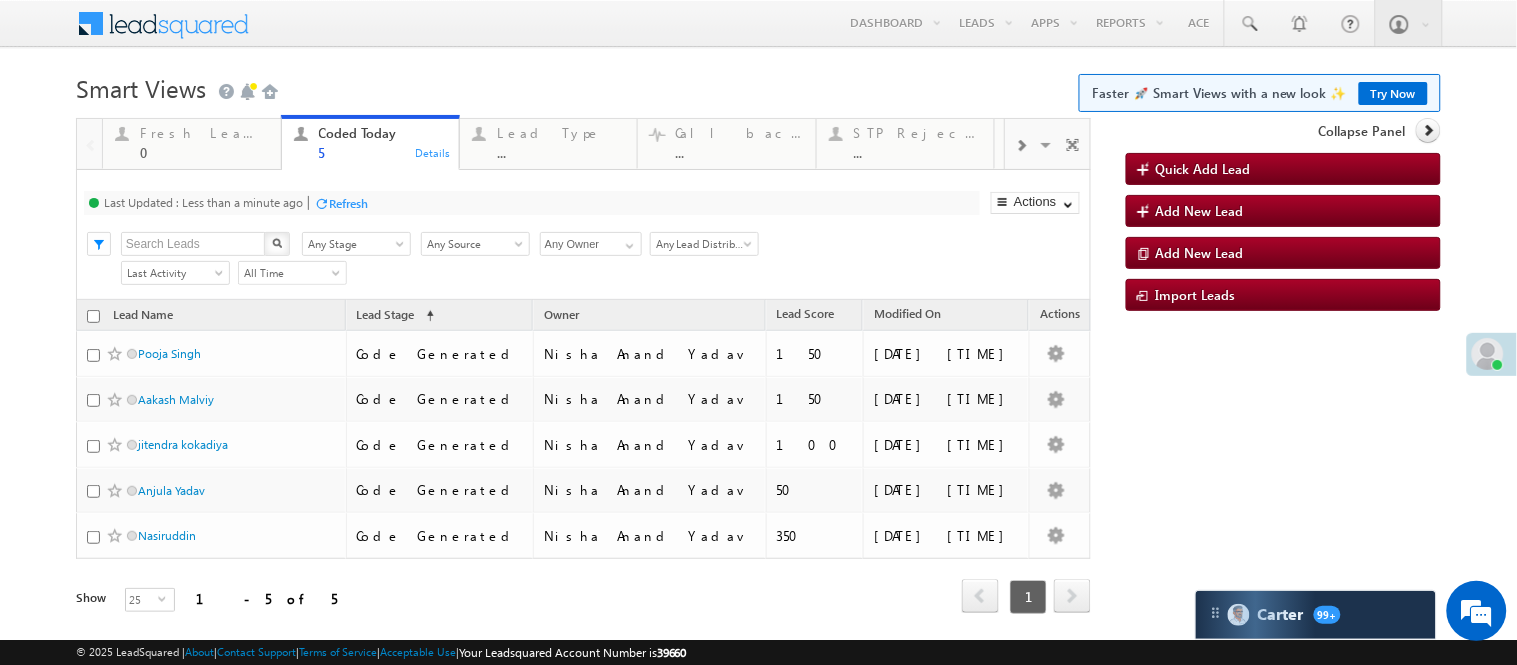 click on "Smart Views Getting Started Faster 🚀 Smart Views with a new look ✨ Try Now" at bounding box center [758, 86] 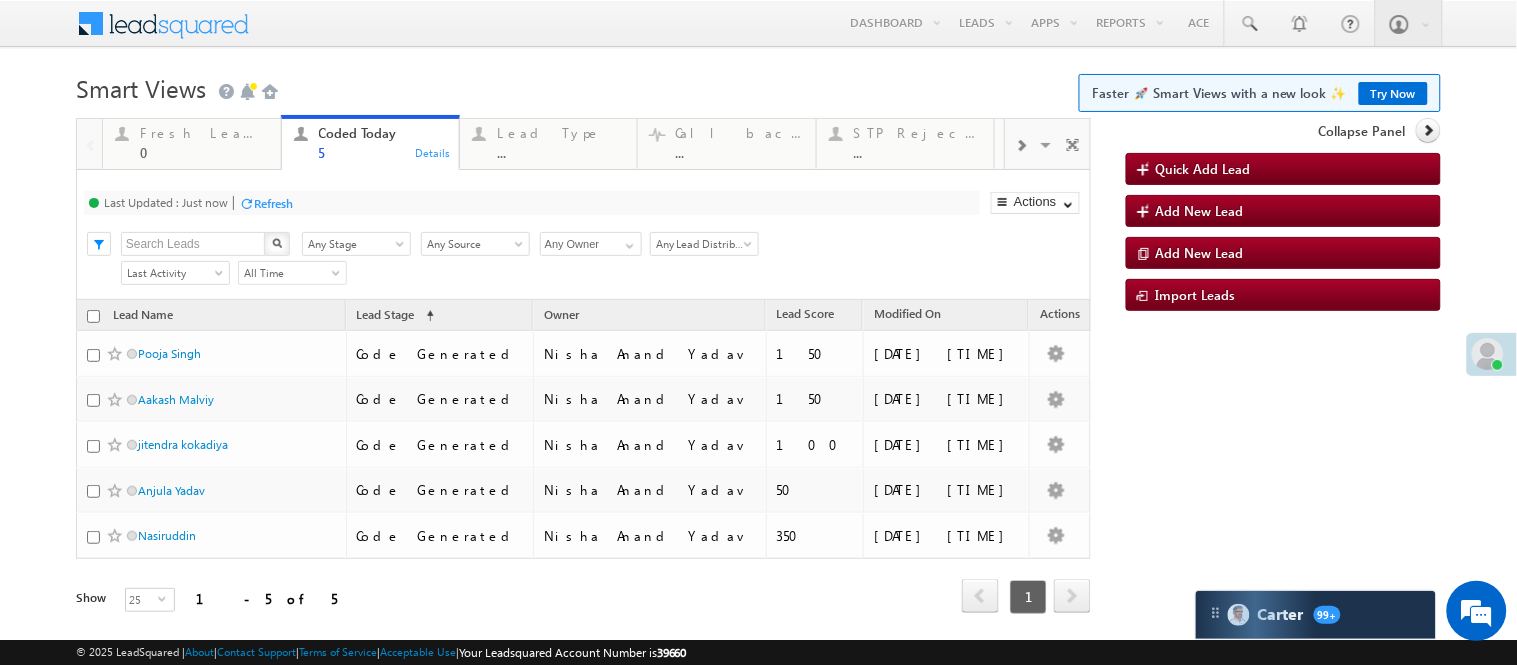 click on "Smart Views Getting Started Faster 🚀 Smart Views with a new look ✨ Try Now" at bounding box center (758, 86) 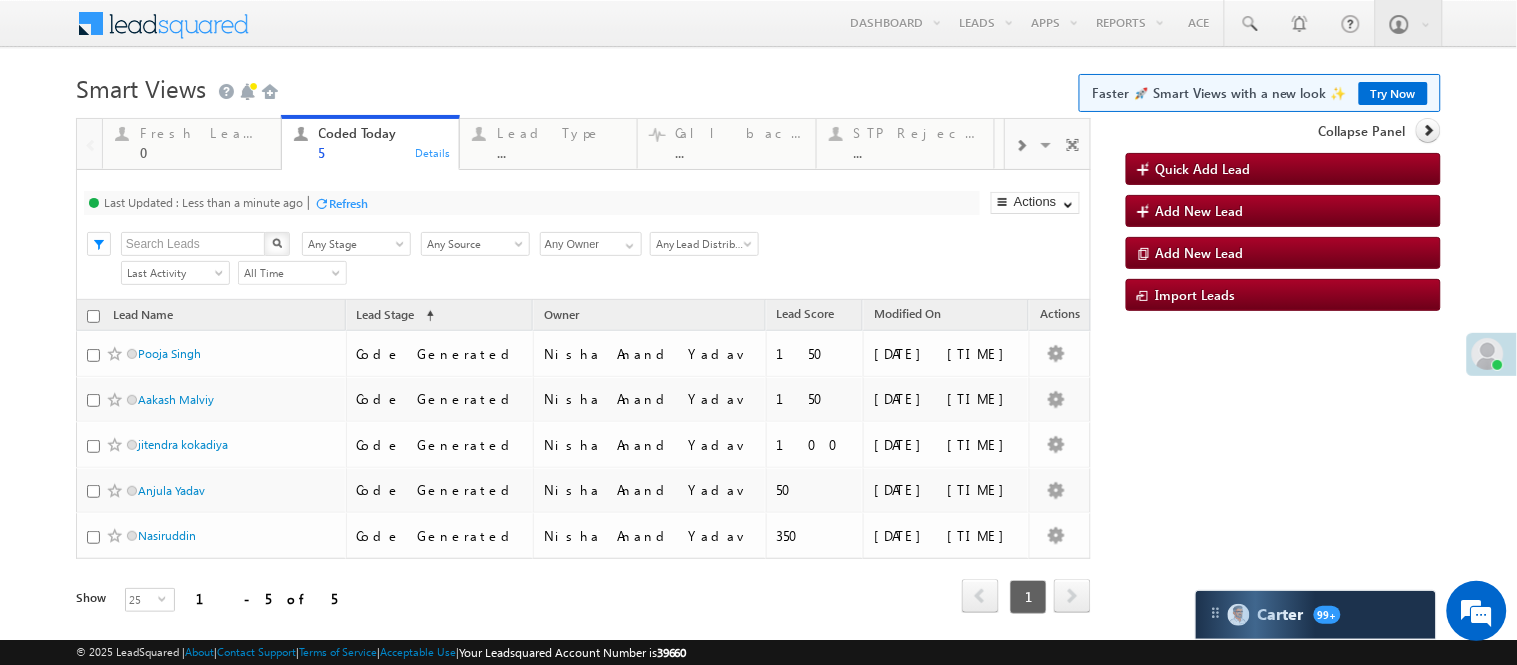 click on "Smart Views Getting Started Faster 🚀 Smart Views with a new look ✨ Try Now" at bounding box center [758, 86] 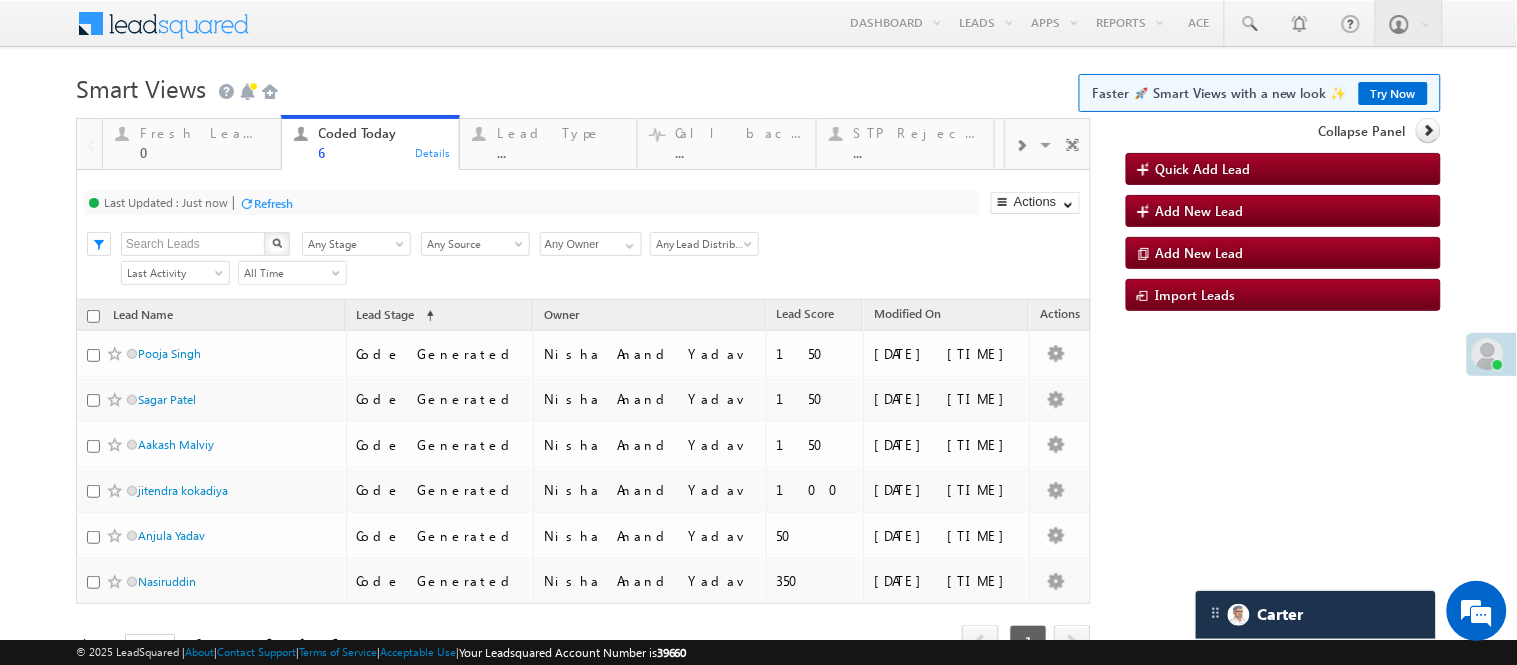 click on "Menu
Nisha Anand Yadav
Nisha .Yada v@ang elbro king. com
Angel Broki" at bounding box center [758, 24] 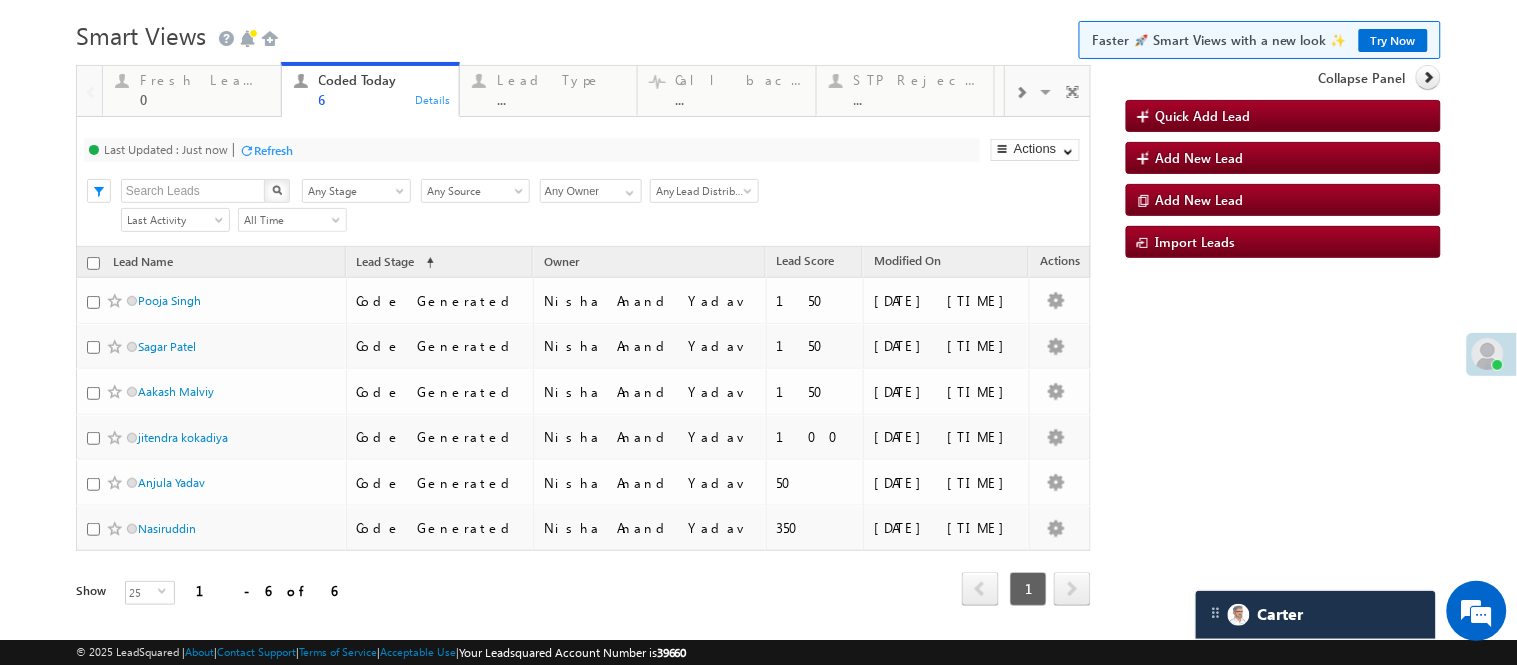 scroll, scrollTop: 0, scrollLeft: 0, axis: both 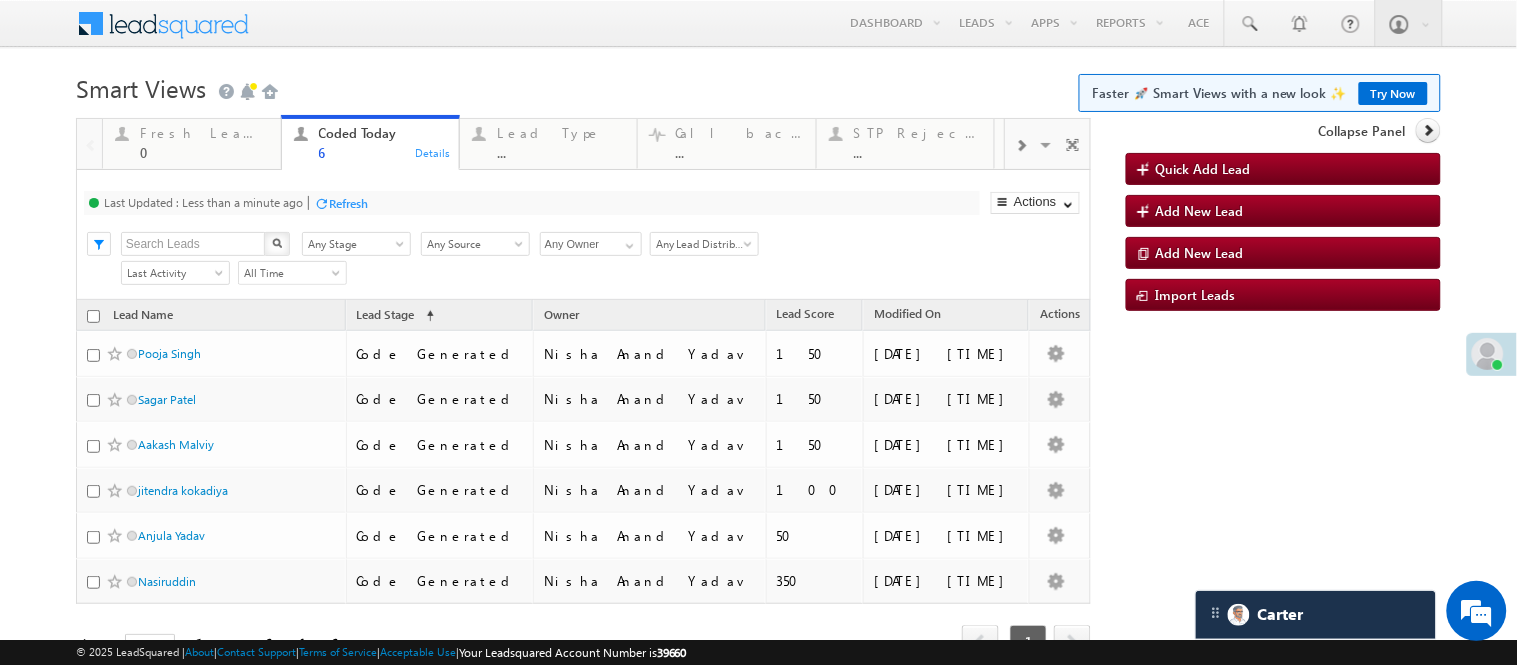 click on "Smart Views Getting Started Faster 🚀 Smart Views with a new look ✨ Try Now" at bounding box center (758, 86) 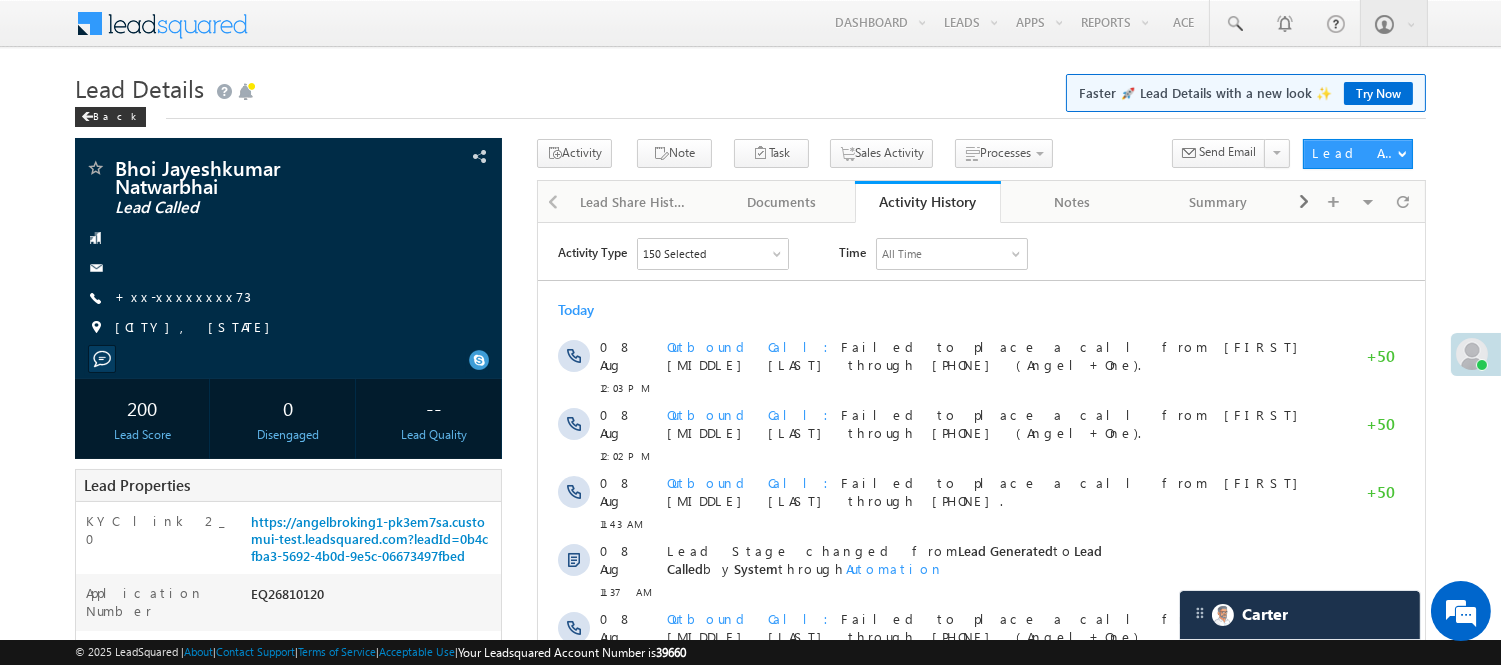 scroll, scrollTop: 0, scrollLeft: 0, axis: both 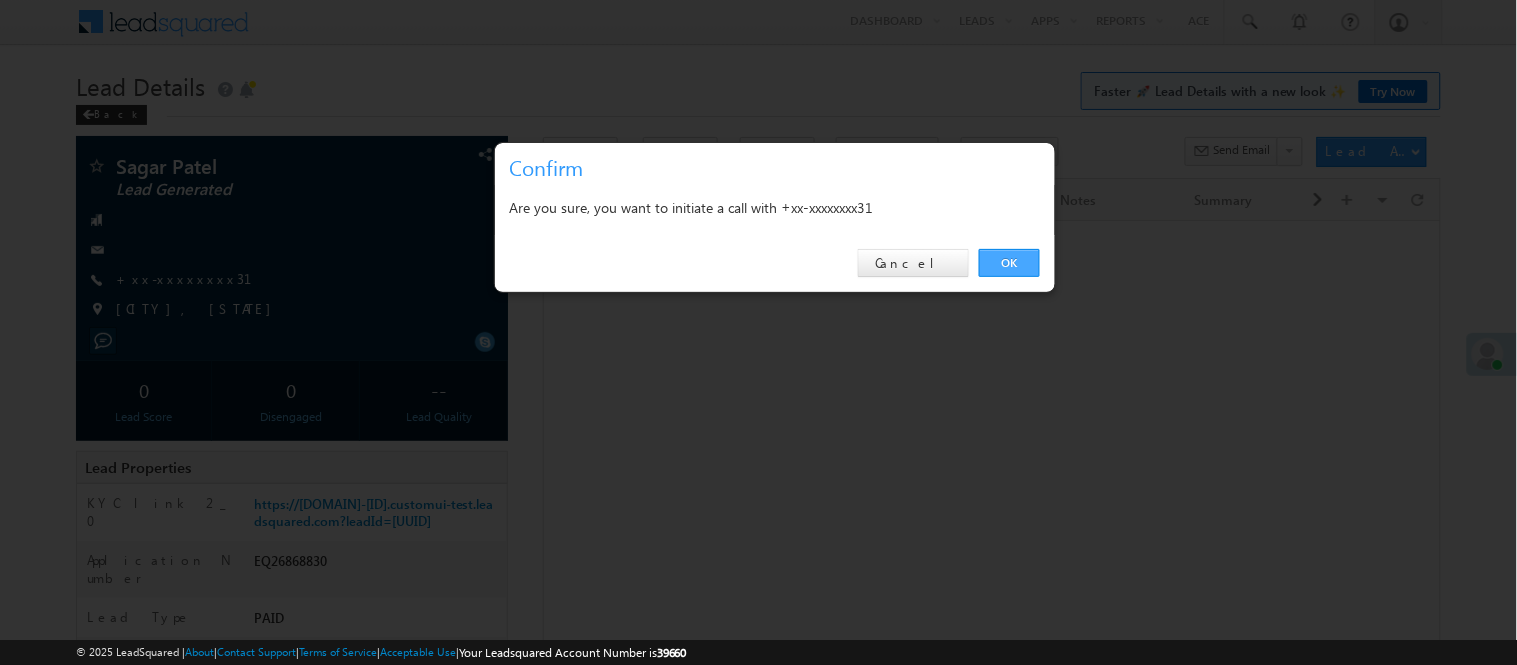 click on "OK" at bounding box center [1009, 263] 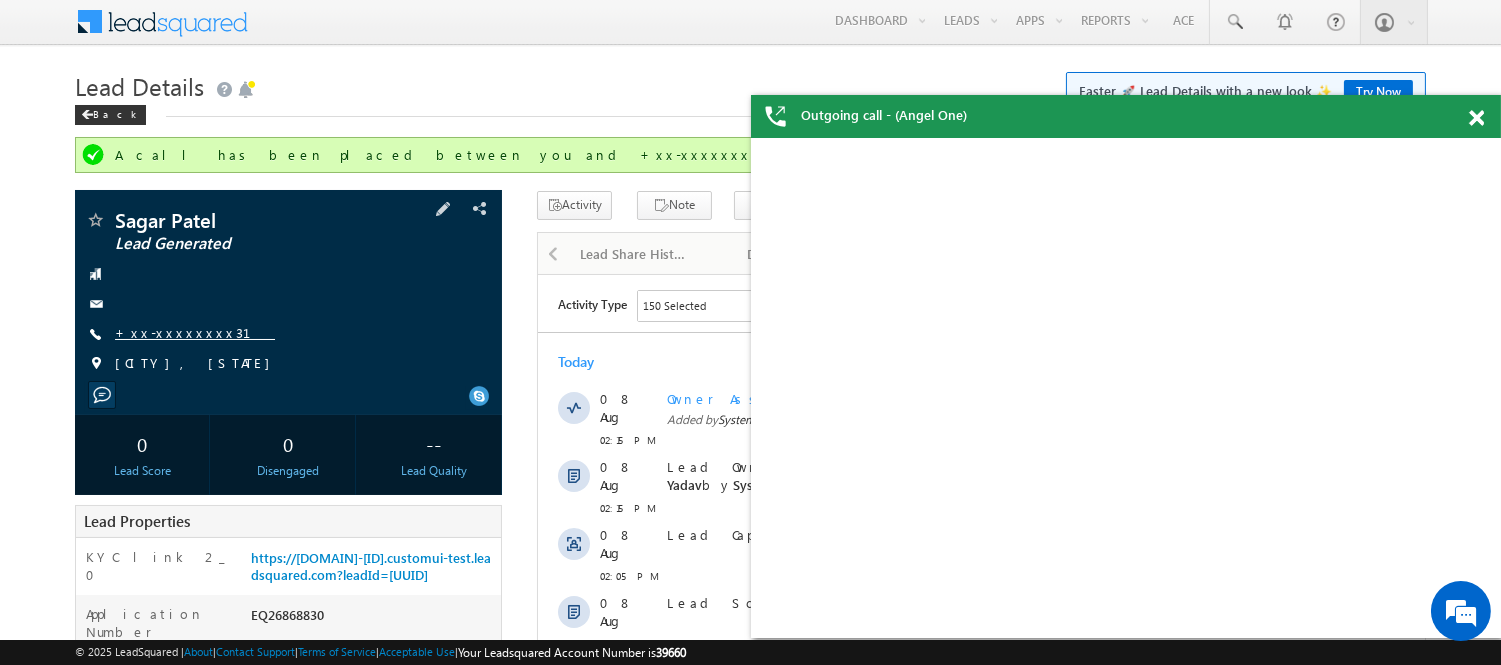 scroll, scrollTop: 0, scrollLeft: 0, axis: both 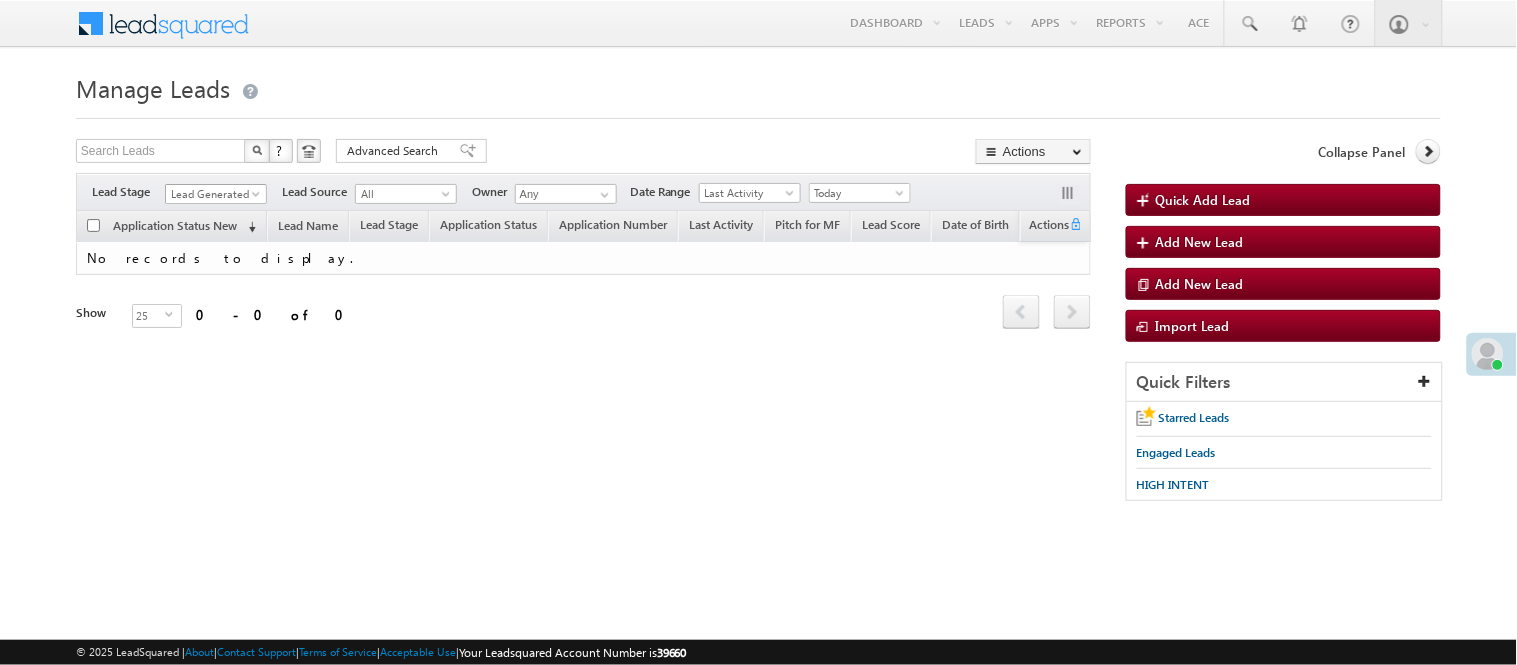 click on "Lead Generated" at bounding box center [213, 194] 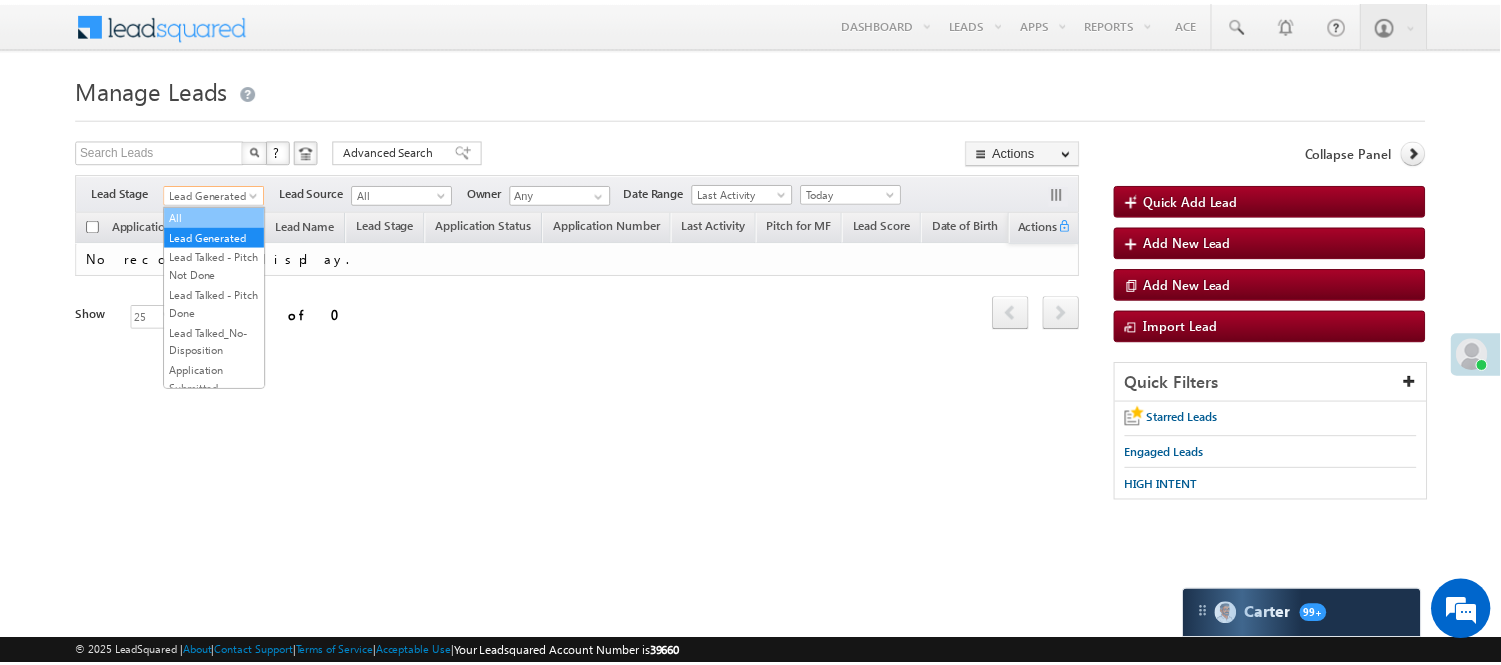 scroll, scrollTop: 496, scrollLeft: 0, axis: vertical 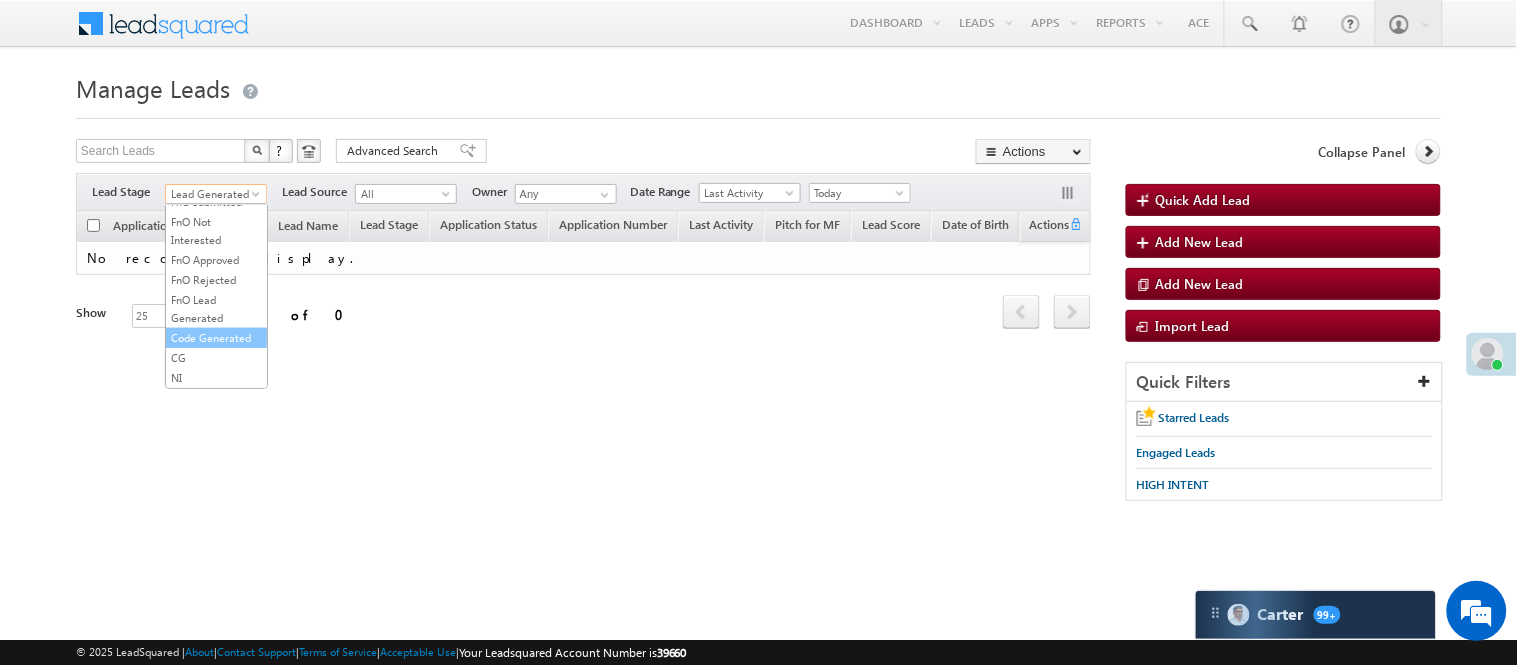 click on "Code Generated" at bounding box center (216, 338) 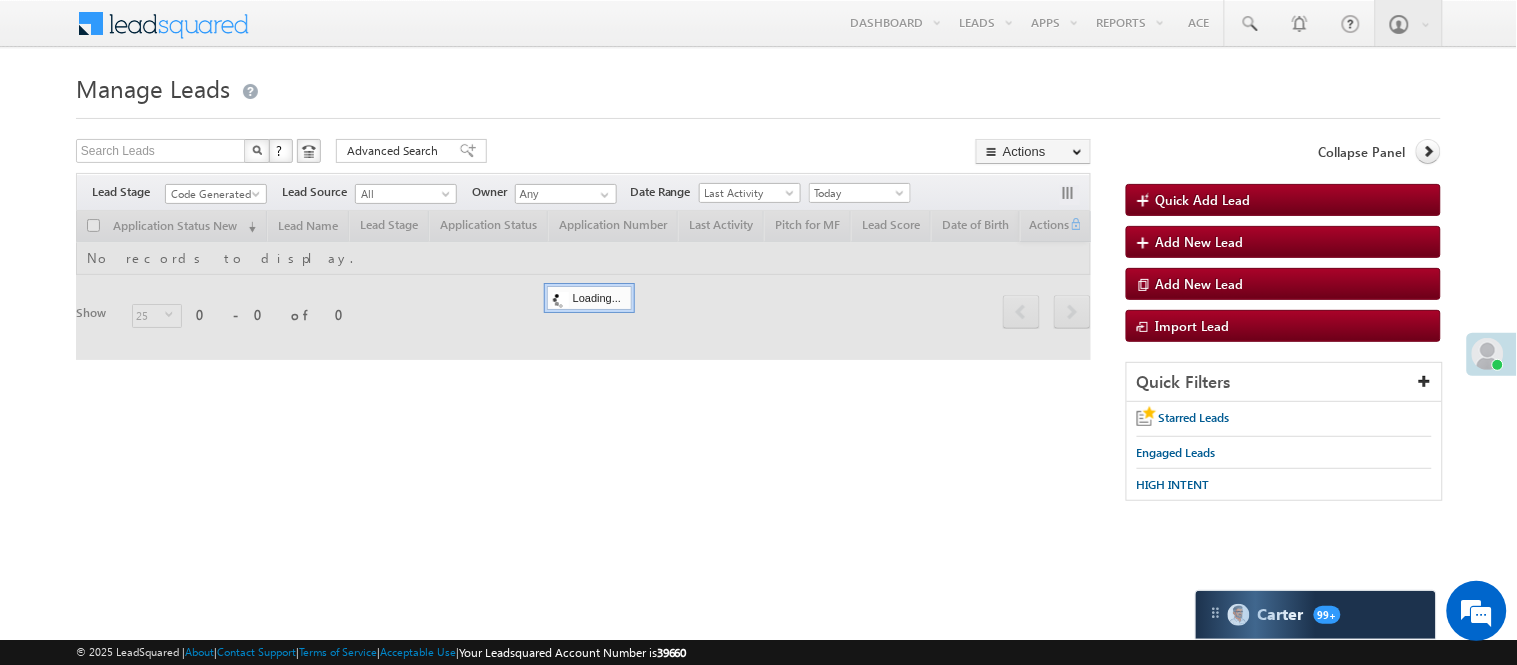 click on "Manage Leads
Quick Add Lead
Search Leads X ?   0 results found
Advanced Search
Advanced Search
Actions Actions" at bounding box center [758, 294] 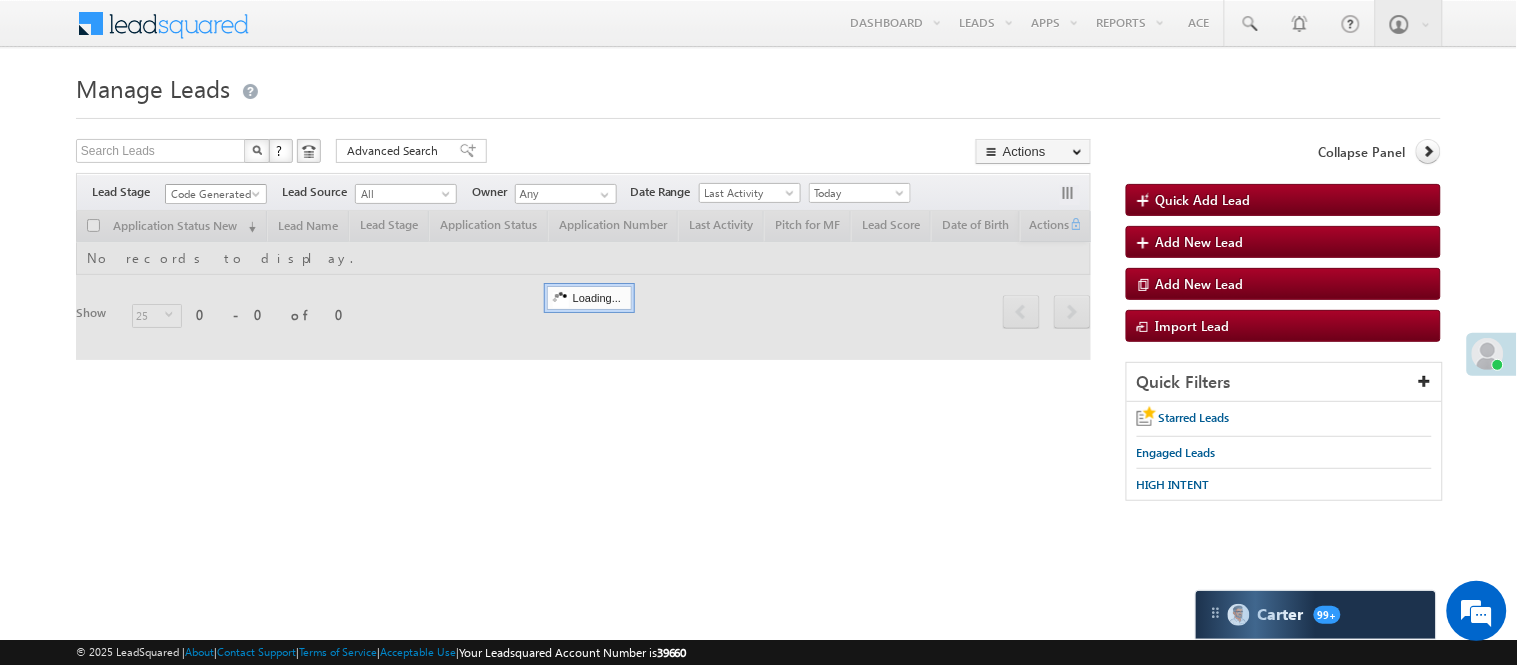 click on "Code Generated" at bounding box center [213, 194] 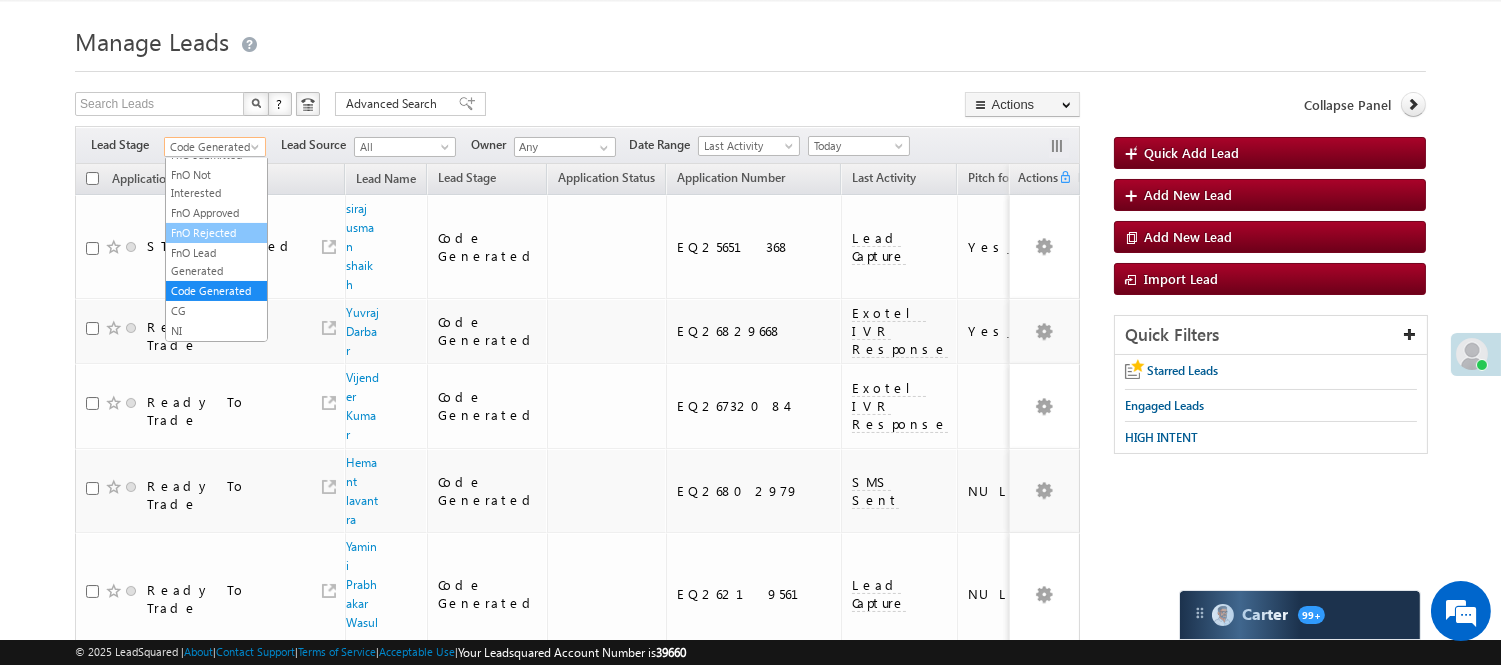 scroll, scrollTop: 0, scrollLeft: 0, axis: both 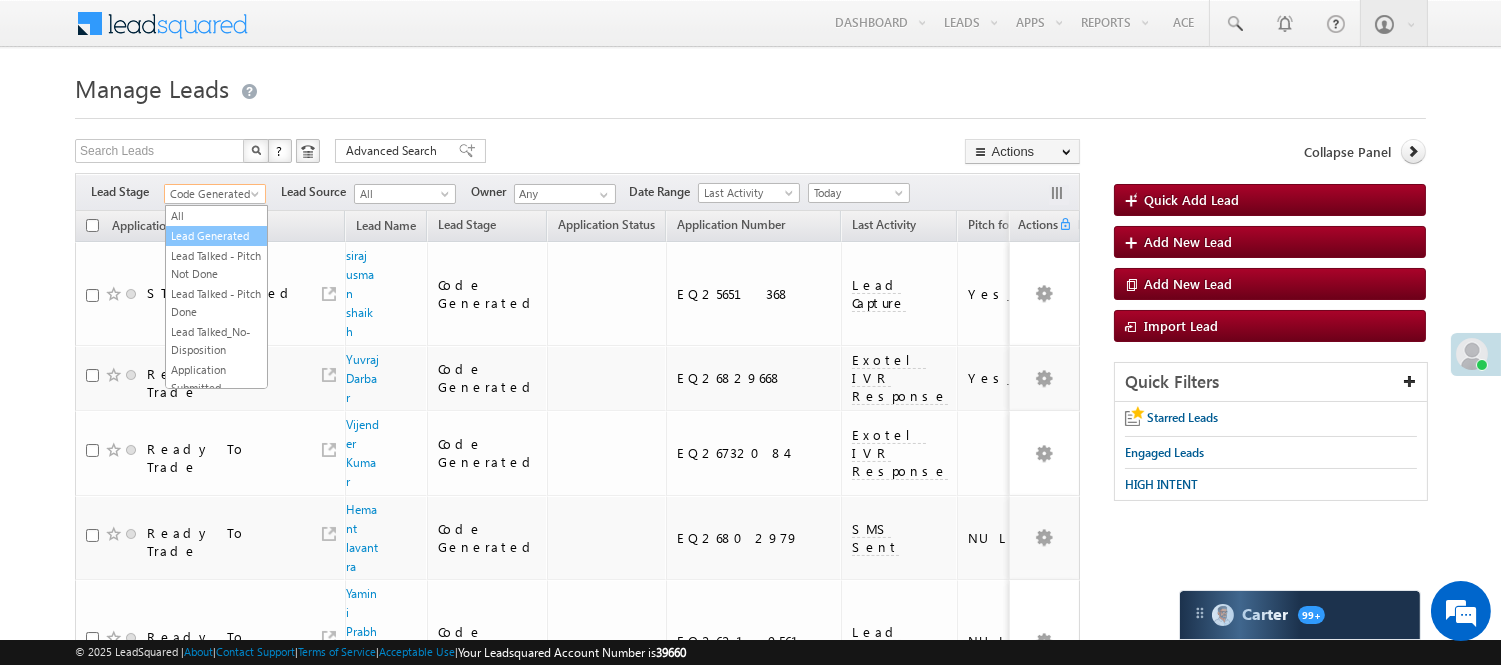 click on "Lead Generated" at bounding box center (216, 236) 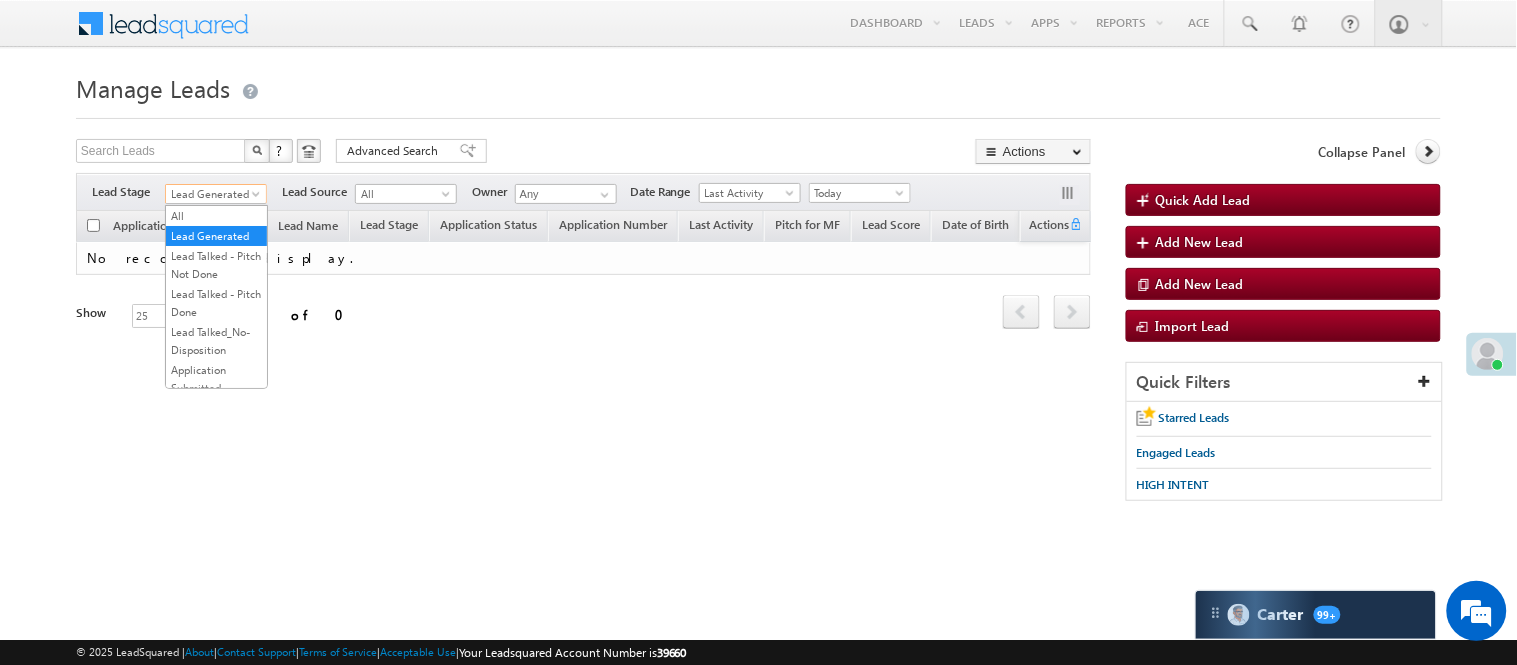 click on "Lead Generated" at bounding box center [213, 194] 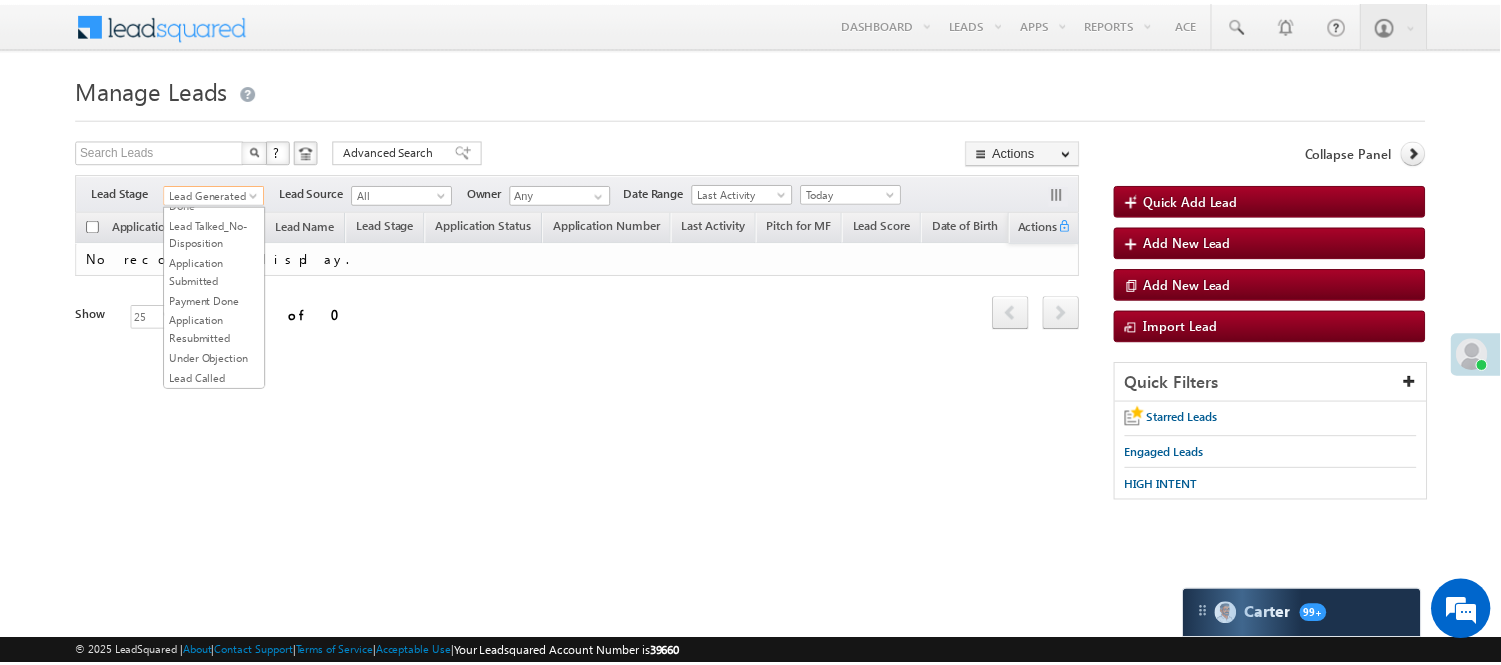 scroll, scrollTop: 333, scrollLeft: 0, axis: vertical 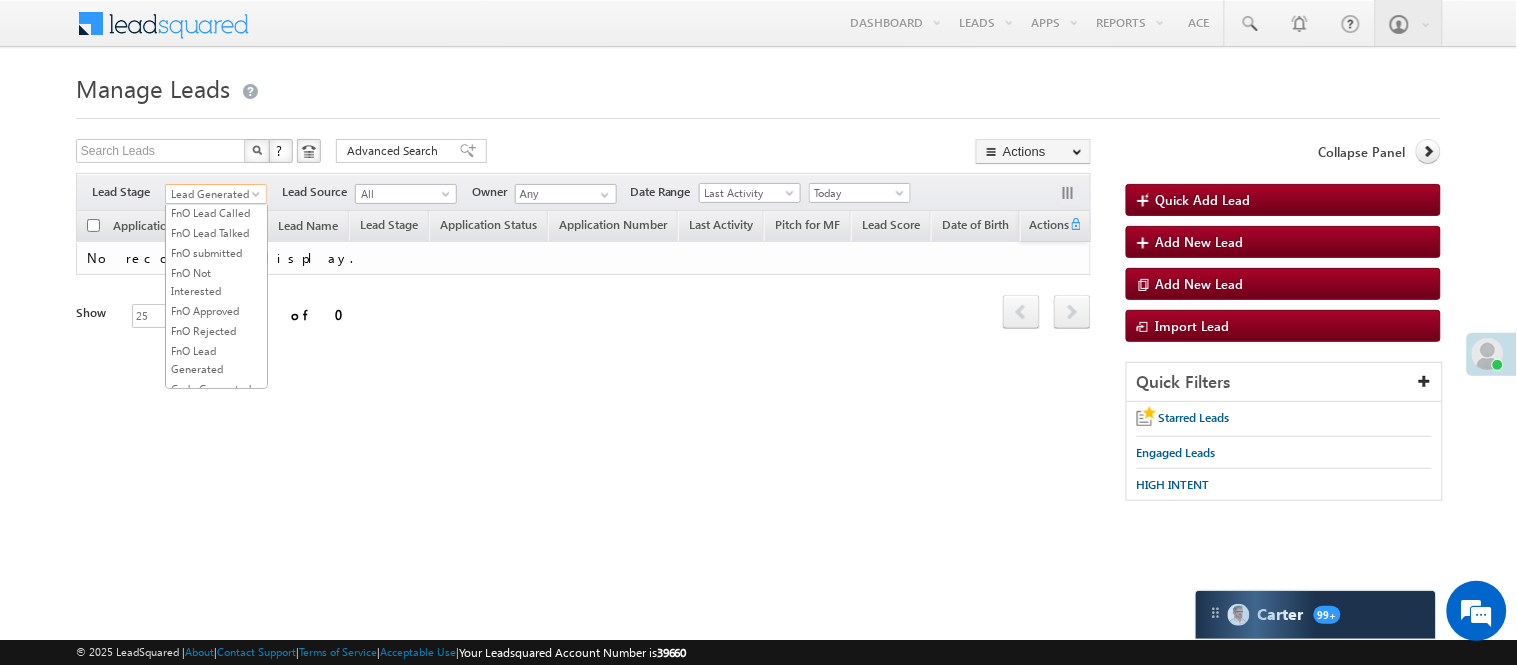 click on "Lead Called" at bounding box center [216, 153] 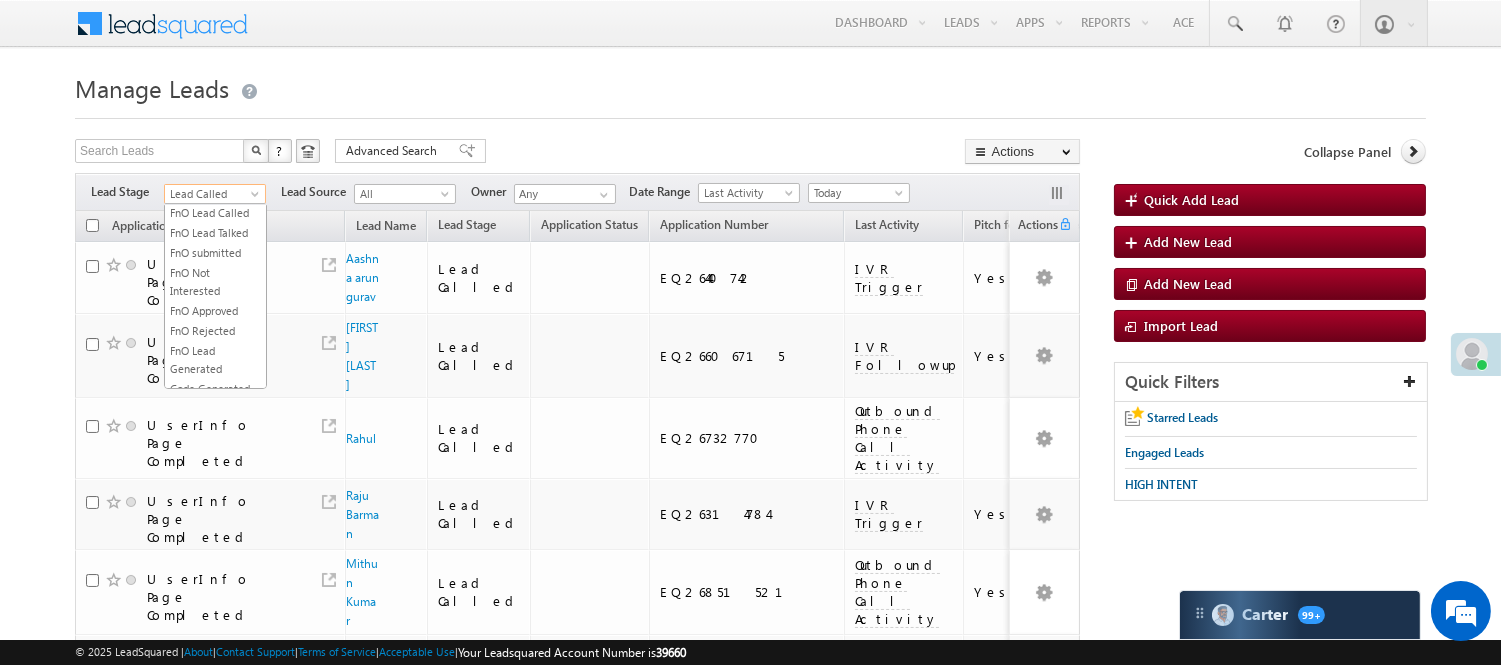 scroll, scrollTop: 326, scrollLeft: 0, axis: vertical 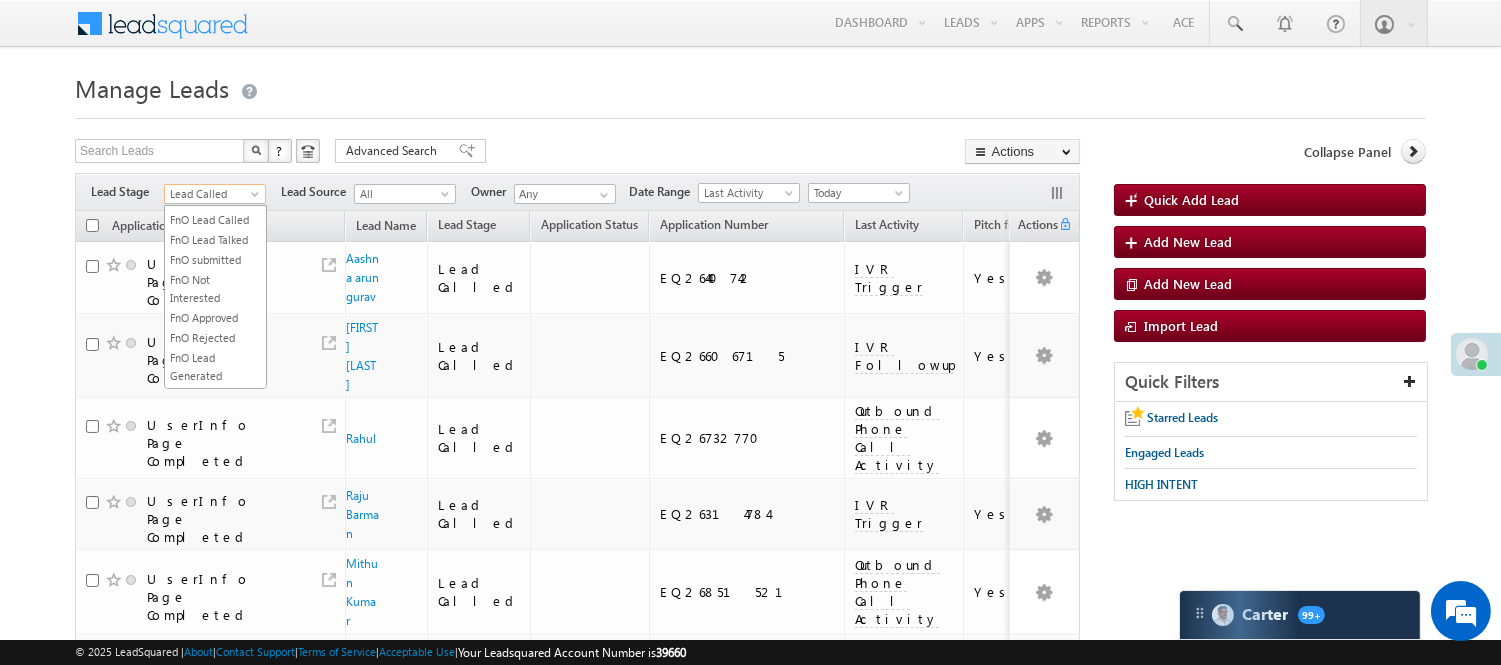 click on "Lead Called" at bounding box center (212, 194) 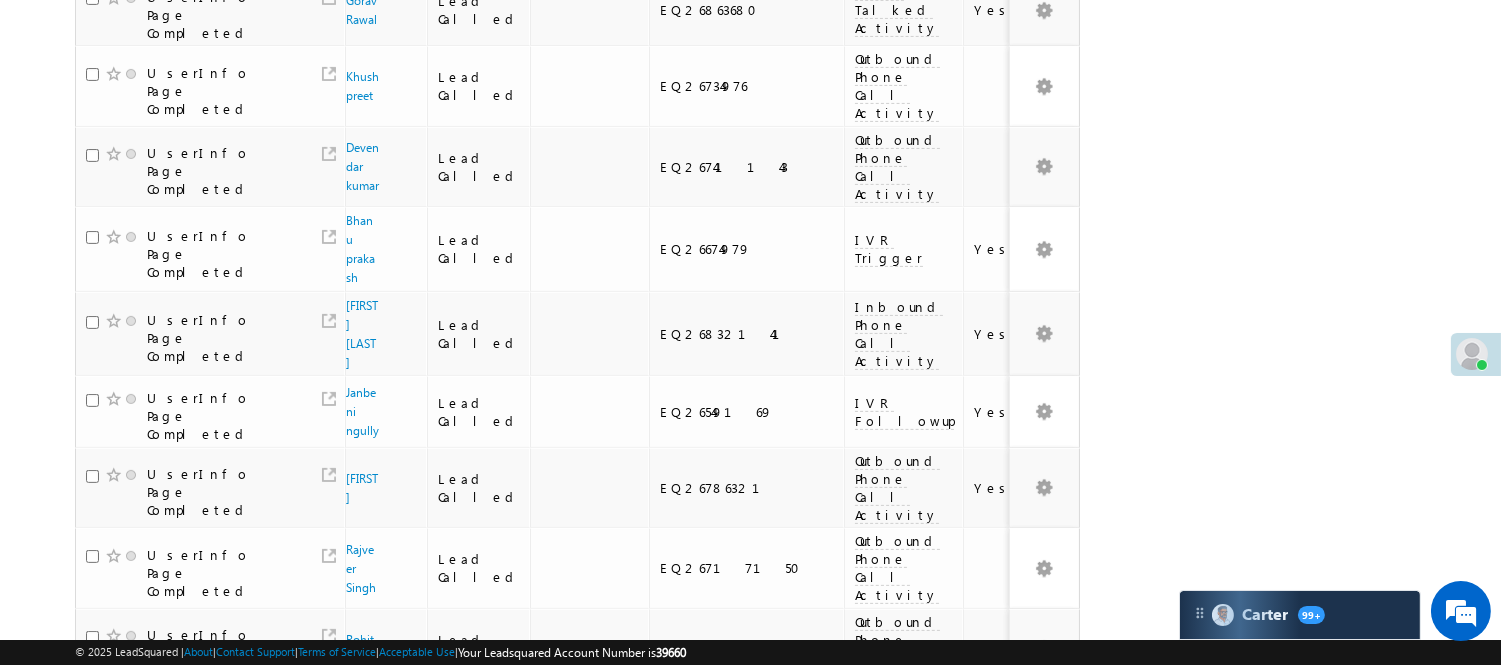 scroll, scrollTop: 1277, scrollLeft: 0, axis: vertical 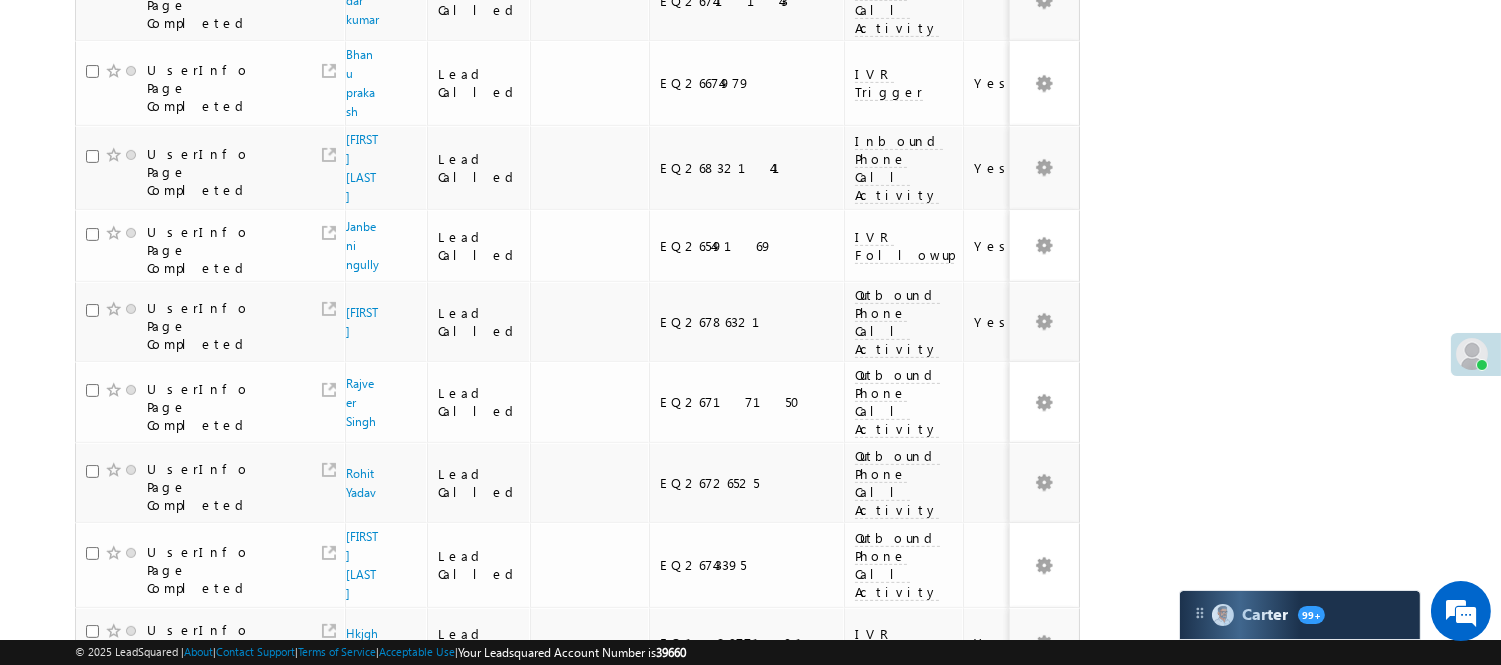 click on "3" at bounding box center (938, 945) 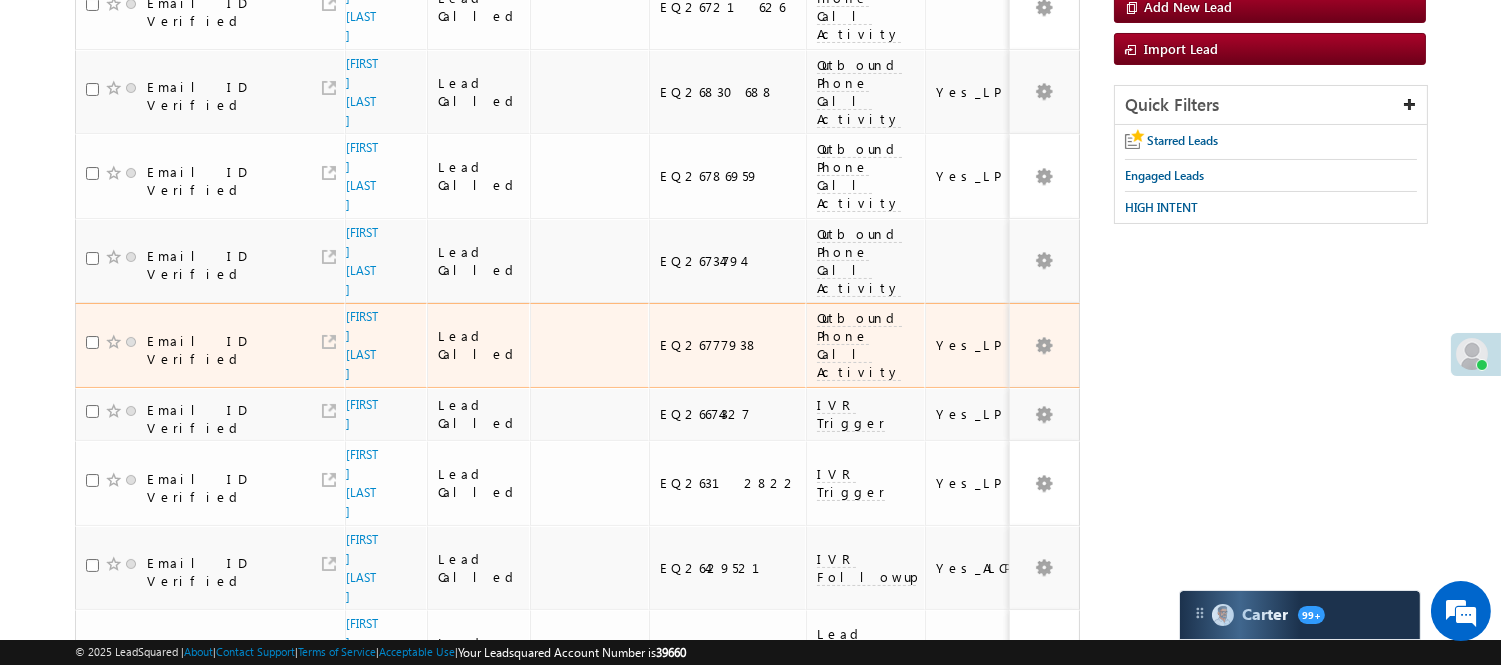 scroll, scrollTop: 166, scrollLeft: 0, axis: vertical 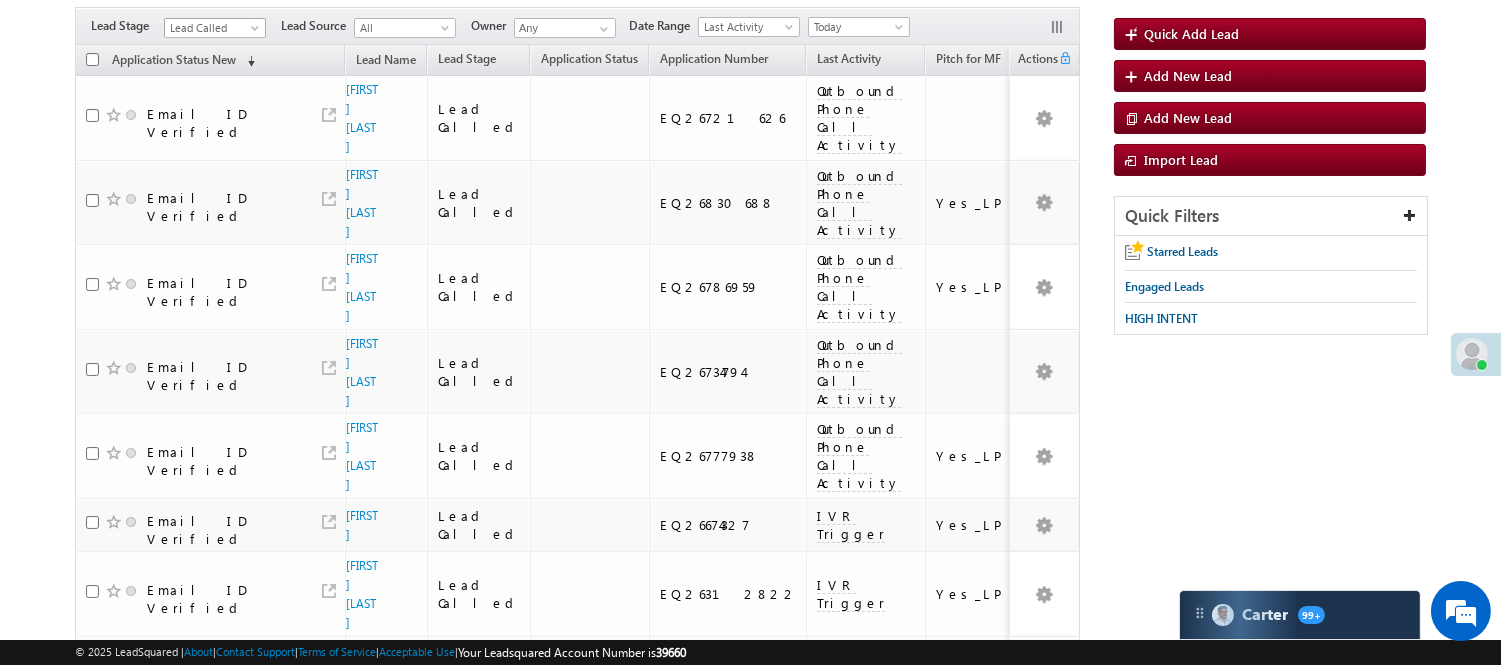 click on "Lead Called" at bounding box center (212, 28) 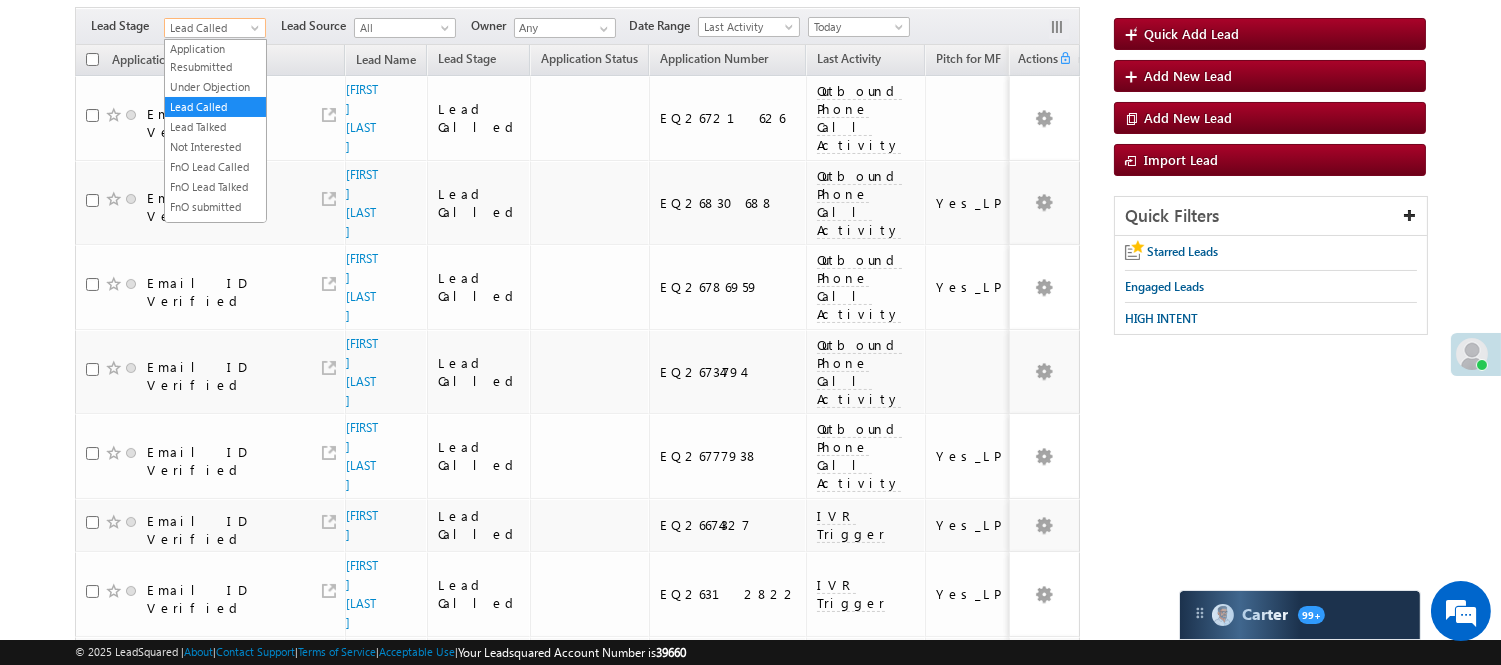 scroll, scrollTop: 0, scrollLeft: 0, axis: both 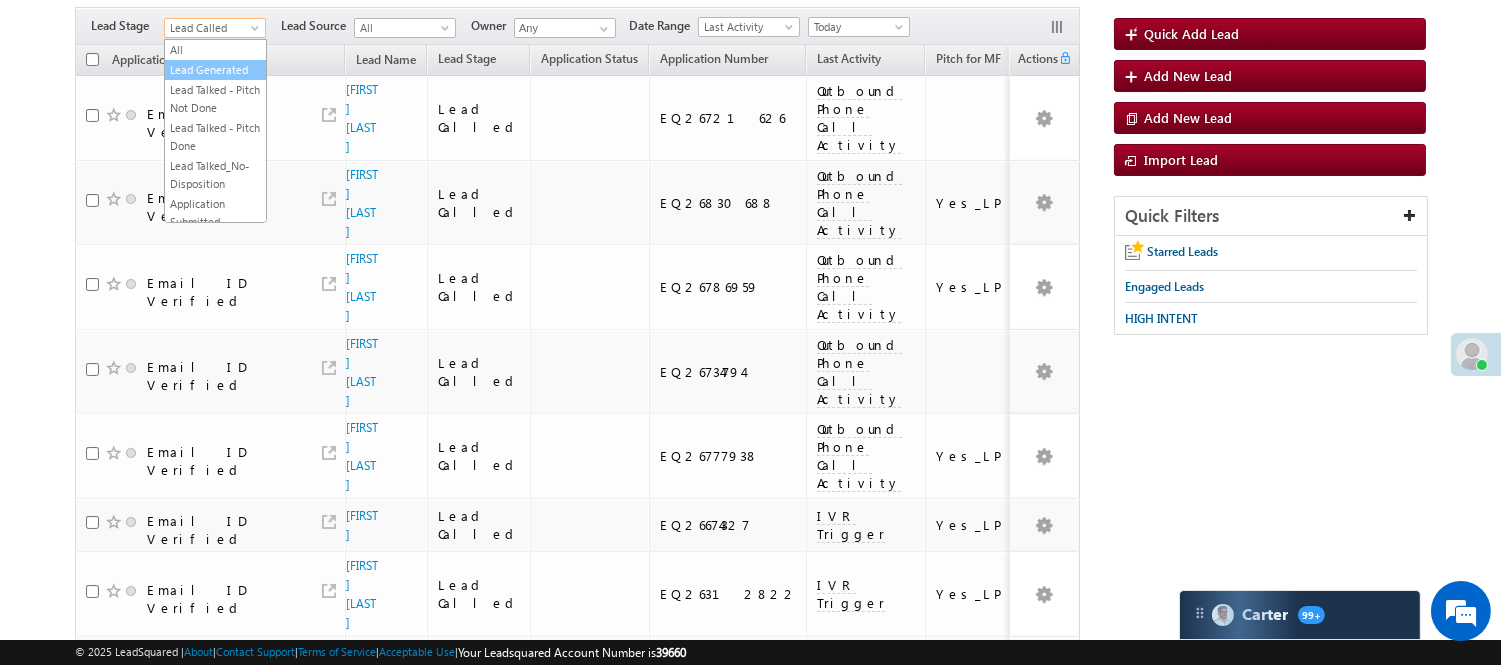 click on "Lead Generated" at bounding box center (215, 70) 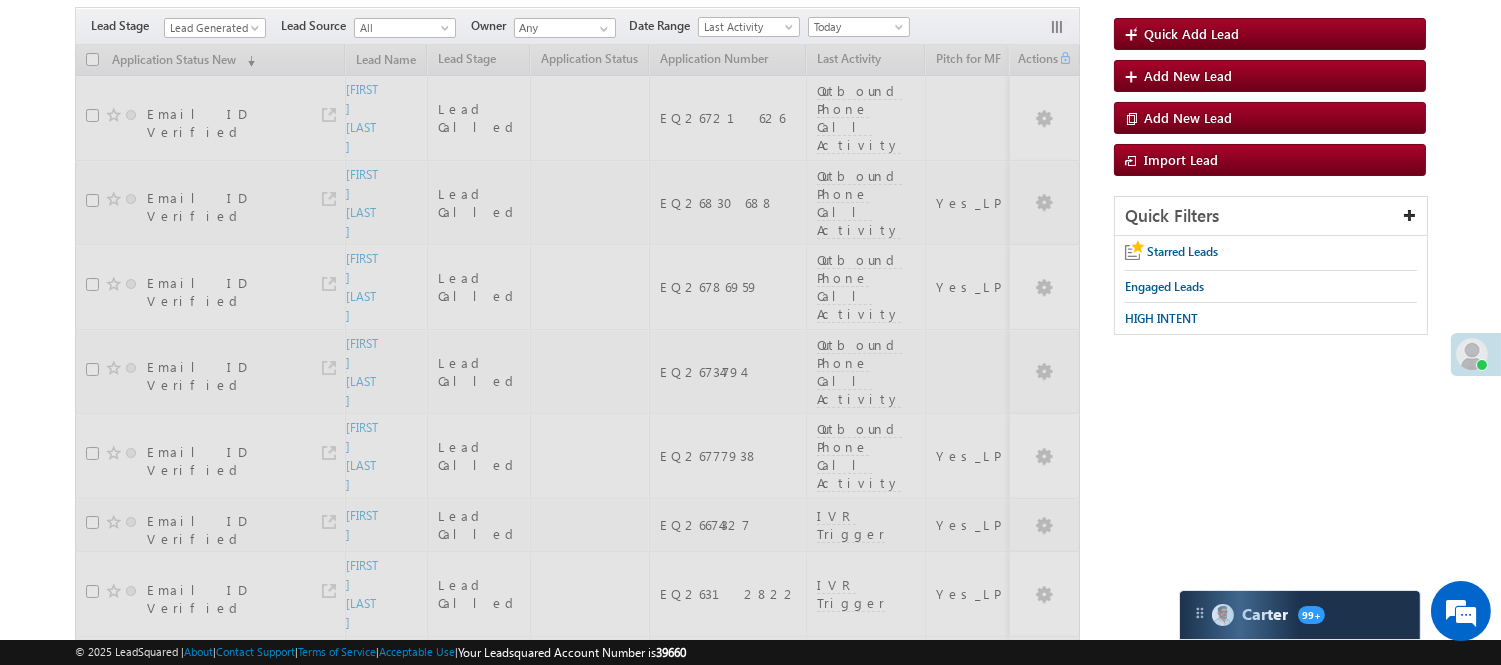 scroll, scrollTop: 0, scrollLeft: 0, axis: both 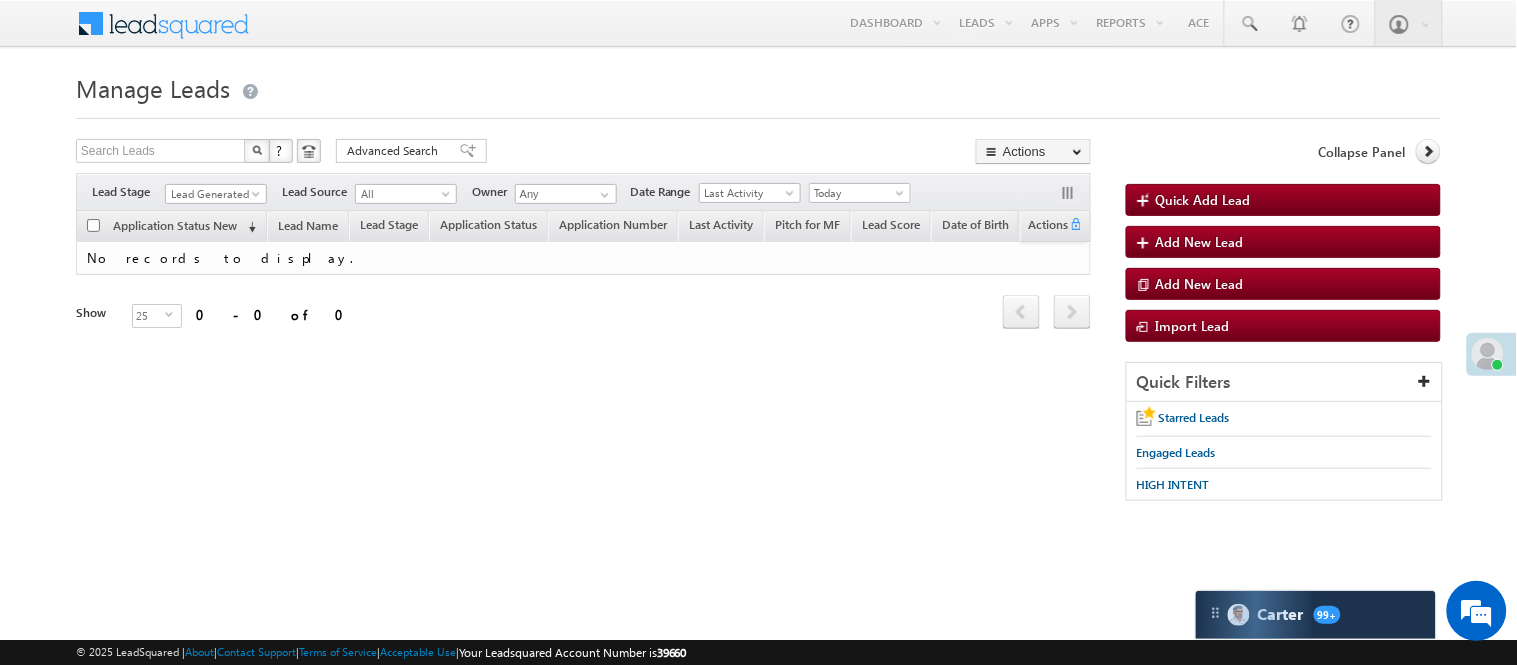click on "Menu
Nisha Anand Yadav
Nisha .Yada v@ang elbro king. com" at bounding box center (758, 283) 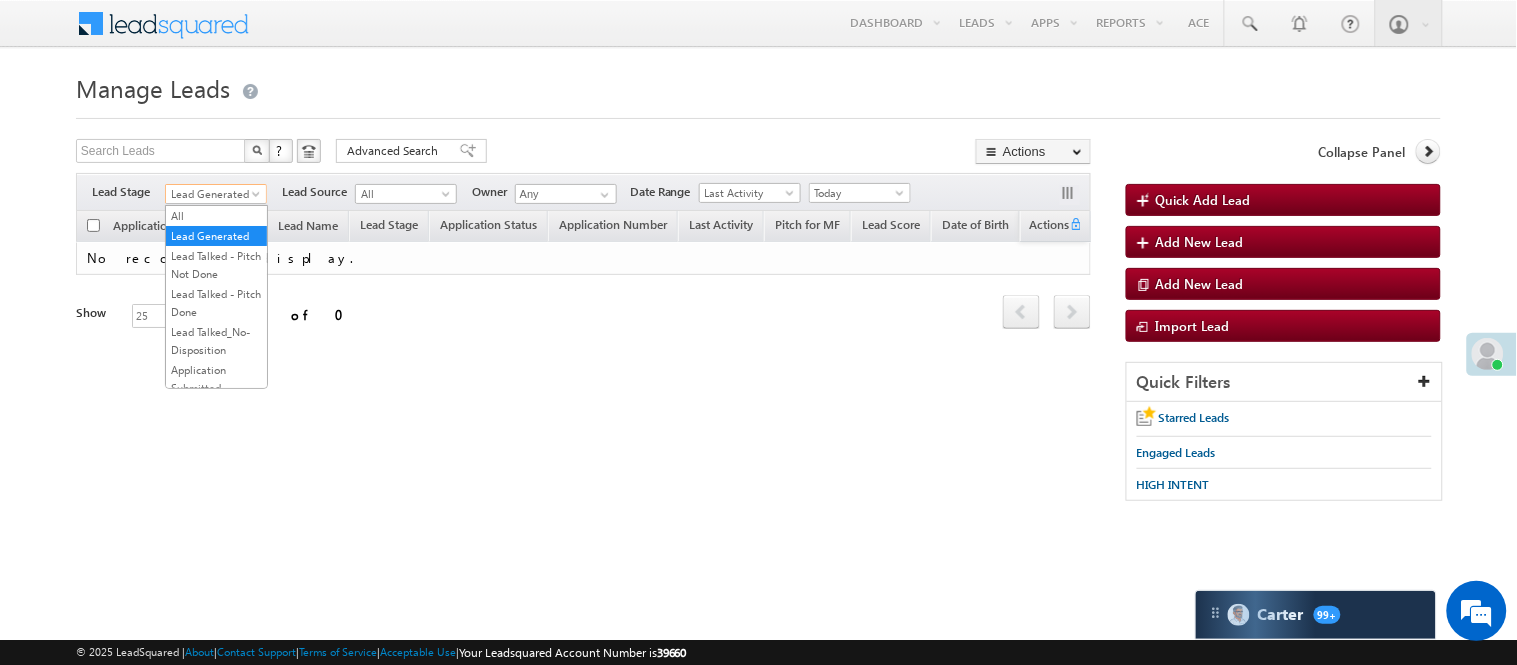 click on "Lead Generated" at bounding box center (213, 194) 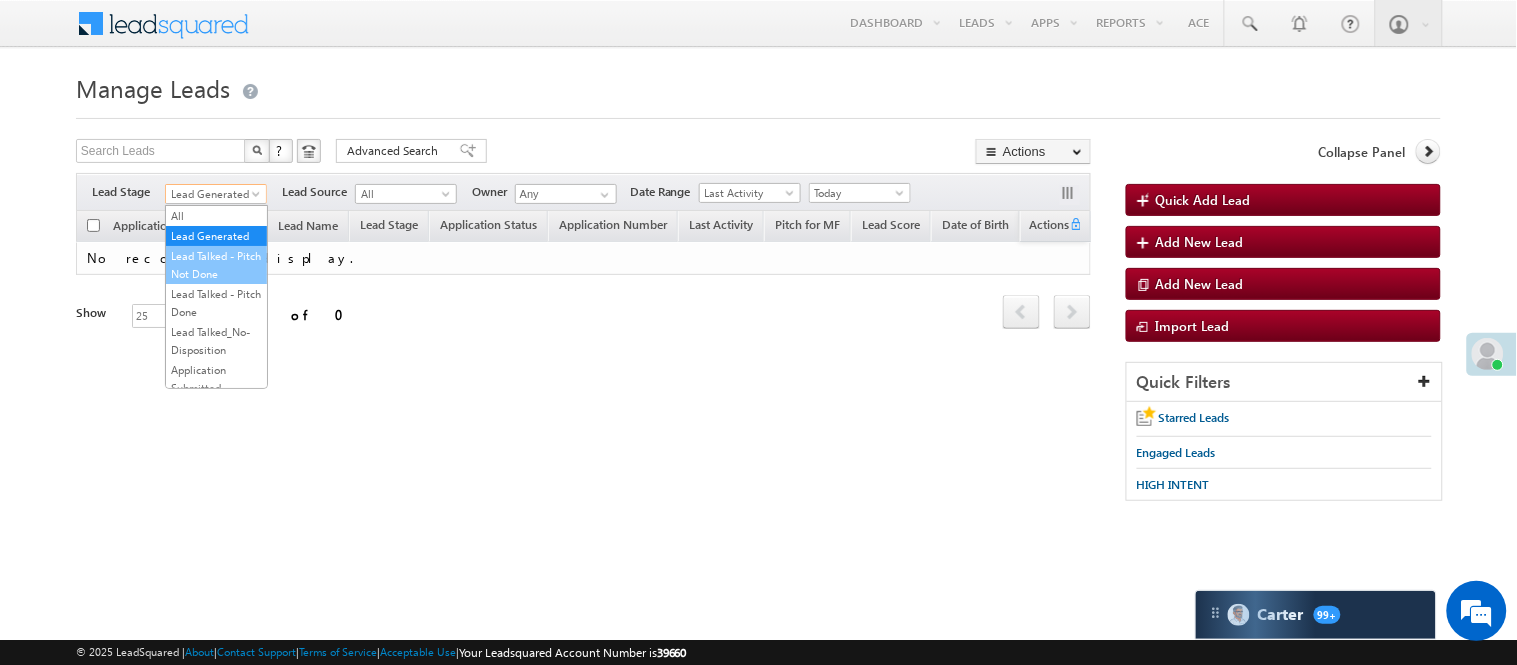 click on "Lead Talked - Pitch Not Done" at bounding box center (216, 265) 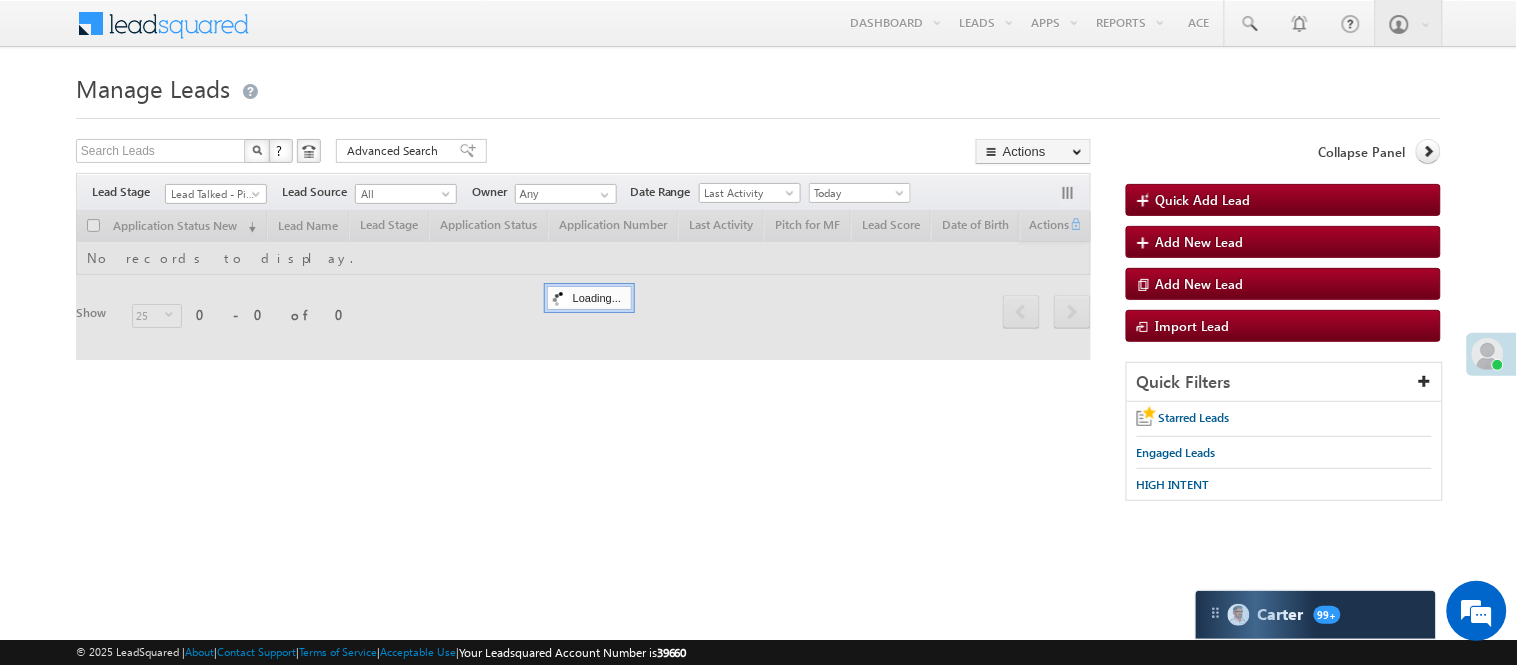 click at bounding box center (758, 112) 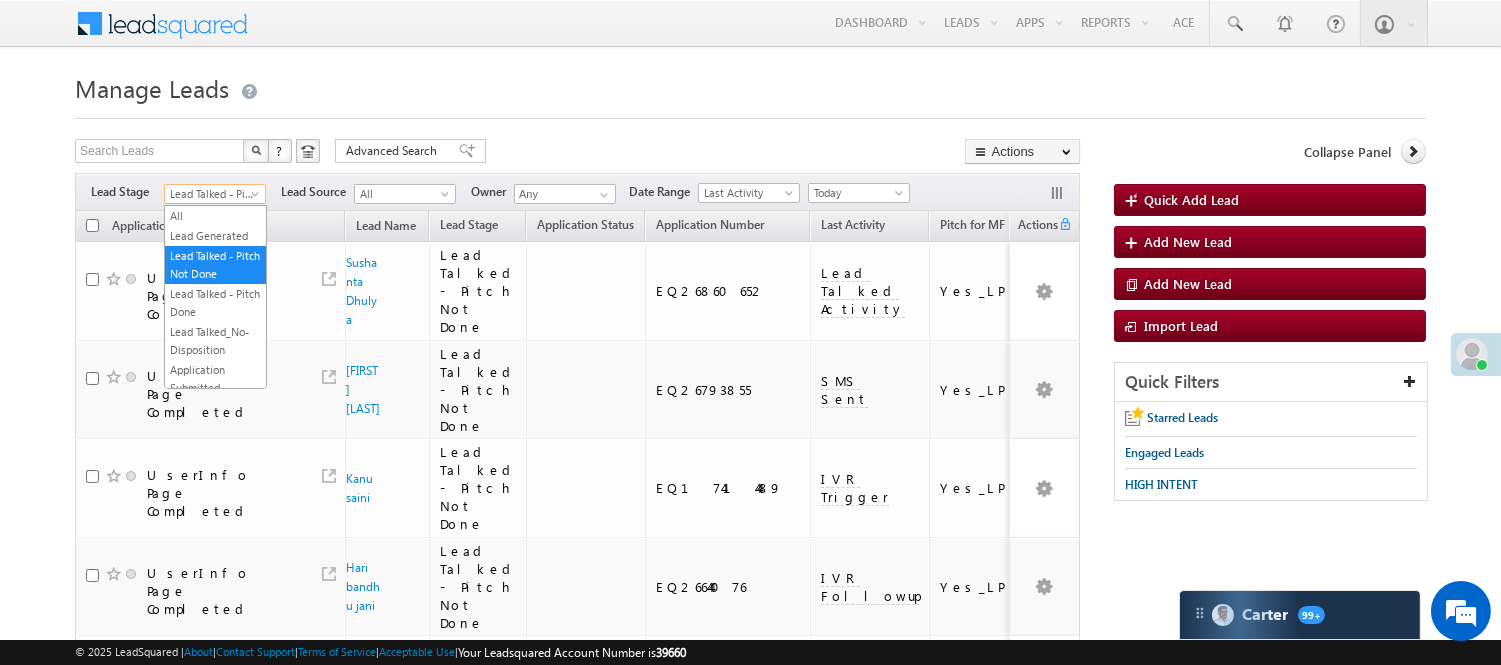 click on "Lead Talked - Pitch Not Done" at bounding box center (212, 194) 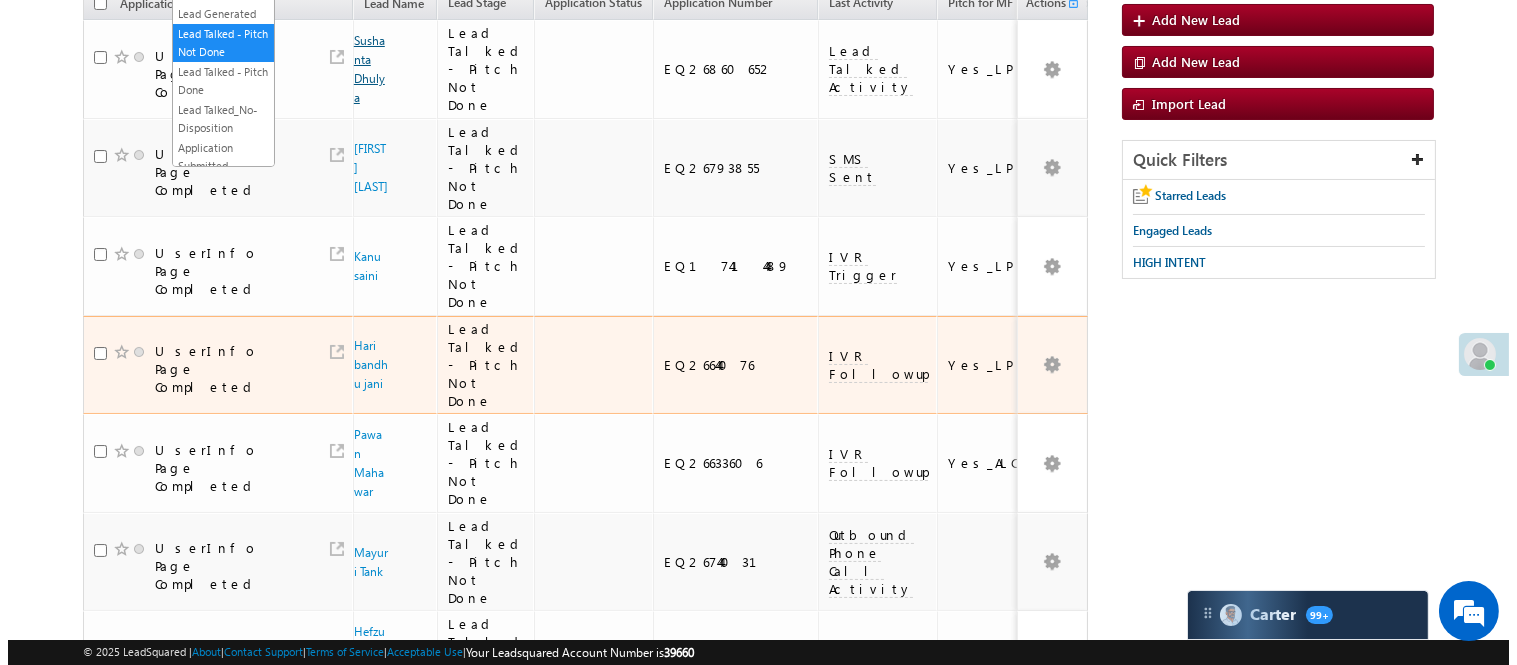 scroll, scrollTop: 0, scrollLeft: 0, axis: both 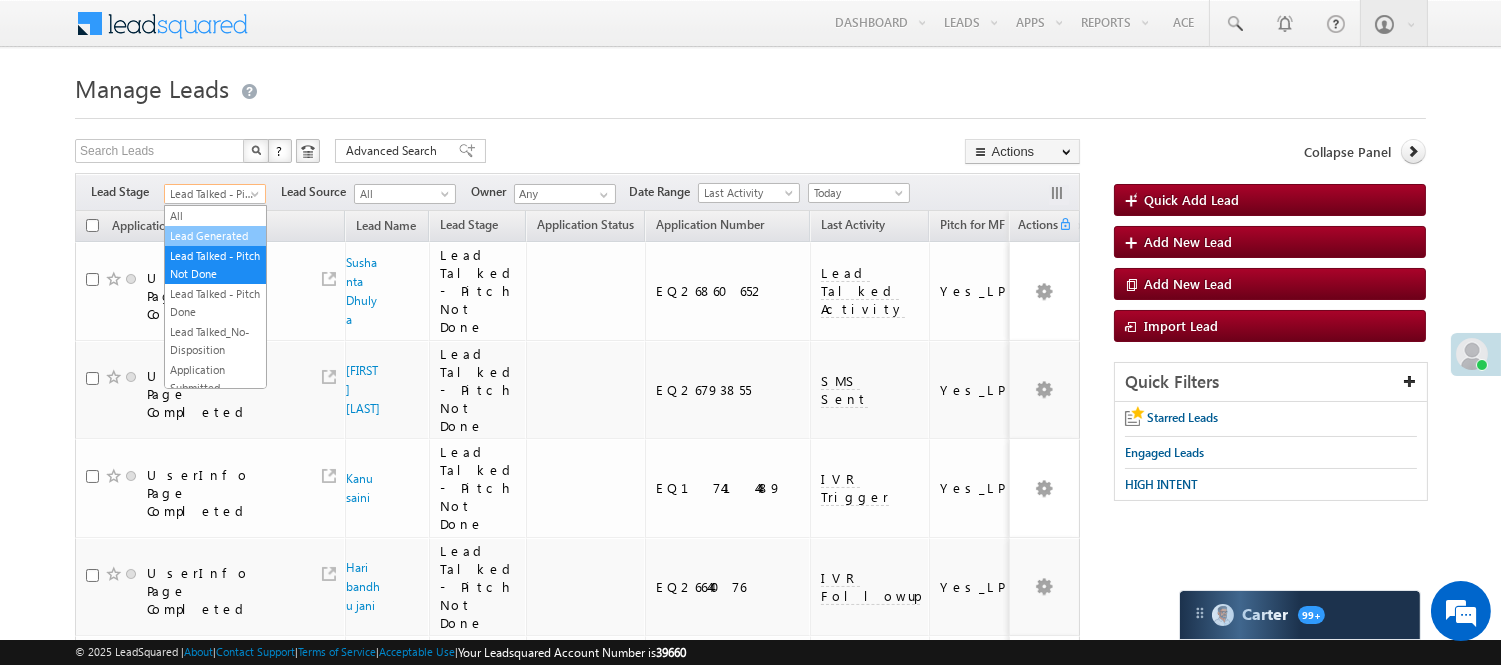 click on "Lead Generated" at bounding box center [215, 236] 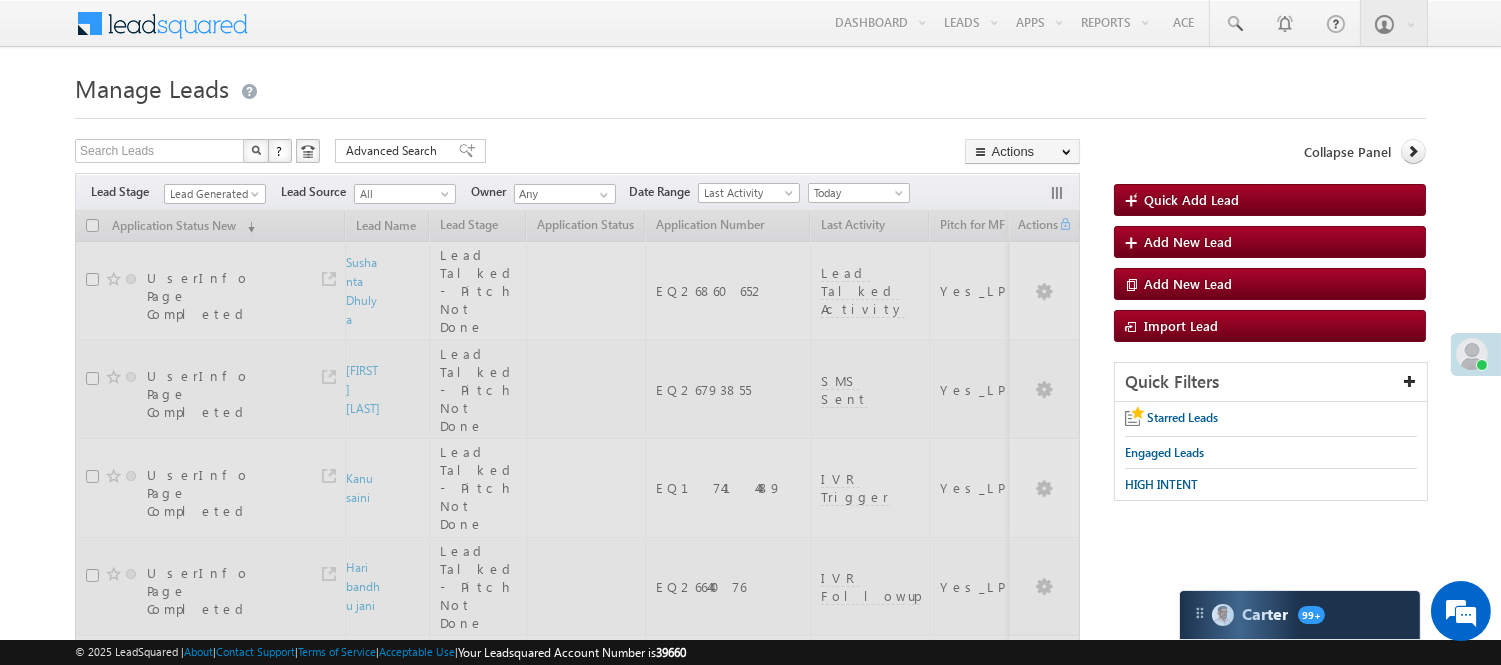 click on "Manage Leads" at bounding box center (750, 86) 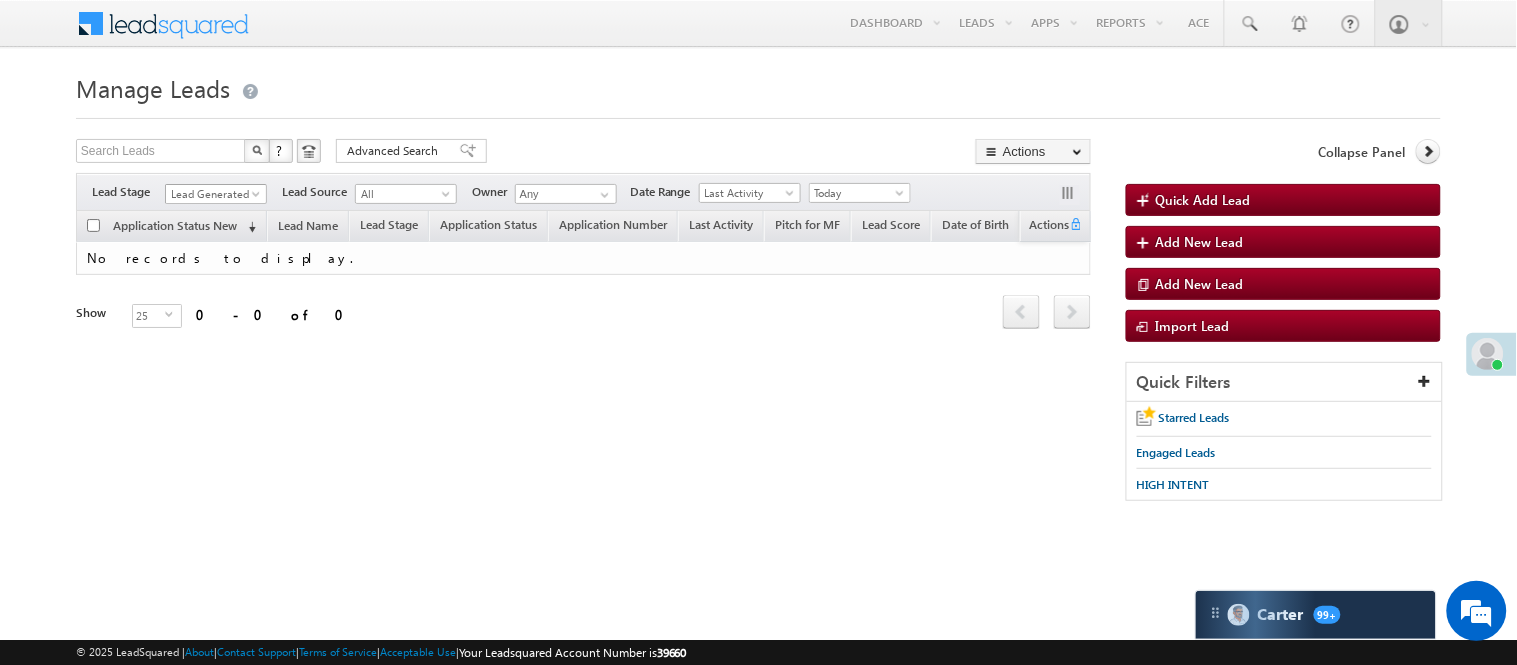 click on "Lead Generated" at bounding box center [213, 194] 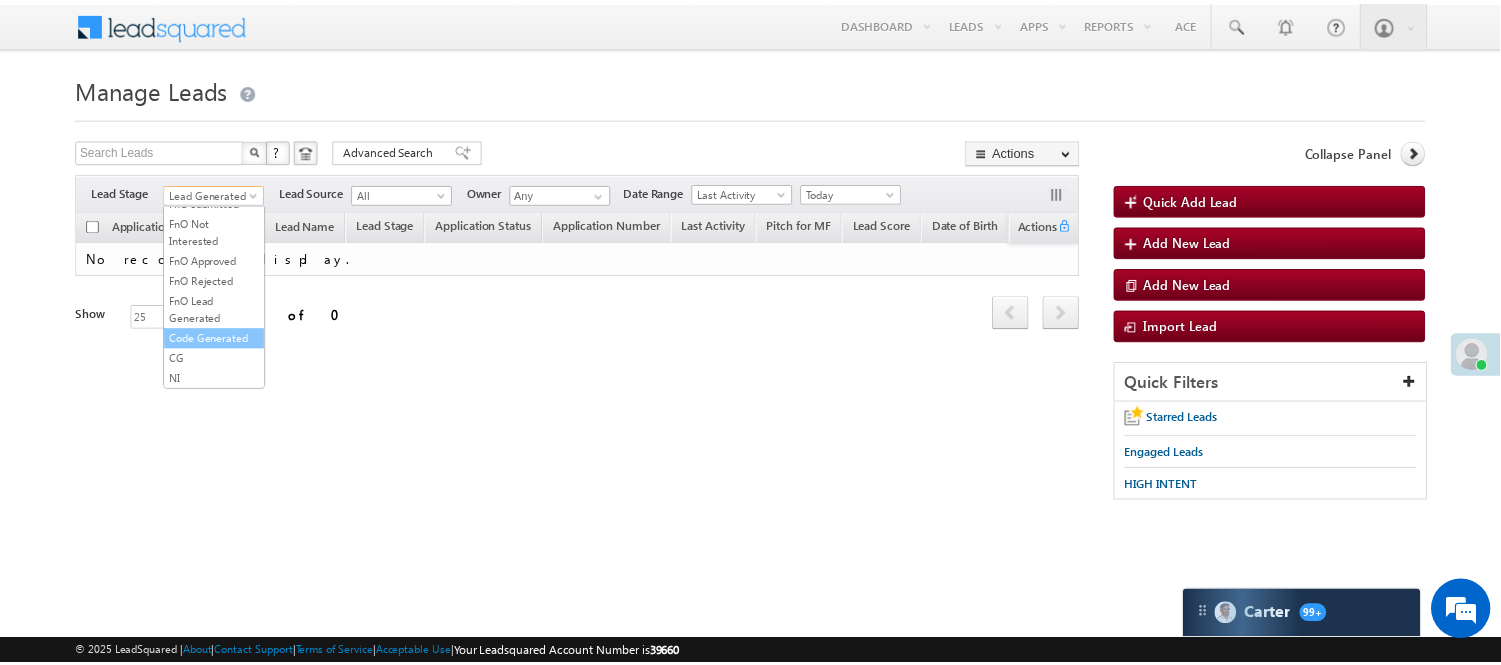 scroll, scrollTop: 496, scrollLeft: 0, axis: vertical 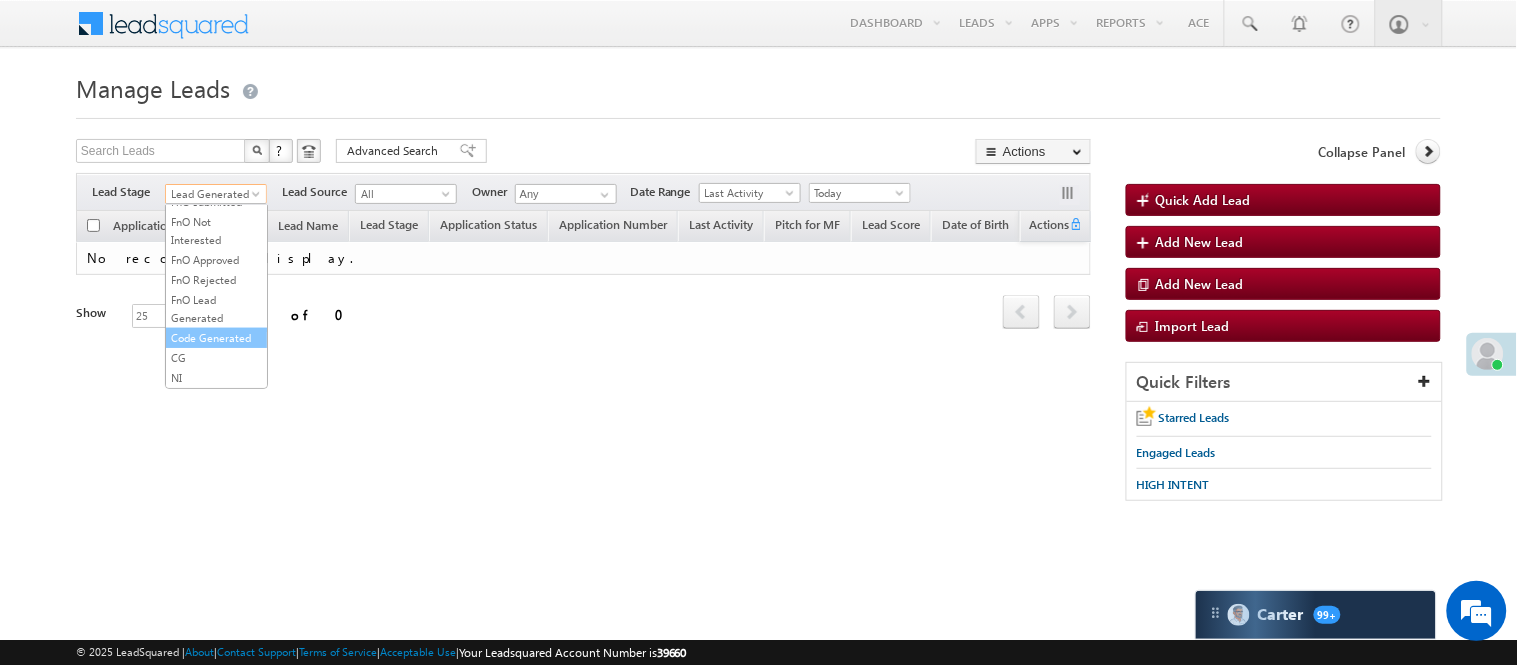 click on "Code Generated" at bounding box center (216, 338) 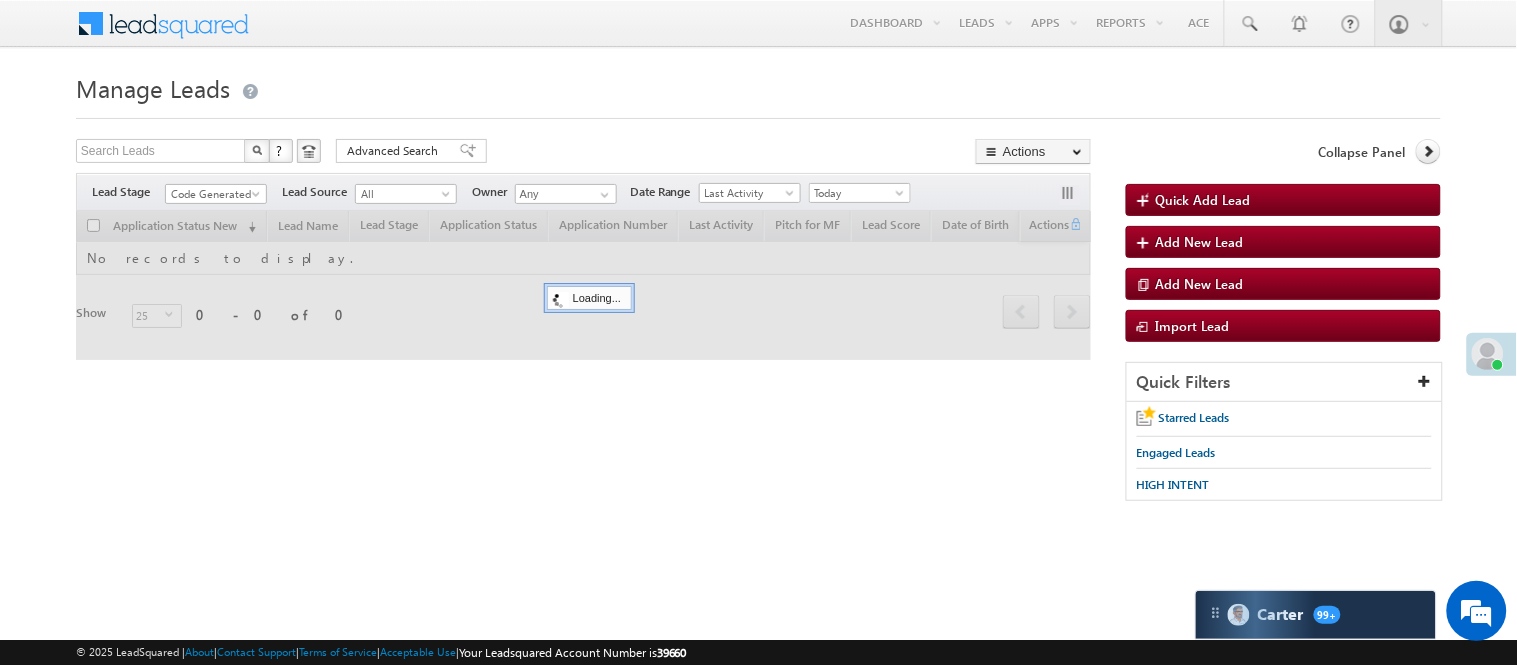 click at bounding box center [758, 112] 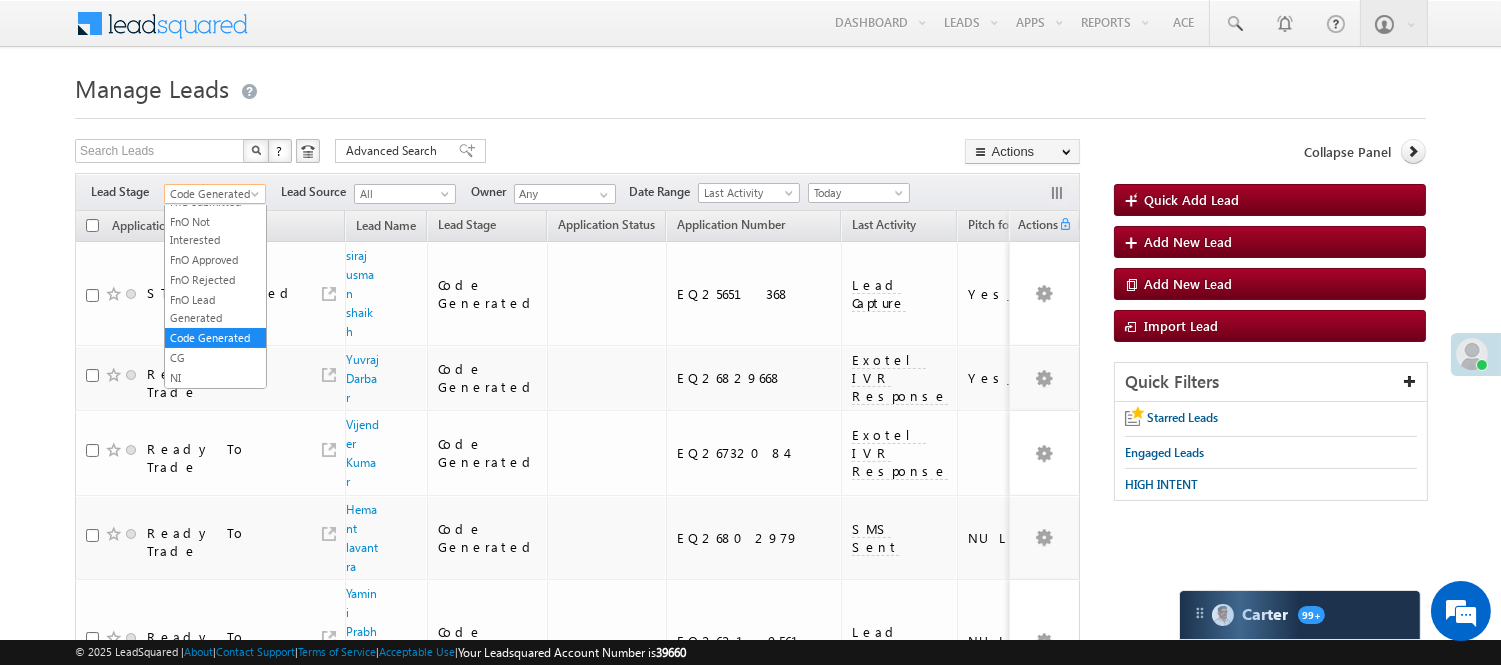 click on "Code Generated" at bounding box center [212, 194] 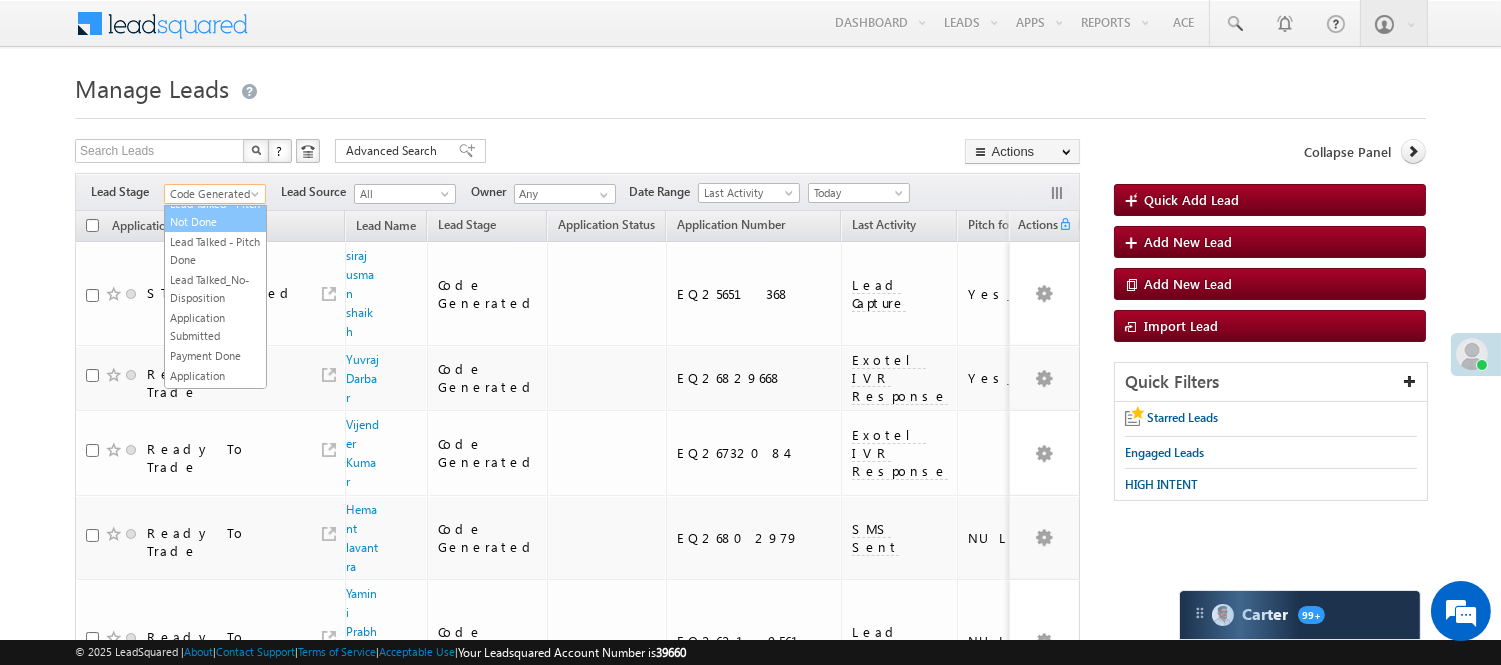 scroll, scrollTop: 0, scrollLeft: 0, axis: both 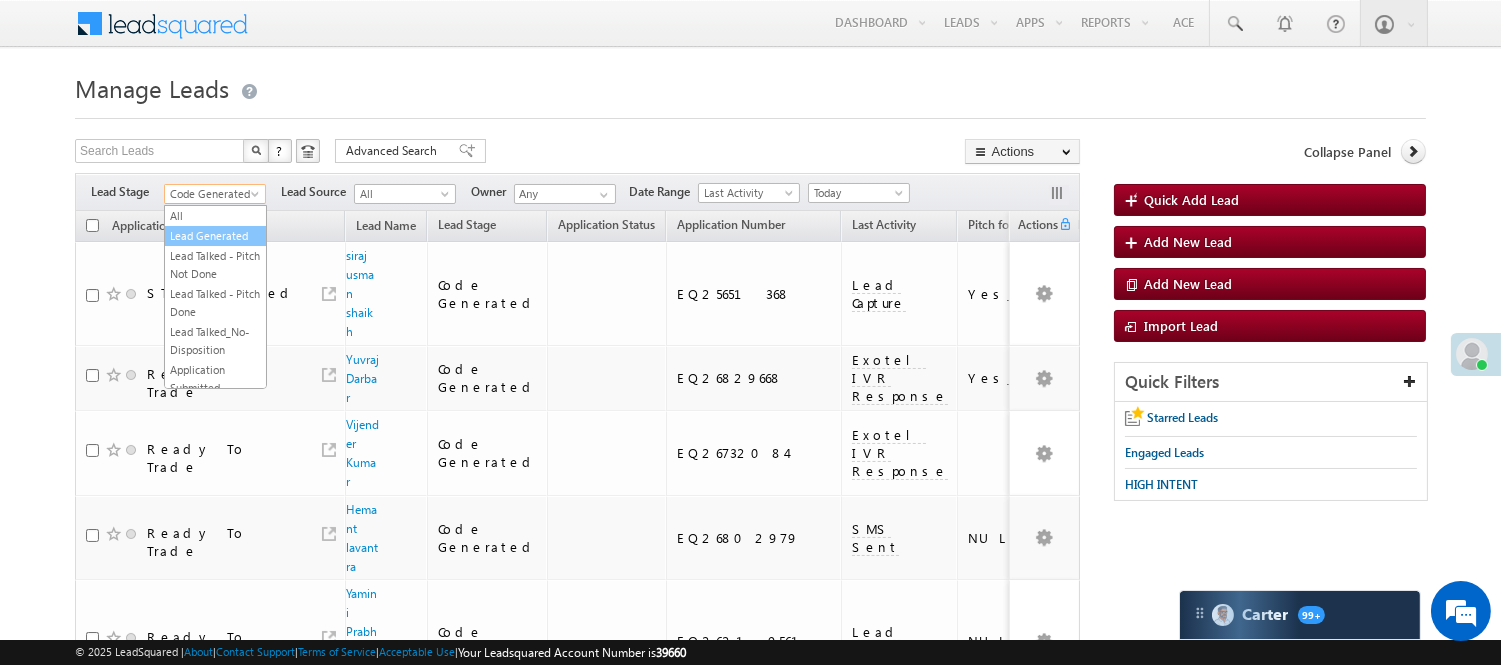 click on "Lead Generated" at bounding box center [215, 236] 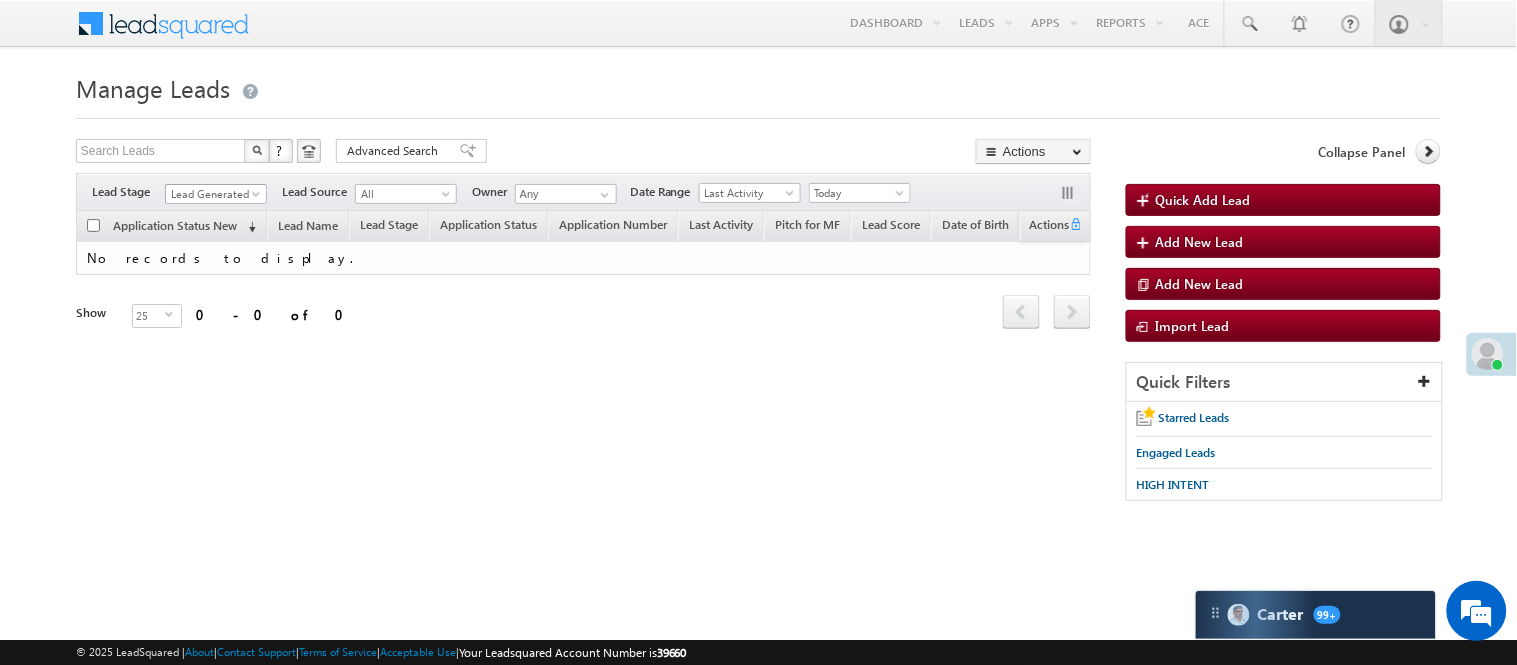 click on "Lead Generated" at bounding box center (213, 194) 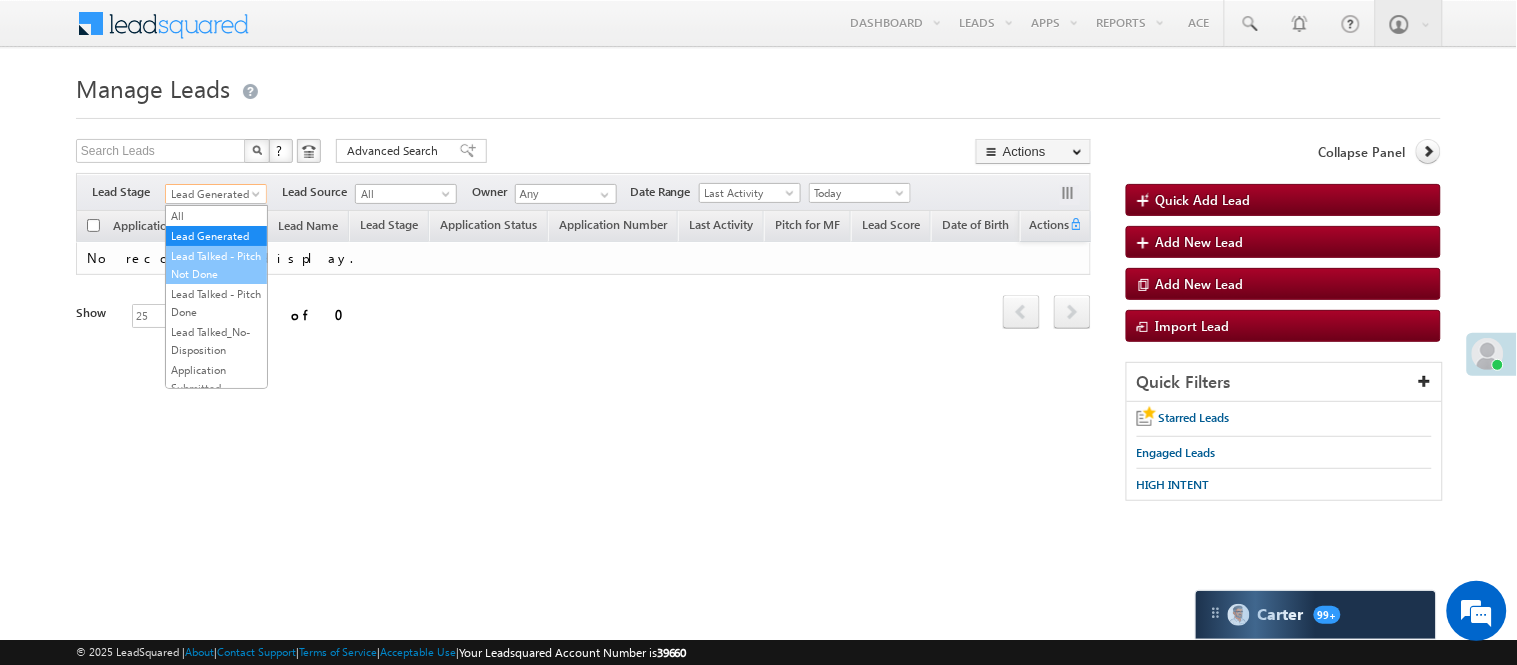 click on "Lead Talked - Pitch Not Done" at bounding box center [216, 265] 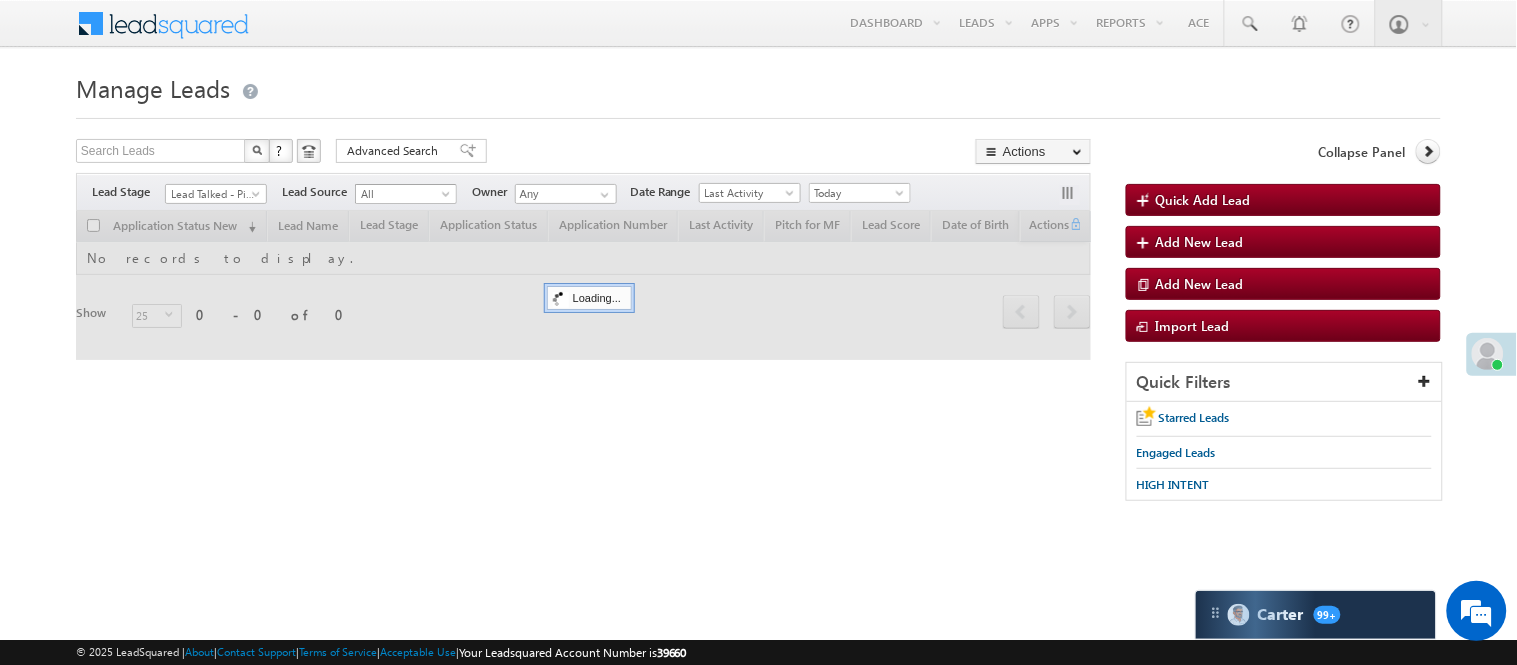 click at bounding box center [758, 112] 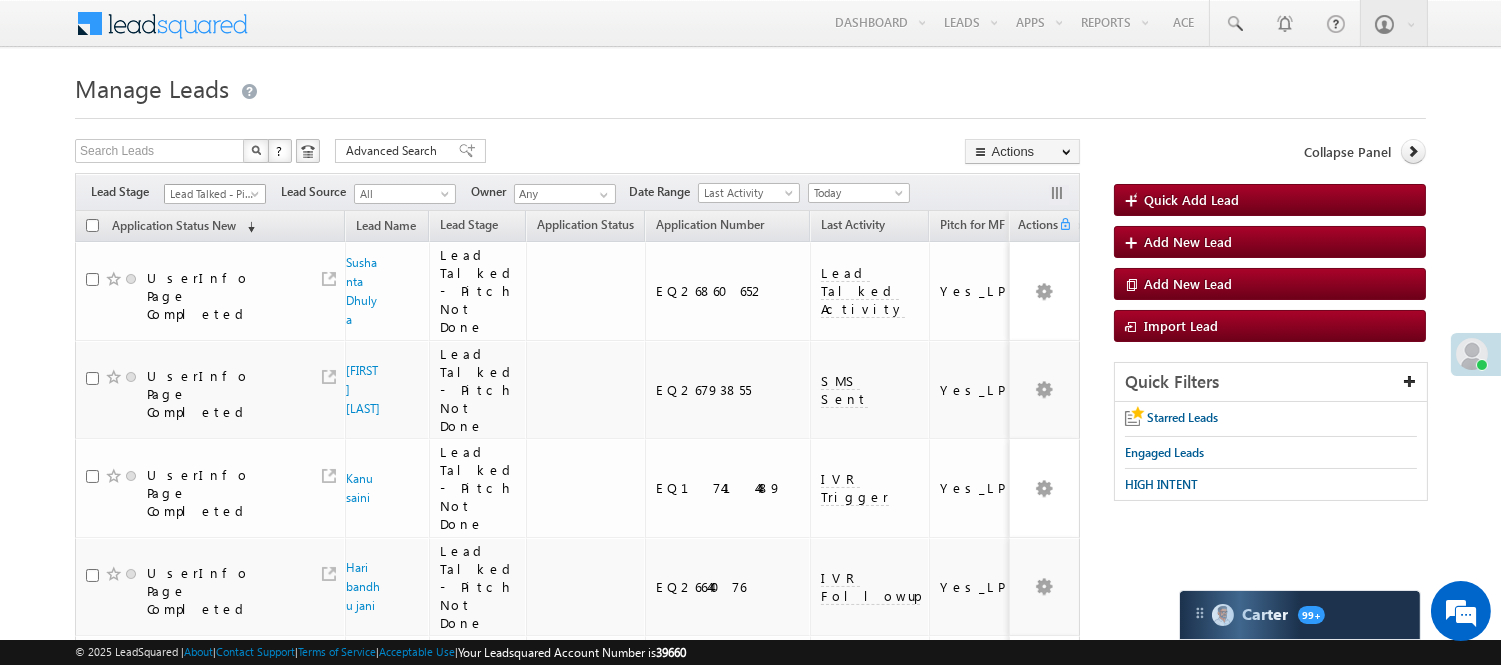 click on "Lead Talked - Pitch Not Done" at bounding box center (212, 194) 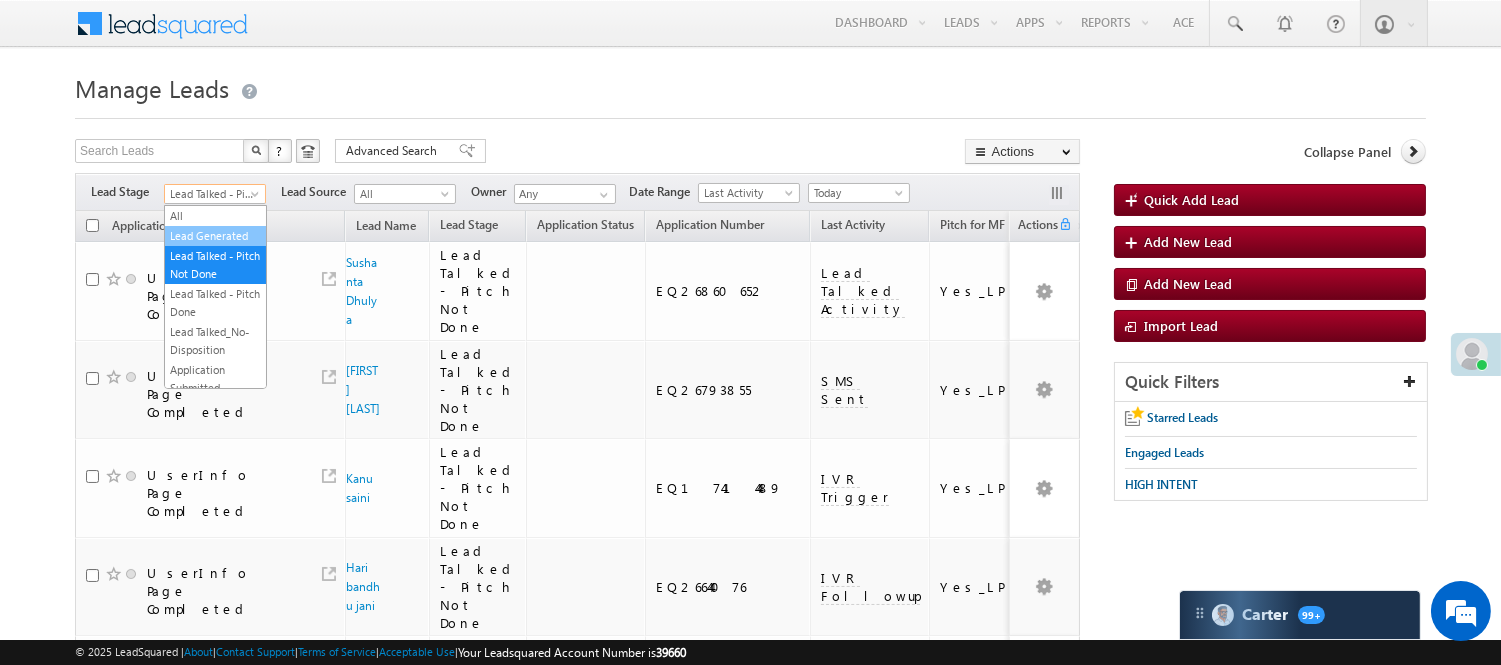 click on "Lead Generated" at bounding box center (215, 236) 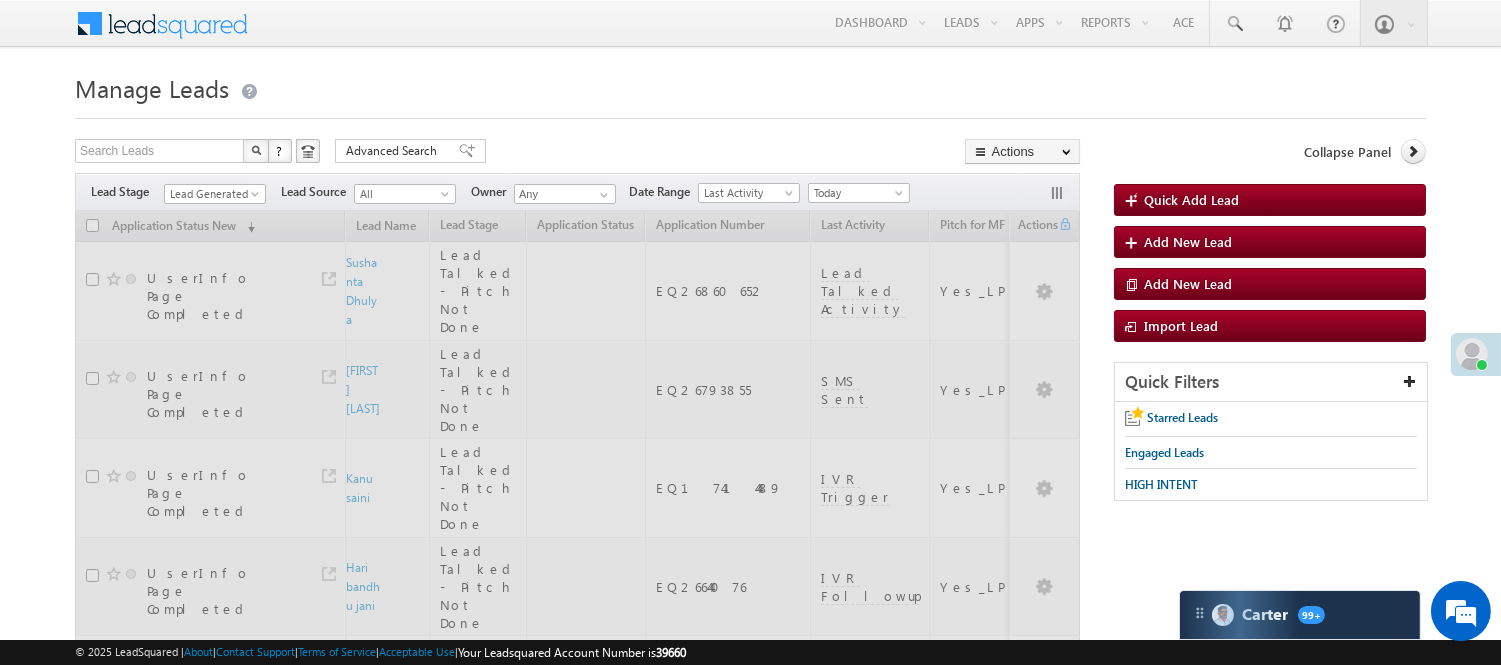 click on "Manage Leads
Quick Add Lead
Search Leads X ?   48 results found
Advanced Search
Advanced Search
Actions Actions" at bounding box center [750, 1453] 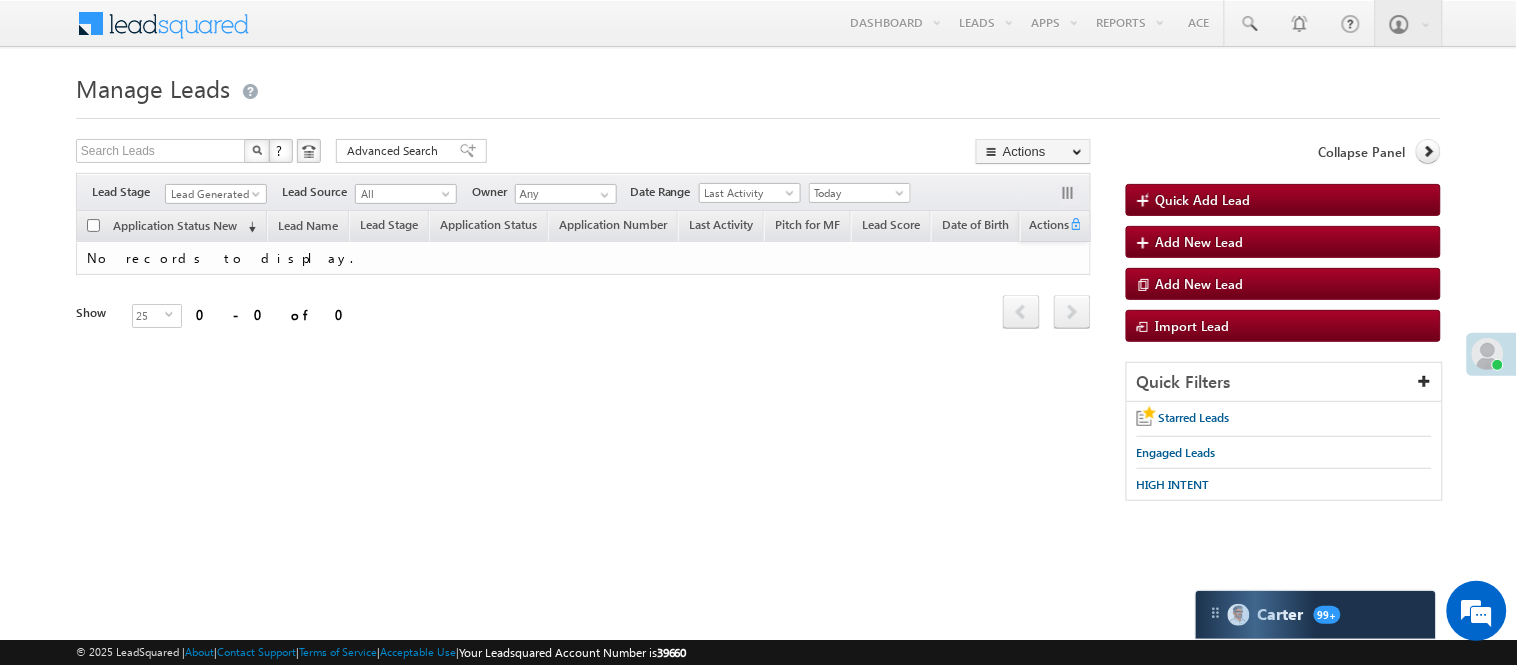 click on "Filters
Lead Stage
All Lead Generated Lead Talked - Pitch Not Done Lead Talked - Pitch Done Lead Talked_No-Disposition Application Submitted Payment Done Application Resubmitted Under Objection Lead Called Lead Talked Not Interested FnO Lead Called FnO Lead Talked FnO submitted FnO Not Interested FnO Approved FnO Rejected FnO Lead Generated Code Generated CG NI Lead Generated
Lead Source
All All
Owner Any Any" at bounding box center [583, 192] 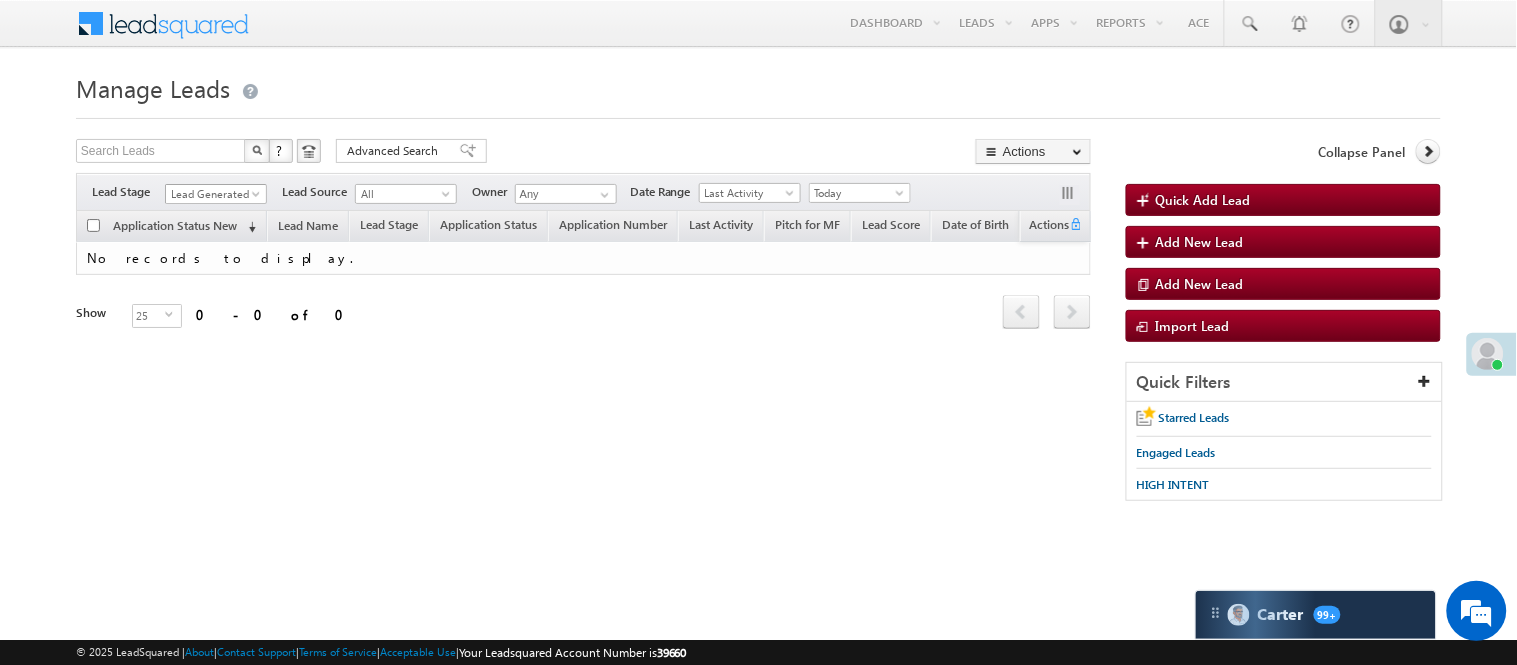 click on "Lead Generated" at bounding box center (213, 194) 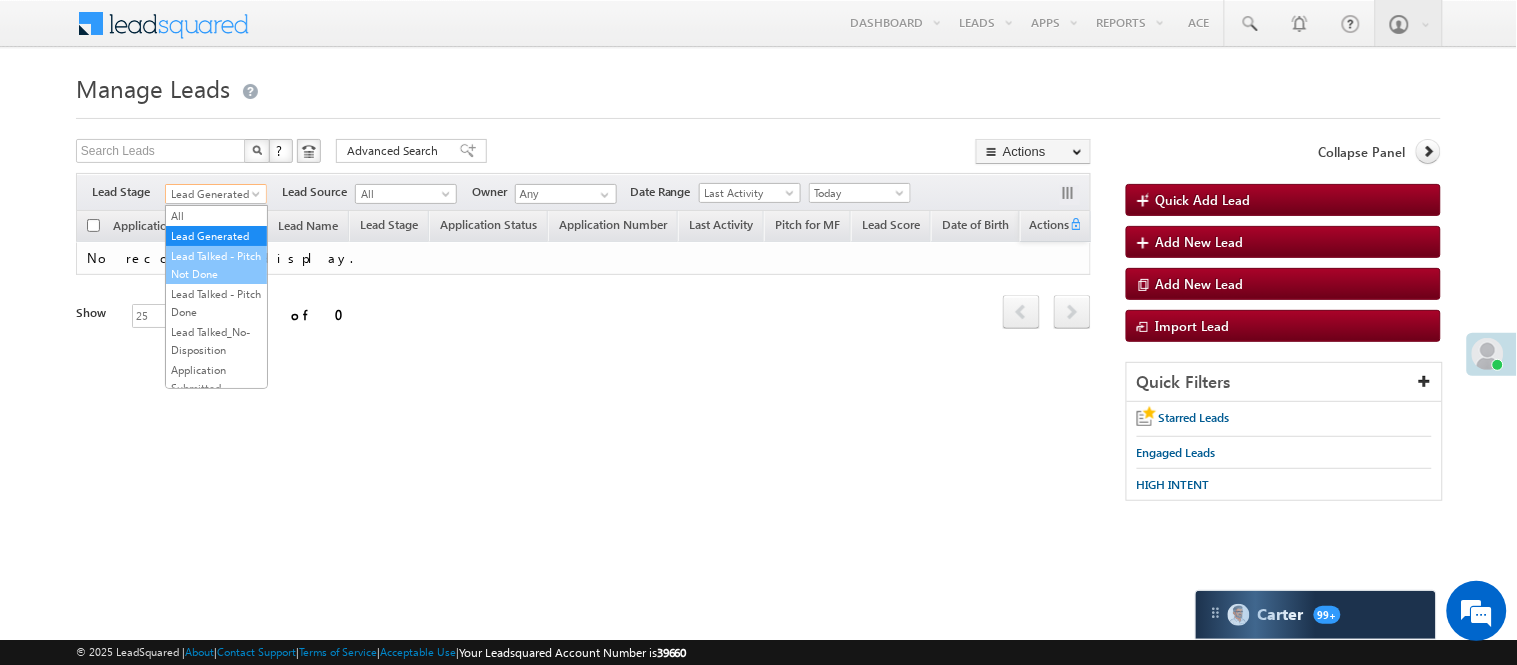 click on "Lead Talked - Pitch Not Done" at bounding box center [216, 265] 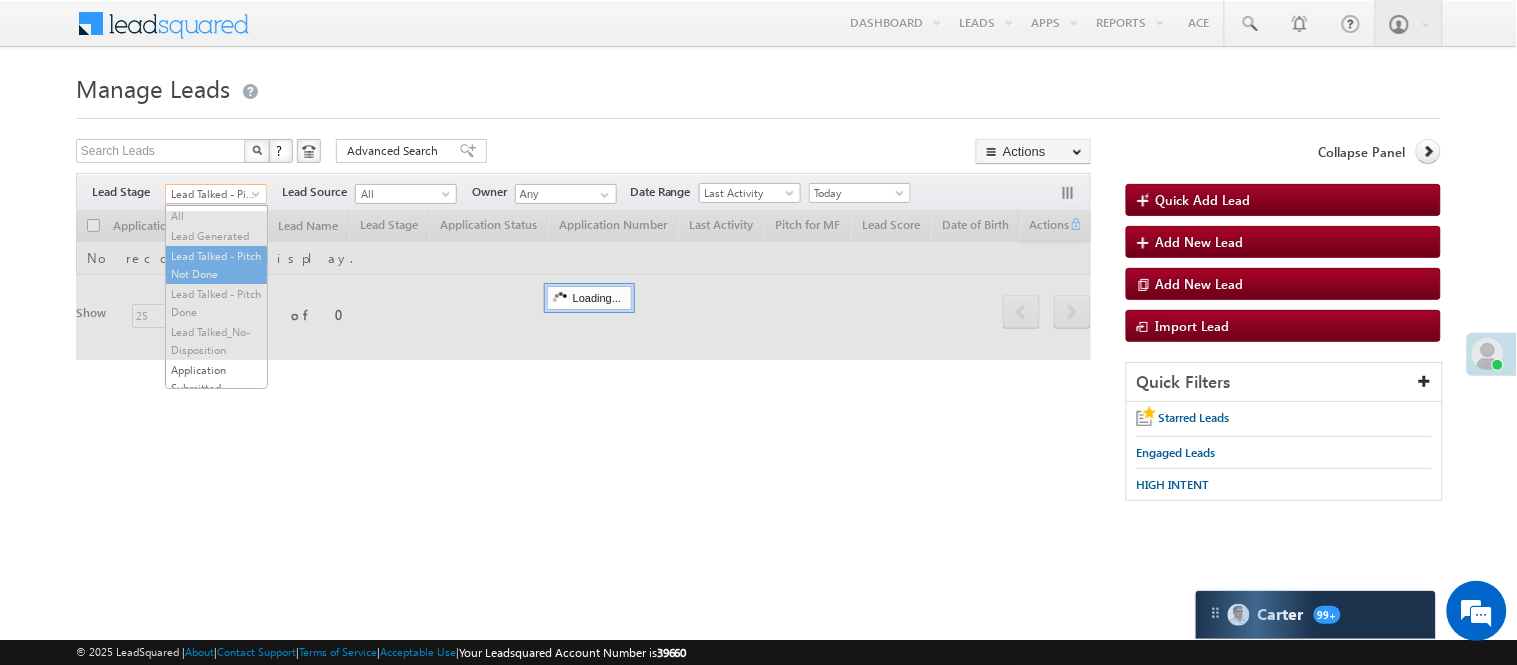 click on "Lead Talked - Pitch Not Done" at bounding box center [213, 194] 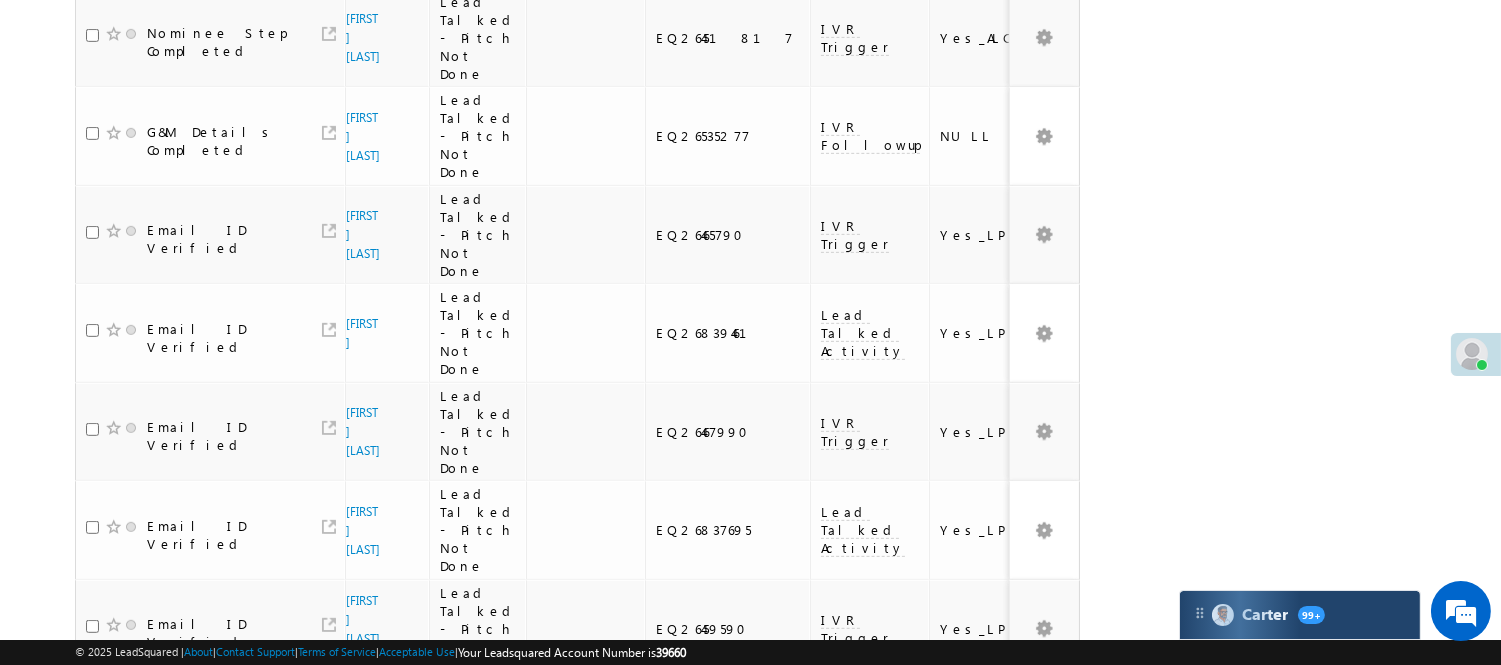 scroll, scrollTop: 1852, scrollLeft: 0, axis: vertical 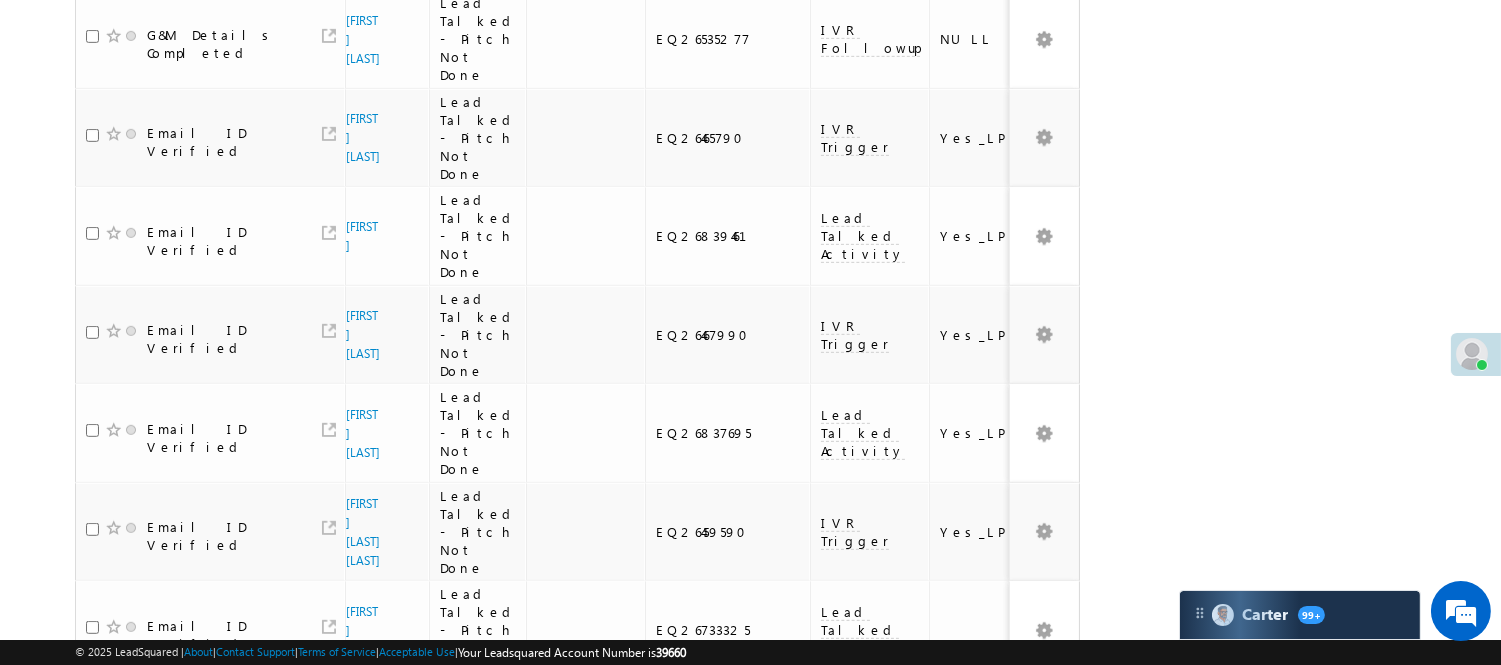 click on "2" at bounding box center (1018, 915) 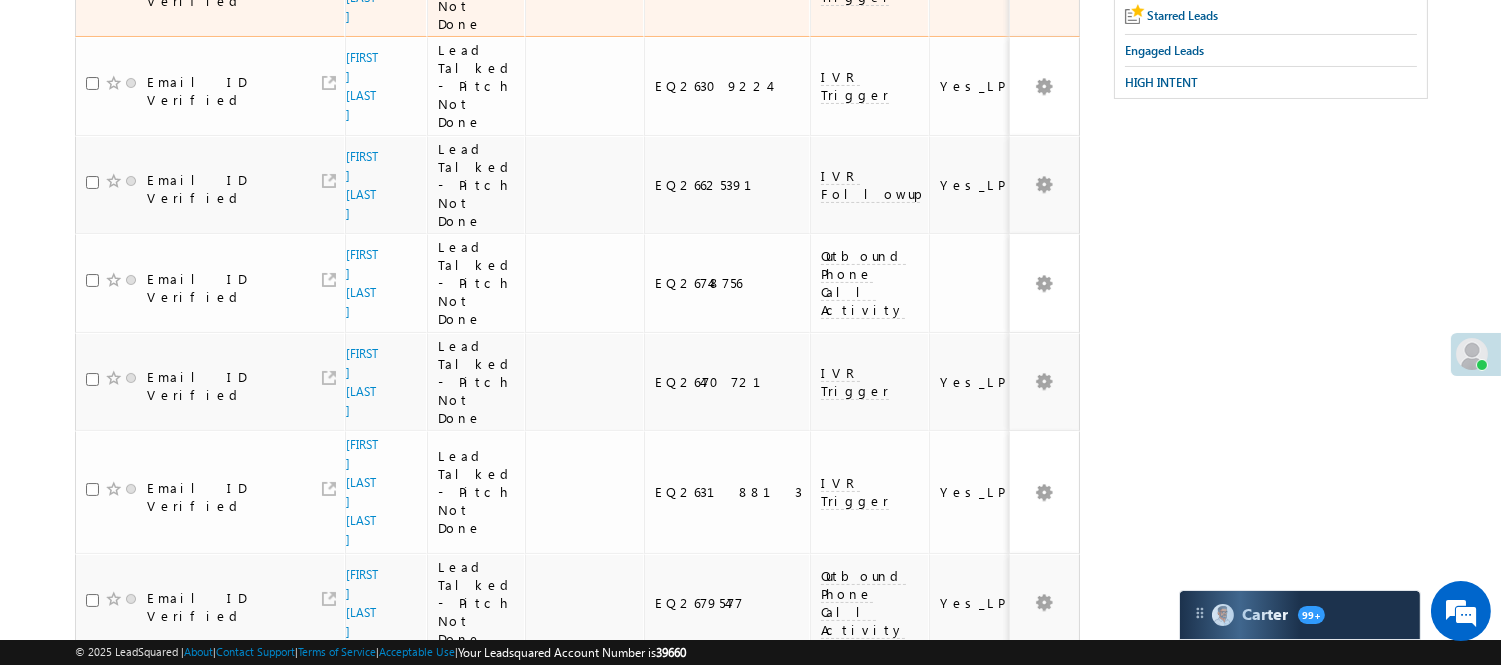 scroll, scrollTop: 0, scrollLeft: 0, axis: both 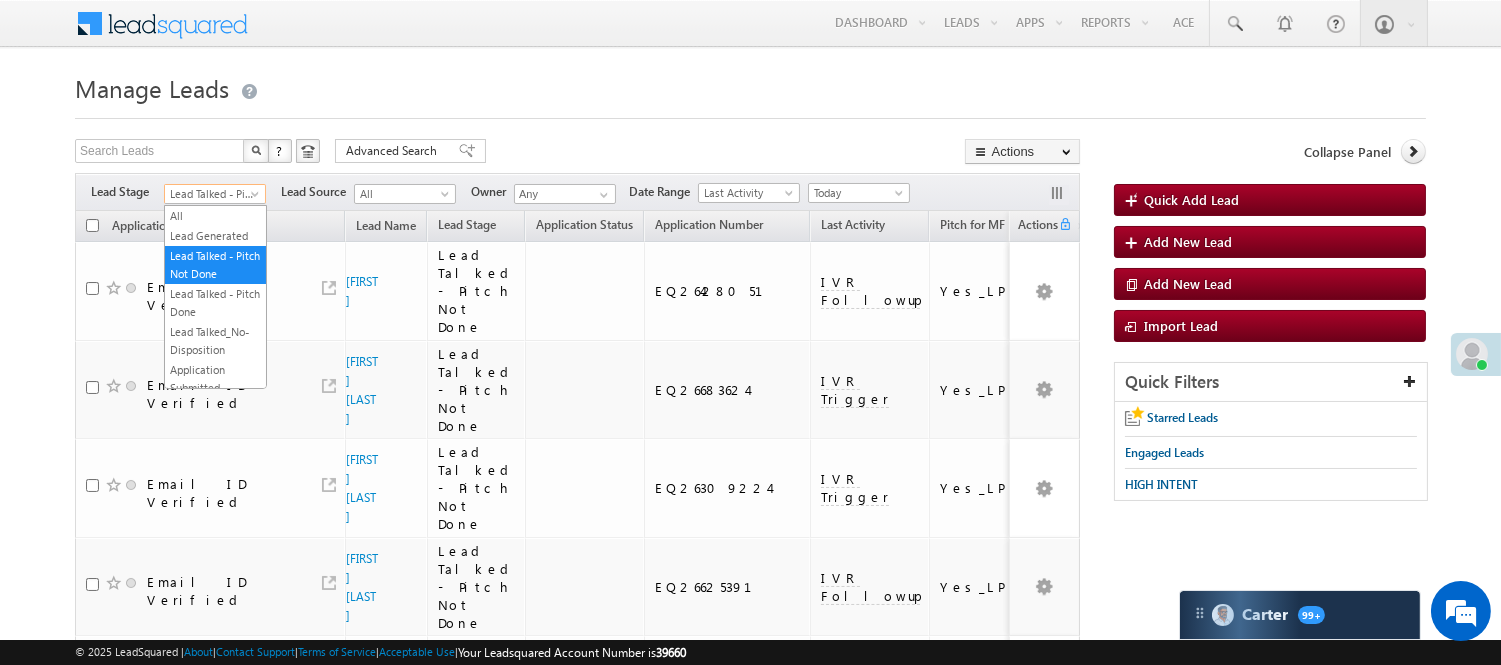 click on "Lead Talked - Pitch Not Done" at bounding box center (212, 194) 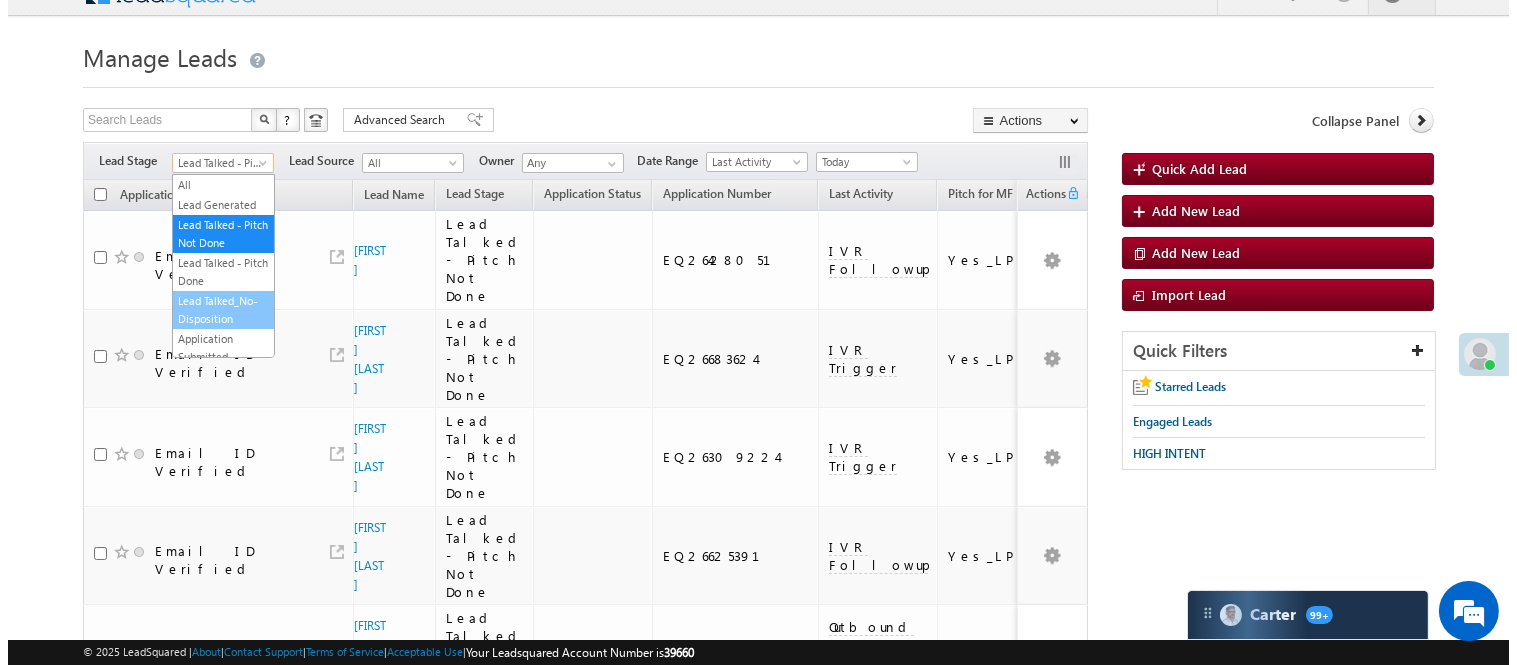 scroll, scrollTop: 0, scrollLeft: 0, axis: both 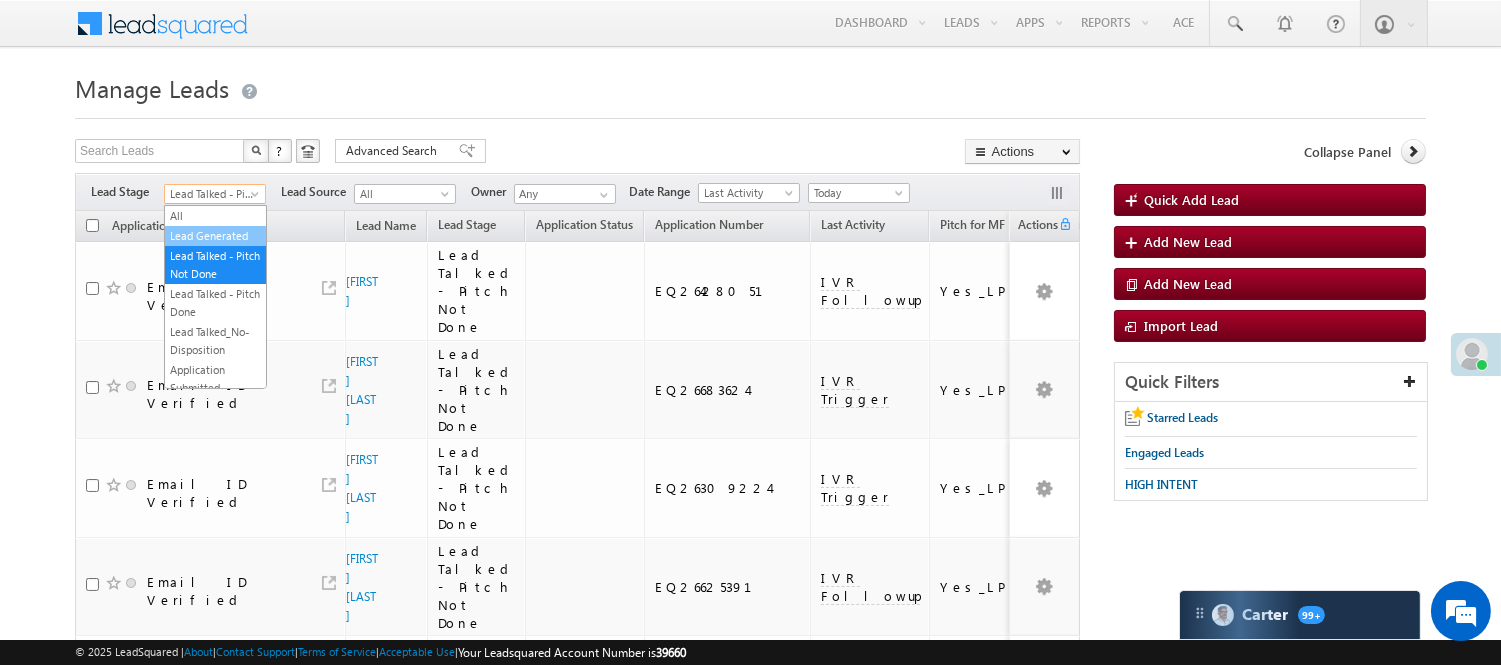 click on "Lead Generated" at bounding box center [215, 236] 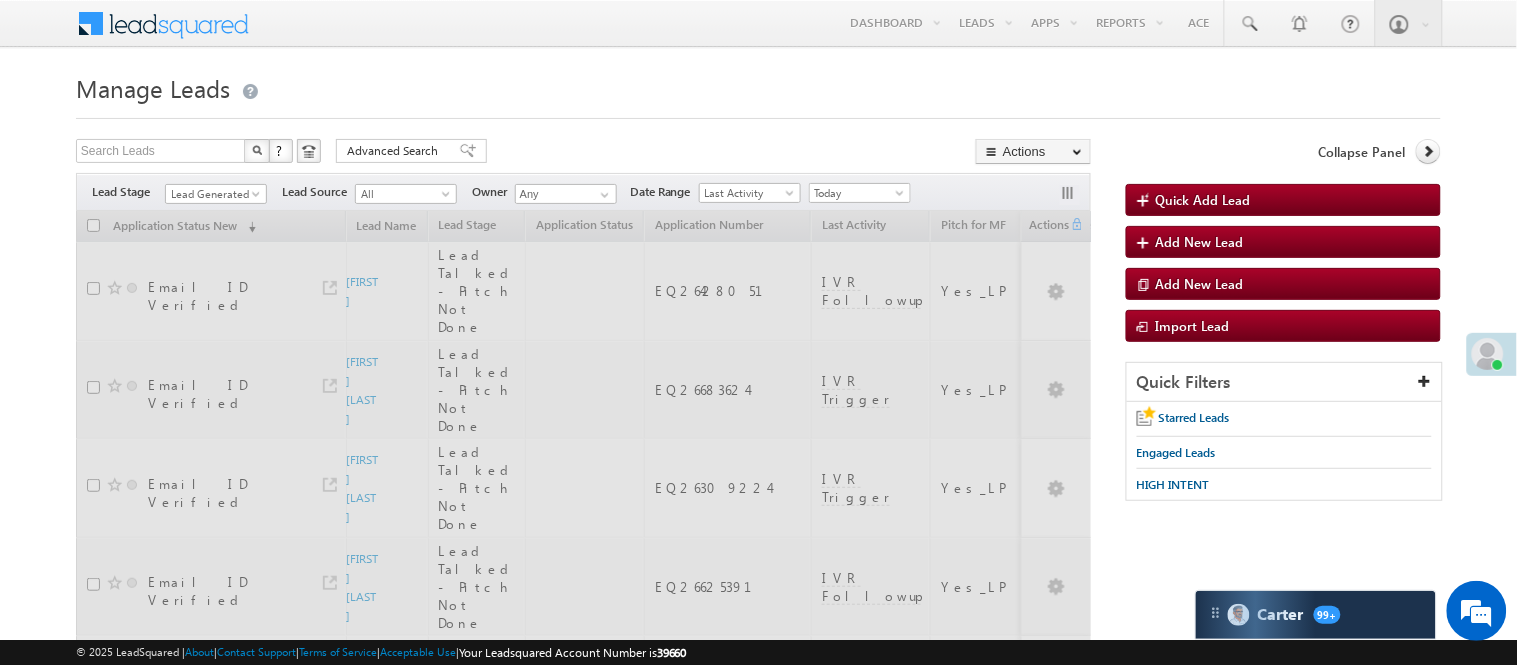 click at bounding box center [758, 112] 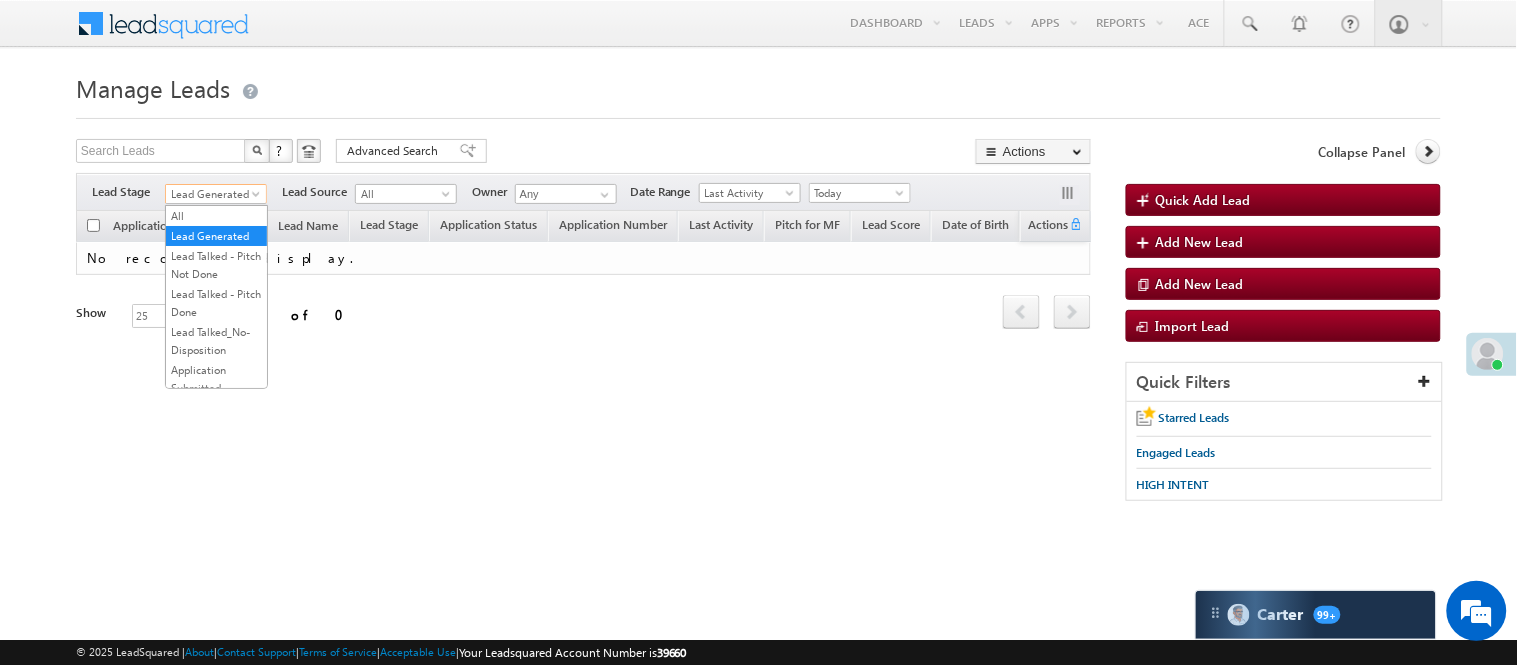 click on "Lead Generated" at bounding box center (213, 194) 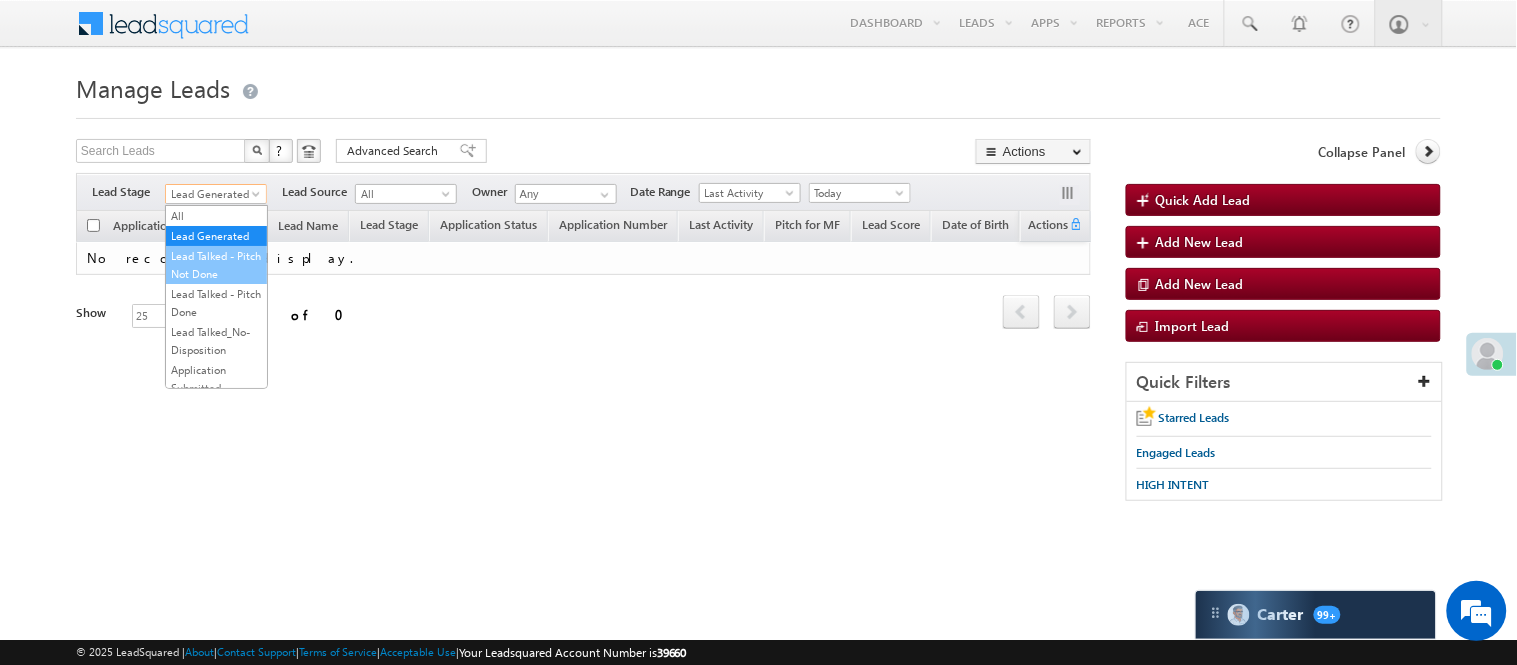 click on "Lead Talked - Pitch Not Done" at bounding box center [216, 265] 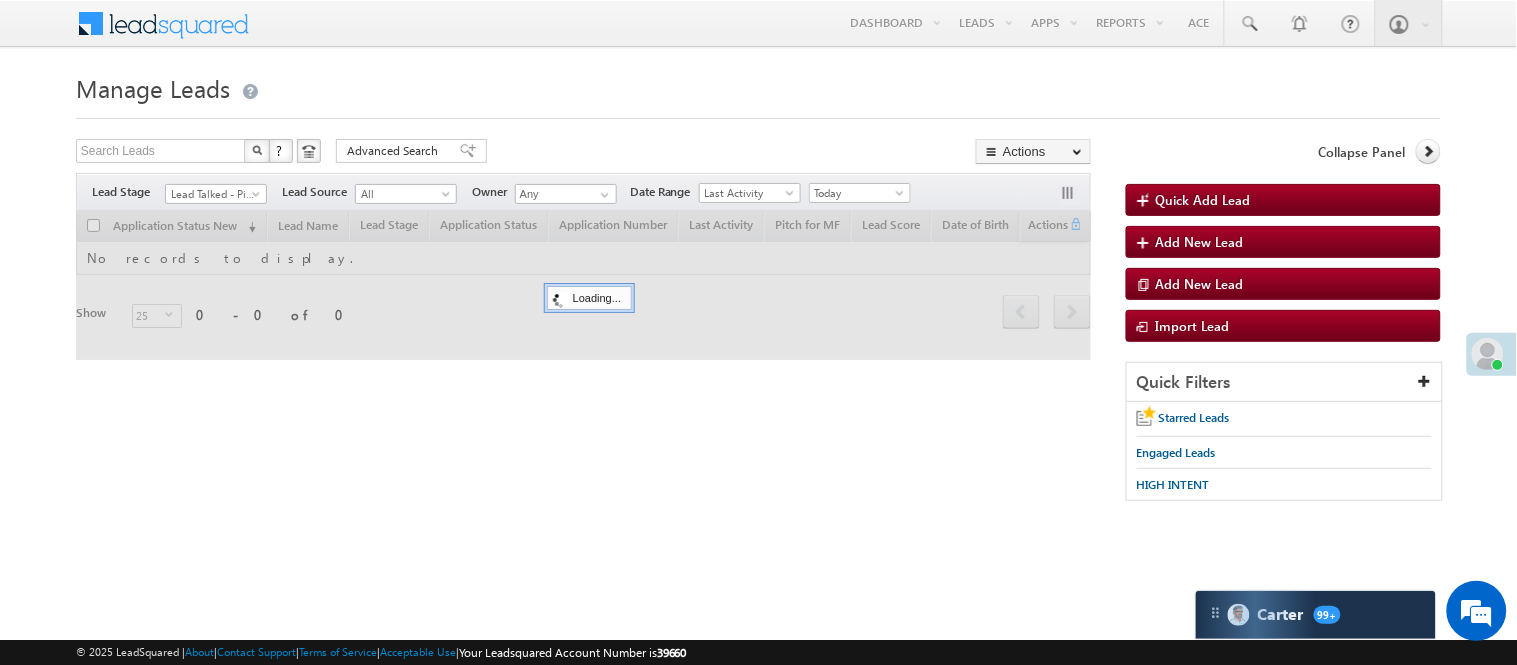 click on "Search Leads X ?   0 results found
Advanced Search
Advanced Search
Advanced search results
Actions Export Leads Reset all Filters
Actions Export Leads Bulk Update Send Email Add to List Add Activity Change Owner Change Stage Delete Merge Leads" at bounding box center [583, 153] 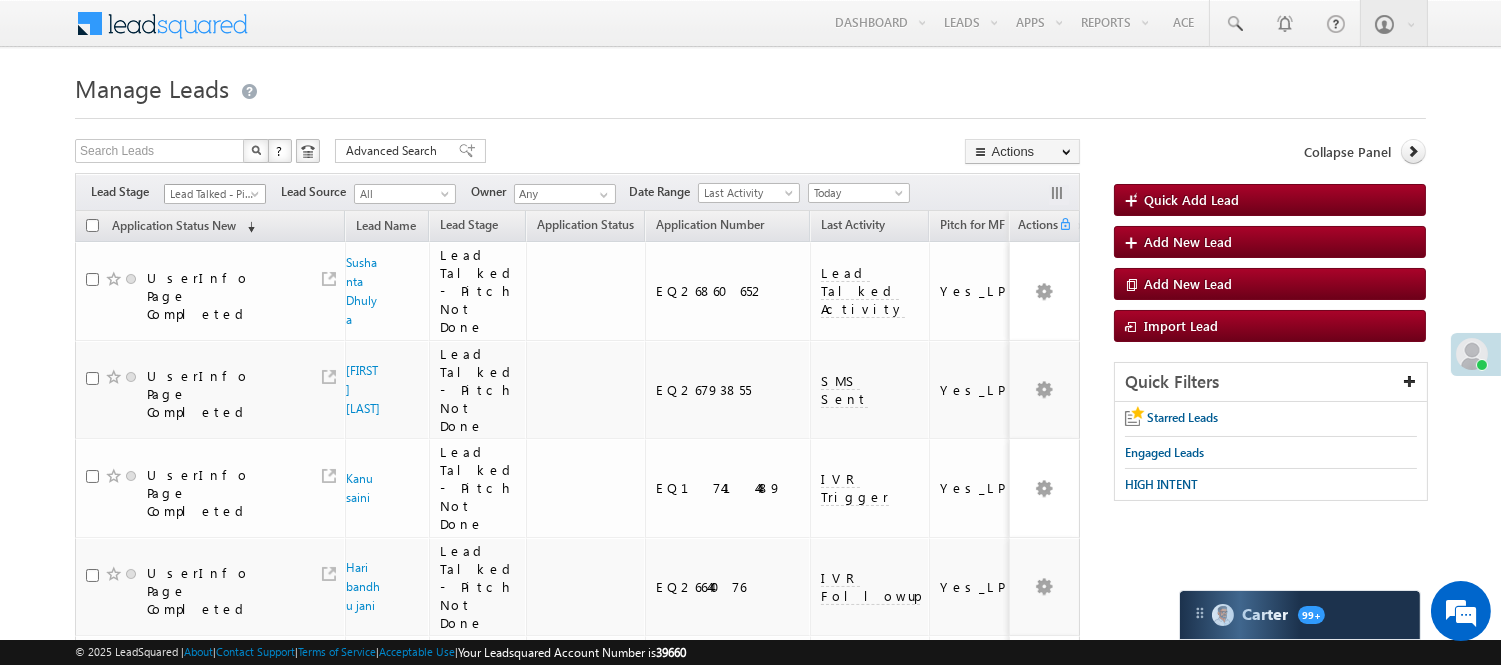 click on "Lead Talked - Pitch Not Done" at bounding box center (212, 194) 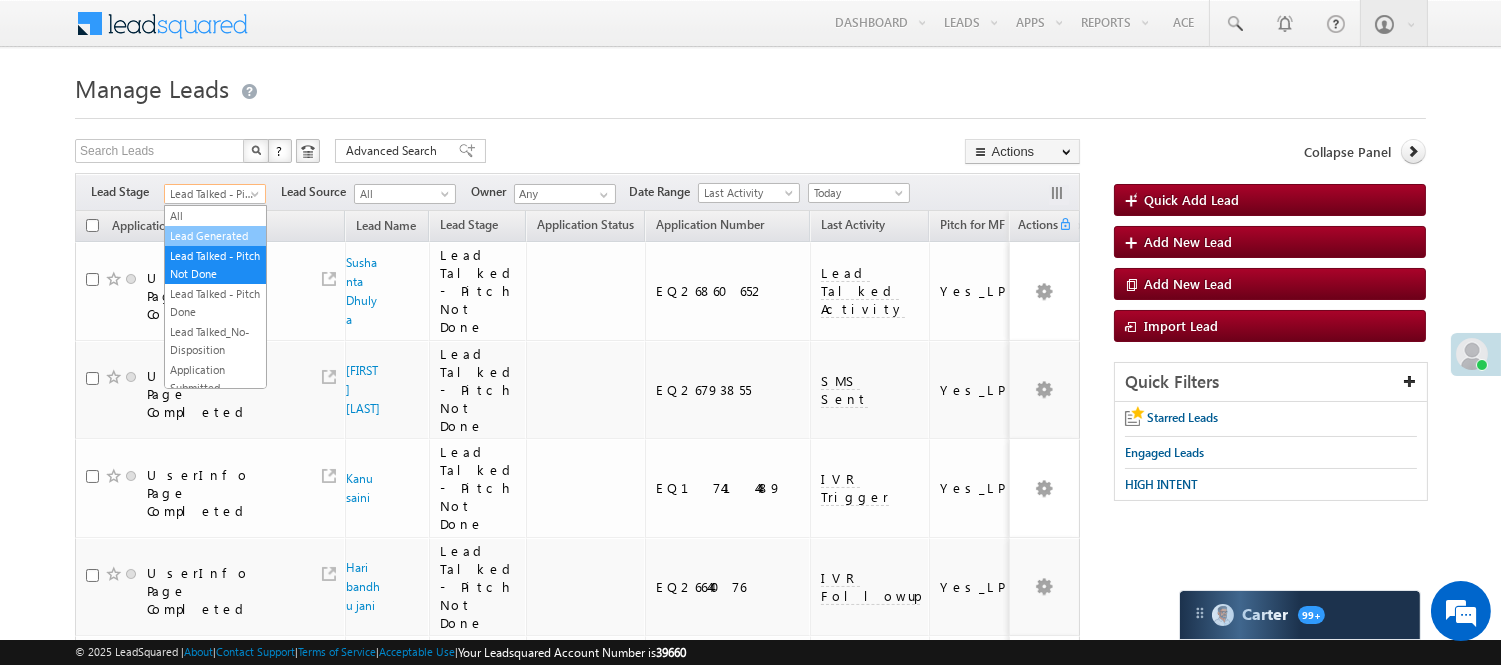 click on "Lead Generated" at bounding box center [215, 236] 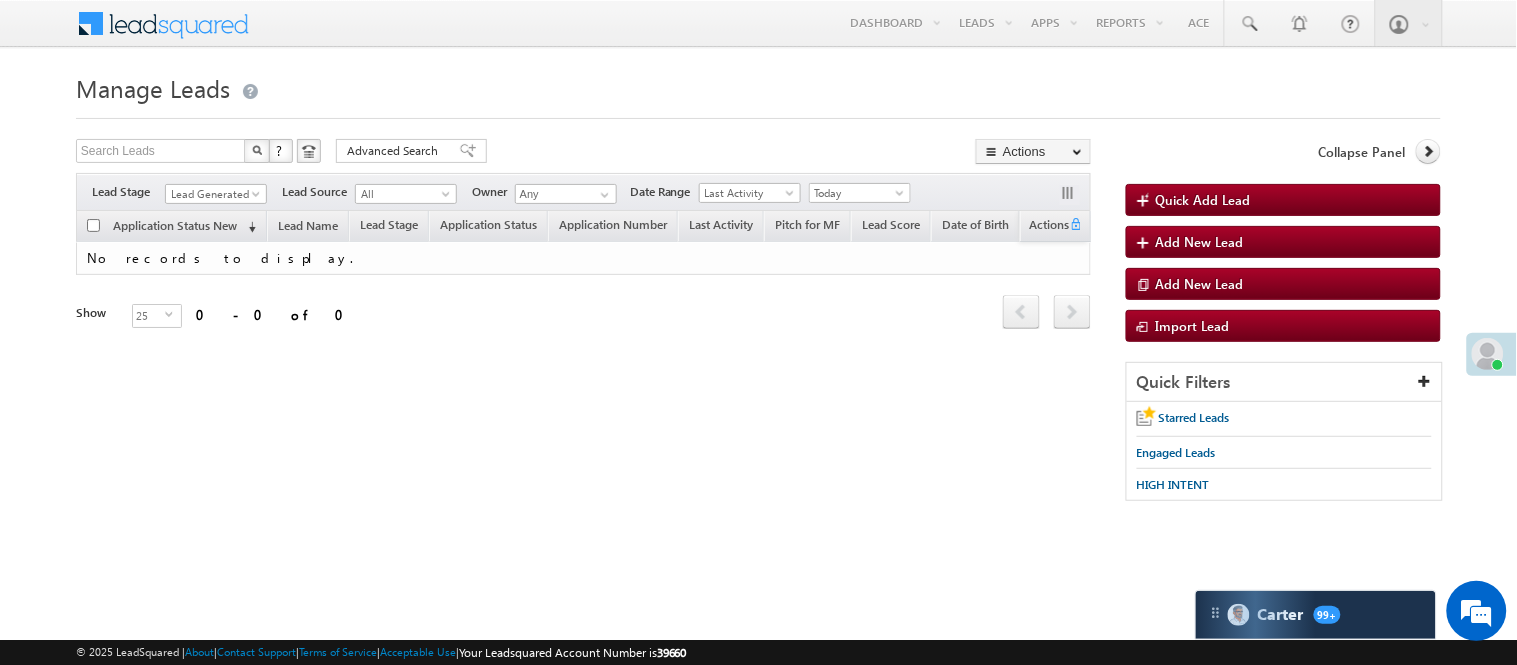 click on "Filters
Lead Stage
All Lead Generated Lead Talked - Pitch Not Done Lead Talked - Pitch Done Lead Talked_No-Disposition Application Submitted Payment Done Application Resubmitted Under Objection Lead Called Lead Talked Not Interested FnO Lead Called FnO Lead Talked FnO submitted FnO Not Interested FnO Approved FnO Rejected FnO Lead Generated Code Generated CG NI Lead Generated
Lead Source
All All
Owner Any Any" at bounding box center (583, 192) 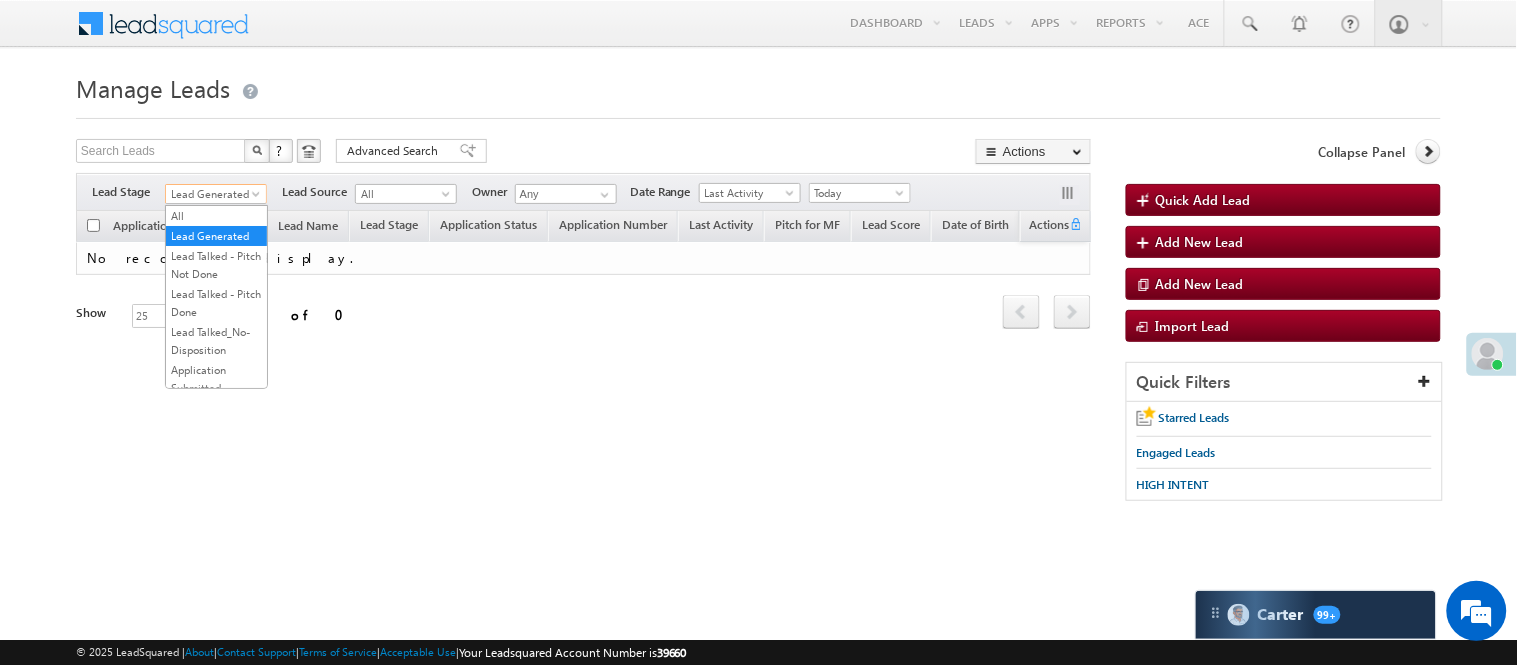 click on "Lead Generated" at bounding box center [213, 194] 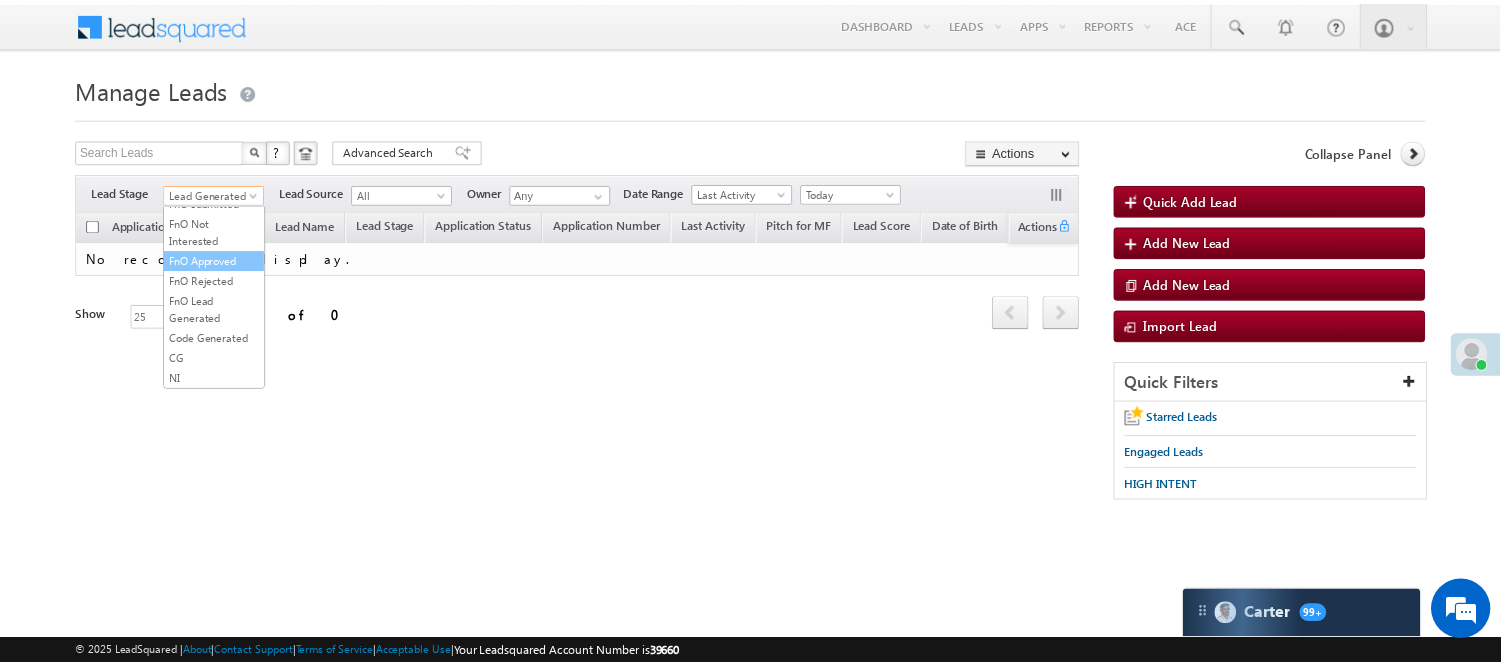 scroll, scrollTop: 274, scrollLeft: 0, axis: vertical 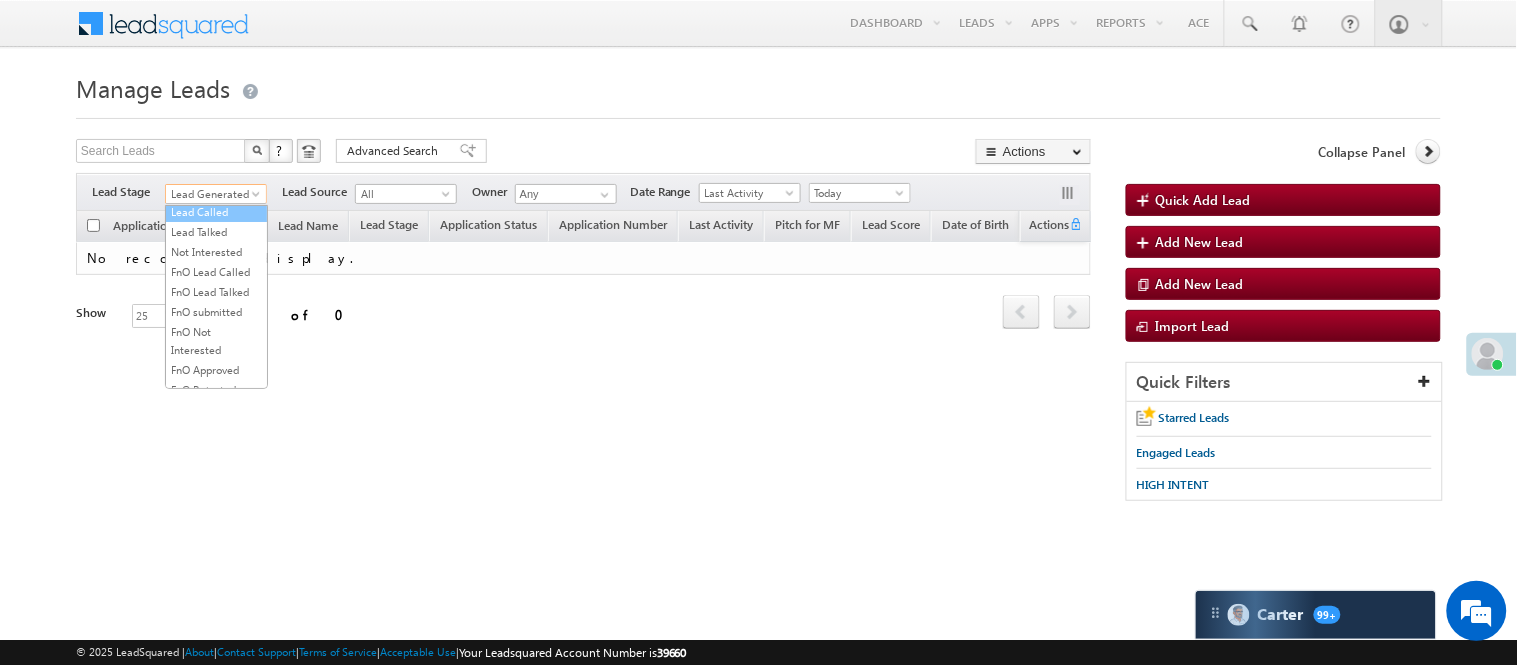 click on "Lead Called" at bounding box center [216, 212] 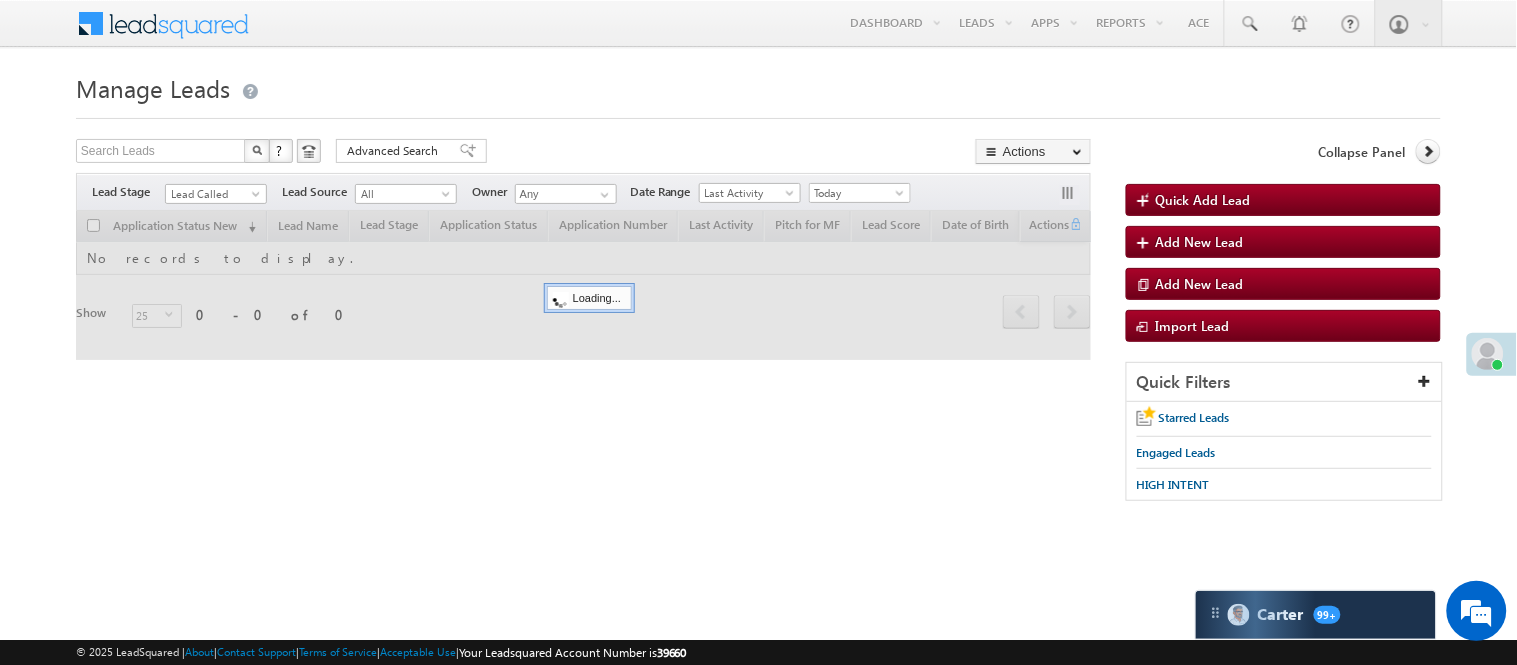 click on "Search Leads X ?   0 results found
Advanced Search
Advanced Search
Advanced search results
Actions Export Leads Reset all Filters
Actions Export Leads Bulk Update Send Email Add to List Add Activity Change Owner Change Stage Delete Merge Leads" at bounding box center (583, 153) 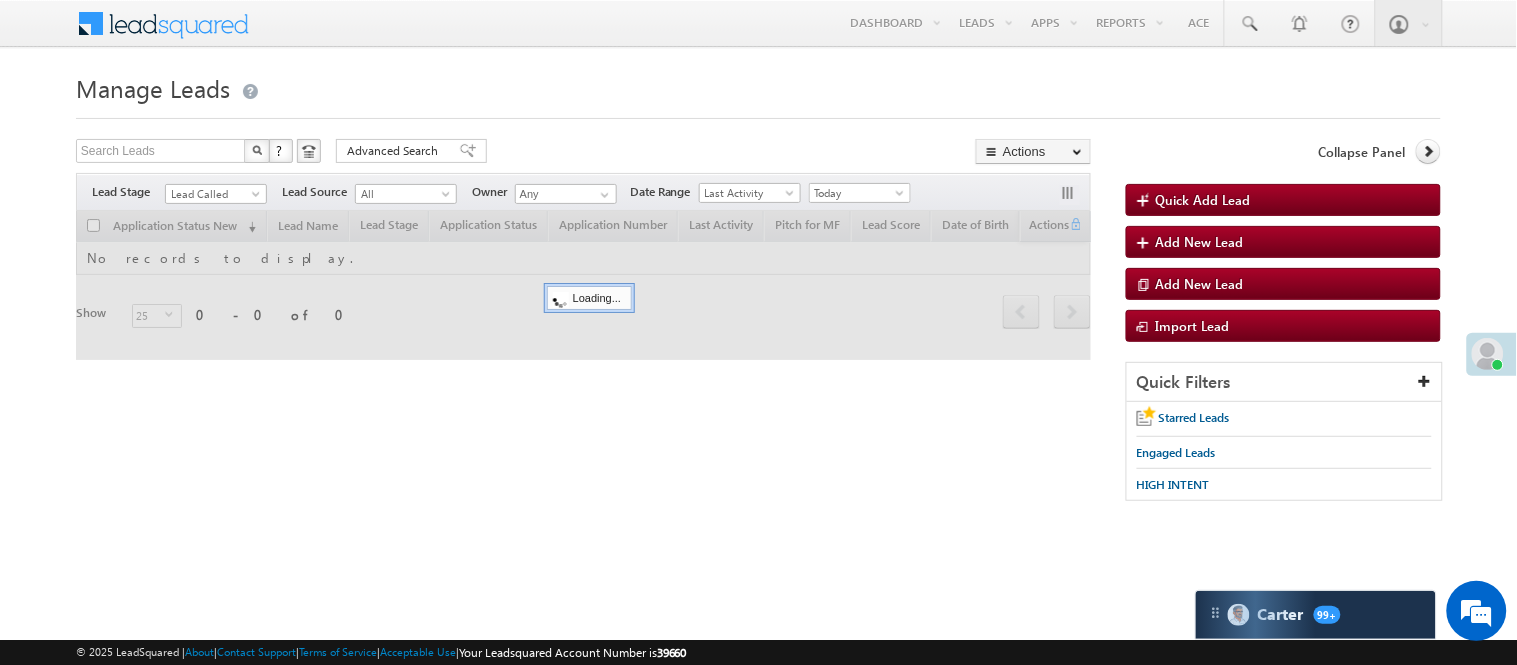 click on "Lead Called" at bounding box center (213, 194) 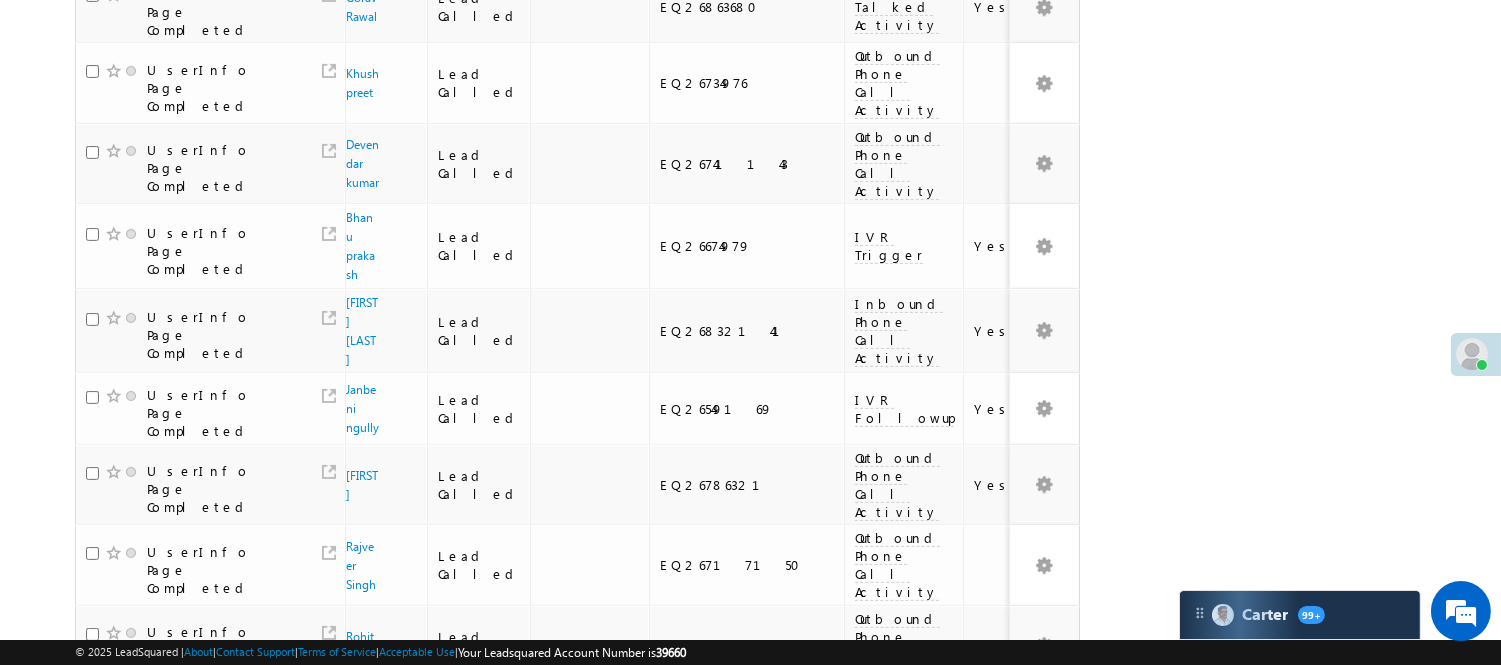 scroll, scrollTop: 1277, scrollLeft: 0, axis: vertical 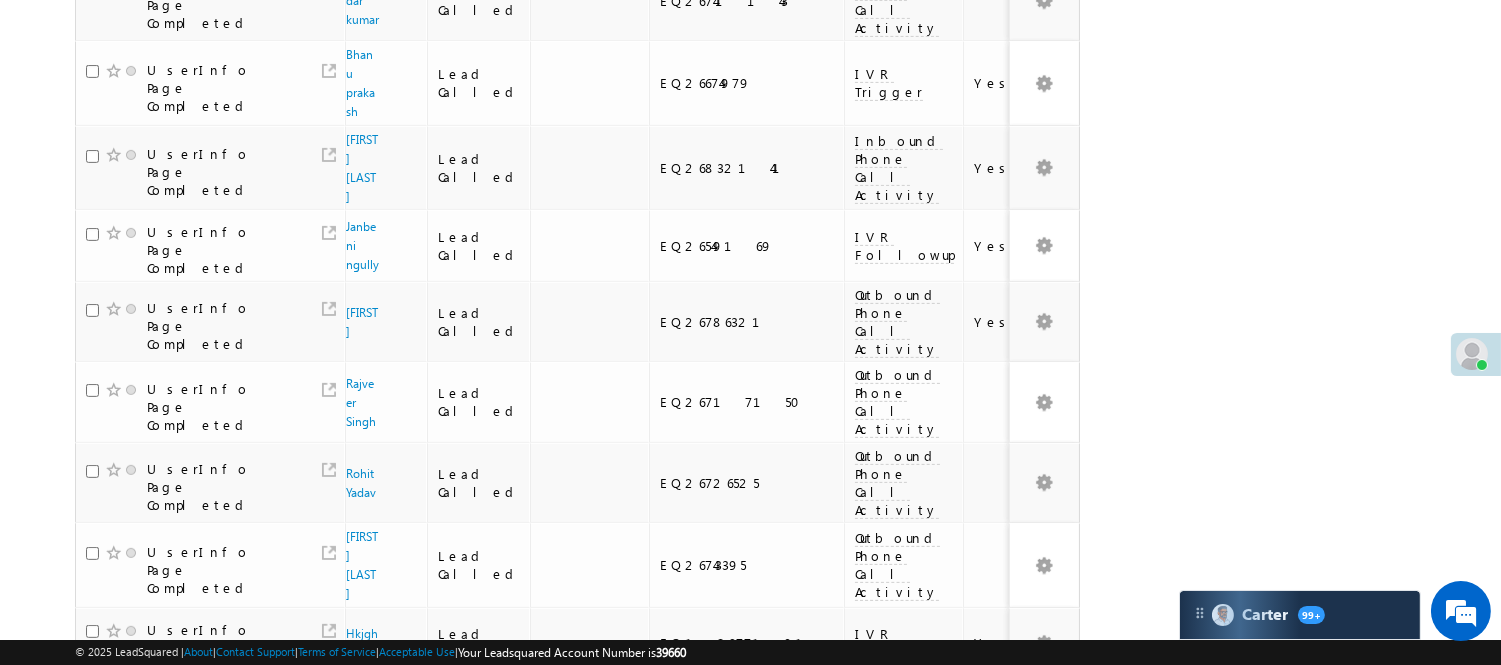 click on "3" at bounding box center [938, 945] 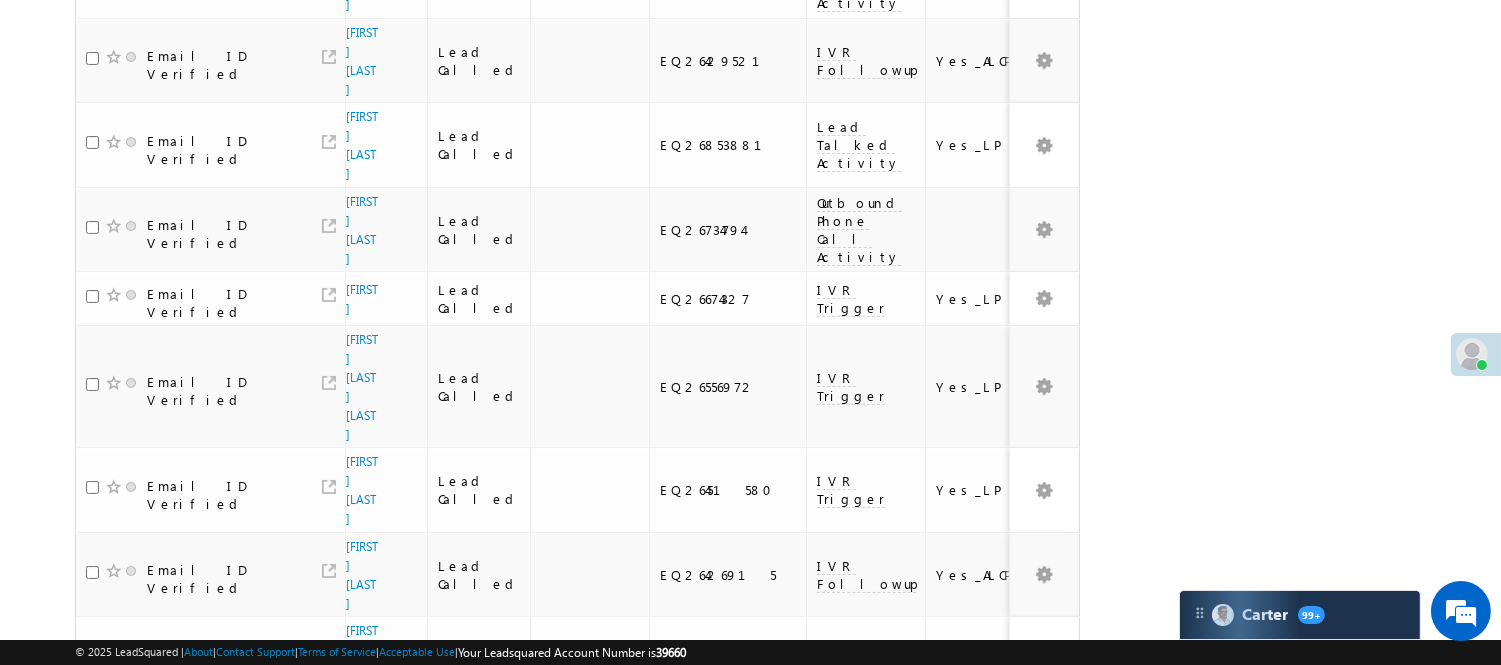 scroll, scrollTop: 113, scrollLeft: 0, axis: vertical 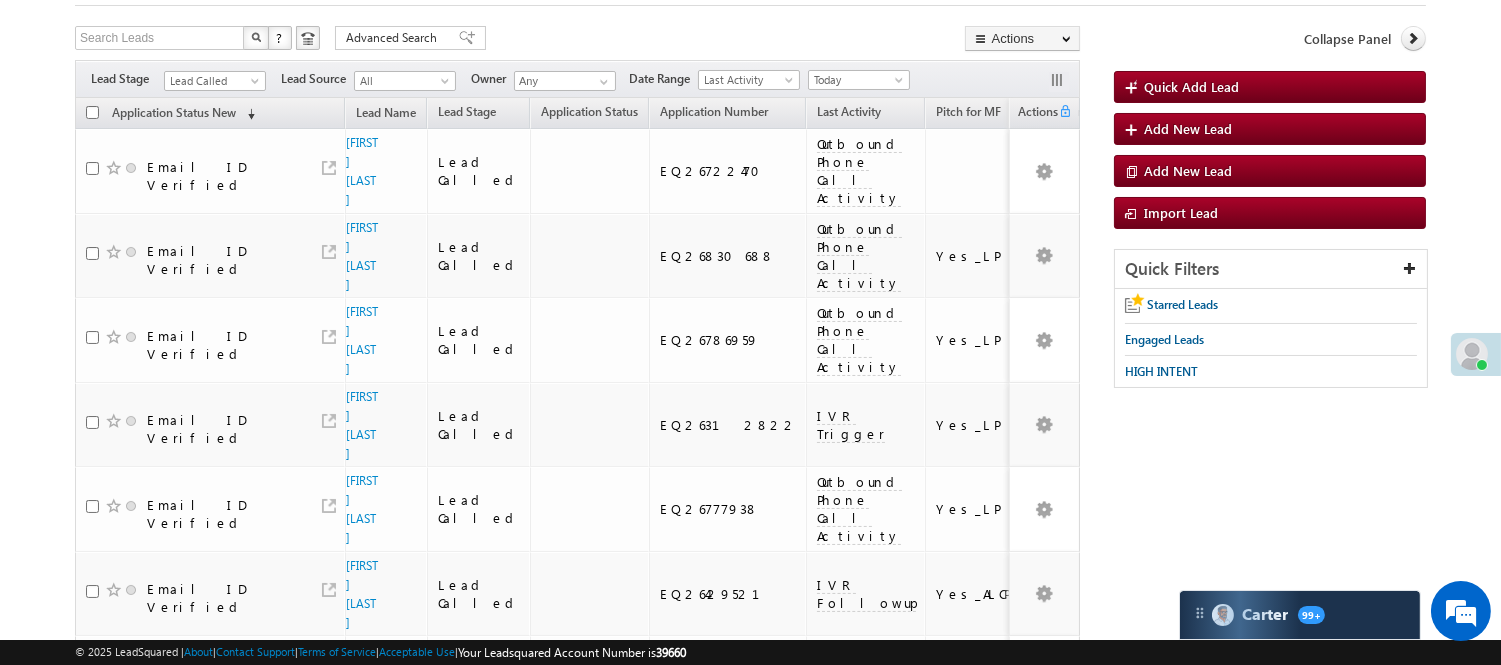 click on "Manage Leads
Quick Add Lead
Search Leads X ?   104 results found
Advanced Search
Advanced Search
Actions Actions" at bounding box center [750, 1194] 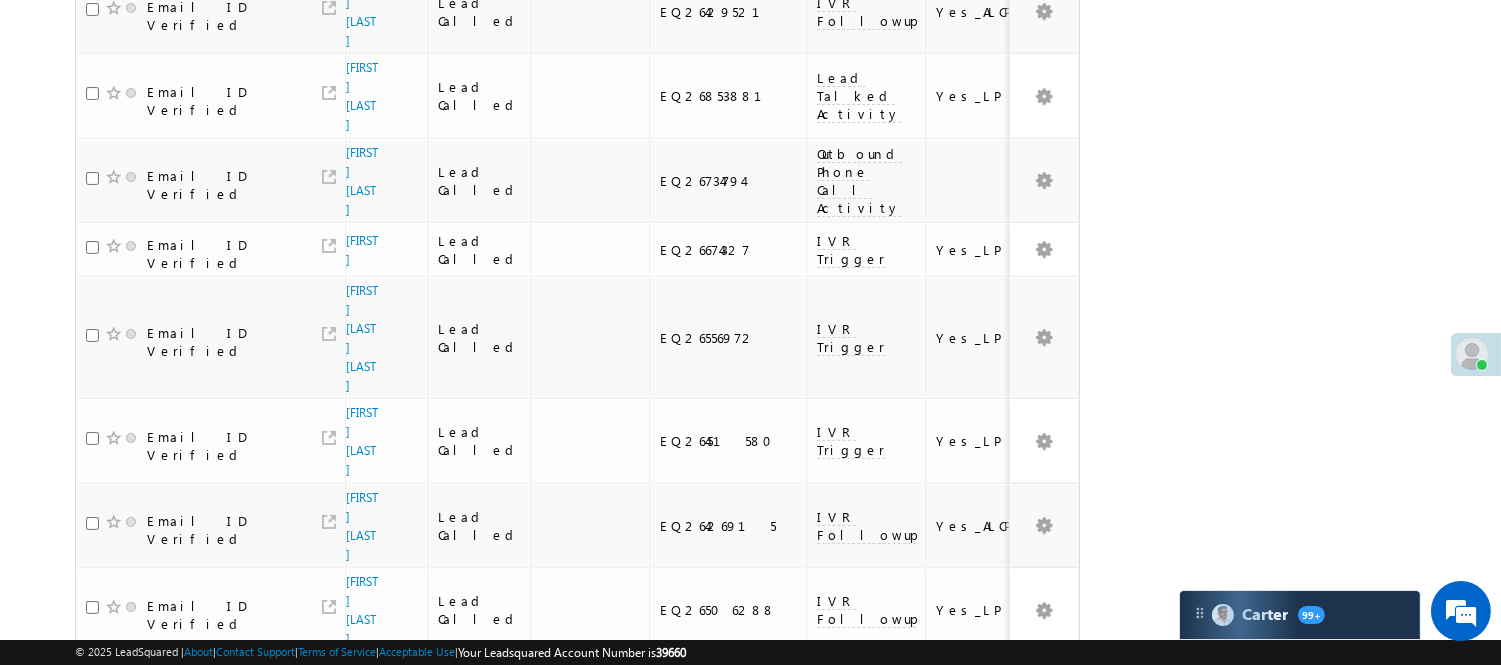 scroll, scrollTop: 1277, scrollLeft: 0, axis: vertical 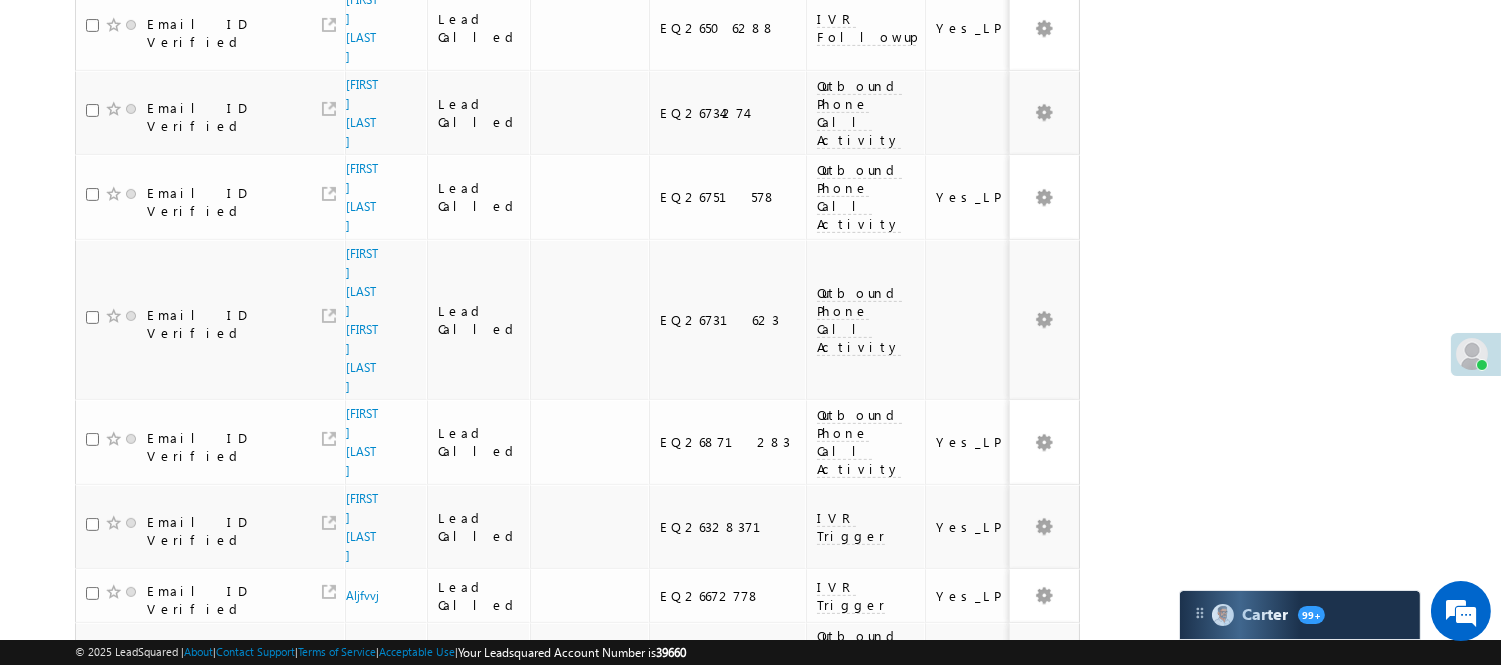 click on "4" at bounding box center (978, 1198) 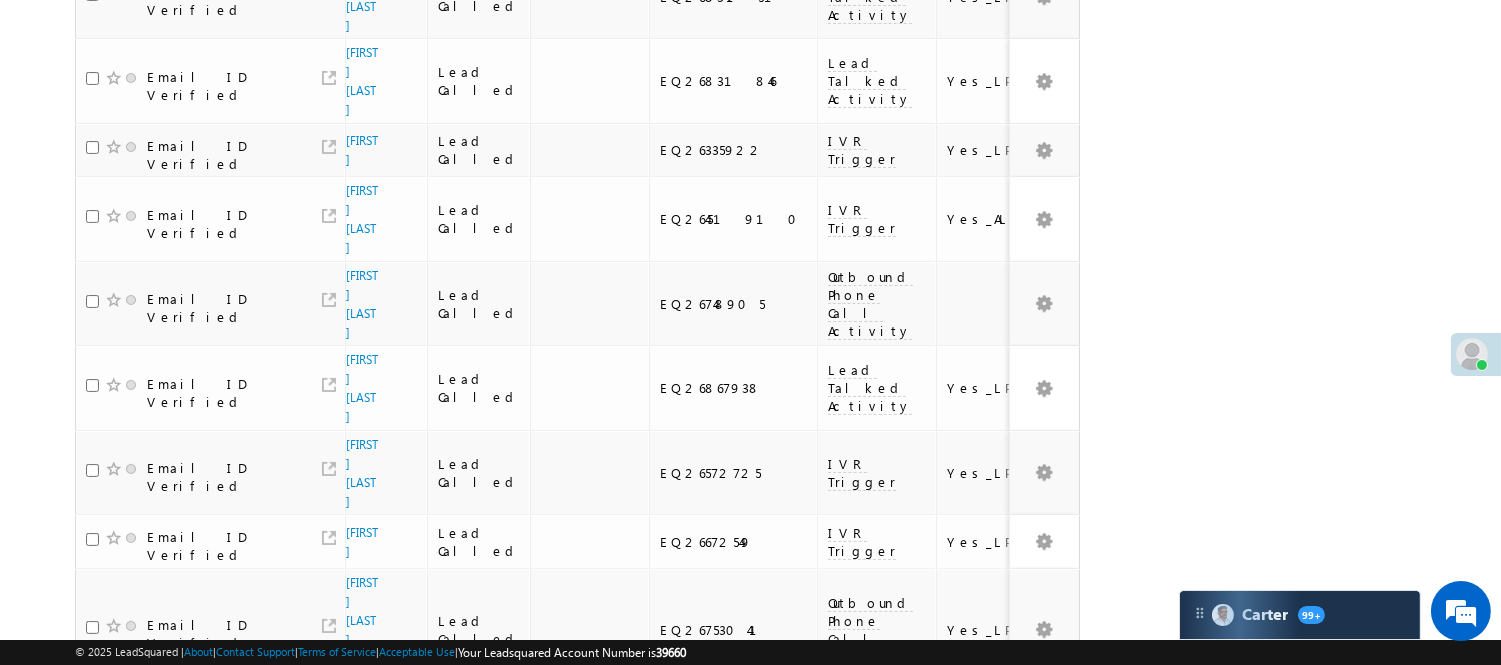 scroll, scrollTop: 113, scrollLeft: 0, axis: vertical 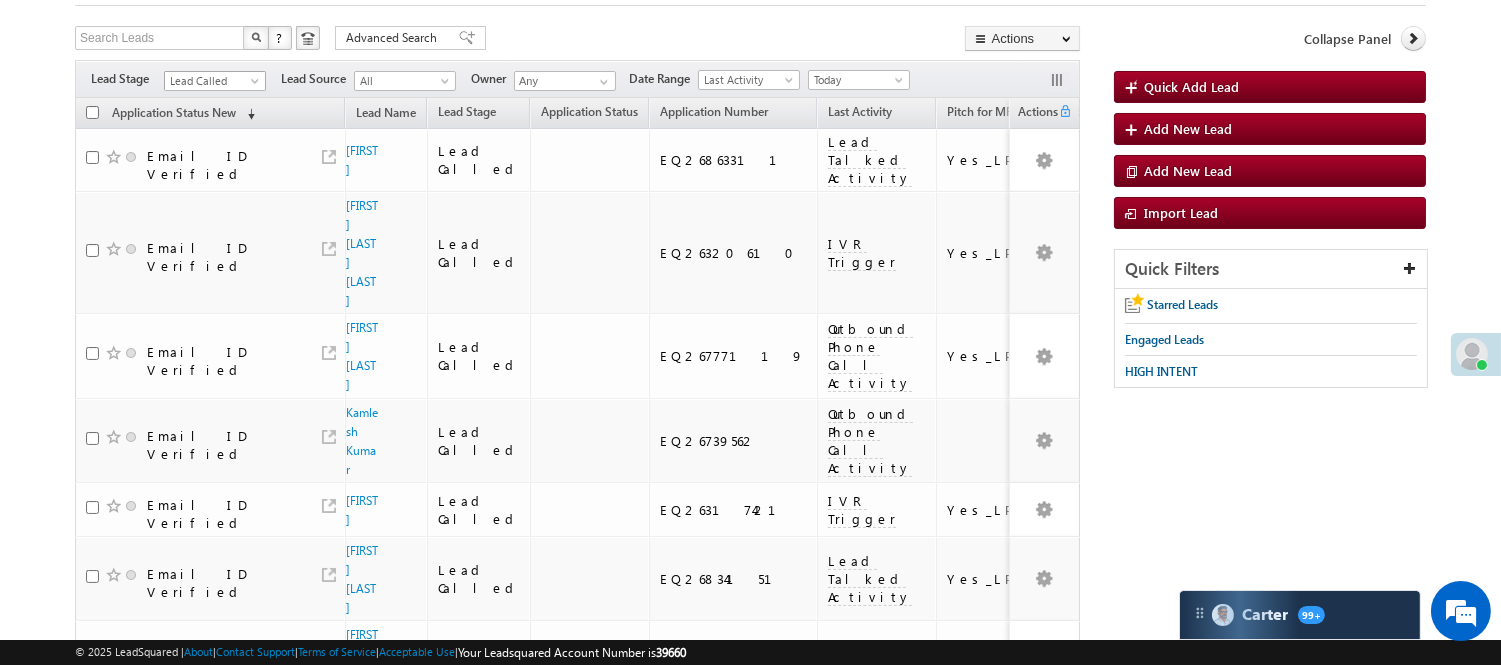 click on "Lead Called" at bounding box center (212, 81) 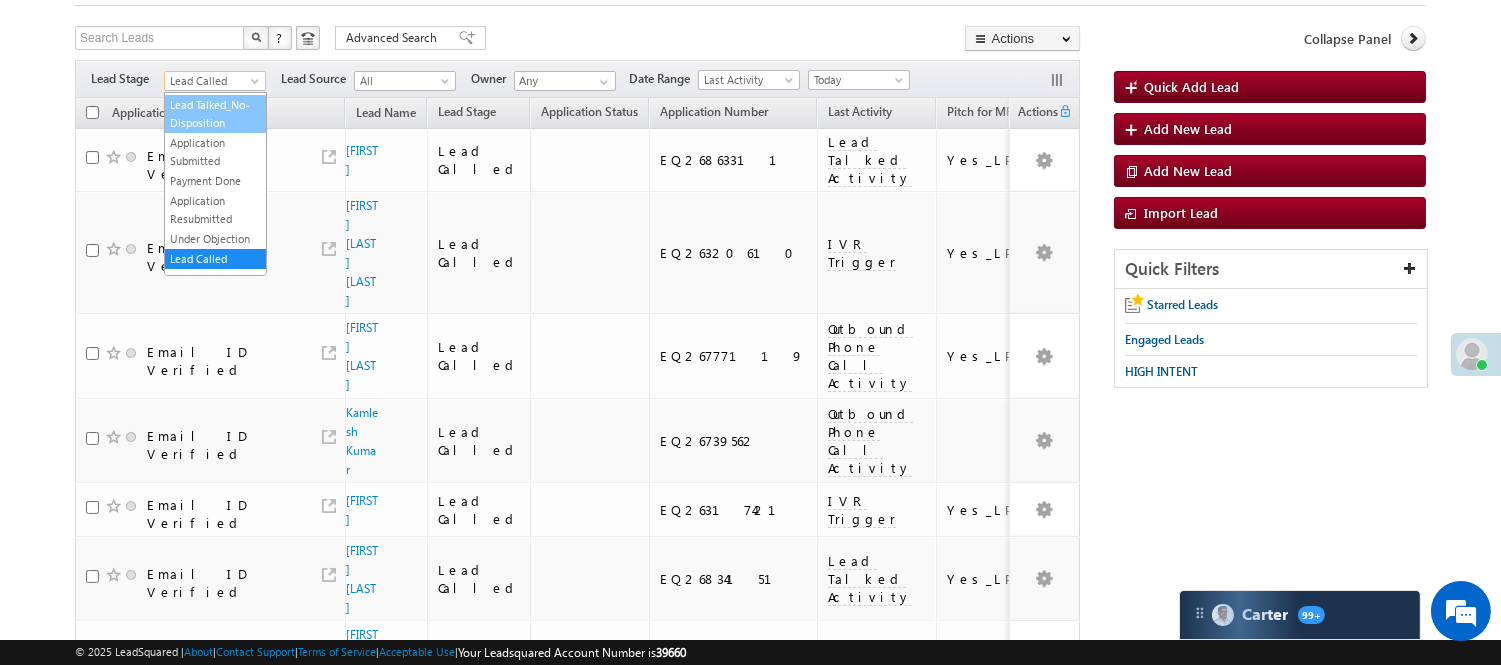 scroll, scrollTop: 0, scrollLeft: 0, axis: both 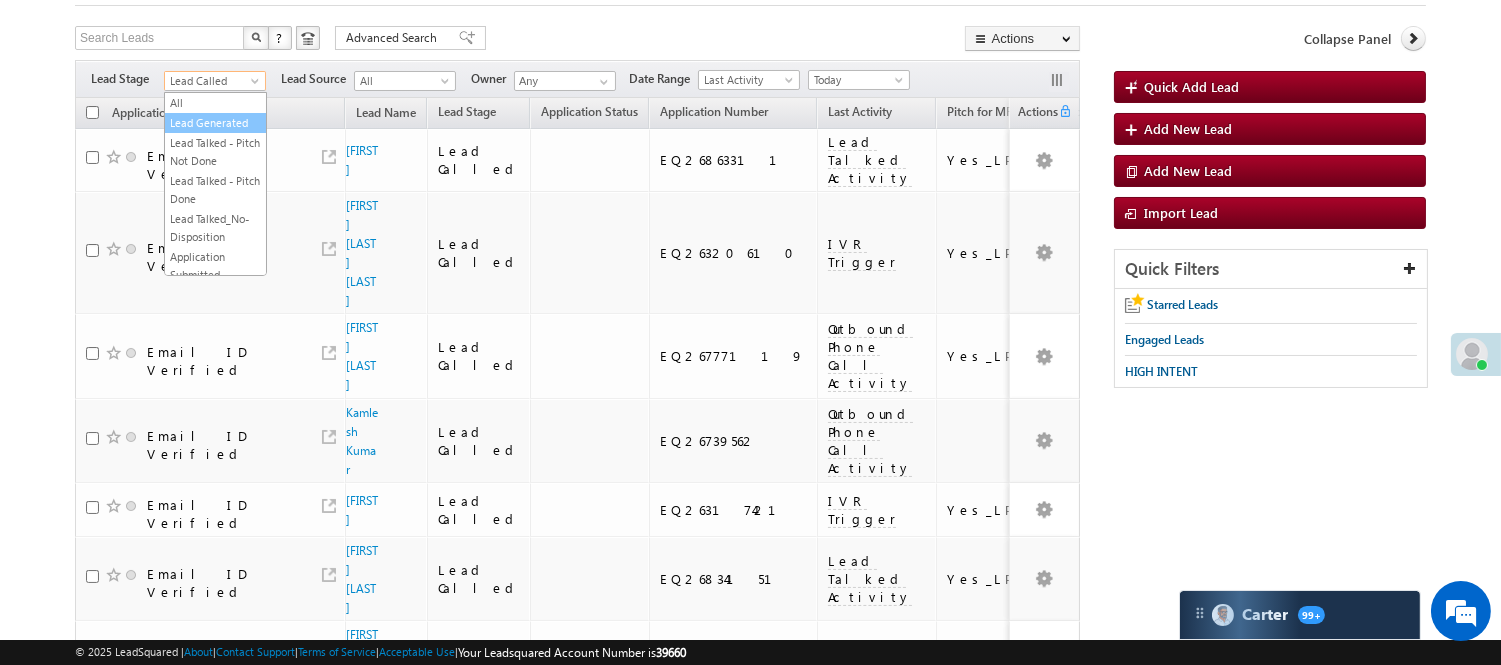 click on "Lead Generated" at bounding box center (215, 123) 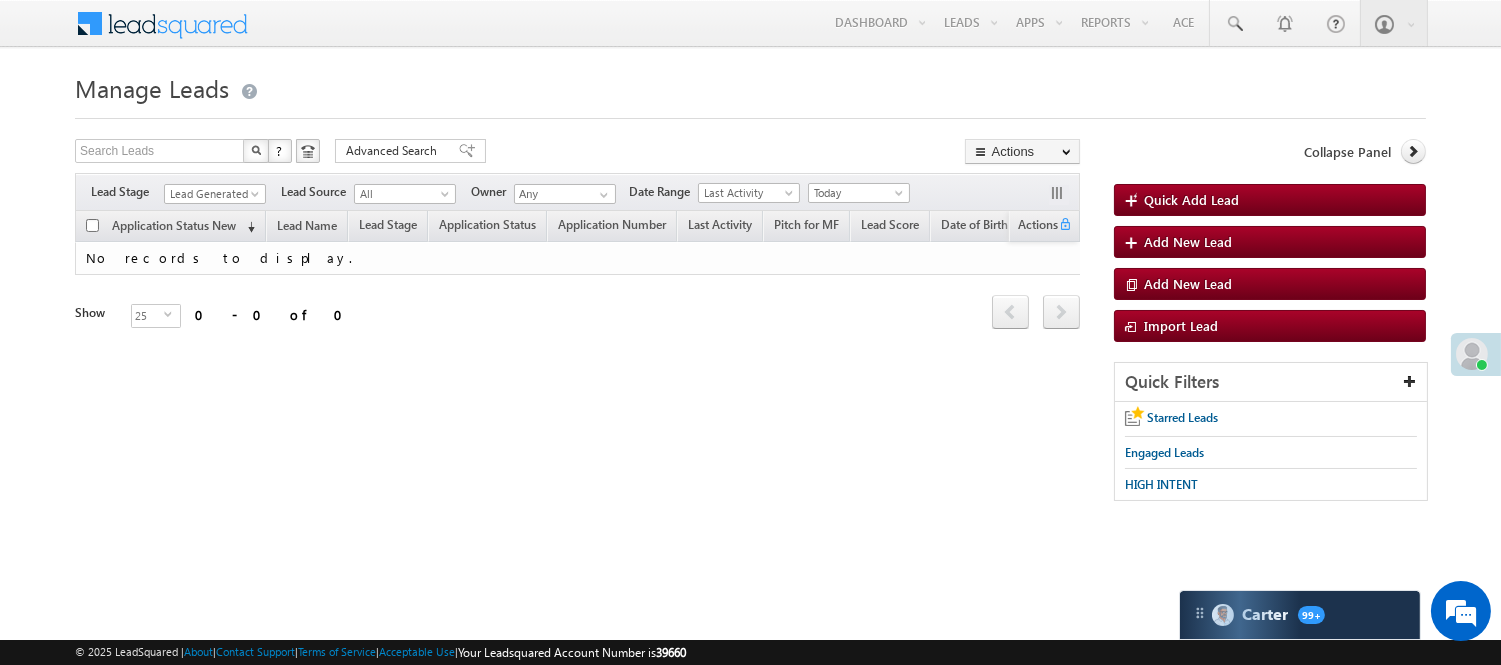 click on "Menu
Nisha Anand Yadav
Nisha .Yada v@ang elbro king. com" at bounding box center [750, 283] 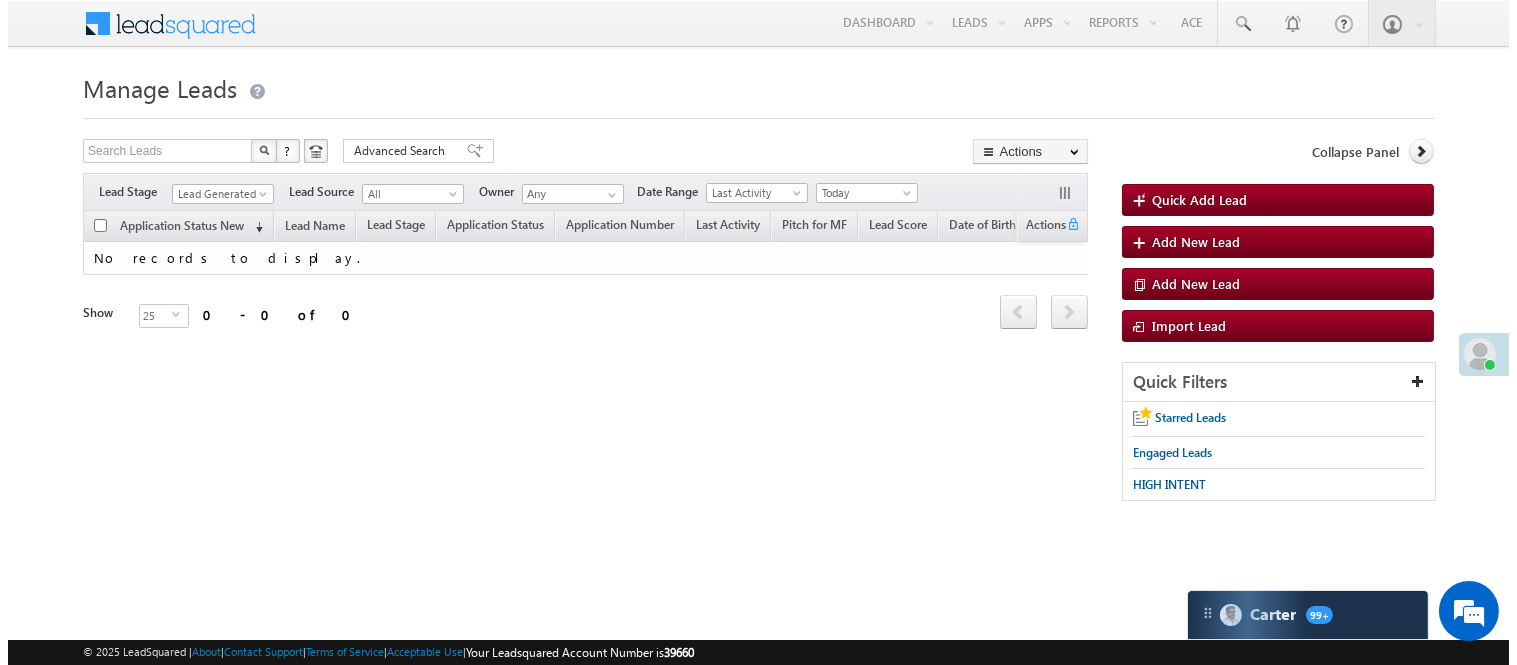 scroll, scrollTop: 0, scrollLeft: 0, axis: both 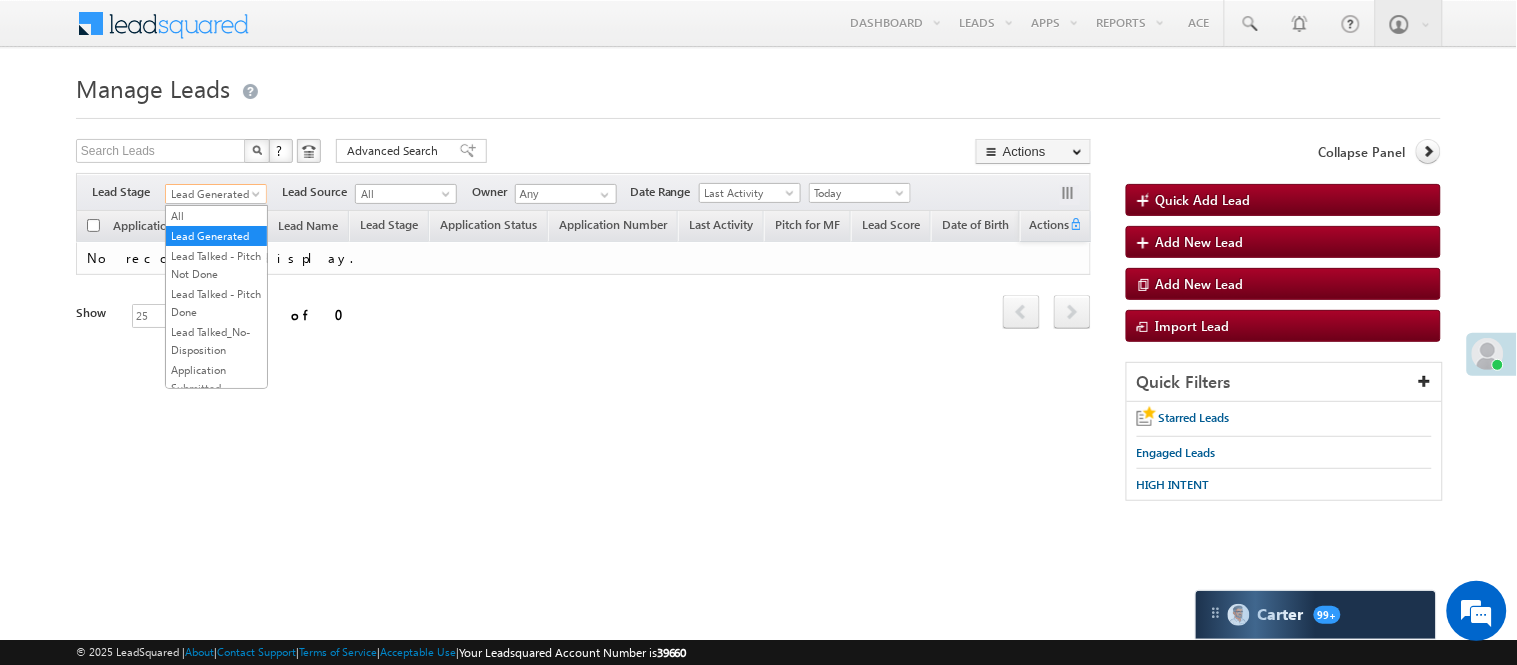 click on "Lead Generated" at bounding box center (213, 194) 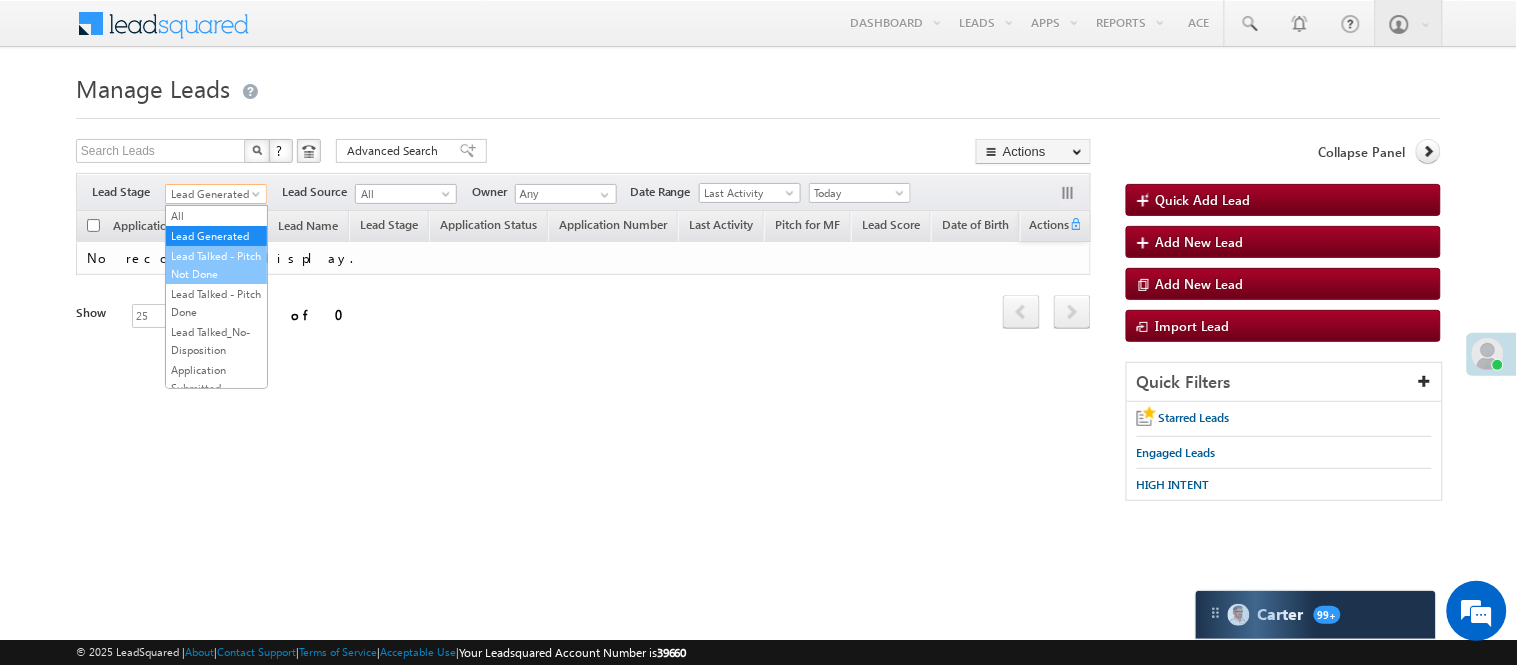 click on "Lead Talked - Pitch Not Done" at bounding box center [216, 265] 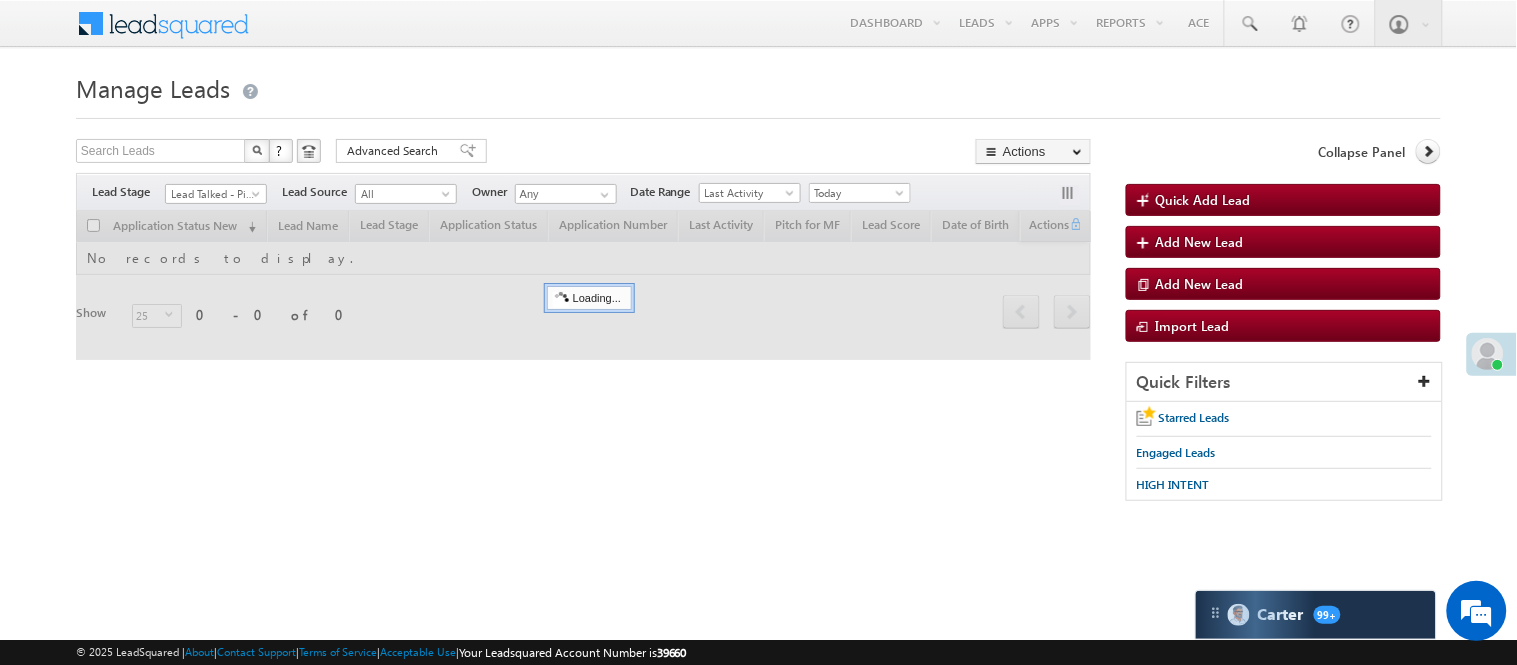 click on "Manage Leads" at bounding box center [758, 86] 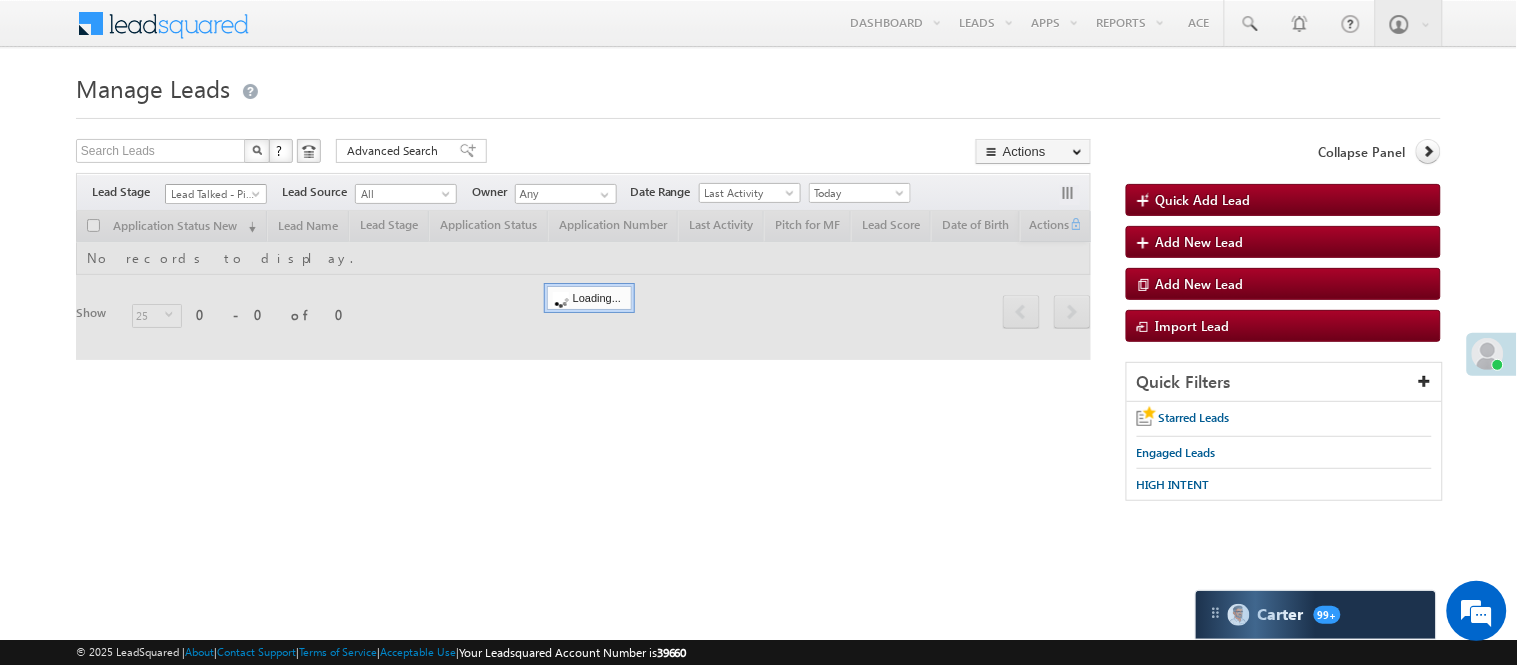 click on "Lead Talked - Pitch Not Done" at bounding box center [213, 194] 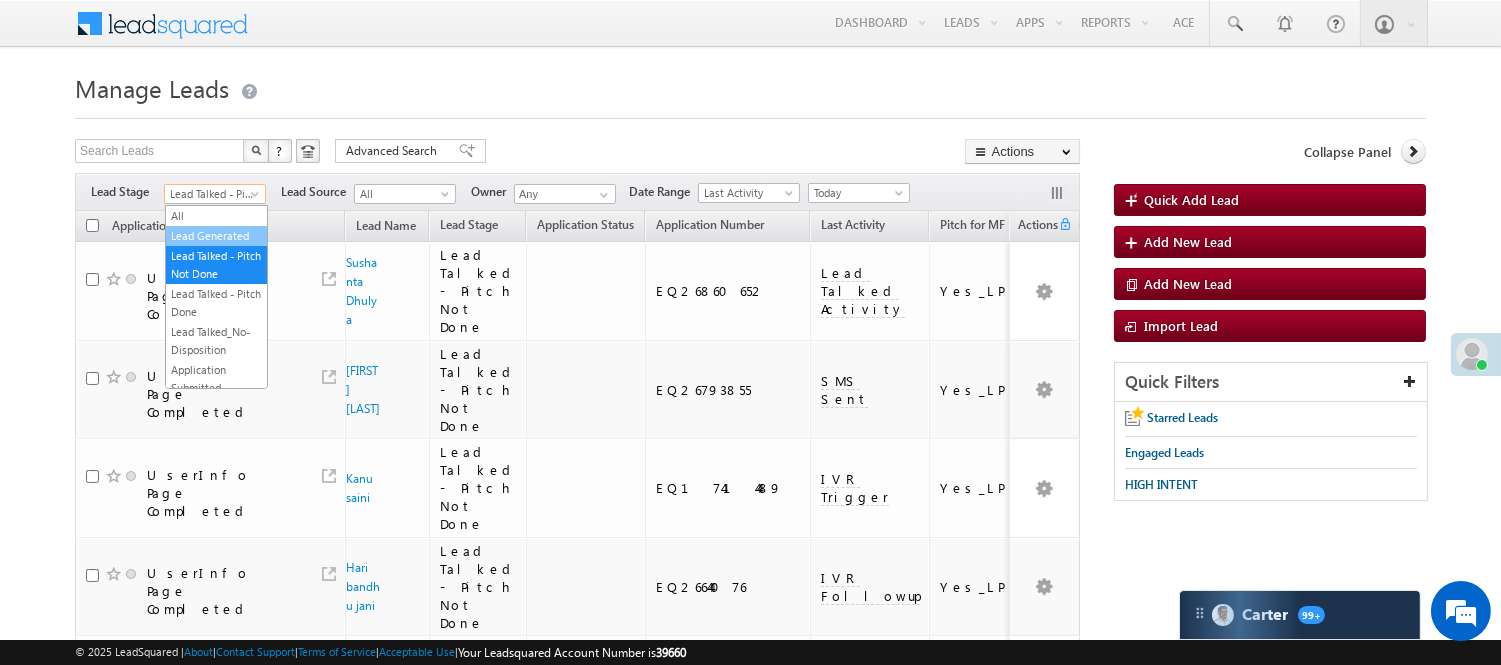 click on "Lead Generated" at bounding box center [216, 236] 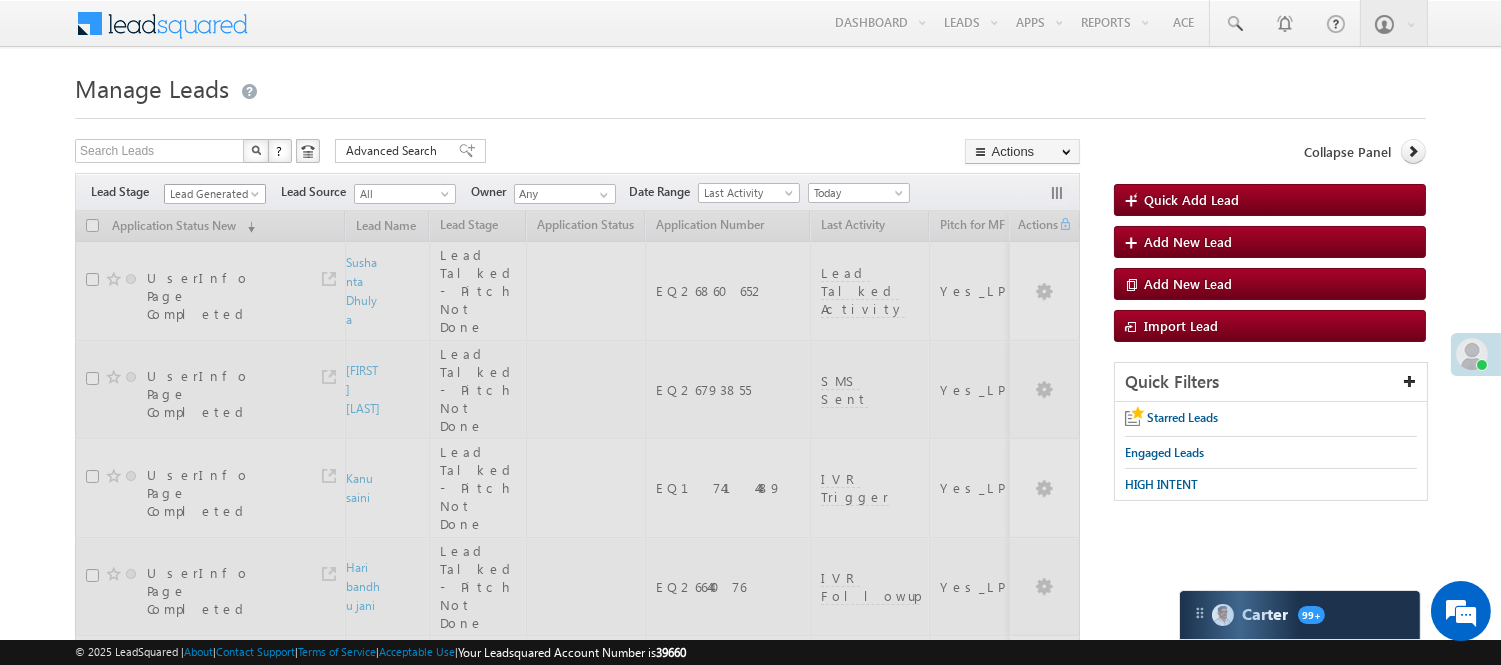 click at bounding box center (257, 198) 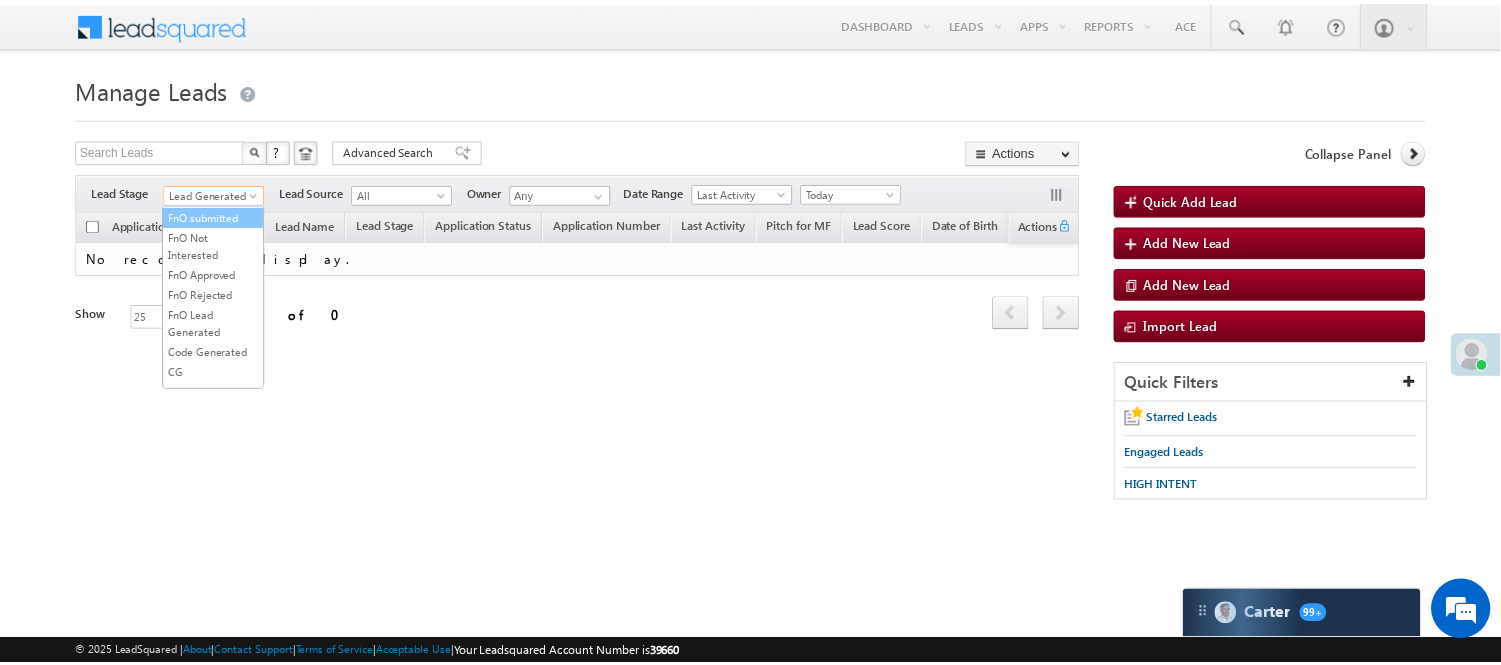 scroll, scrollTop: 333, scrollLeft: 0, axis: vertical 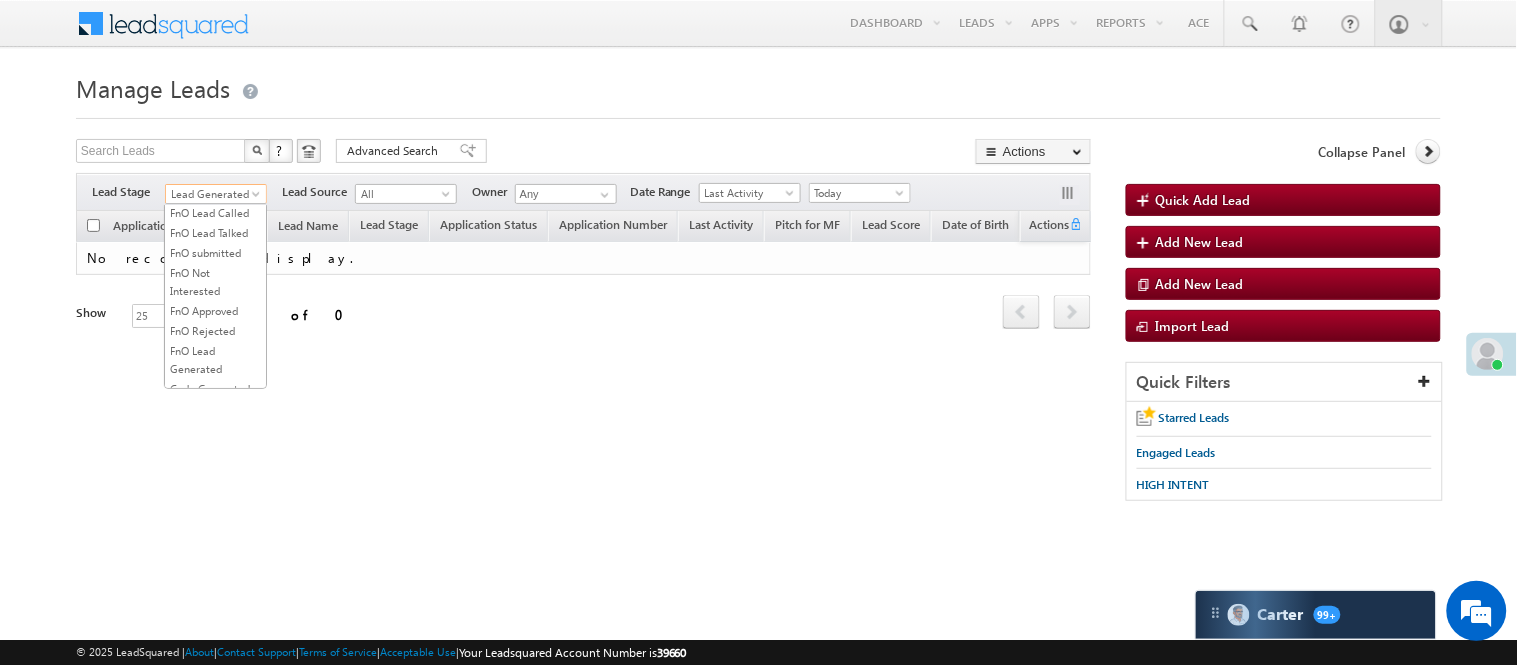 click on "Lead Talked" at bounding box center (215, 173) 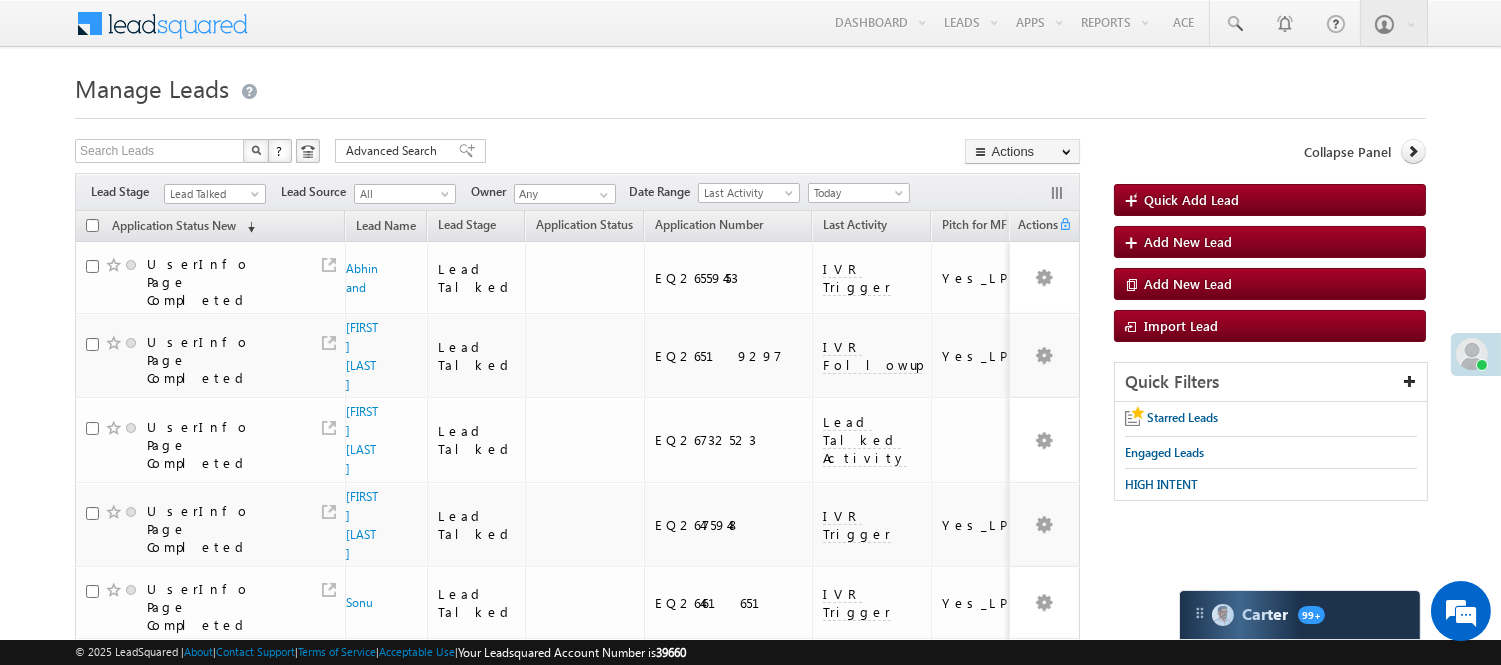 click on "Filters
Lead Stage
All Lead Generated Lead Talked - Pitch Not Done Lead Talked - Pitch Done Lead Talked_No-Disposition Application Submitted Payment Done Application Resubmitted Under Objection Lead Called Lead Talked Not Interested FnO Lead Called FnO Lead Talked FnO submitted FnO Not Interested FnO Approved FnO Rejected FnO Lead Generated Code Generated CG NI Lead Talked
Lead Source
All All
Owner Any Any Go" at bounding box center (577, 192) 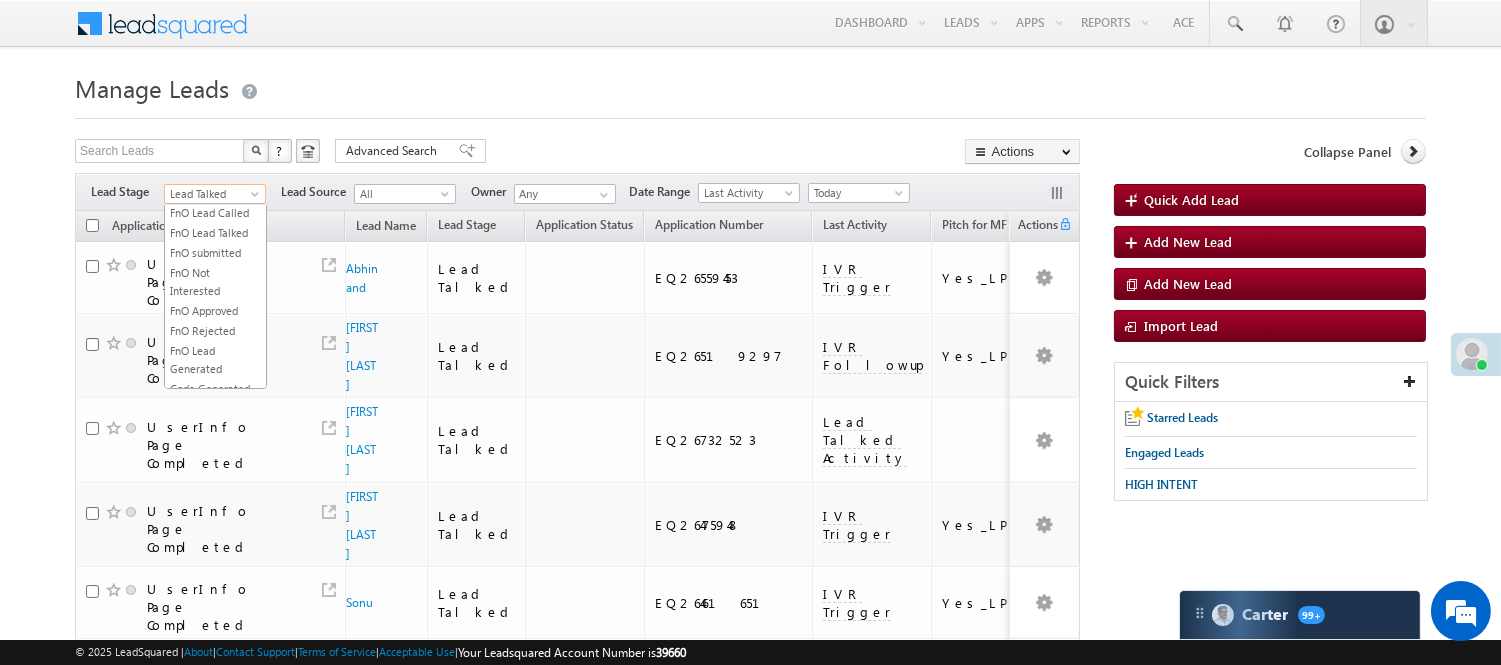 click on "Lead Talked" at bounding box center (212, 194) 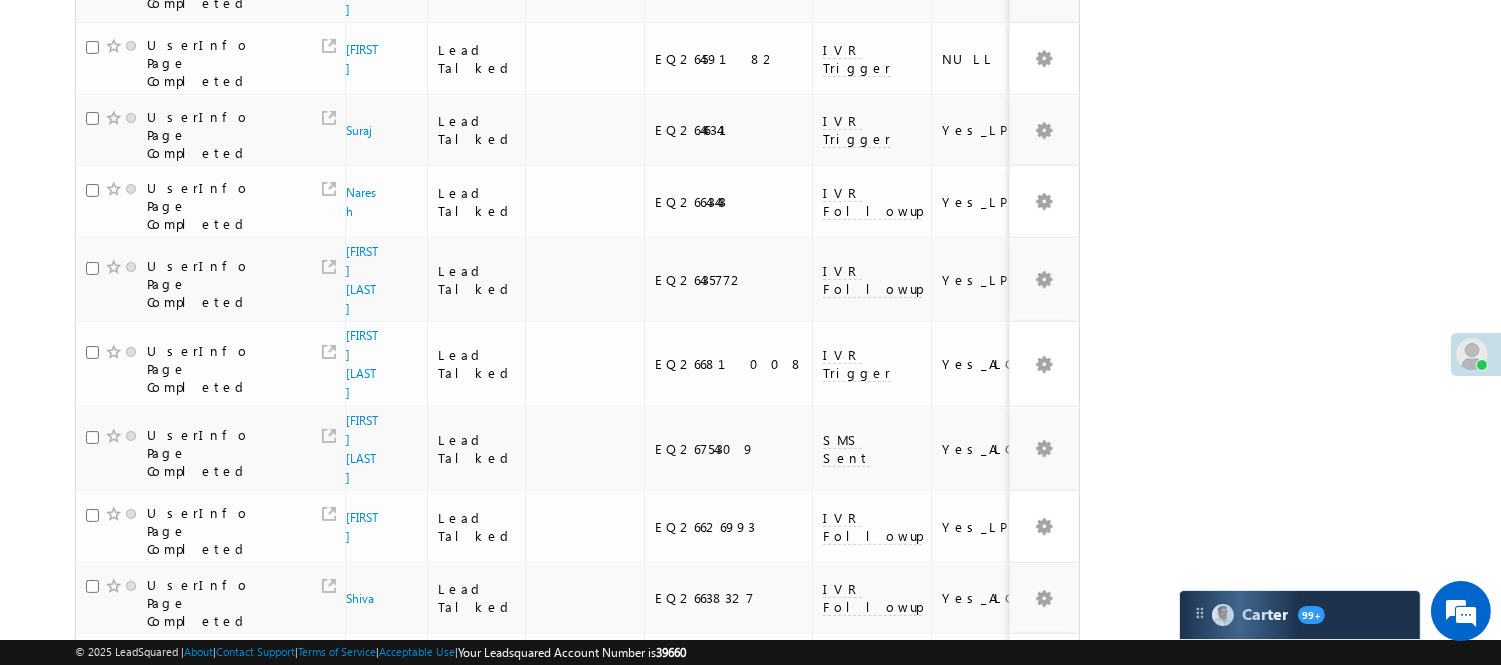 scroll, scrollTop: 1185, scrollLeft: 0, axis: vertical 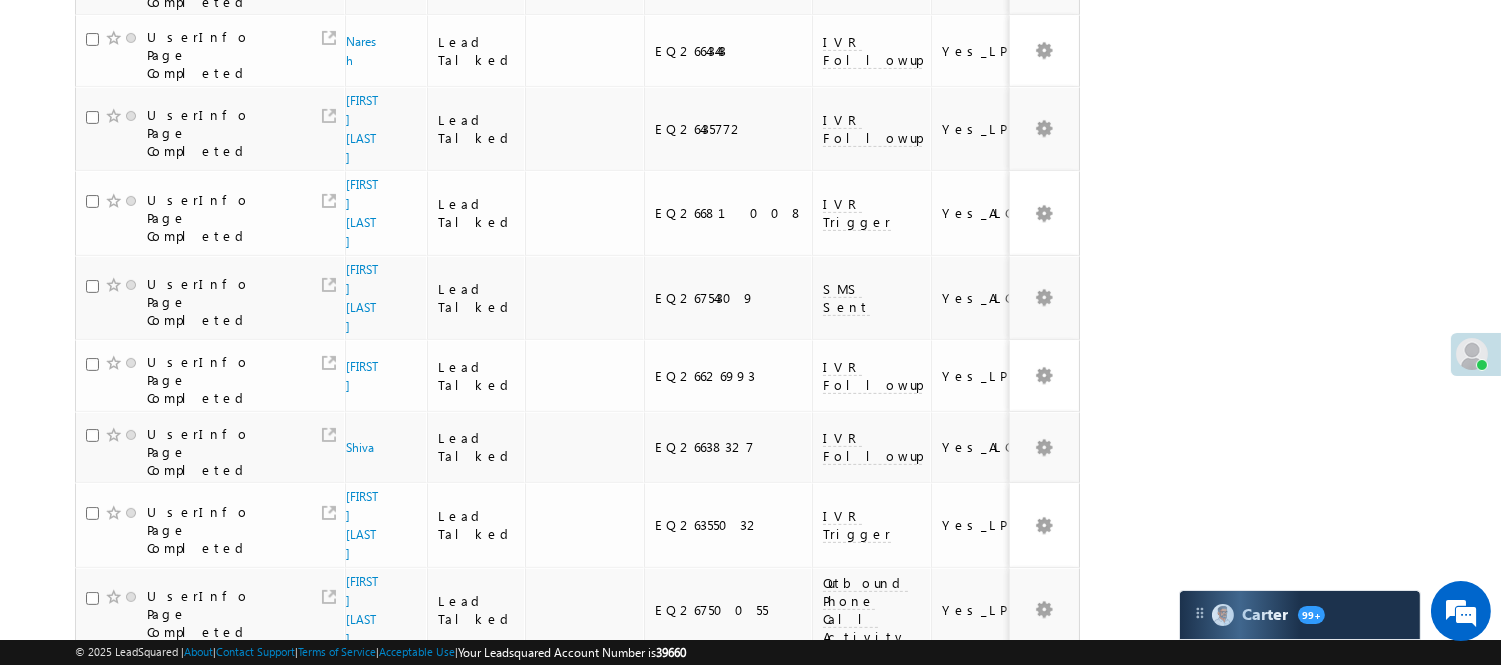 click on "next" at bounding box center [1061, 1068] 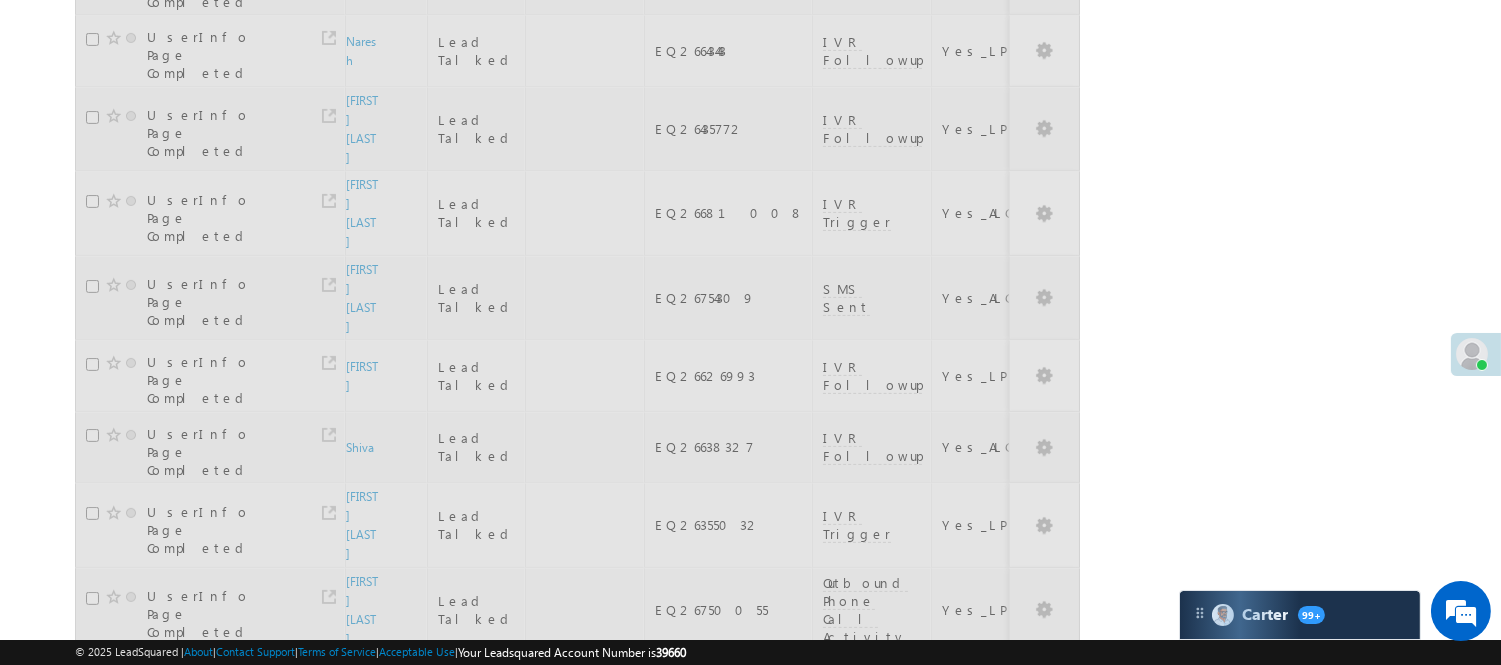 click at bounding box center (577, 71) 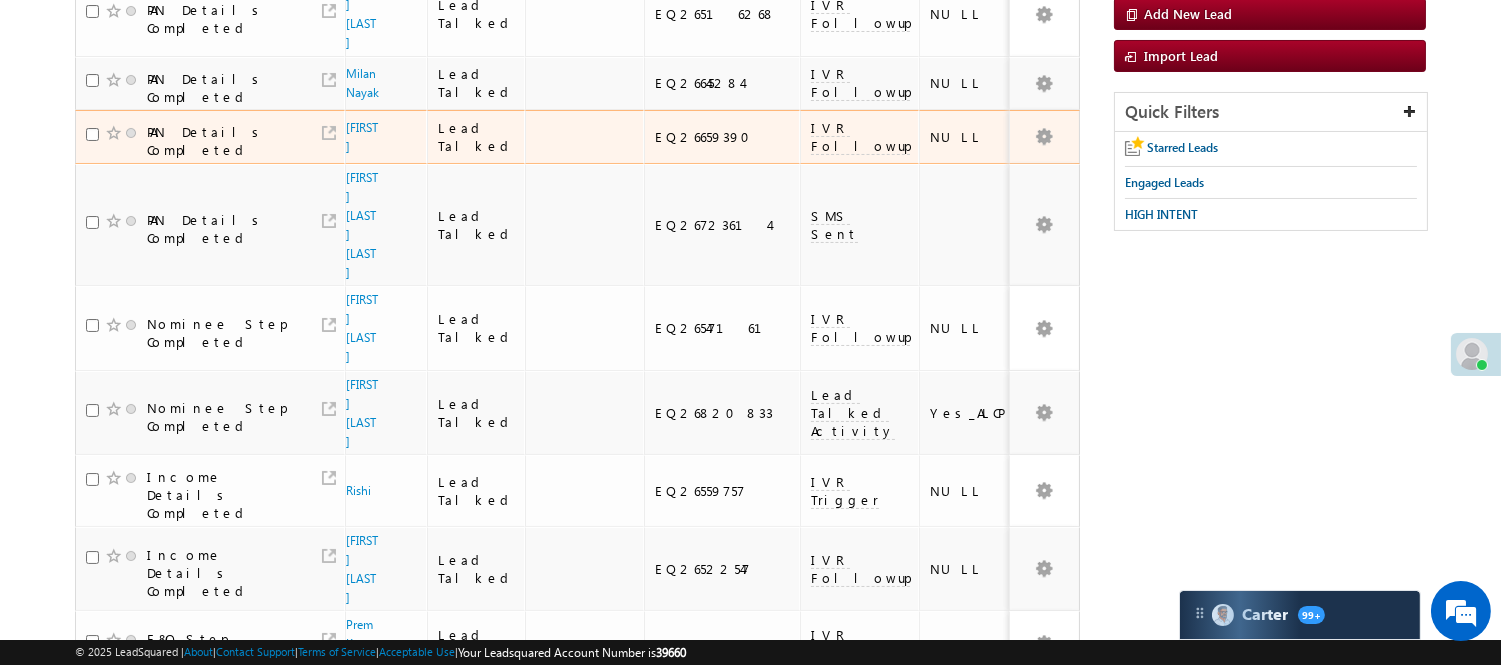 scroll, scrollTop: 0, scrollLeft: 0, axis: both 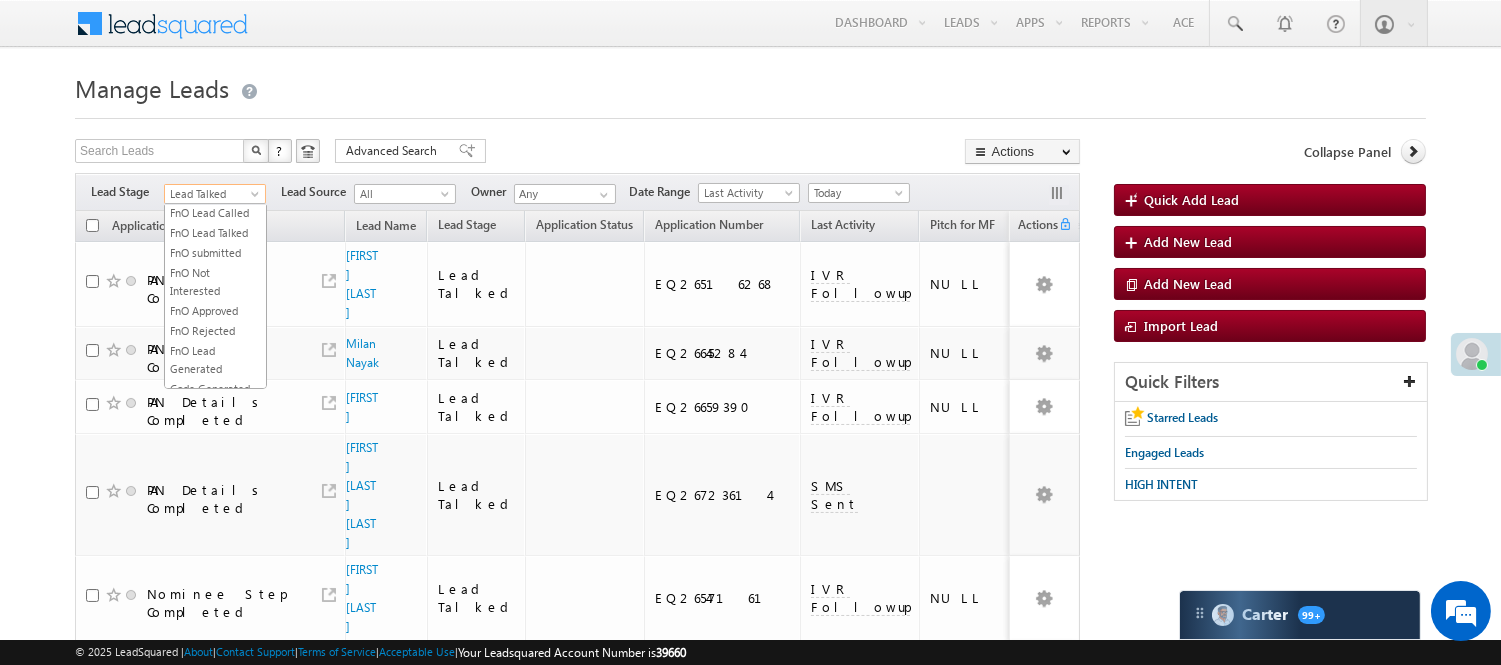 click on "Lead Talked" at bounding box center [212, 194] 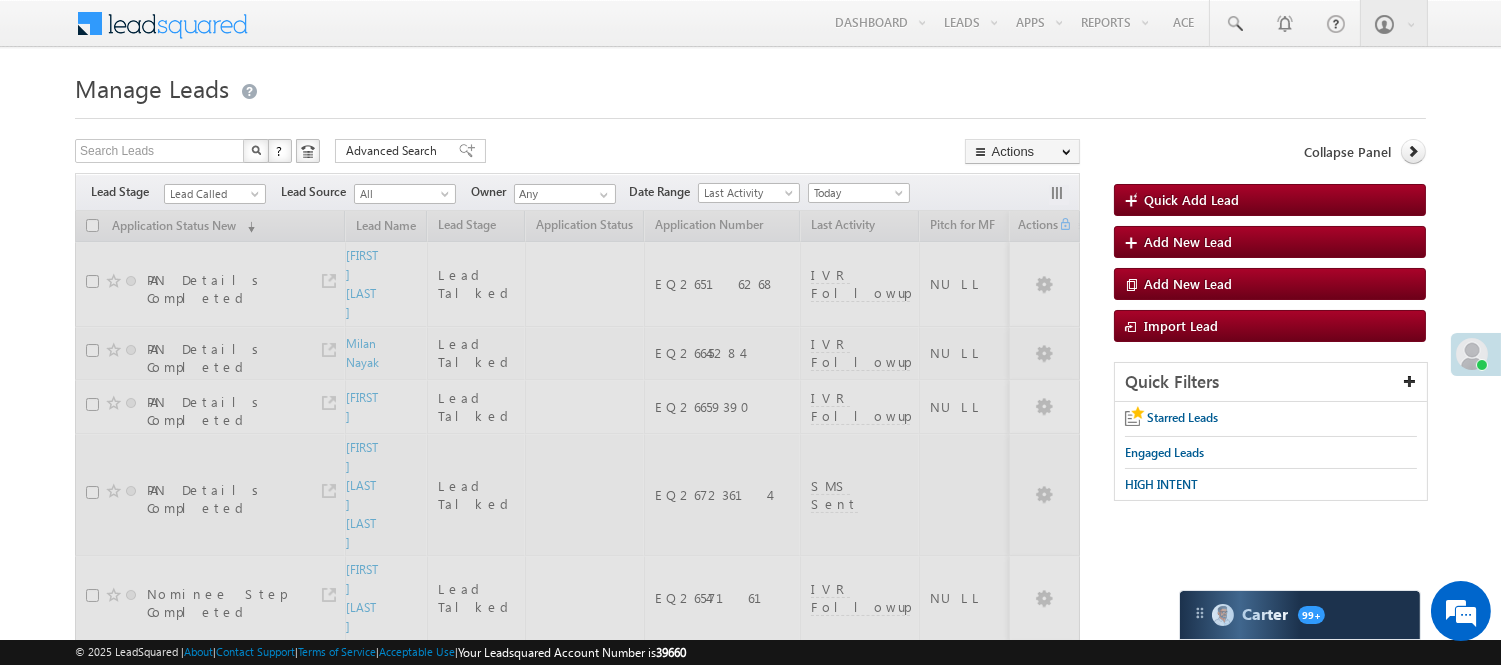 click on "Manage Leads" at bounding box center (750, 86) 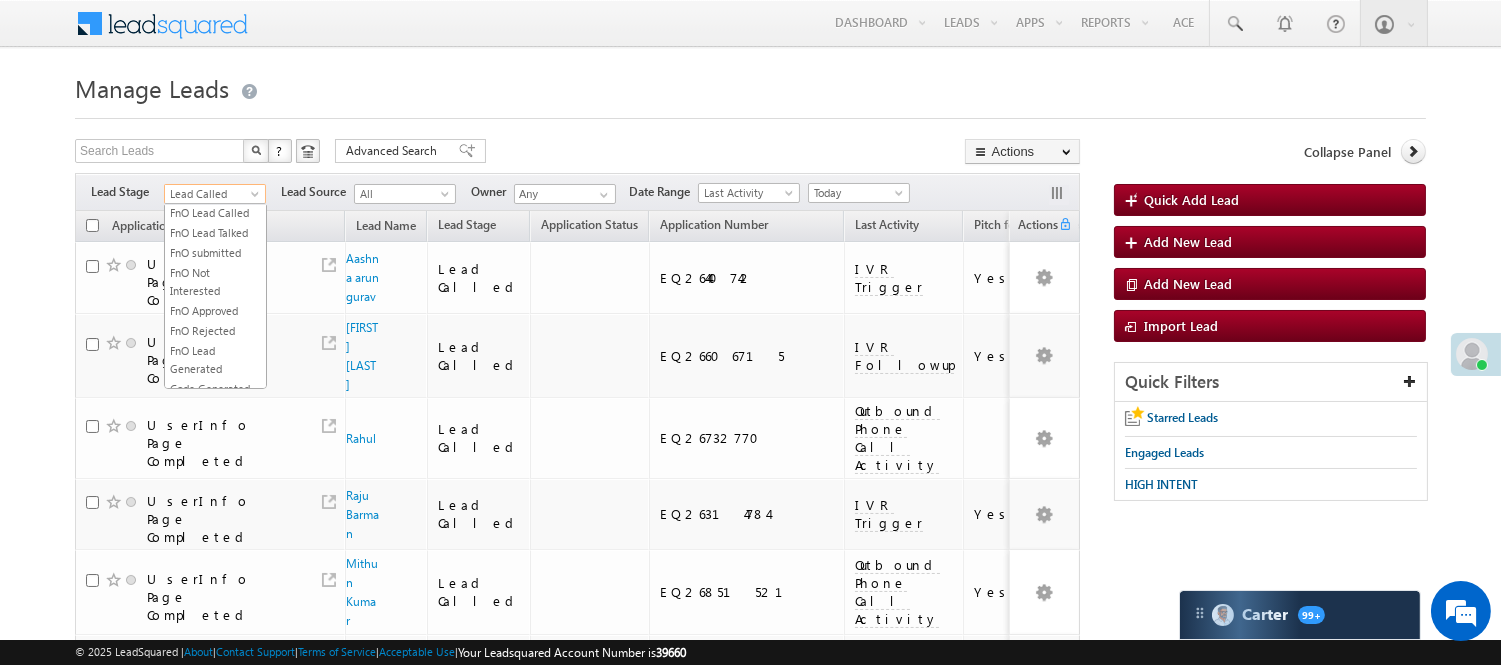 click on "Lead Called" at bounding box center (212, 194) 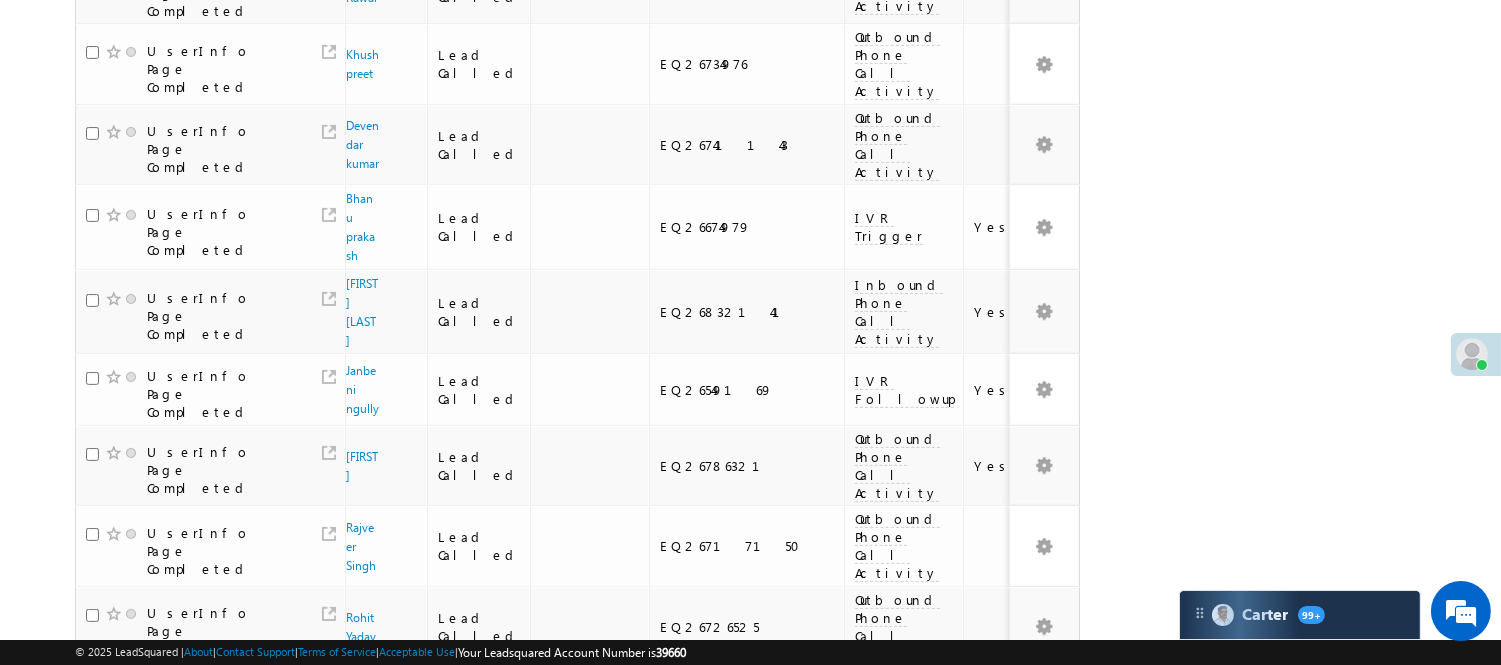 scroll, scrollTop: 1222, scrollLeft: 0, axis: vertical 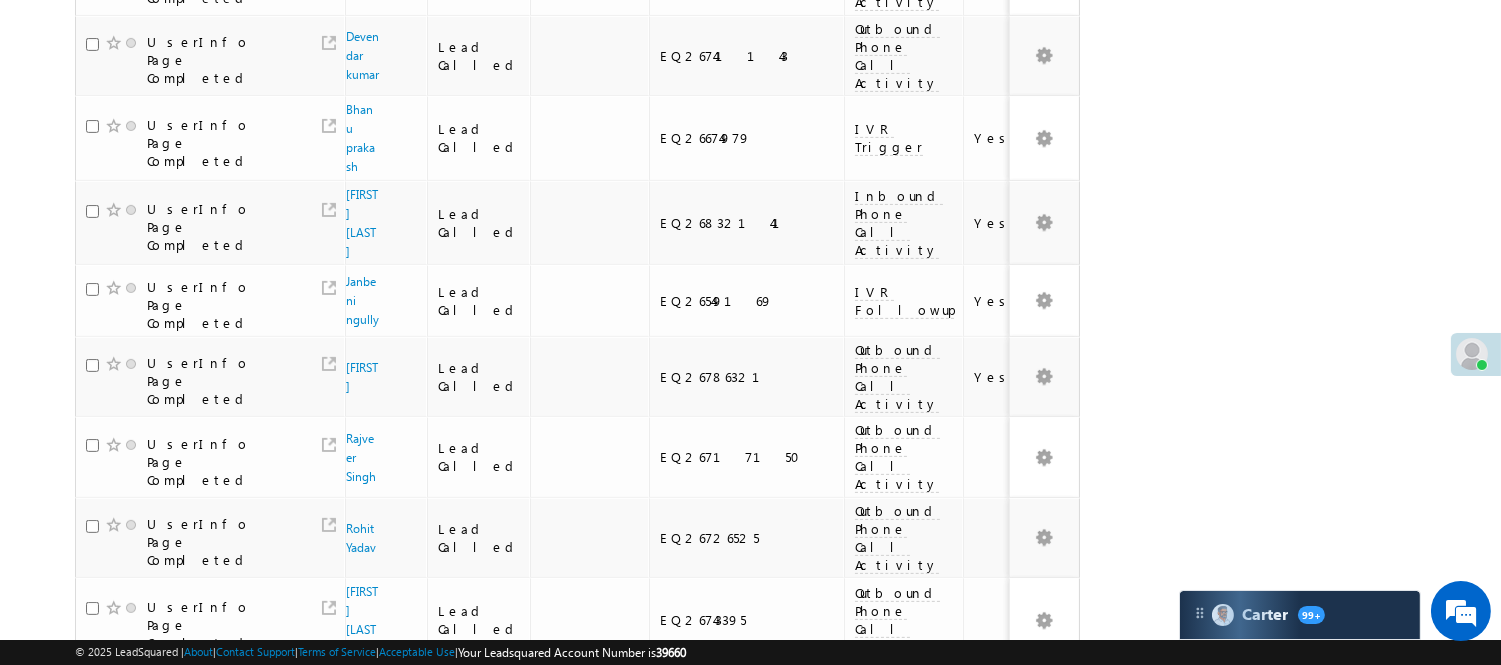 click on "3" at bounding box center [938, 1000] 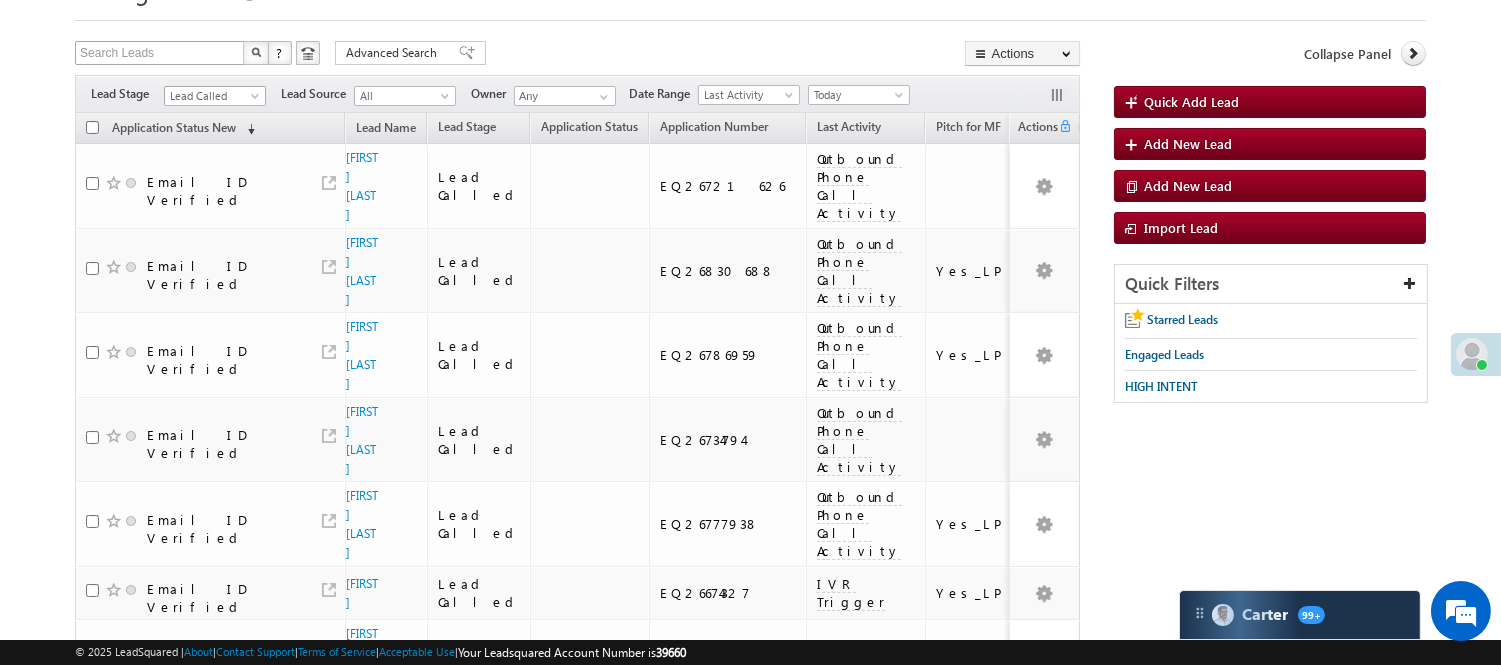 scroll, scrollTop: 0, scrollLeft: 0, axis: both 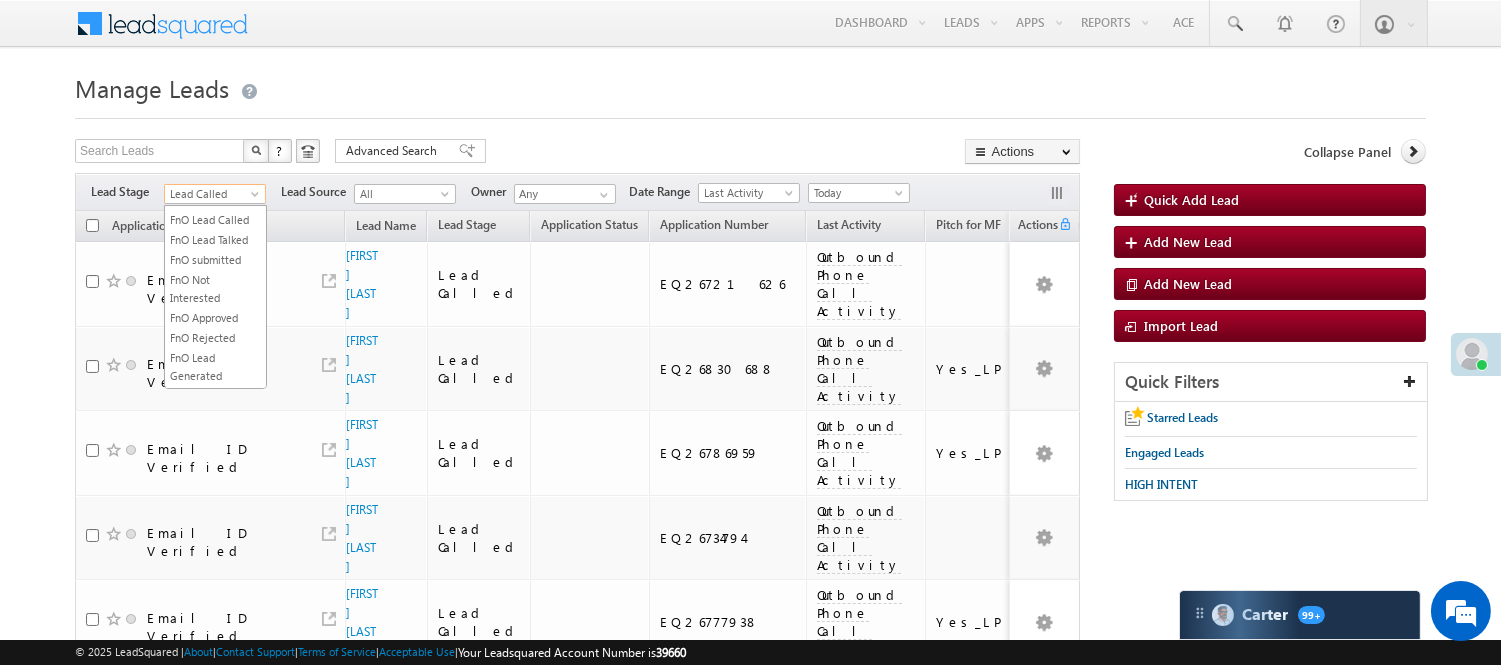 click on "Lead Called" at bounding box center (212, 194) 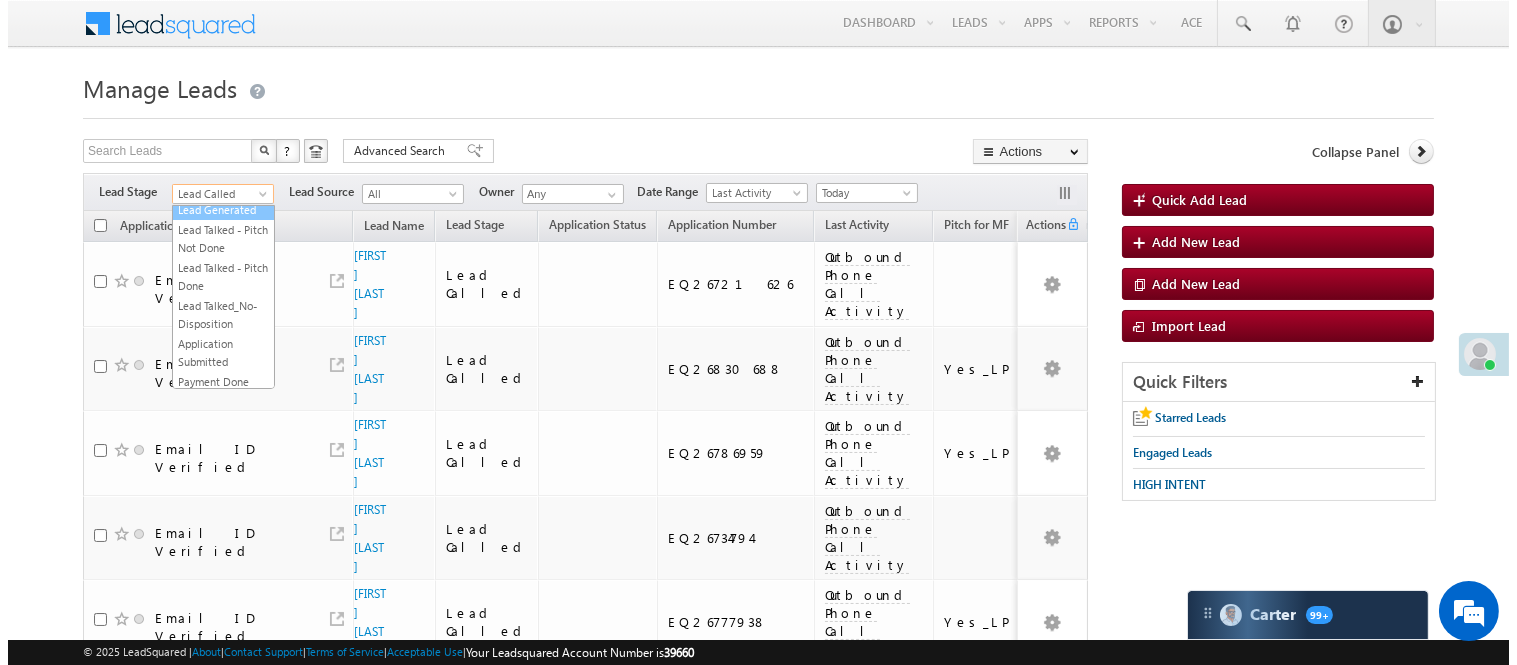 scroll, scrollTop: 0, scrollLeft: 0, axis: both 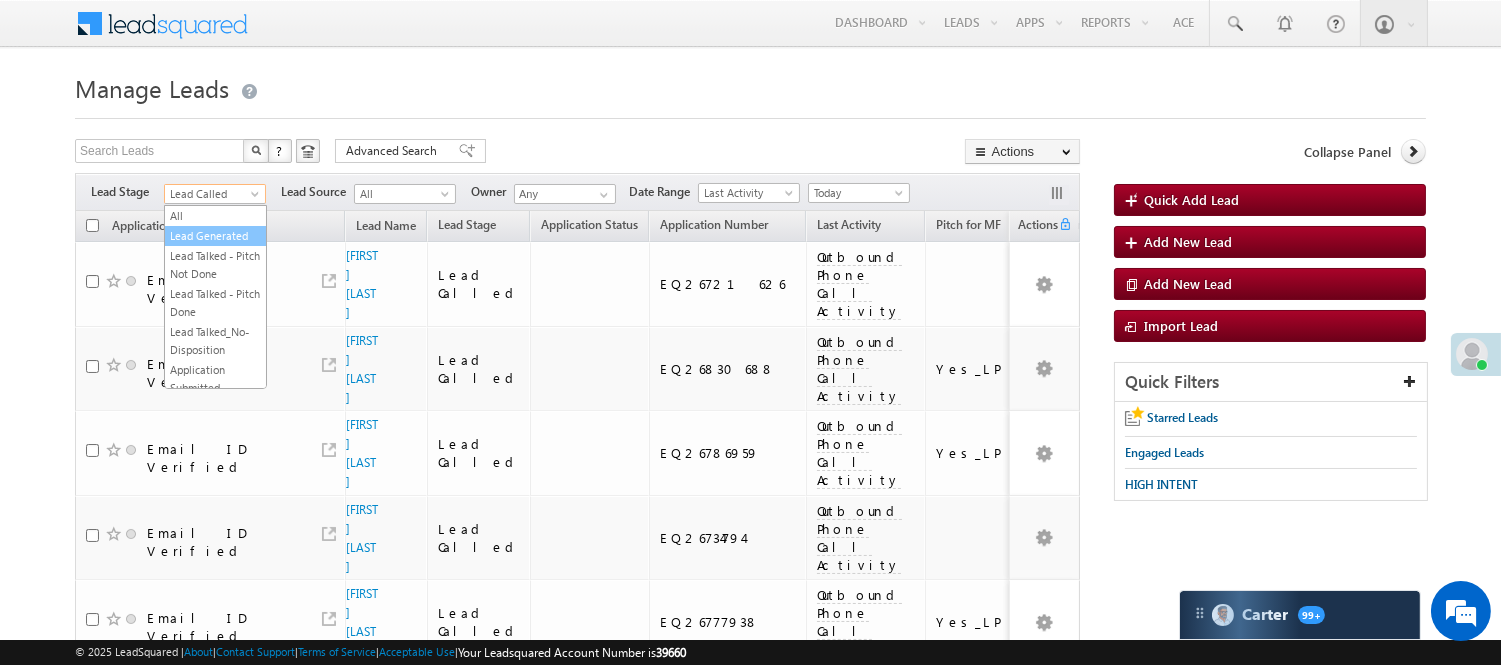 click on "Lead Generated" at bounding box center (215, 236) 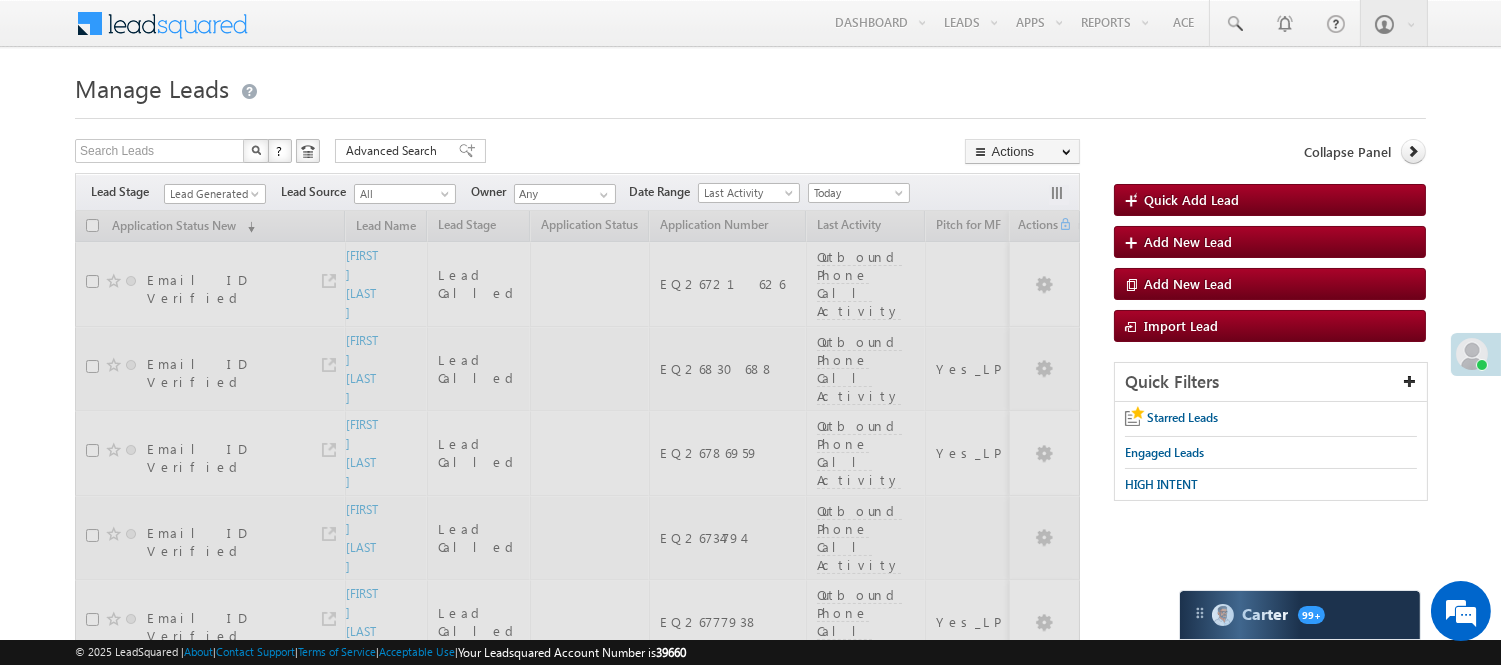 click on "Manage Leads
Quick Add Lead
Search Leads X ?   104 results found
Advanced Search
Advanced Search
Actions Actions" at bounding box center (750, 1307) 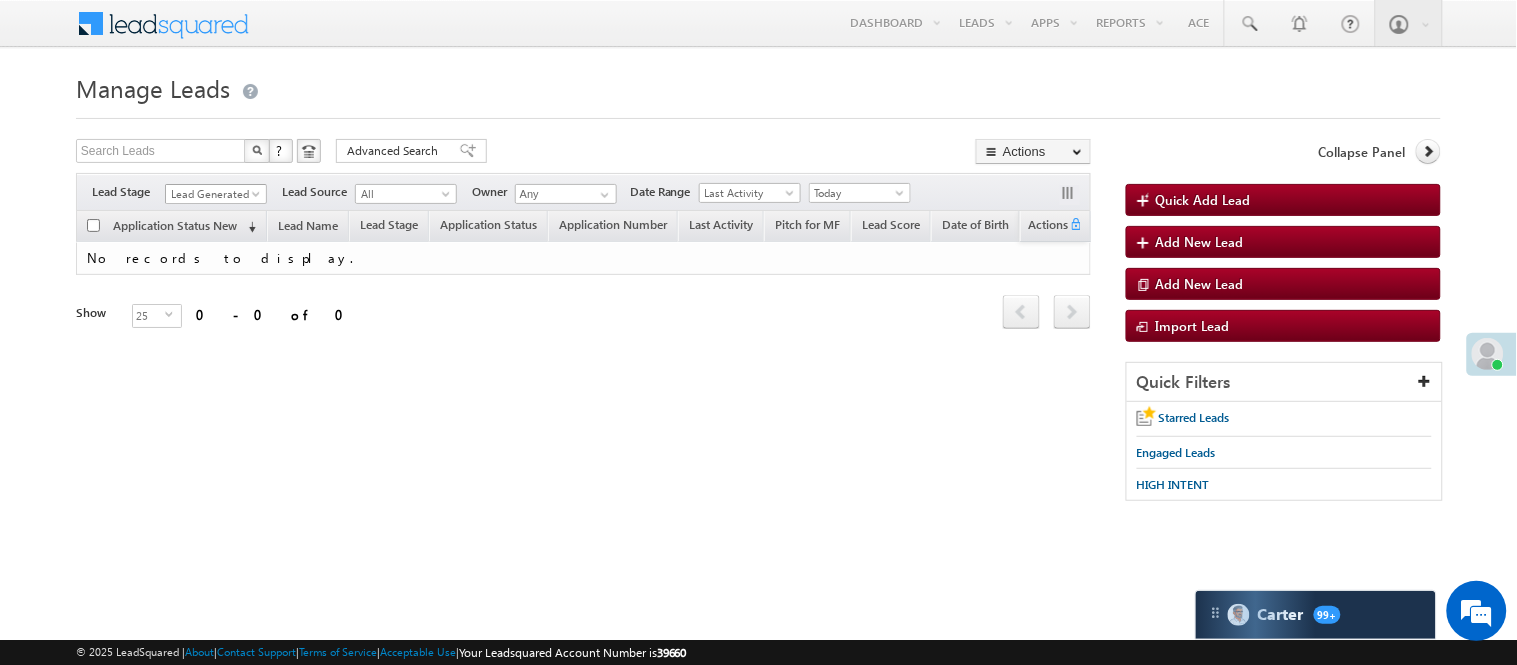 click on "Lead Generated" at bounding box center [213, 194] 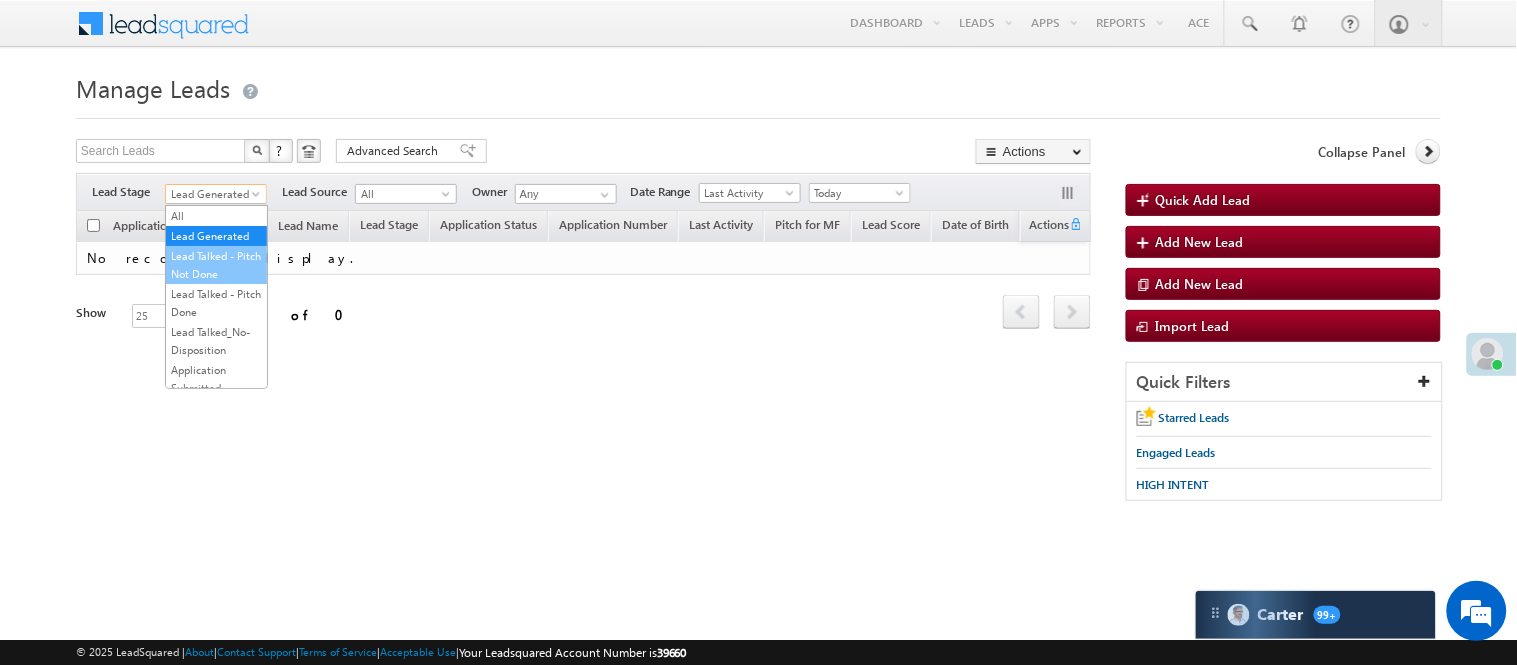 click on "Lead Talked - Pitch Not Done" at bounding box center (216, 265) 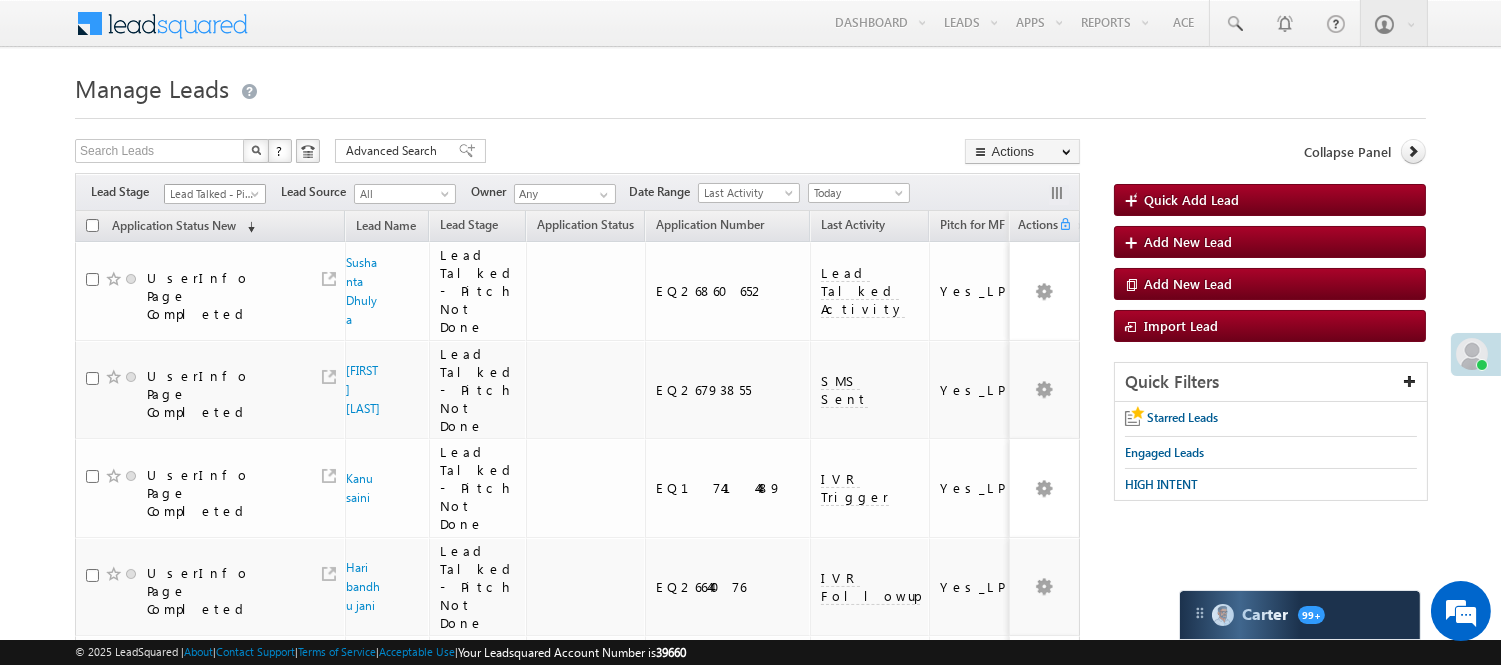 click on "Lead Talked - Pitch Not Done" at bounding box center [212, 194] 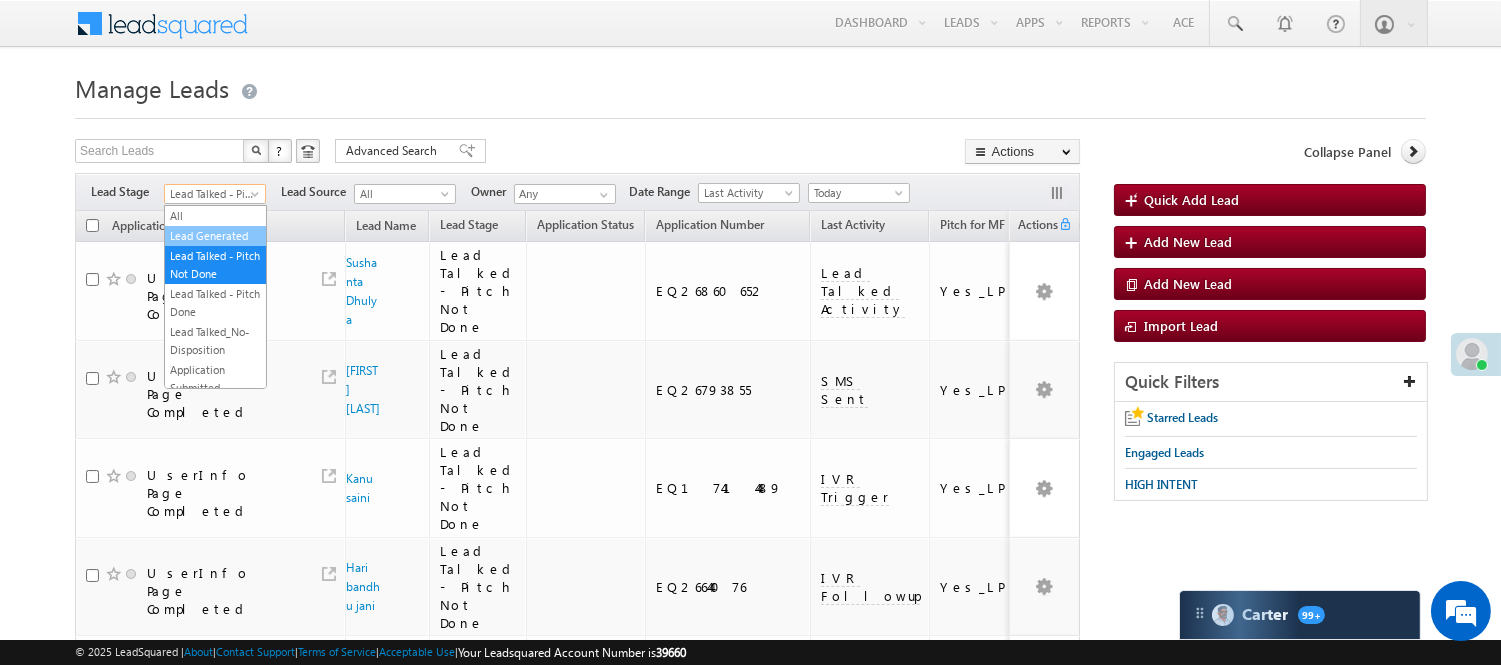click on "Lead Generated" at bounding box center [215, 236] 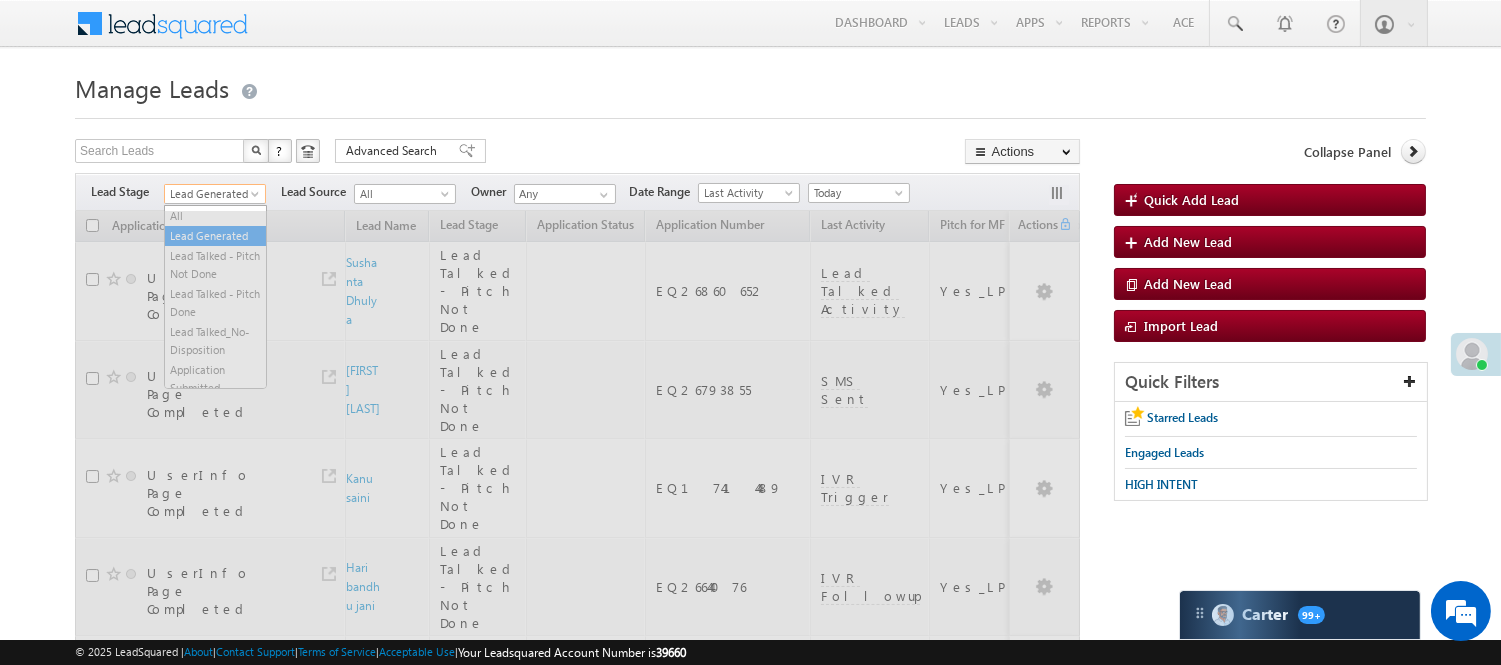 click on "Lead Generated" at bounding box center [212, 194] 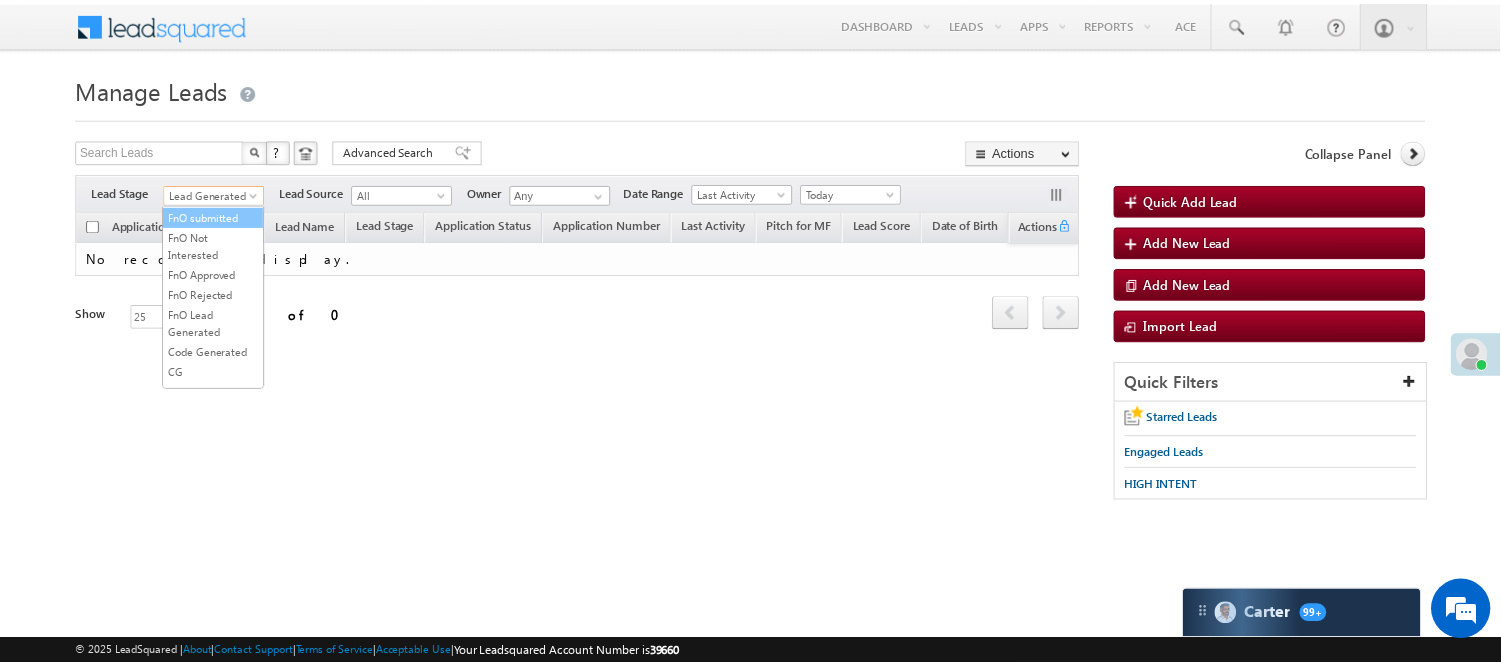 scroll, scrollTop: 333, scrollLeft: 0, axis: vertical 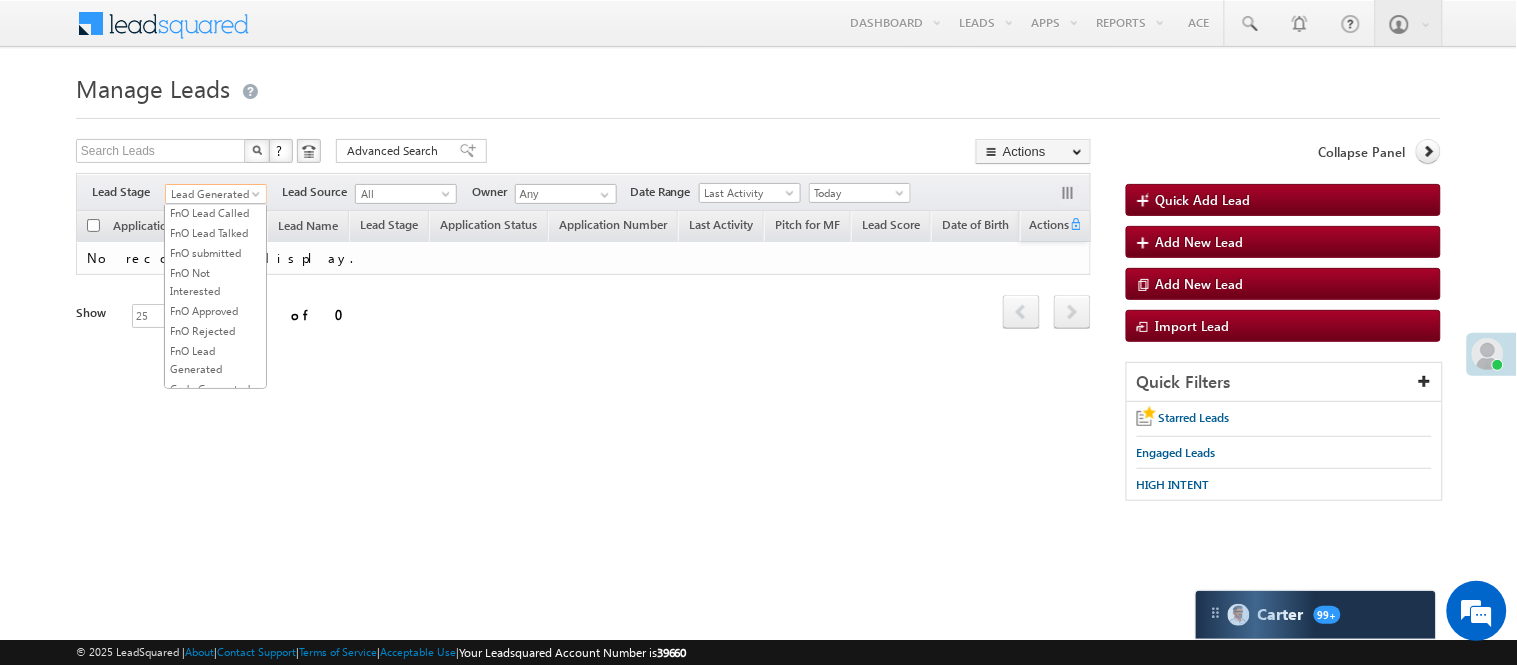 click on "Lead Called" at bounding box center [215, 153] 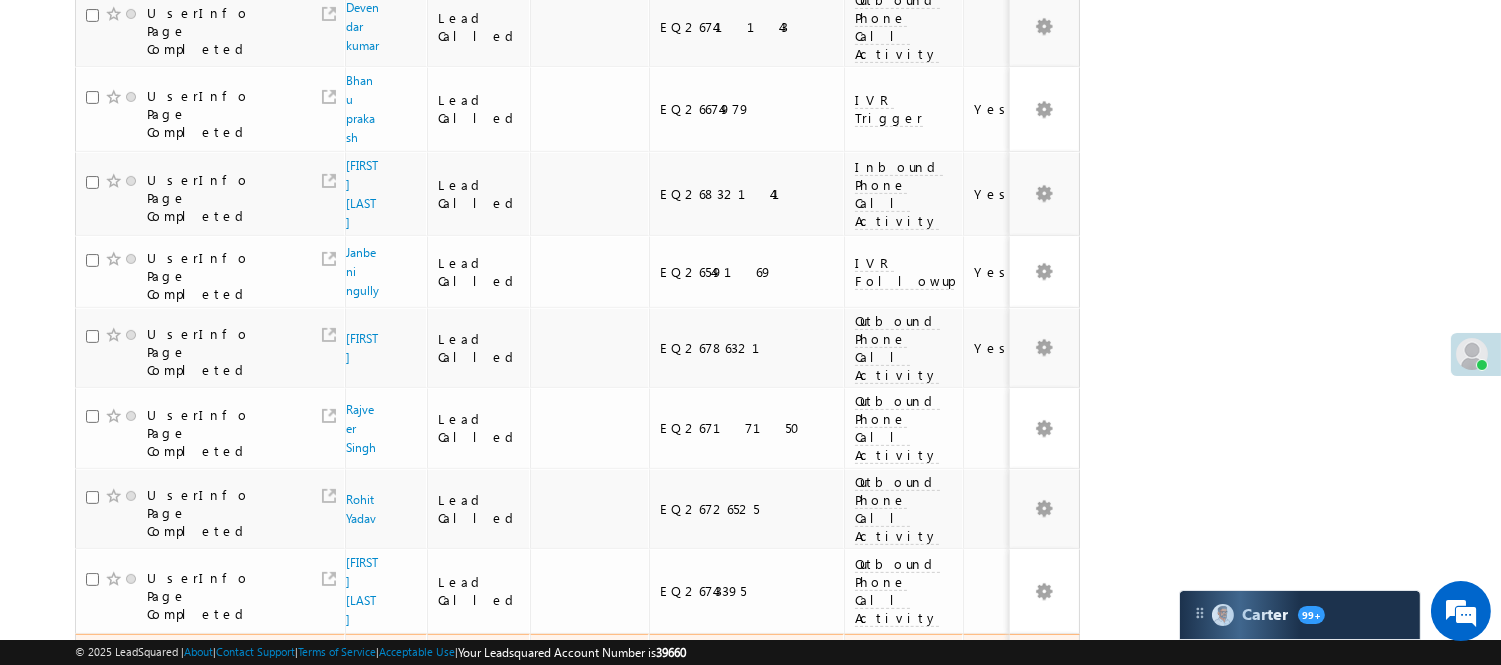 scroll, scrollTop: 1277, scrollLeft: 0, axis: vertical 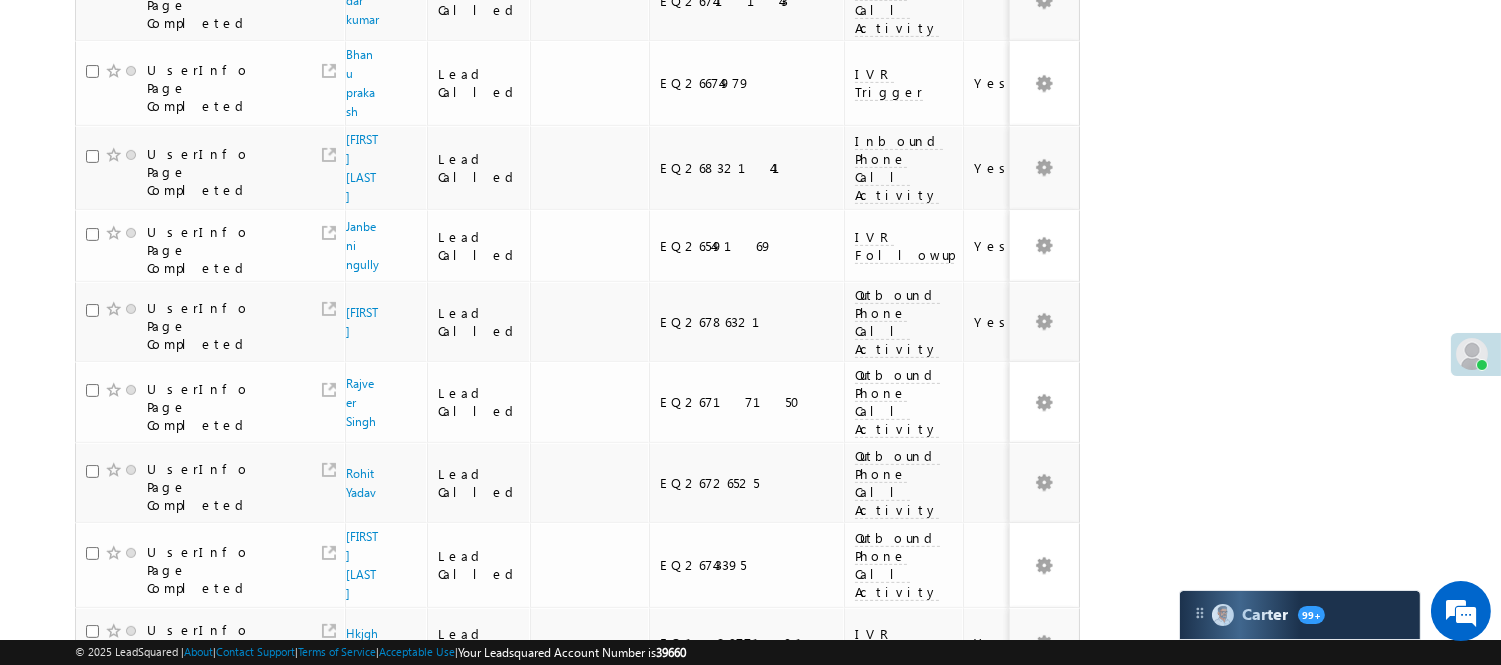 click on "1 2 3 4 5" at bounding box center [935, 945] 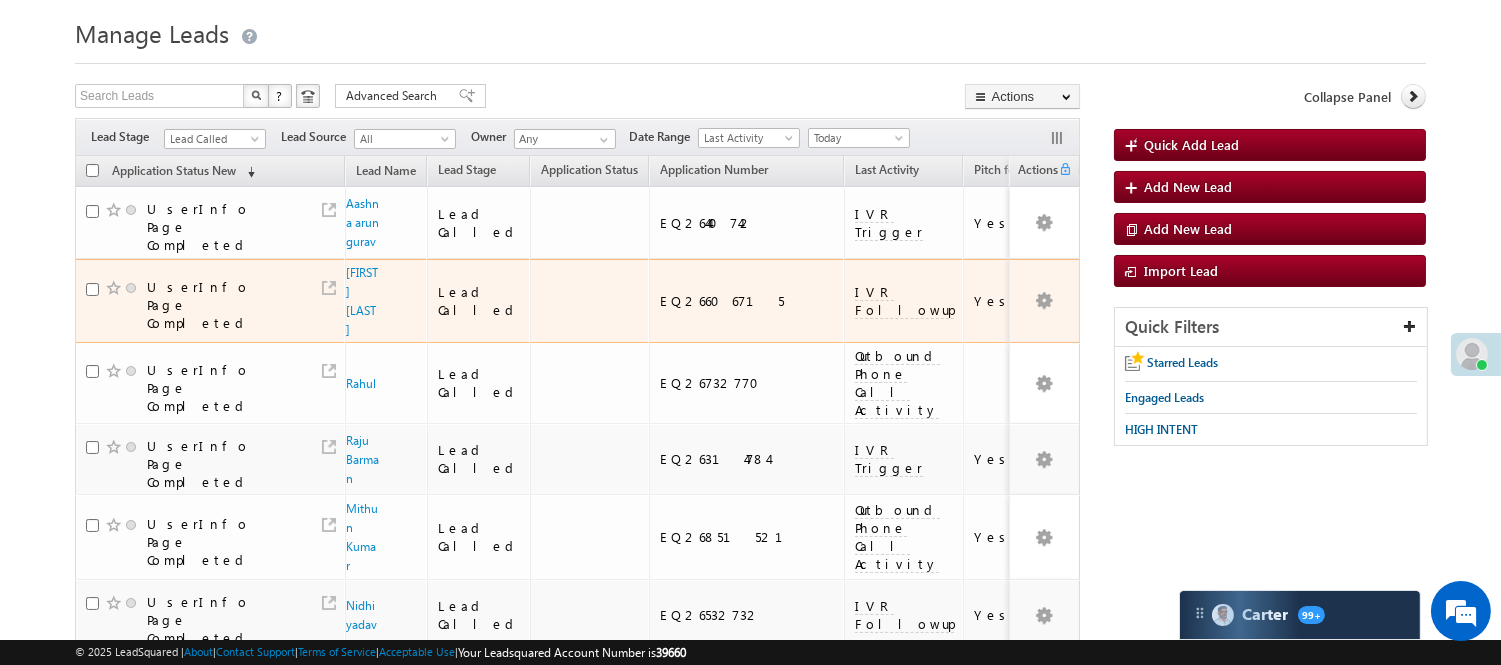 scroll, scrollTop: 0, scrollLeft: 0, axis: both 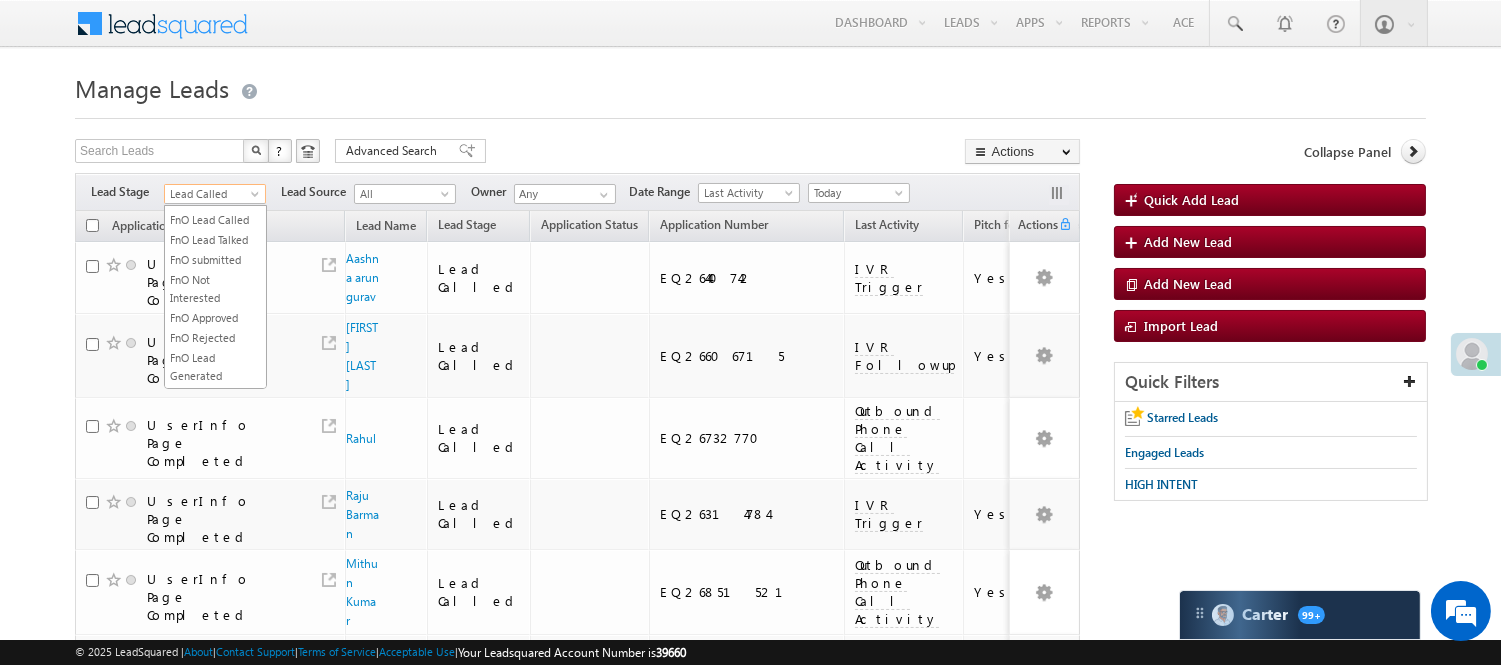 click on "Lead Called" at bounding box center (212, 194) 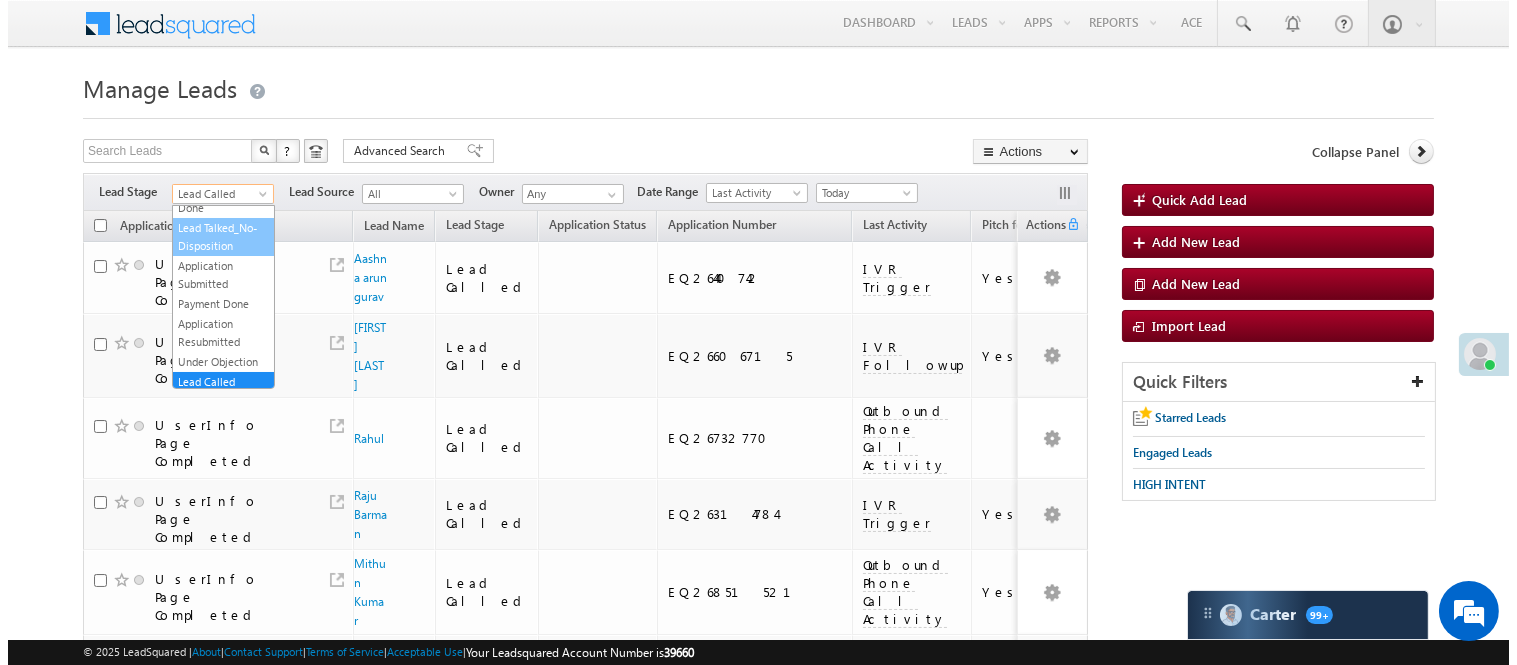 scroll, scrollTop: 0, scrollLeft: 0, axis: both 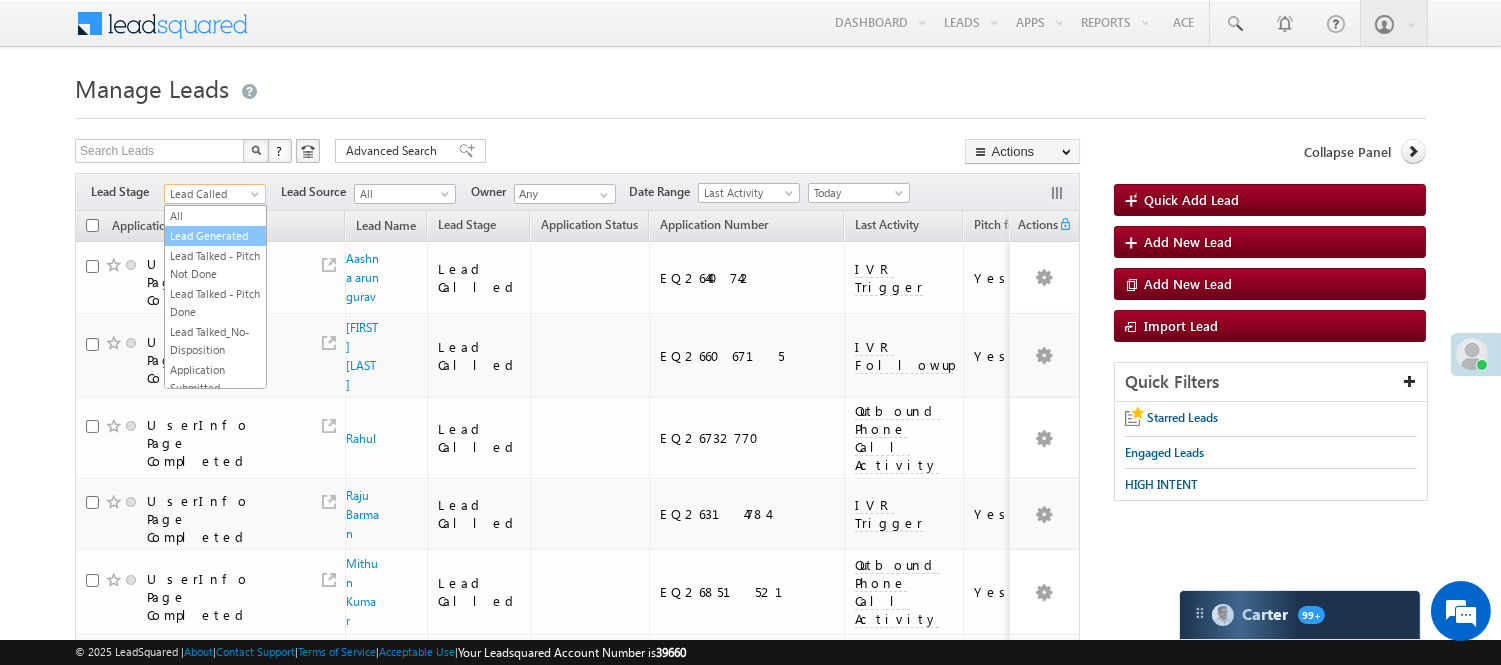click on "Lead Generated" at bounding box center (215, 236) 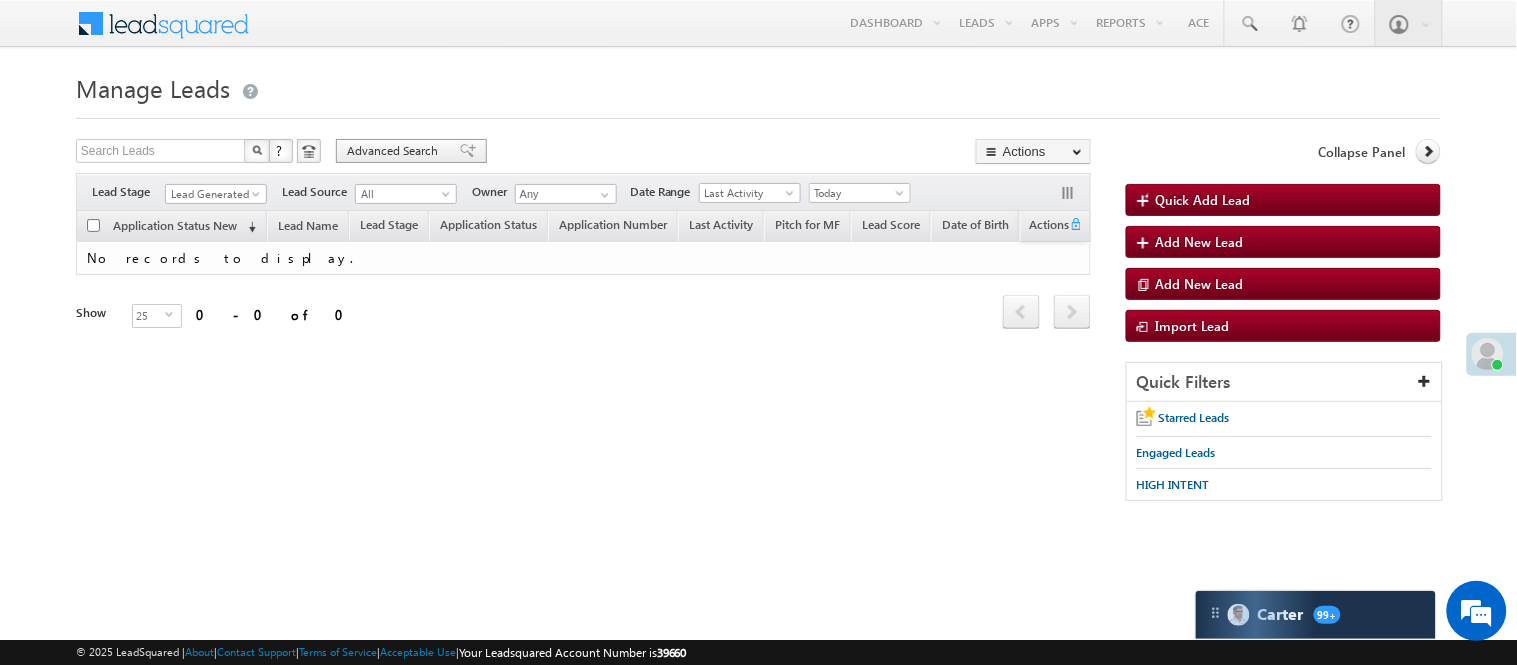 click on "Advanced Search" at bounding box center [395, 151] 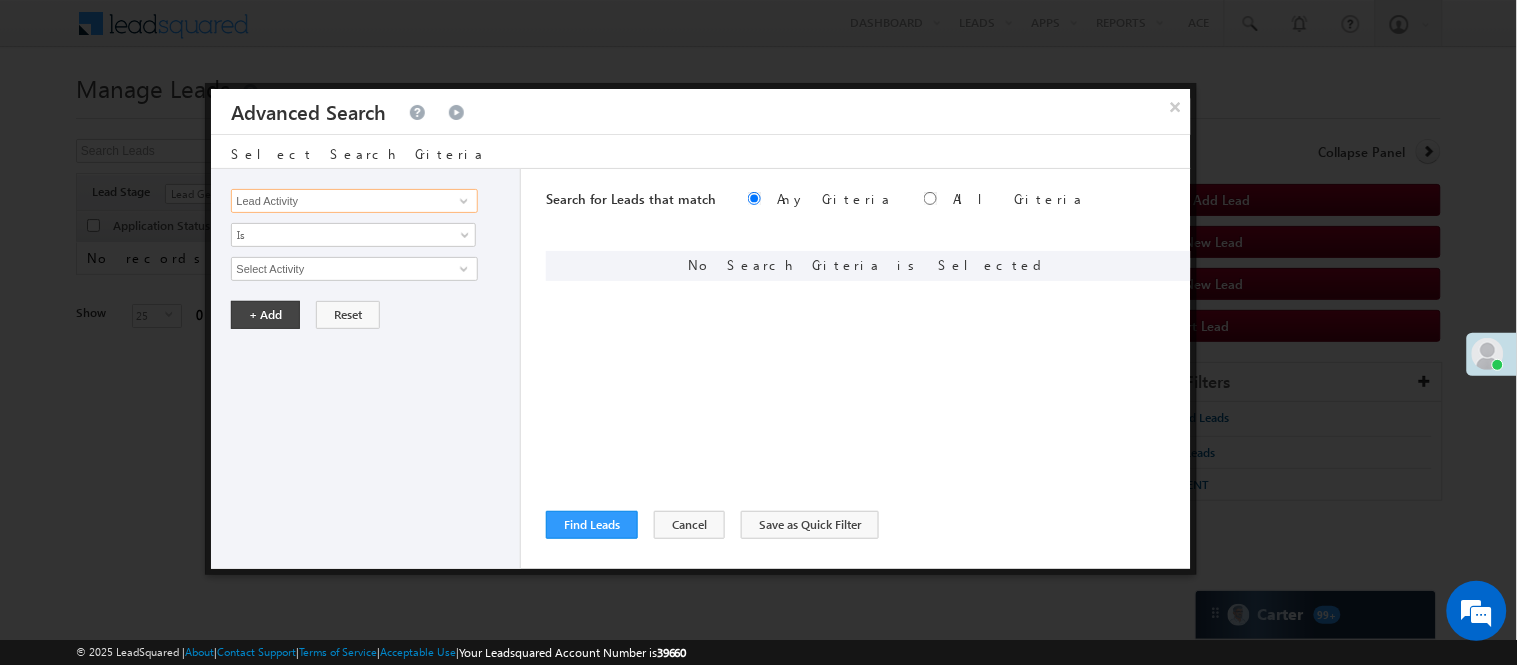 click on "Lead Activity" at bounding box center (354, 201) 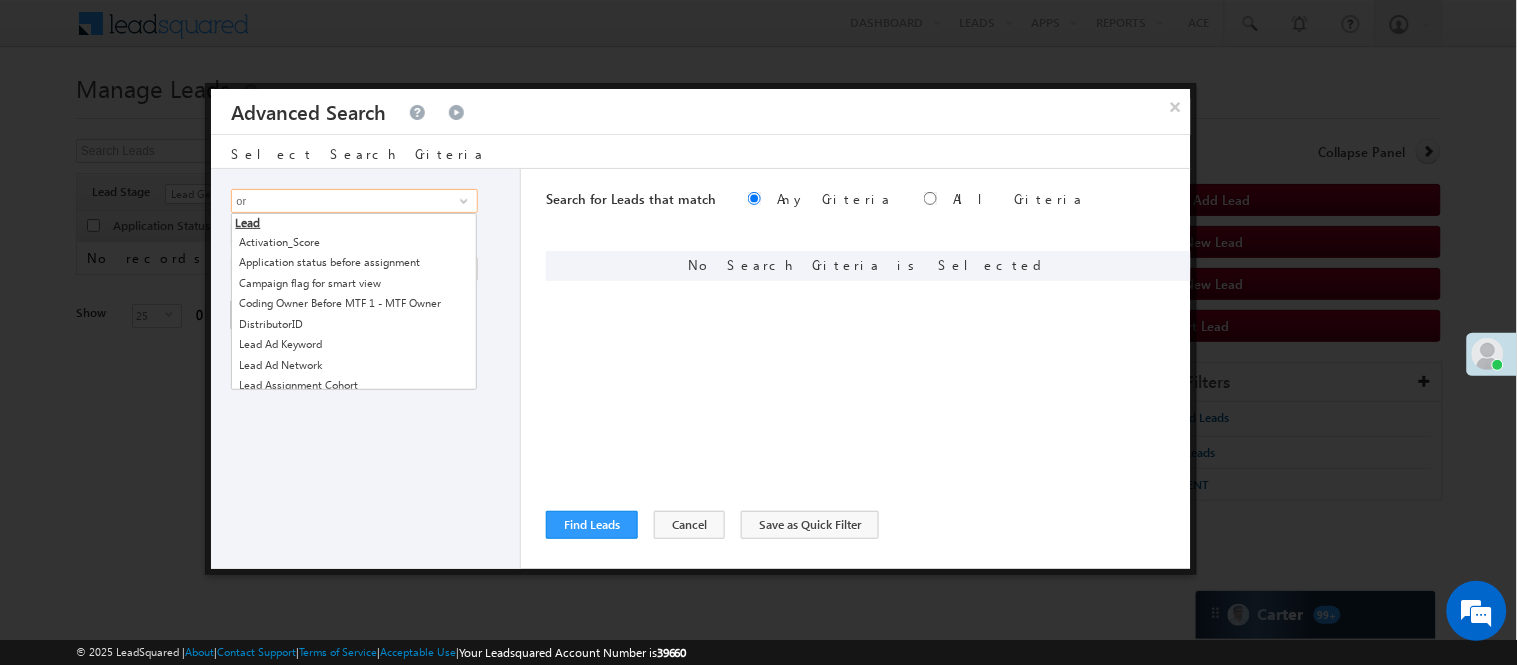 type on "o" 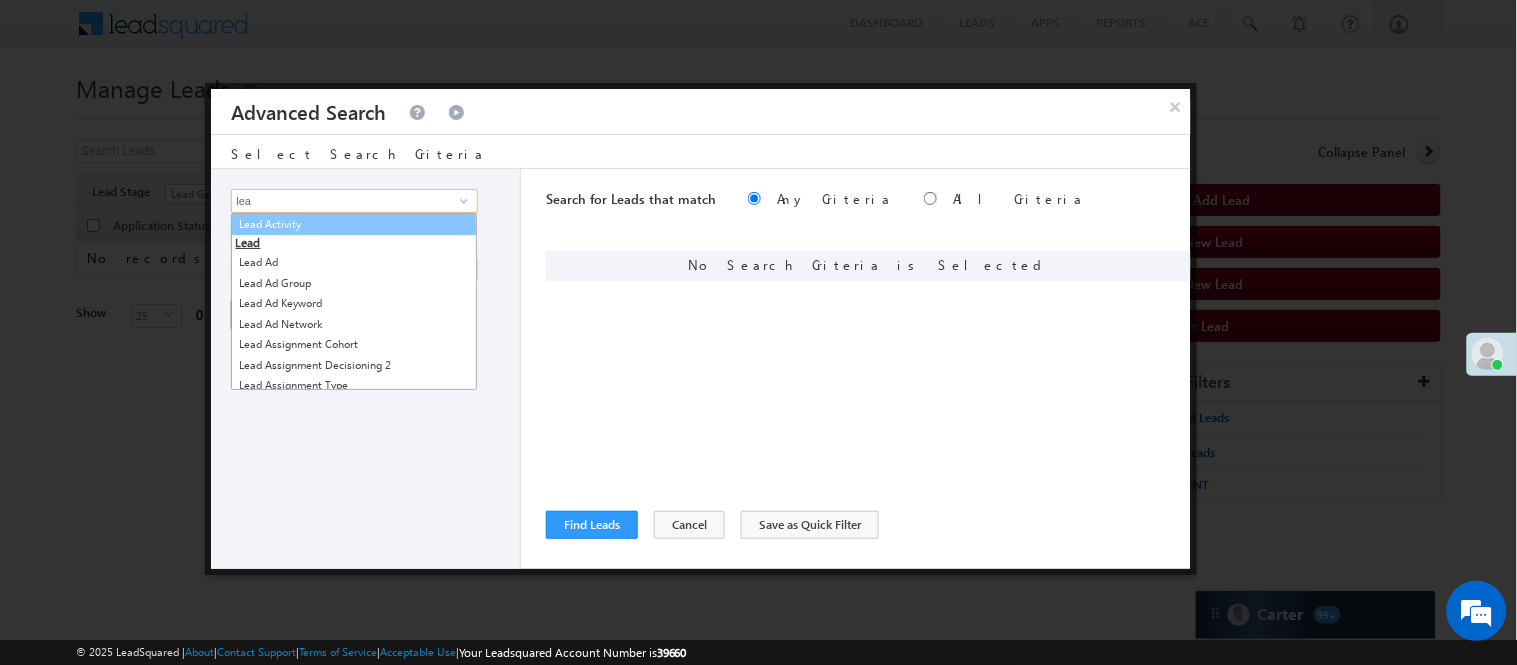click on "Lead" at bounding box center [354, 233] 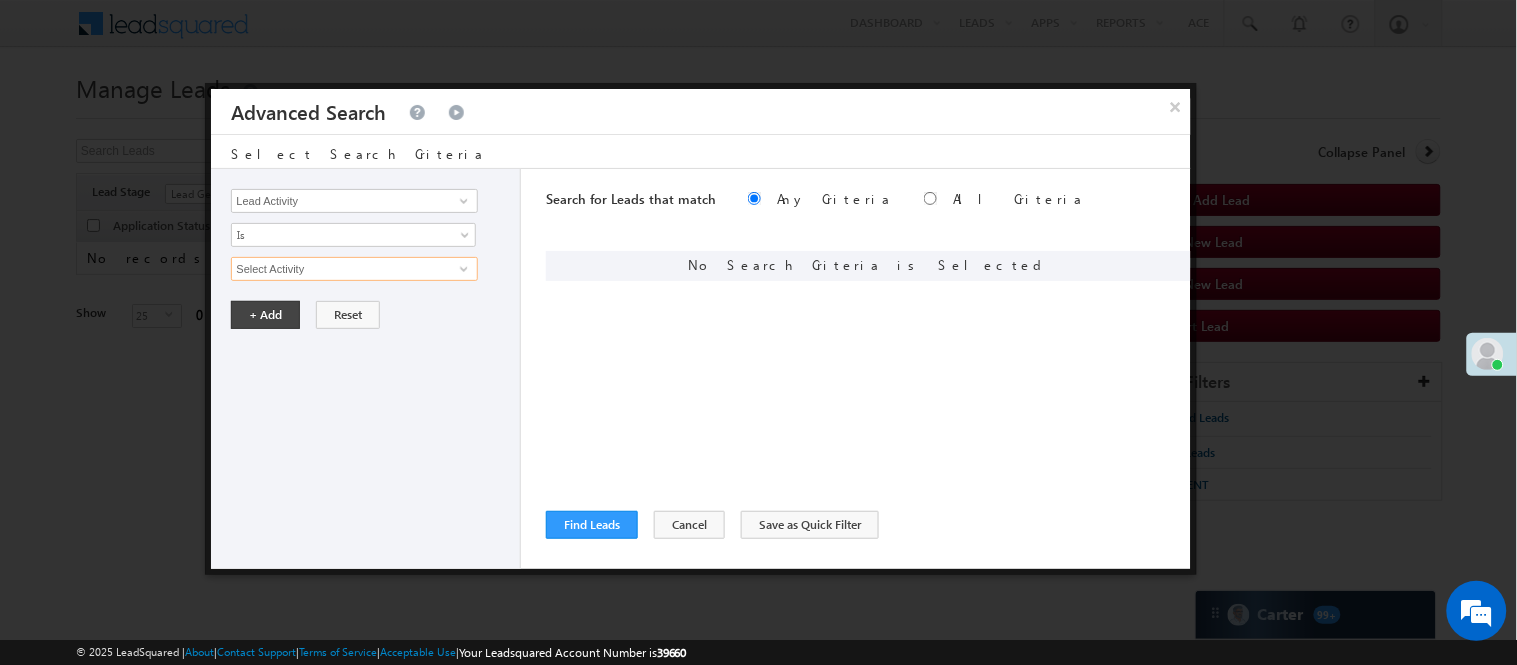 click on "Select Activity" at bounding box center (354, 269) 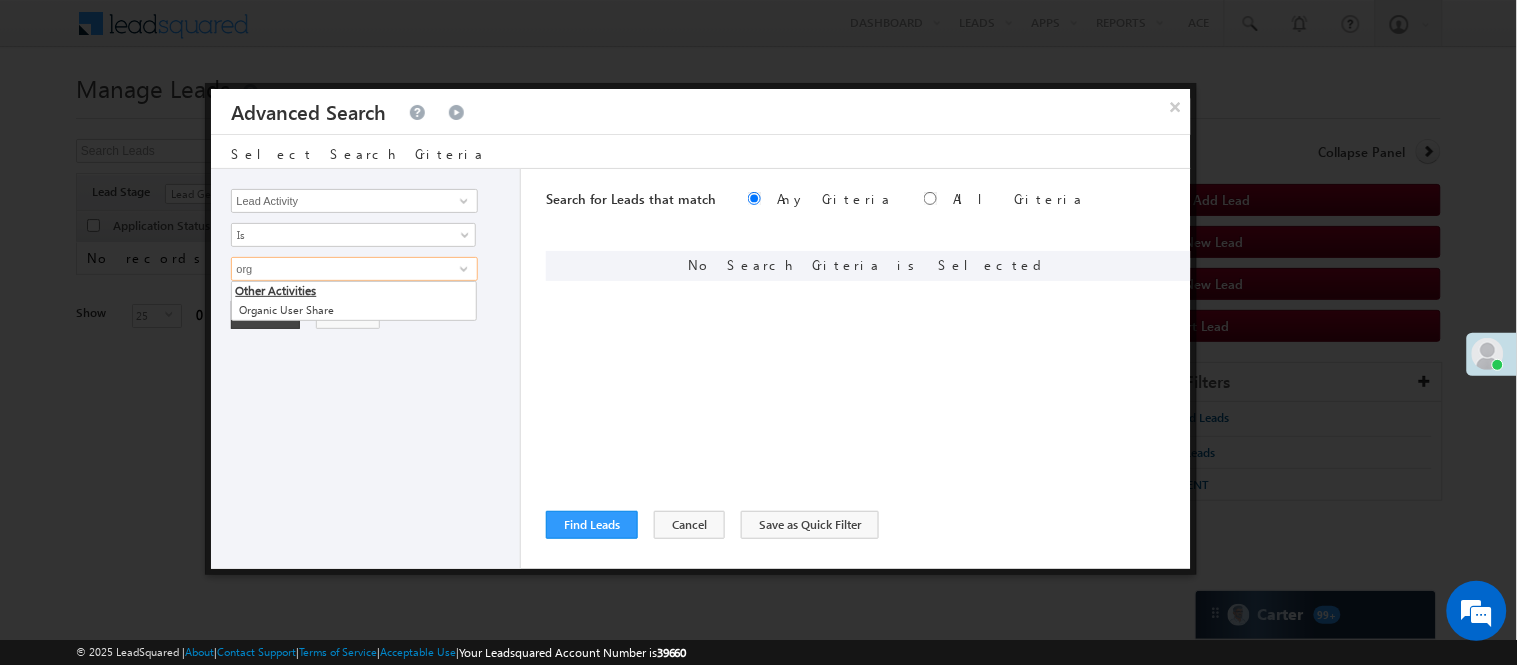 type on "org" 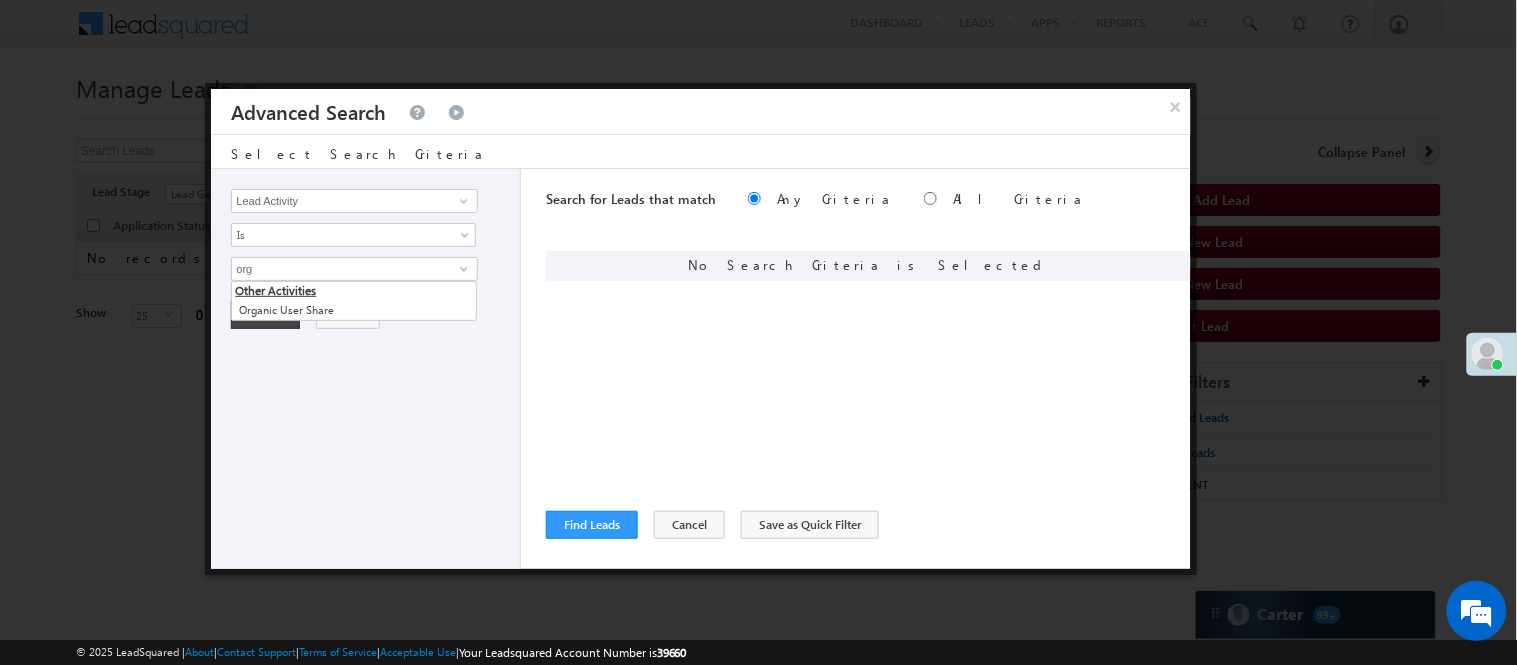 click on "Lead Activity Task Sales Group  Prospect Id  WA Last Message Timestamp 4th Day Disposition Aadhaar_MobileLinked Account Application Status Activation_Score Age Bucket AI_ML AngelCode App Download App Download Date App Status Compare Application Number Application Owner Application Source Application Status  Application Status at Assignment Application Status at Dropoff Application status before assignment  Application Status First time Drop Off  Application Status New Application Step Number Application Submission Flag Application Type Appsflyer Adset Area Manager Name Assignment Date Assignment Quota Assignment Status Attempt counter post coding  BO Branch Browser Call Back Counter Call back Date & Time Call Back Requested Created At Call Back Requested on  Call Back Requested Slot Call Duration Call Later Overall Counter Call Later_Insurance call back date Callid Campaign Call Counter Campaign Date Campaign flag for smart view Campaign Talktime counter Campaign Trade Date Is" at bounding box center [366, 369] 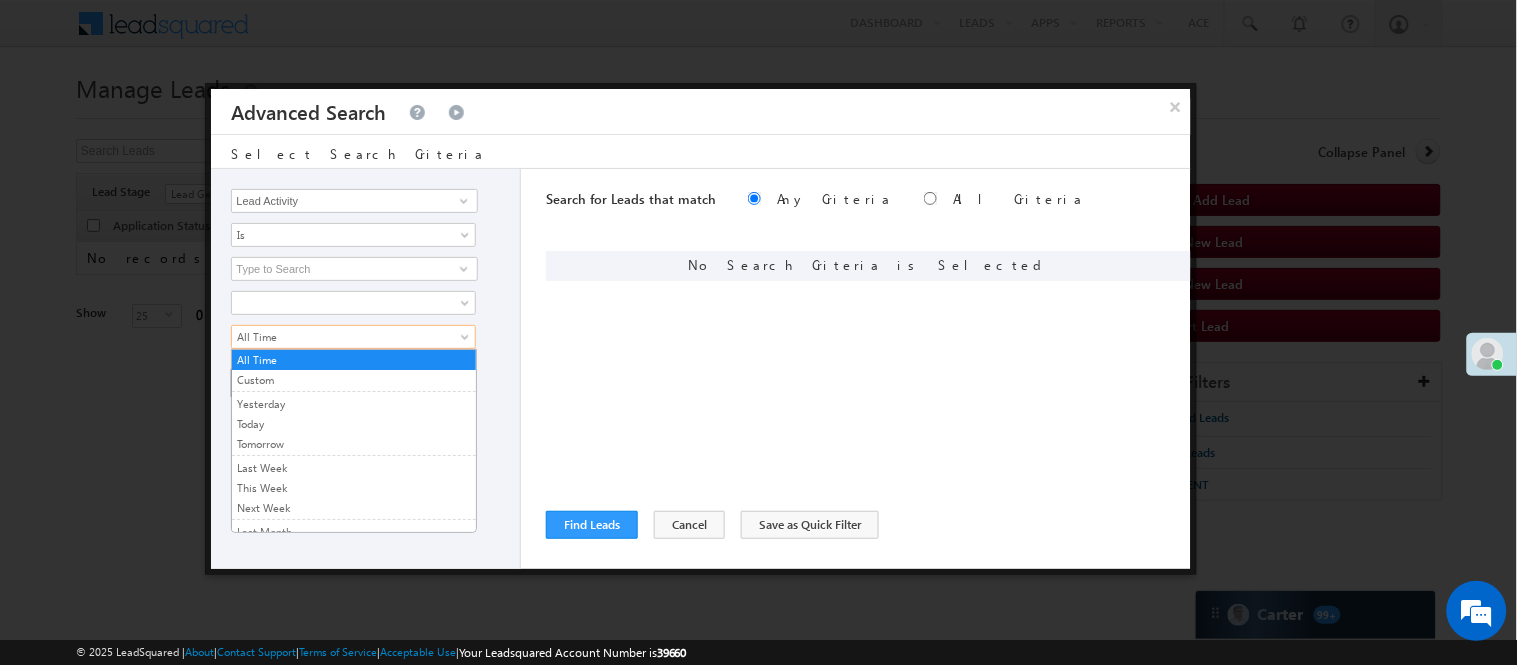 click on "All Time" at bounding box center [340, 337] 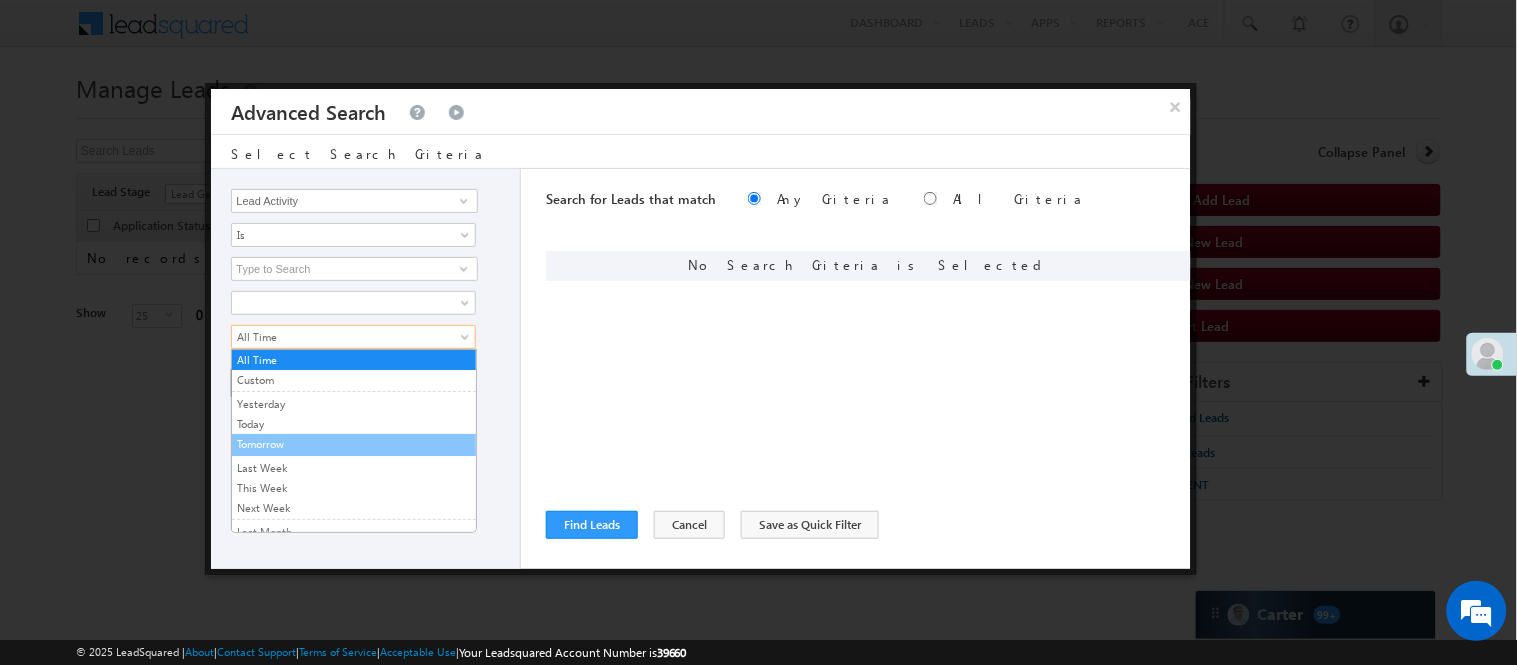 scroll, scrollTop: 111, scrollLeft: 0, axis: vertical 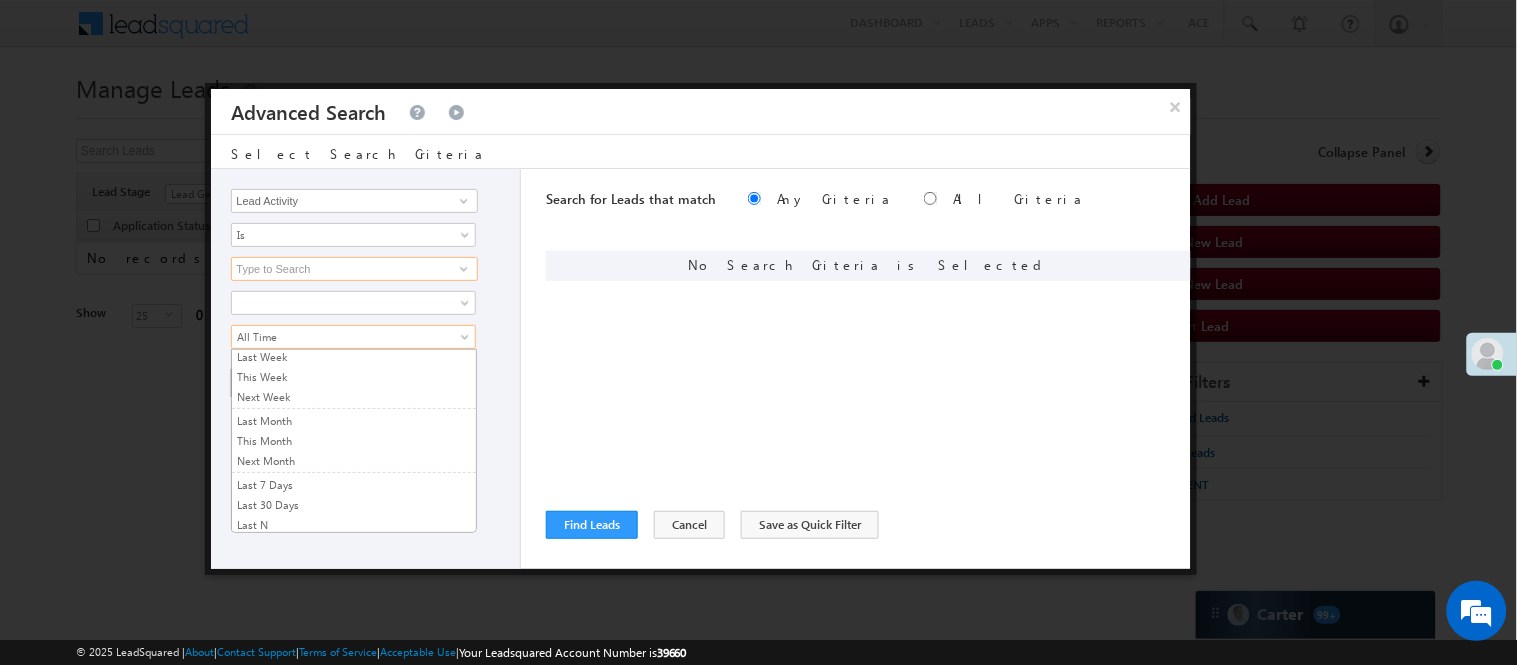 click at bounding box center [354, 269] 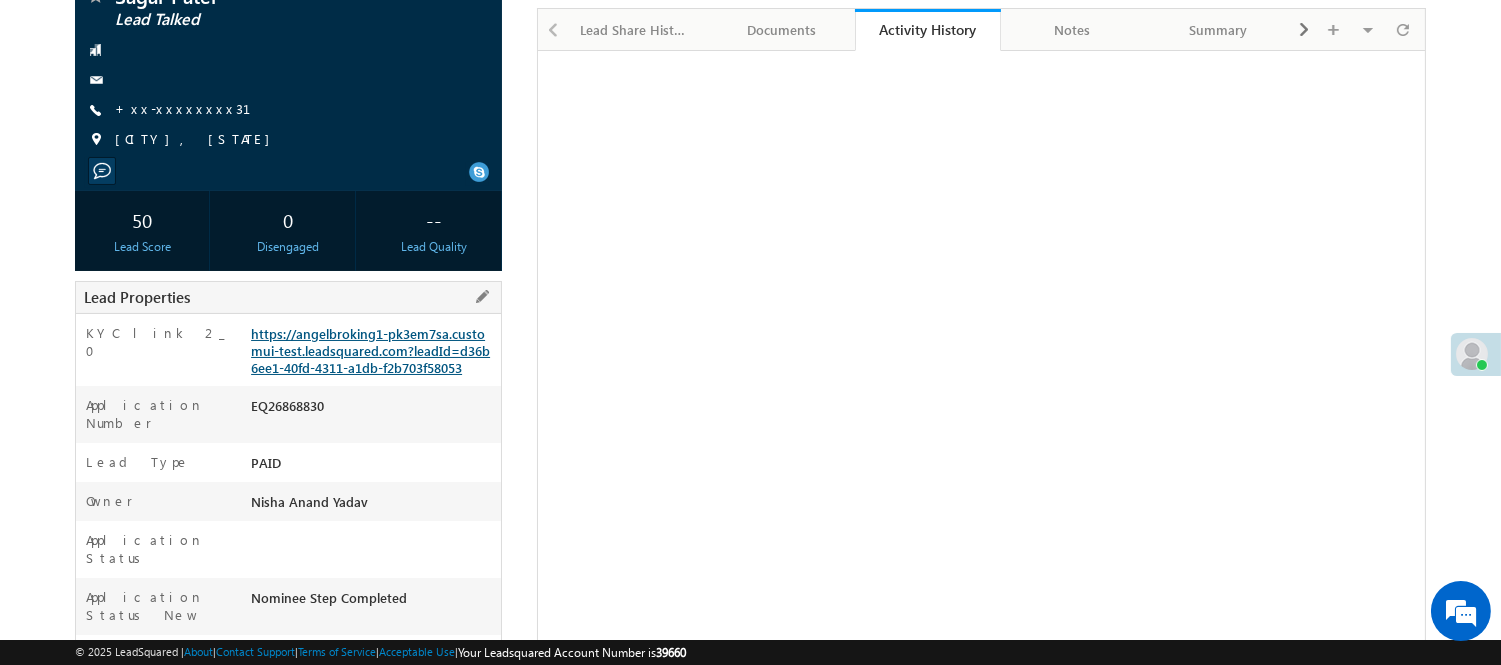 scroll, scrollTop: 172, scrollLeft: 0, axis: vertical 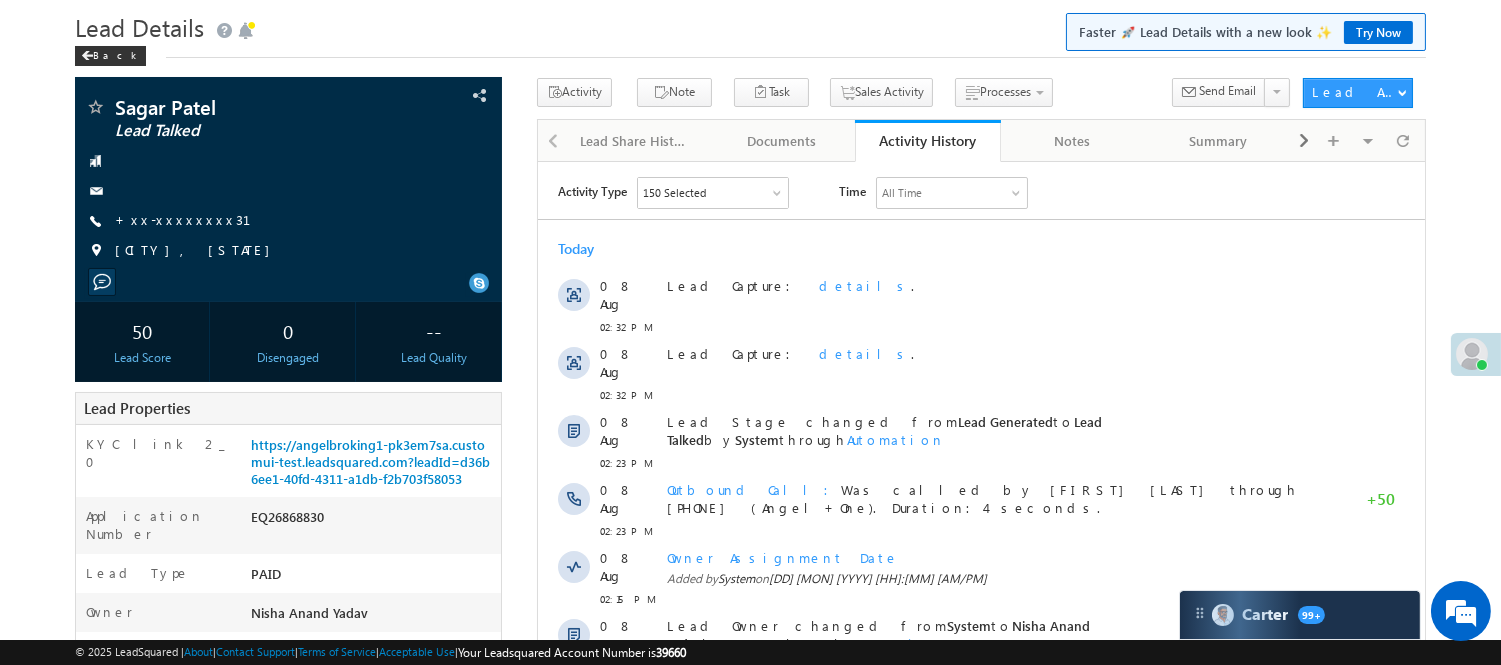 click on "Back" at bounding box center [750, 51] 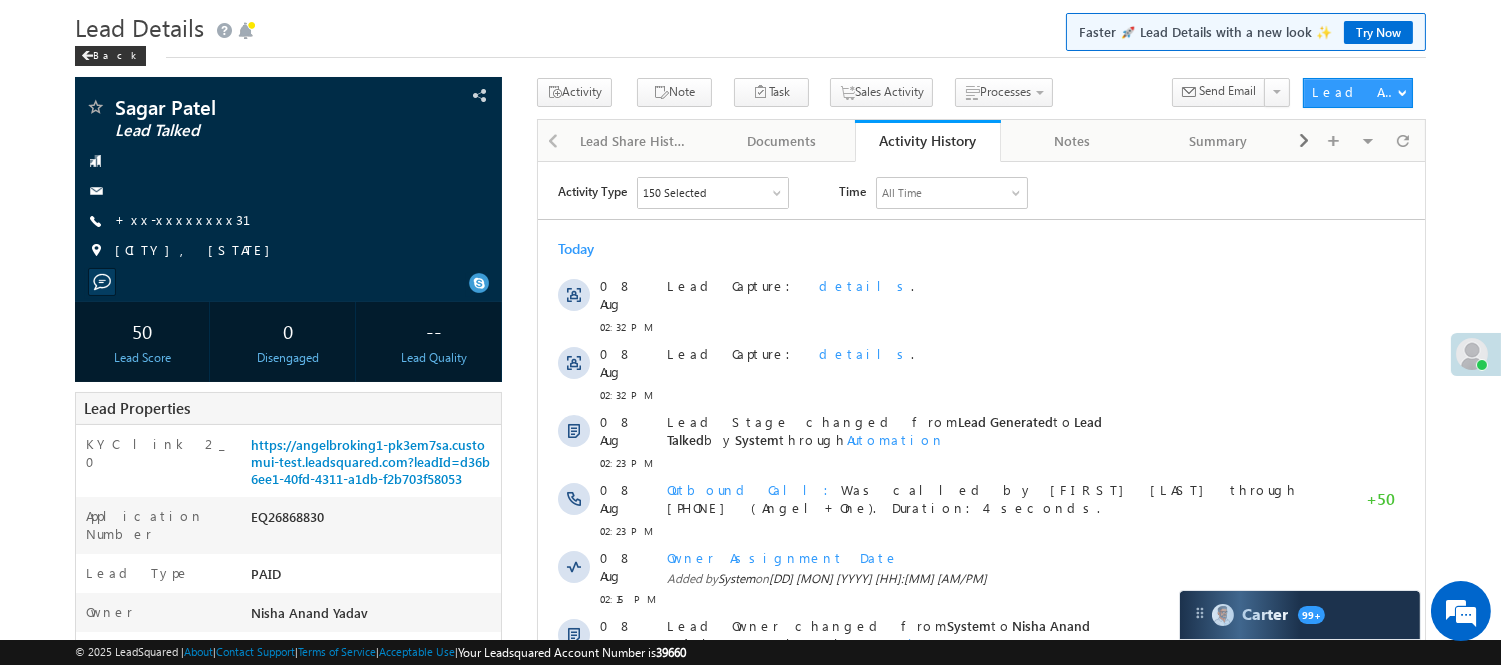 scroll, scrollTop: 0, scrollLeft: 0, axis: both 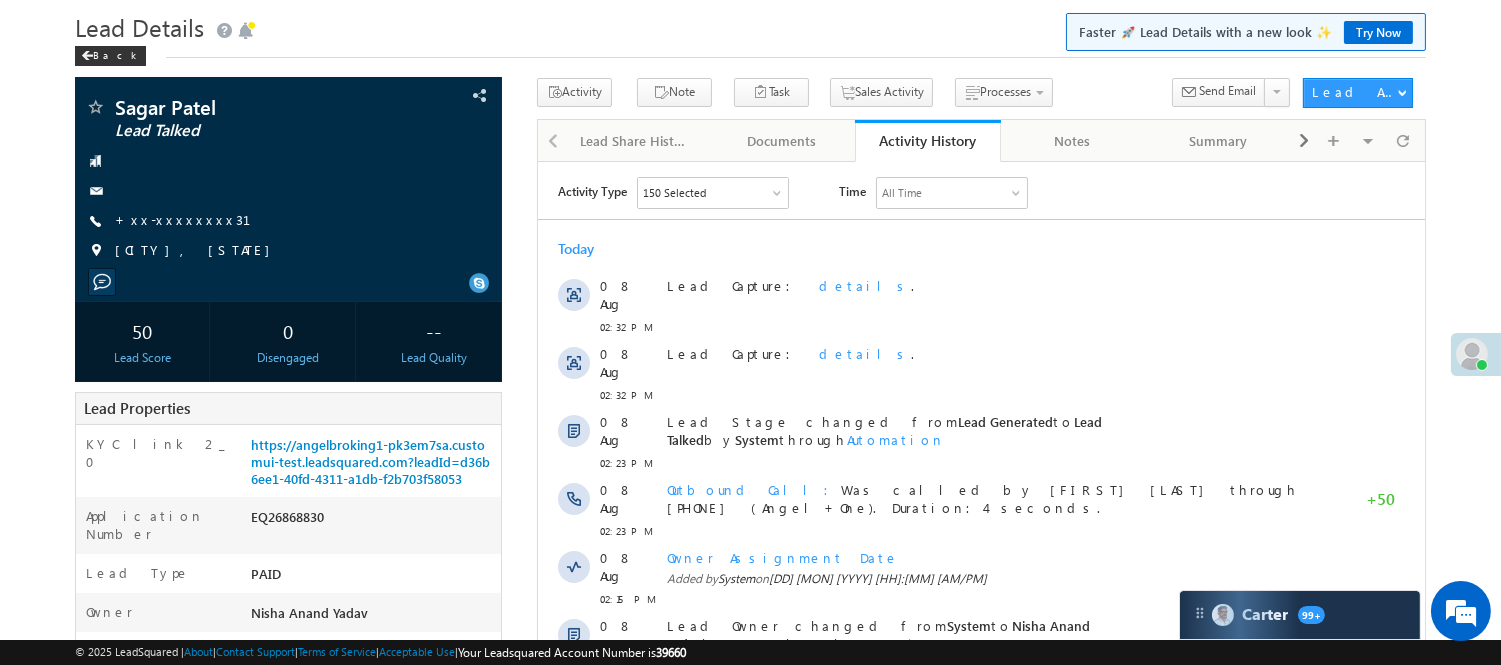 click on "Lead Details Faster 🚀 Lead Details with a new look ✨ Try Now" at bounding box center (750, 25) 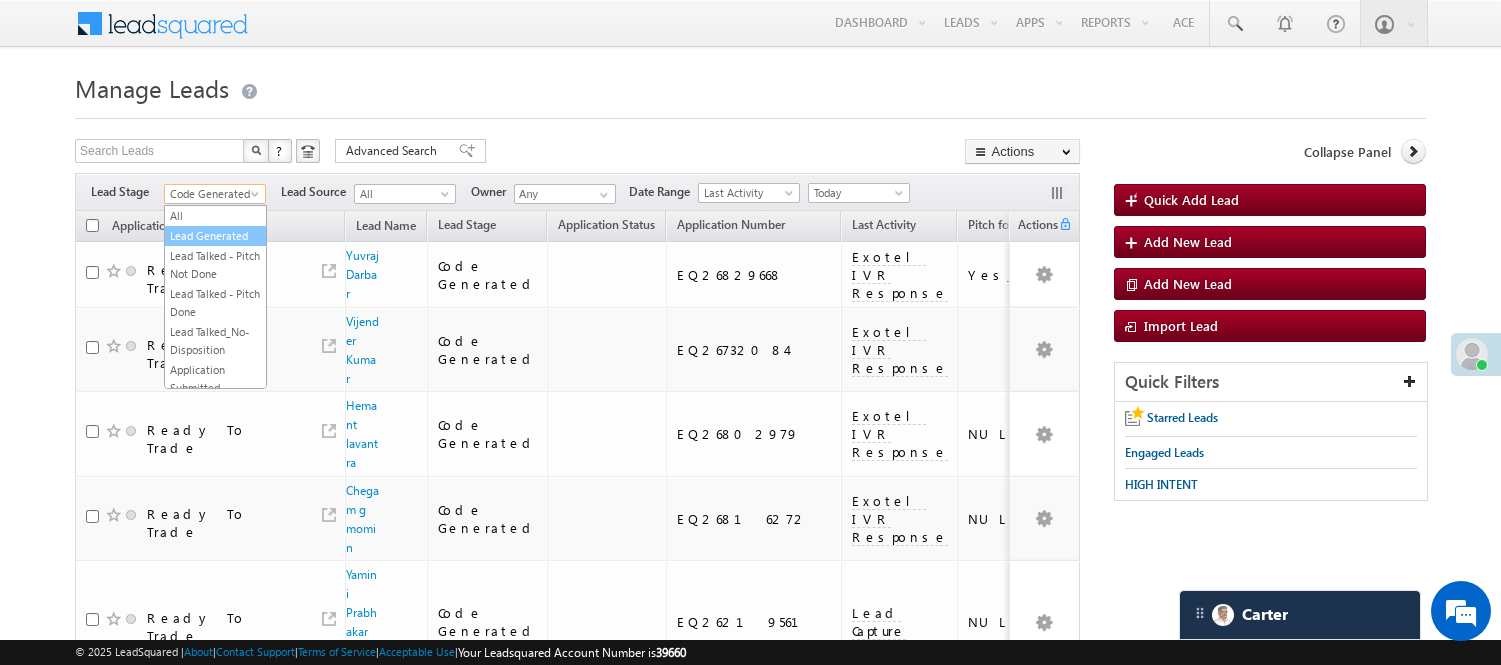 scroll, scrollTop: 0, scrollLeft: 0, axis: both 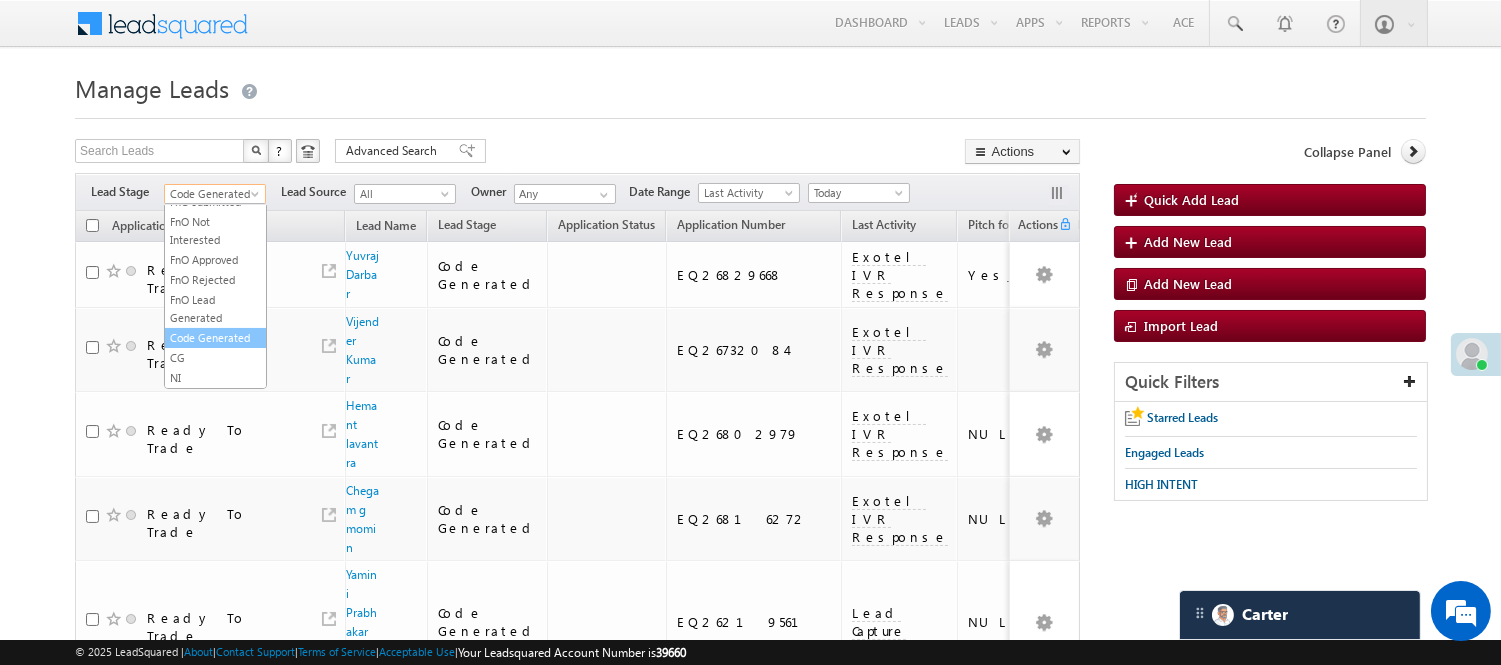 click on "Code Generated" at bounding box center (215, 338) 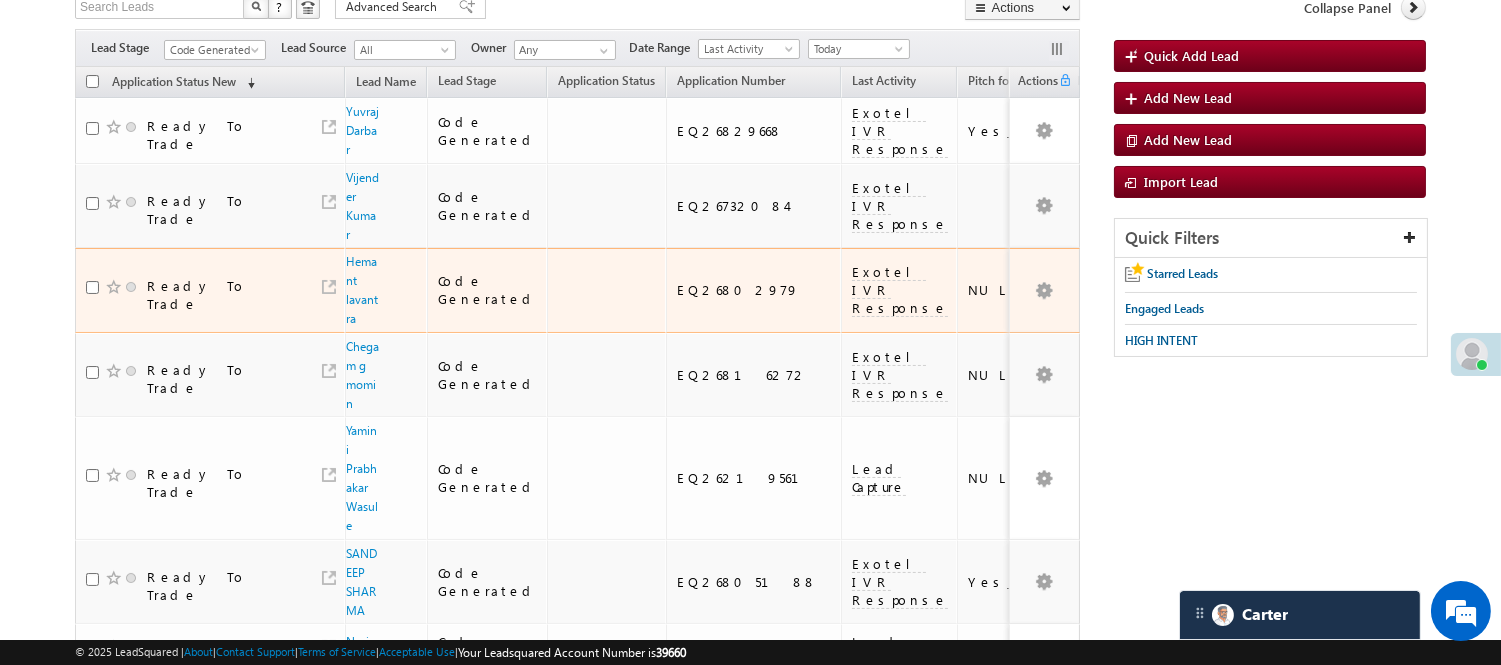 scroll, scrollTop: 153, scrollLeft: 0, axis: vertical 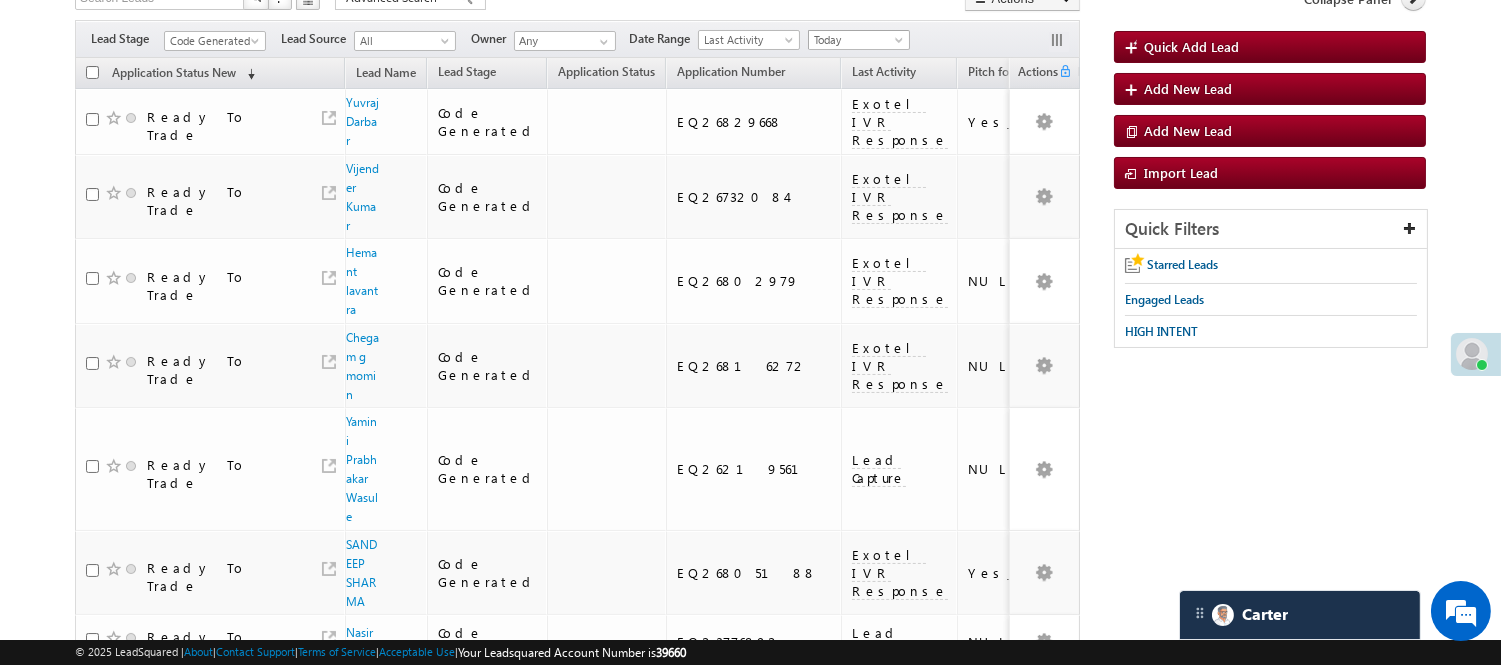 click on "Today" at bounding box center [856, 40] 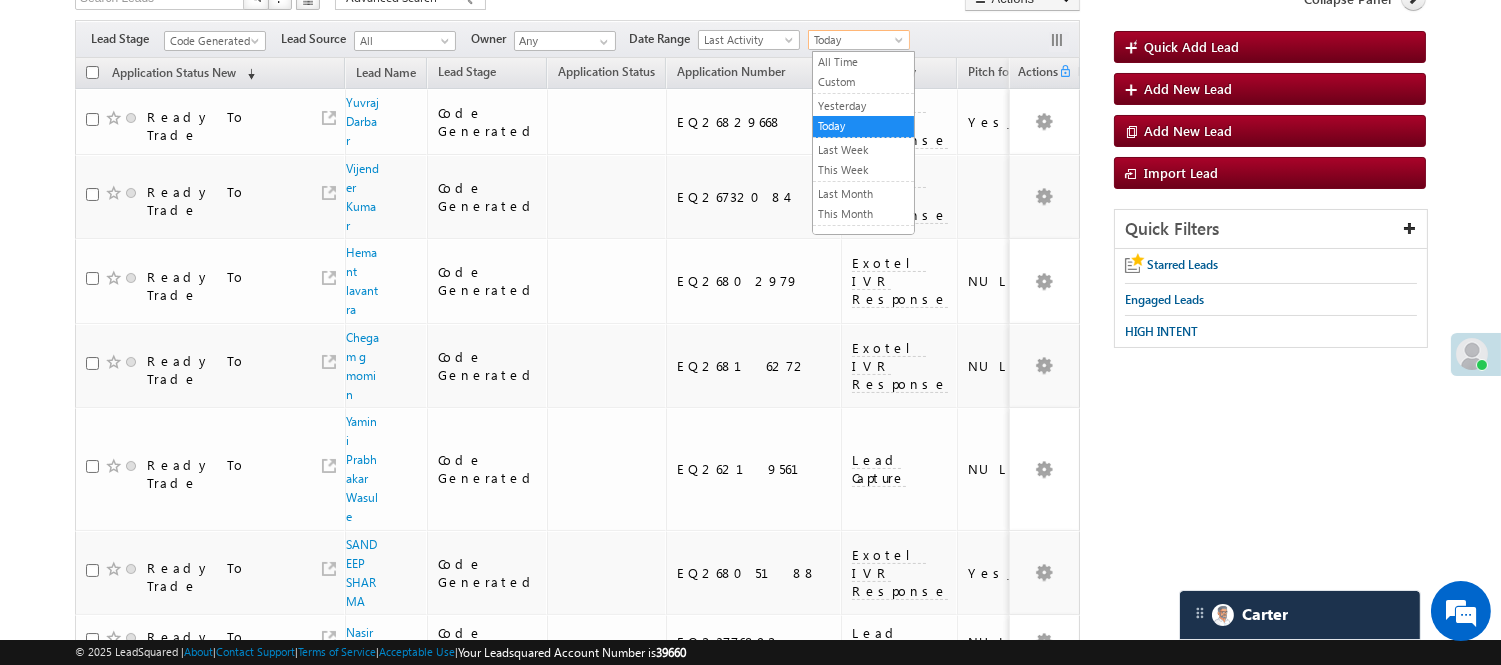 click on "Code Generated" at bounding box center (212, 41) 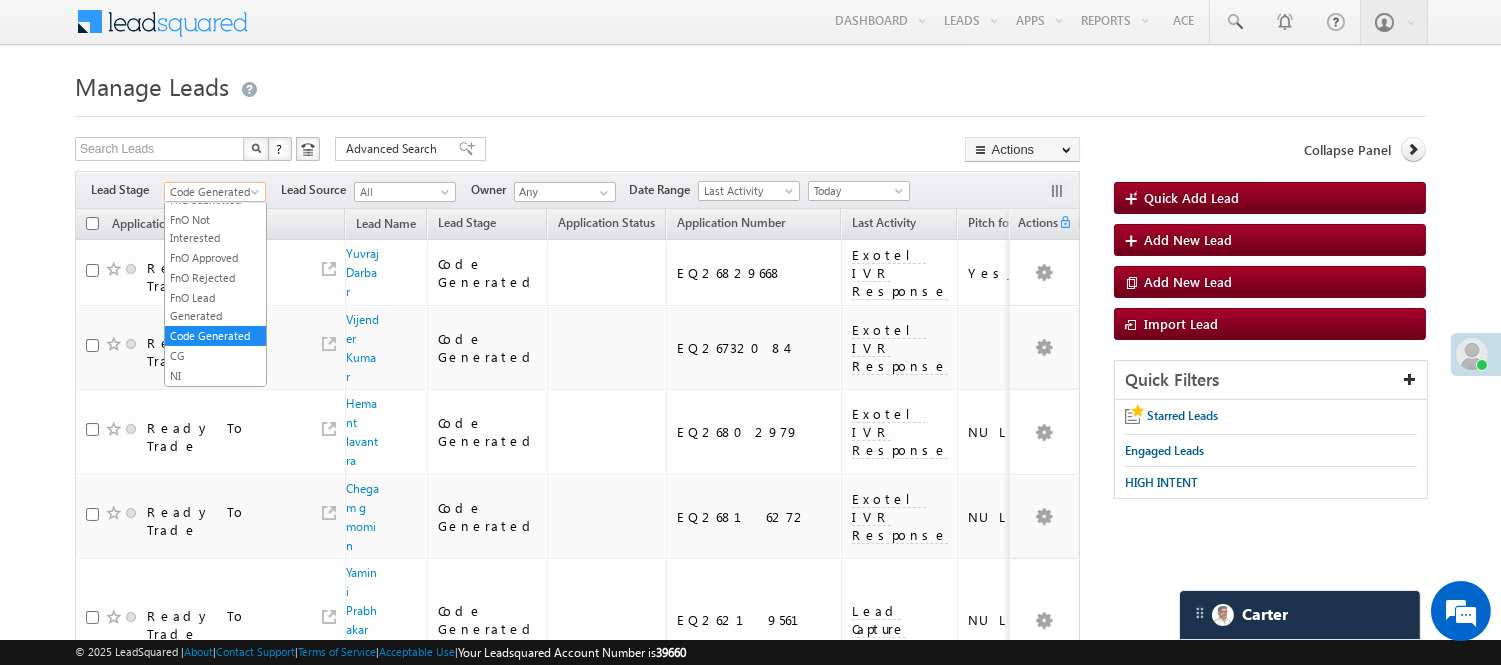 scroll, scrollTop: 0, scrollLeft: 0, axis: both 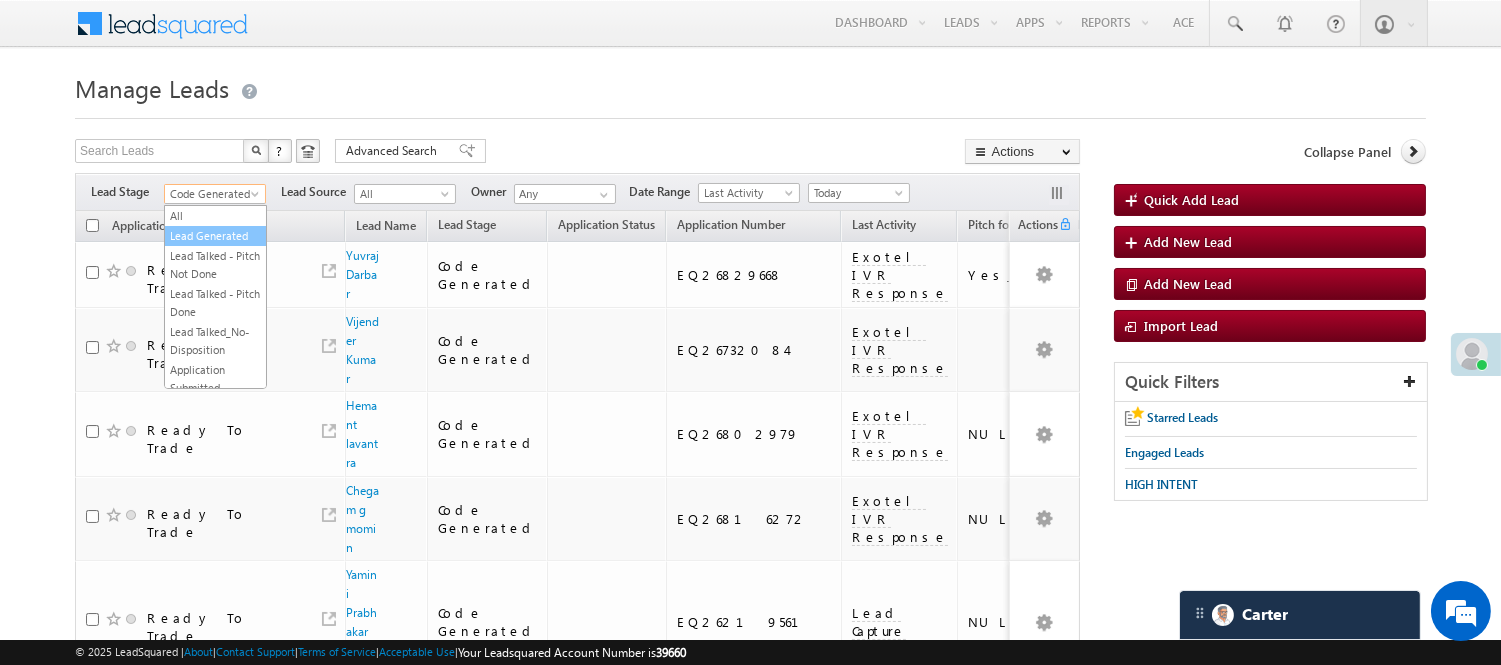 click on "Lead Generated" at bounding box center [215, 236] 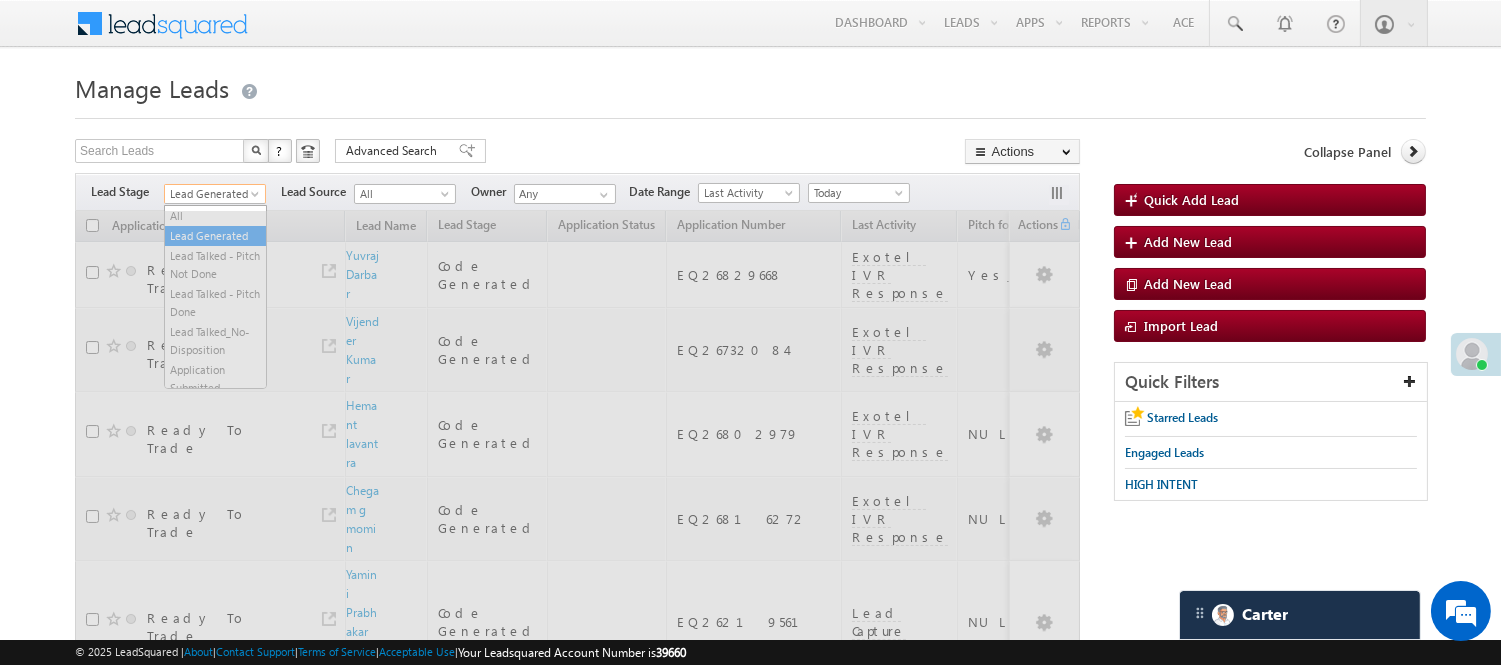 click on "Lead Generated" at bounding box center (212, 194) 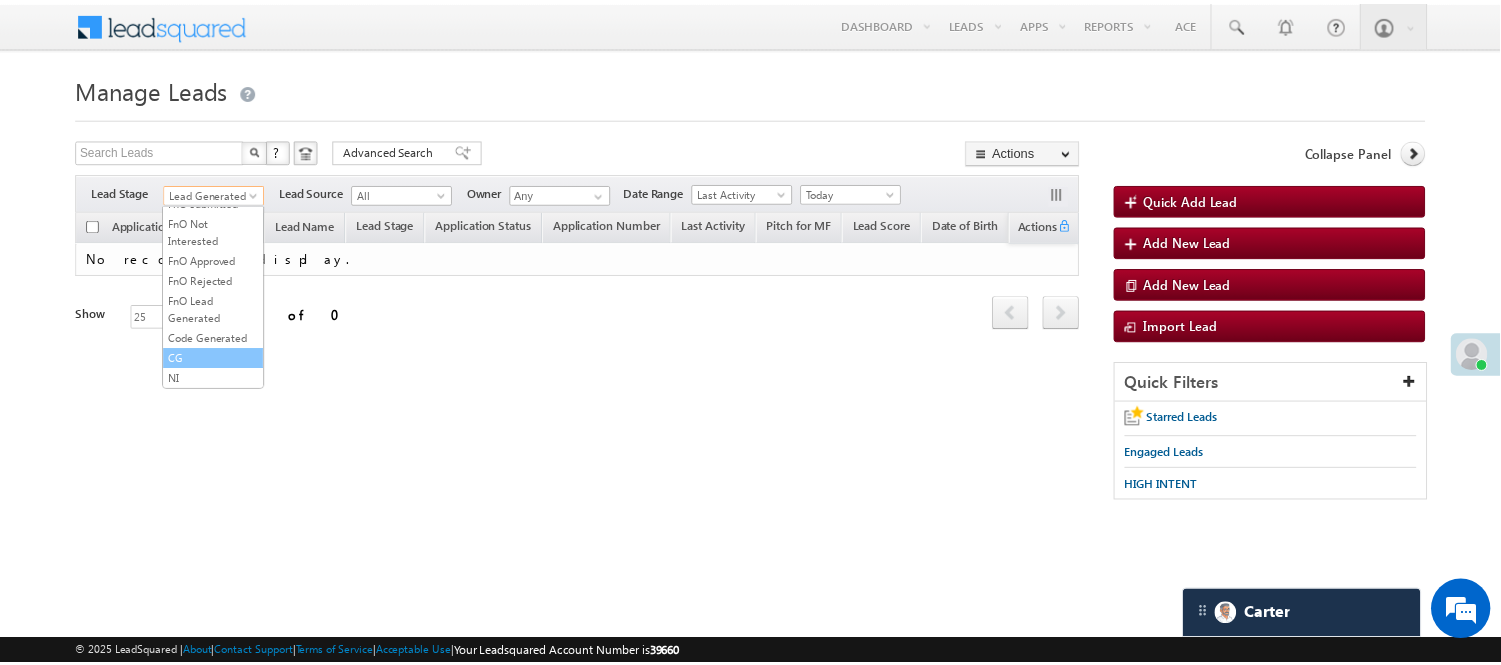 scroll, scrollTop: 496, scrollLeft: 0, axis: vertical 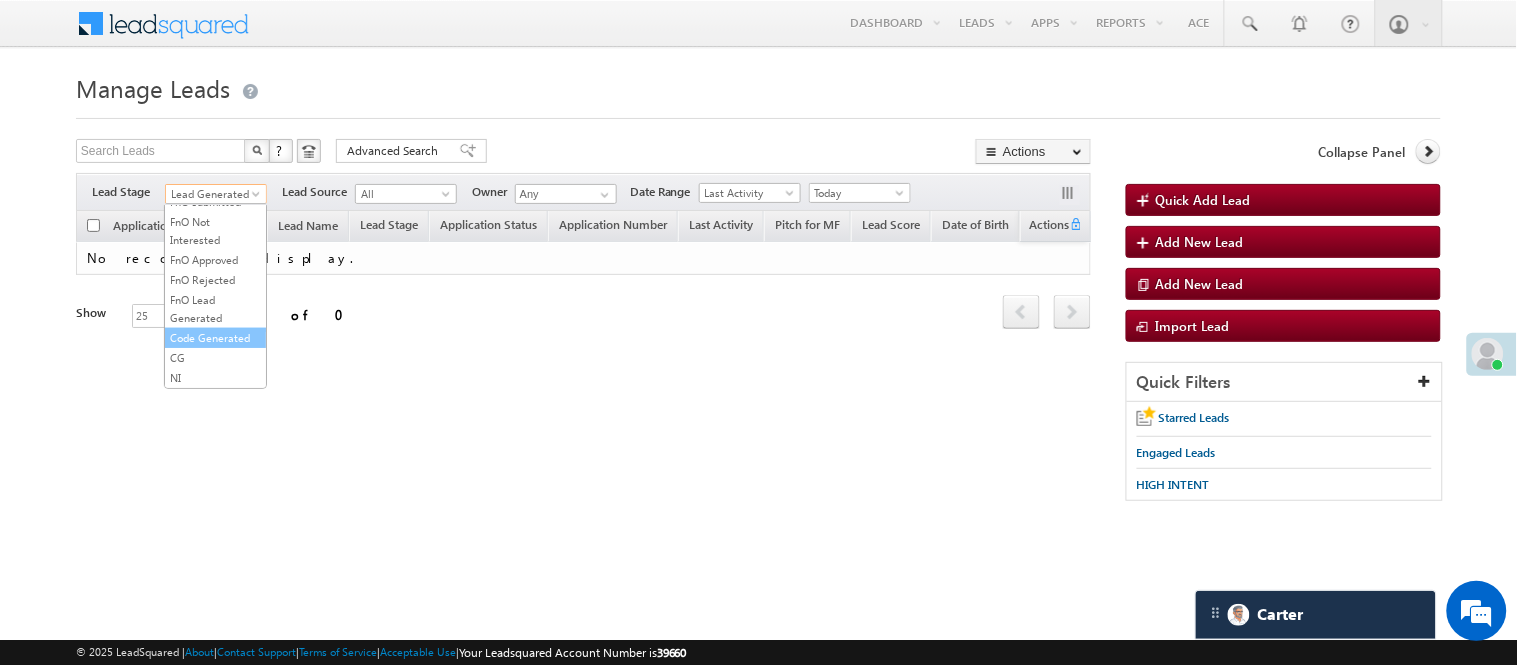 click on "Code Generated" at bounding box center [215, 338] 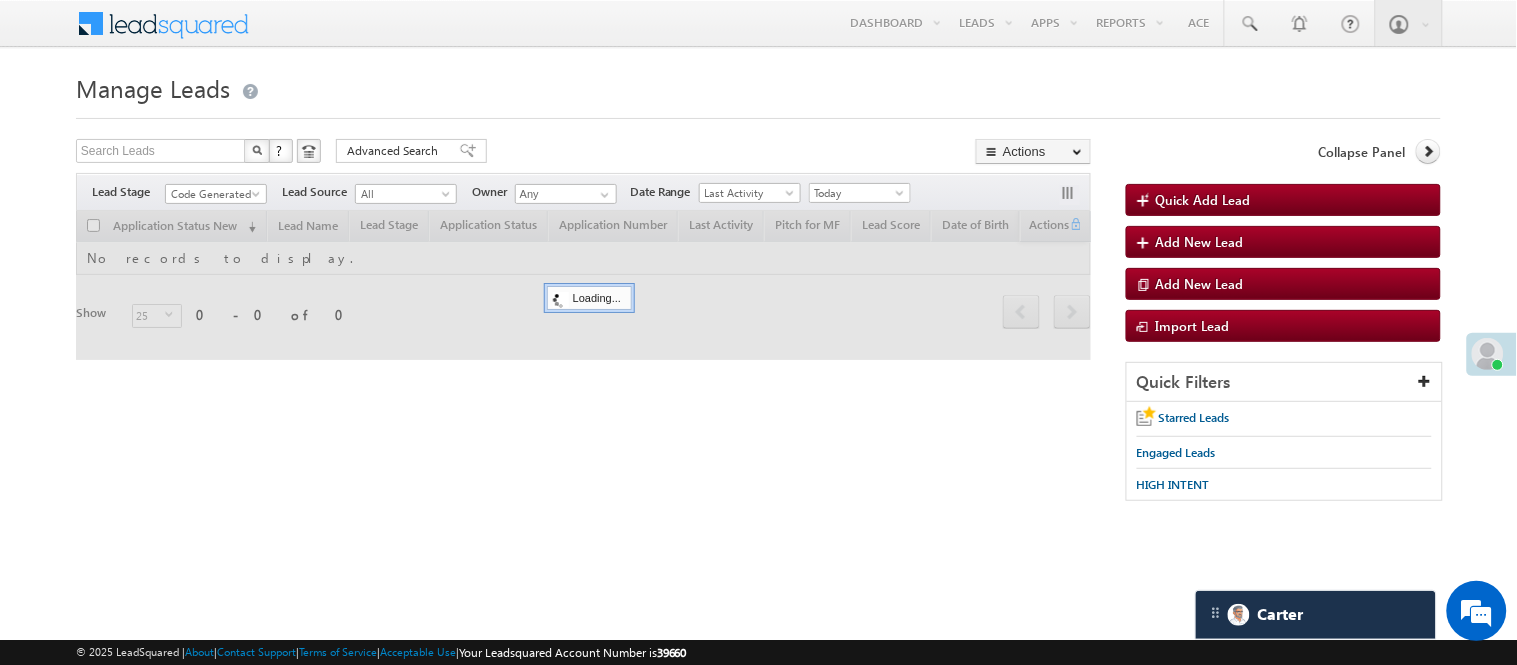 click on "Manage Leads" at bounding box center [758, 86] 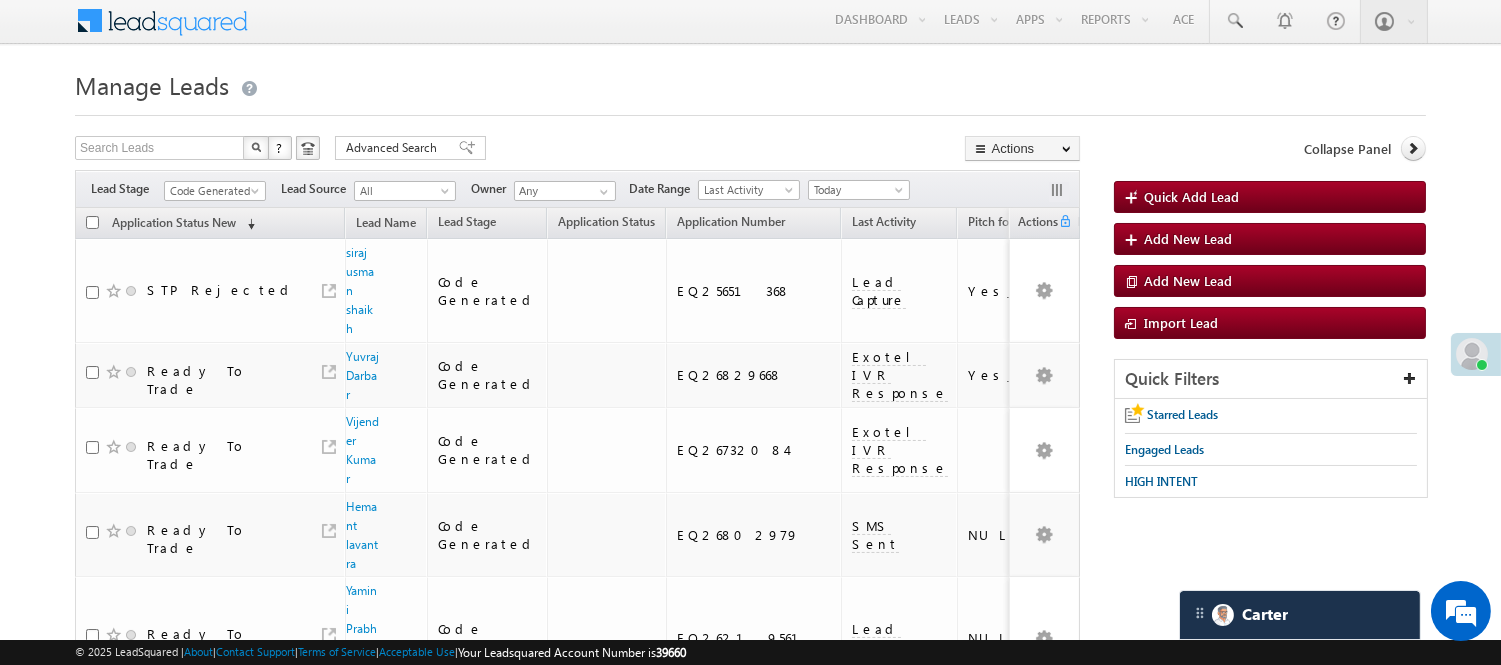scroll, scrollTop: 0, scrollLeft: 0, axis: both 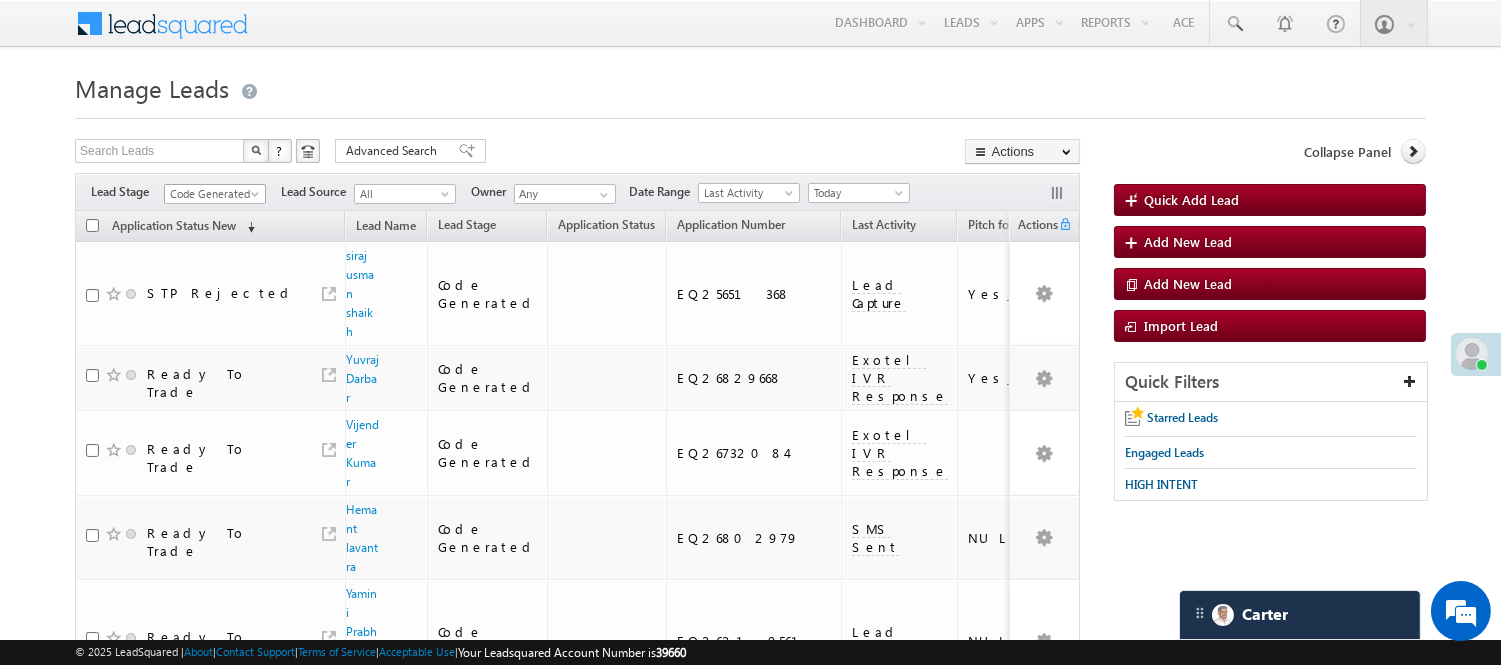 drag, startPoint x: 238, startPoint y: 195, endPoint x: 211, endPoint y: 265, distance: 75.026665 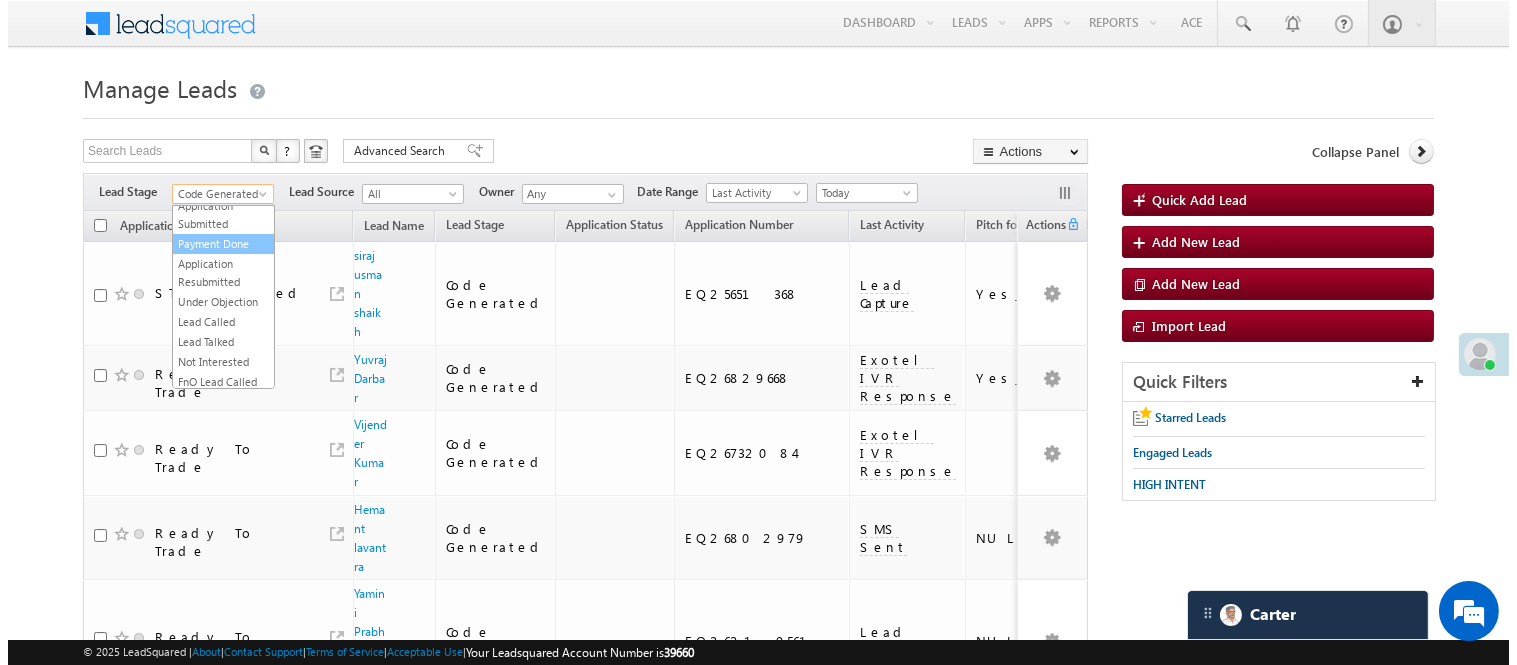 scroll, scrollTop: 0, scrollLeft: 0, axis: both 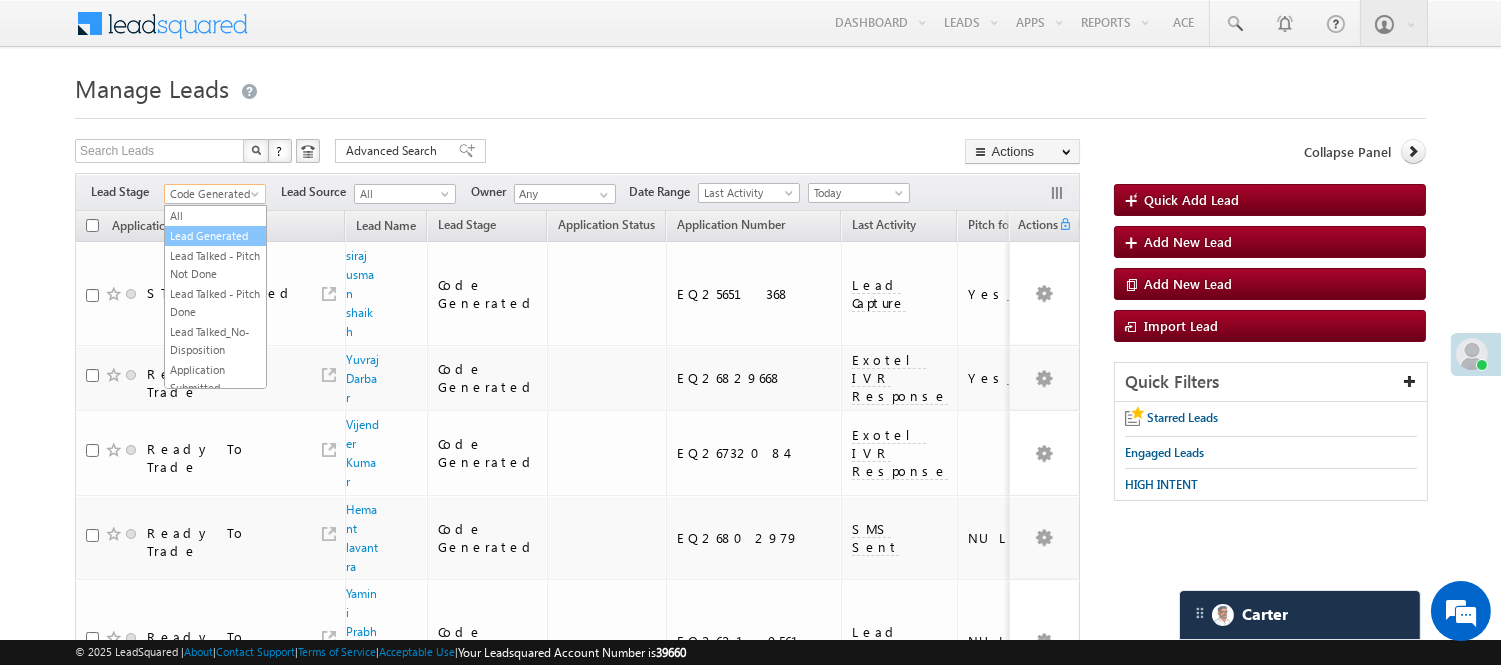 click on "Lead Generated" at bounding box center [215, 236] 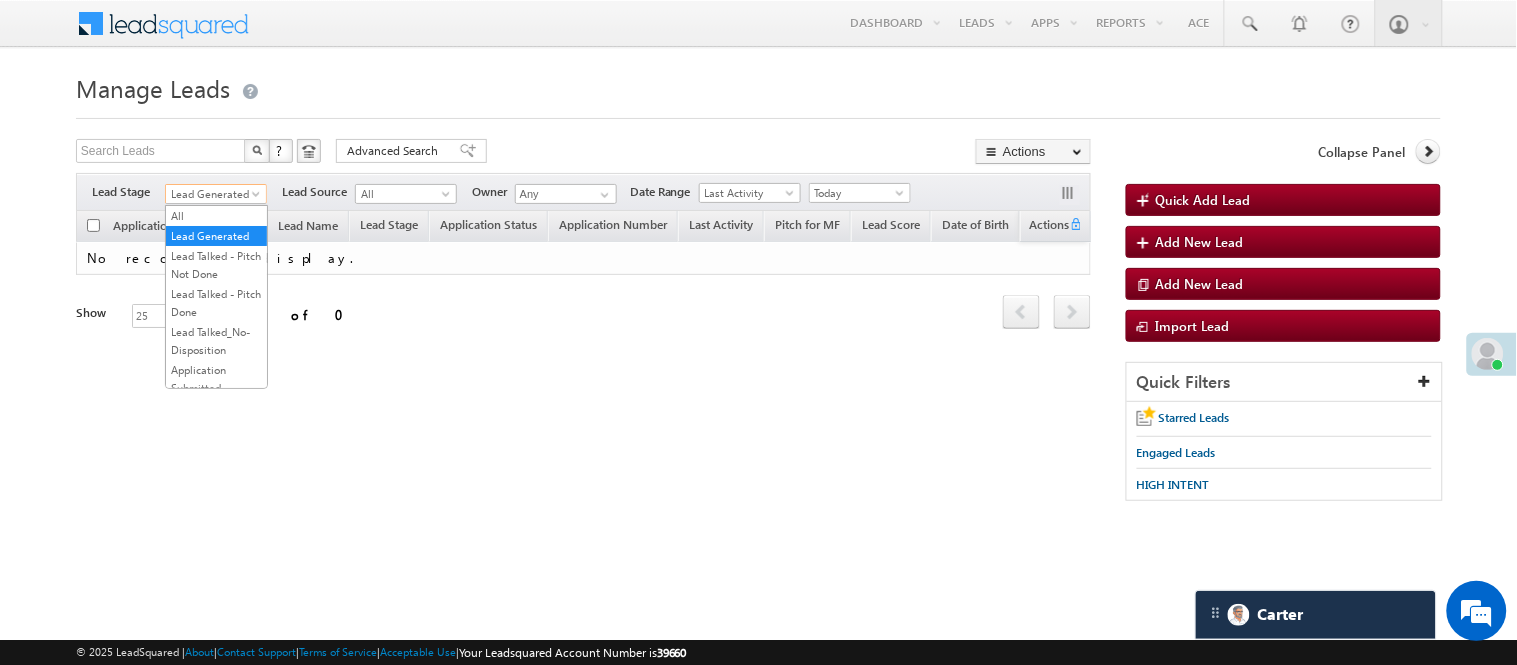 click on "Lead Generated" at bounding box center (213, 194) 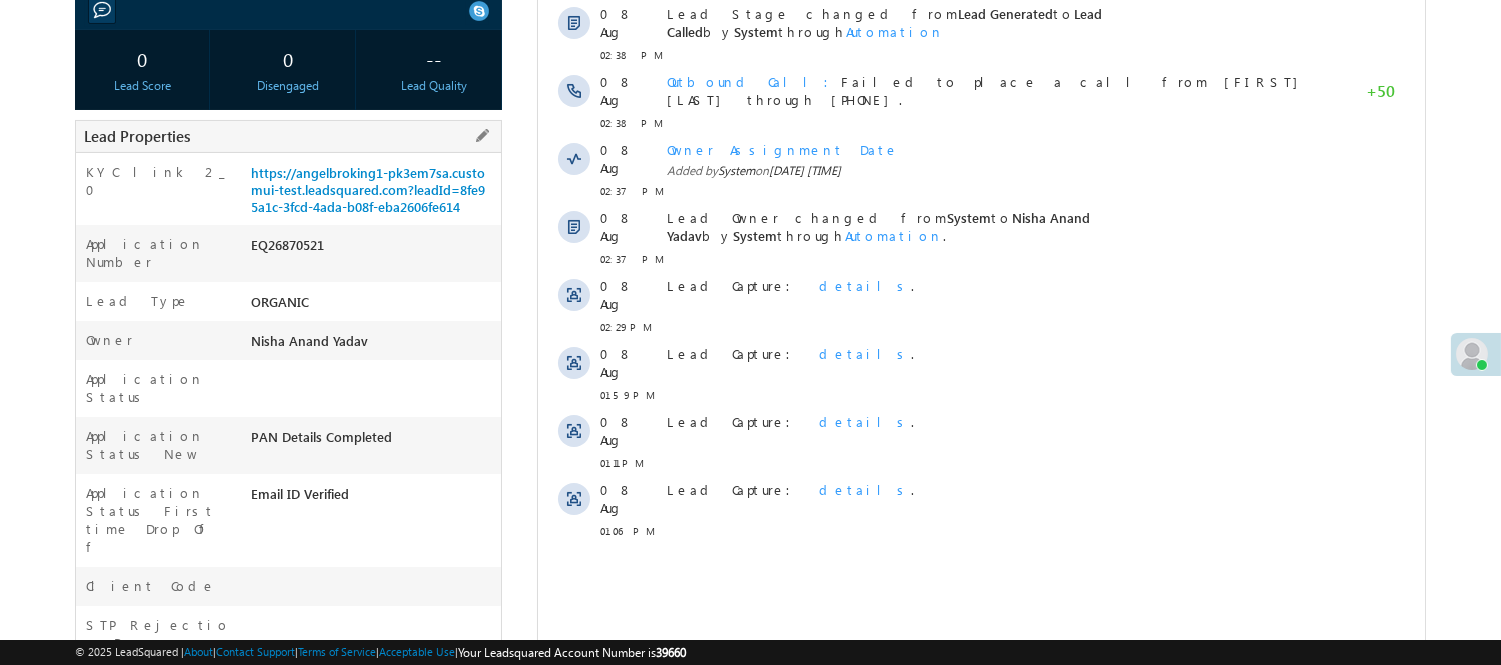 scroll, scrollTop: 222, scrollLeft: 0, axis: vertical 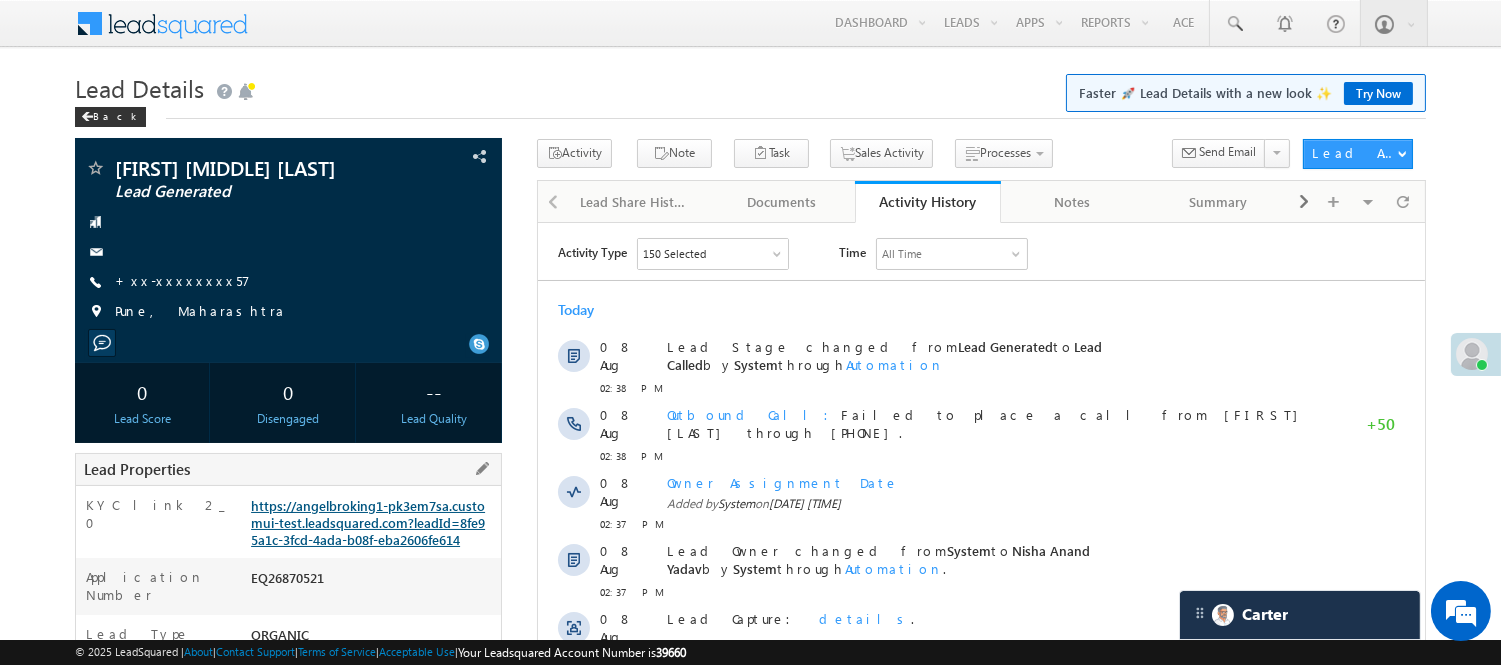 click on "https://angelbroking1-pk3em7sa.customui-test.leadsquared.com?leadId=8fe95a1c-3fcd-4ada-b08f-eba2606fe614" at bounding box center (368, 522) 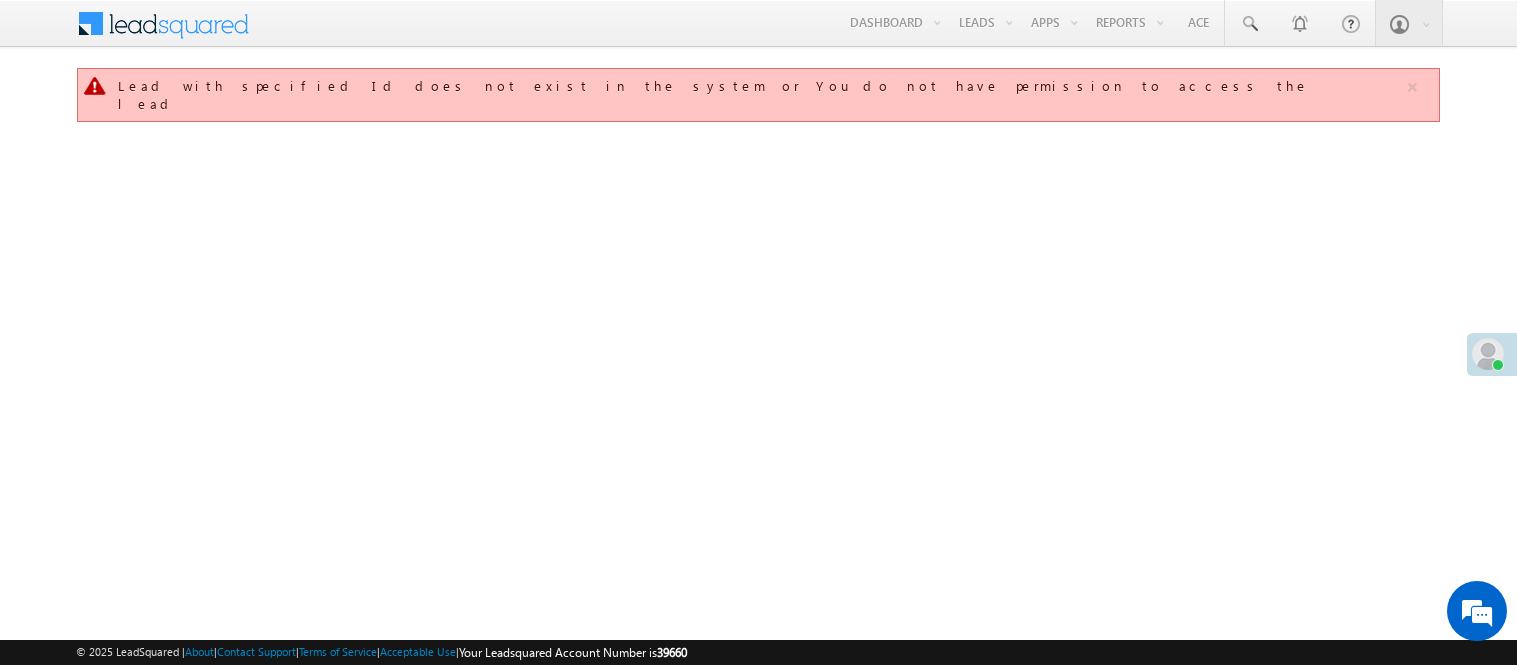 scroll, scrollTop: 0, scrollLeft: 0, axis: both 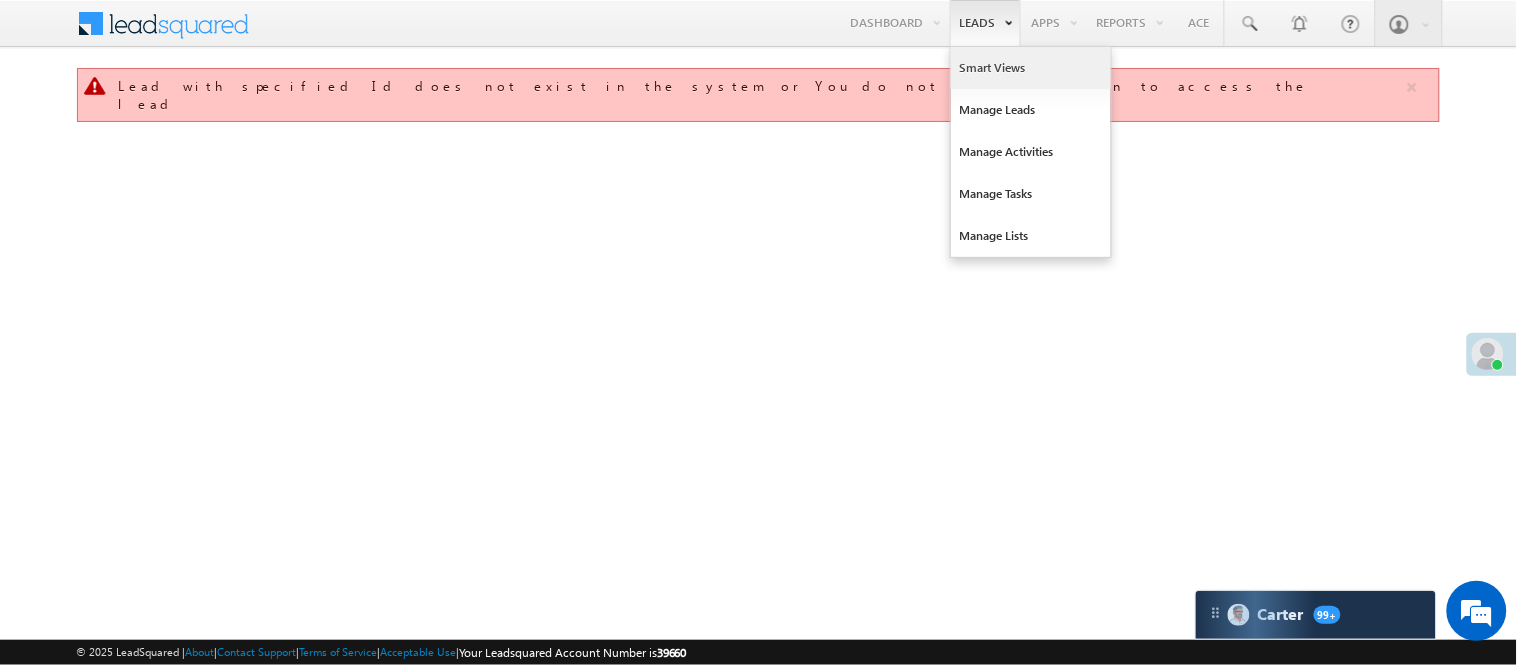 click on "Smart Views" at bounding box center (1031, 68) 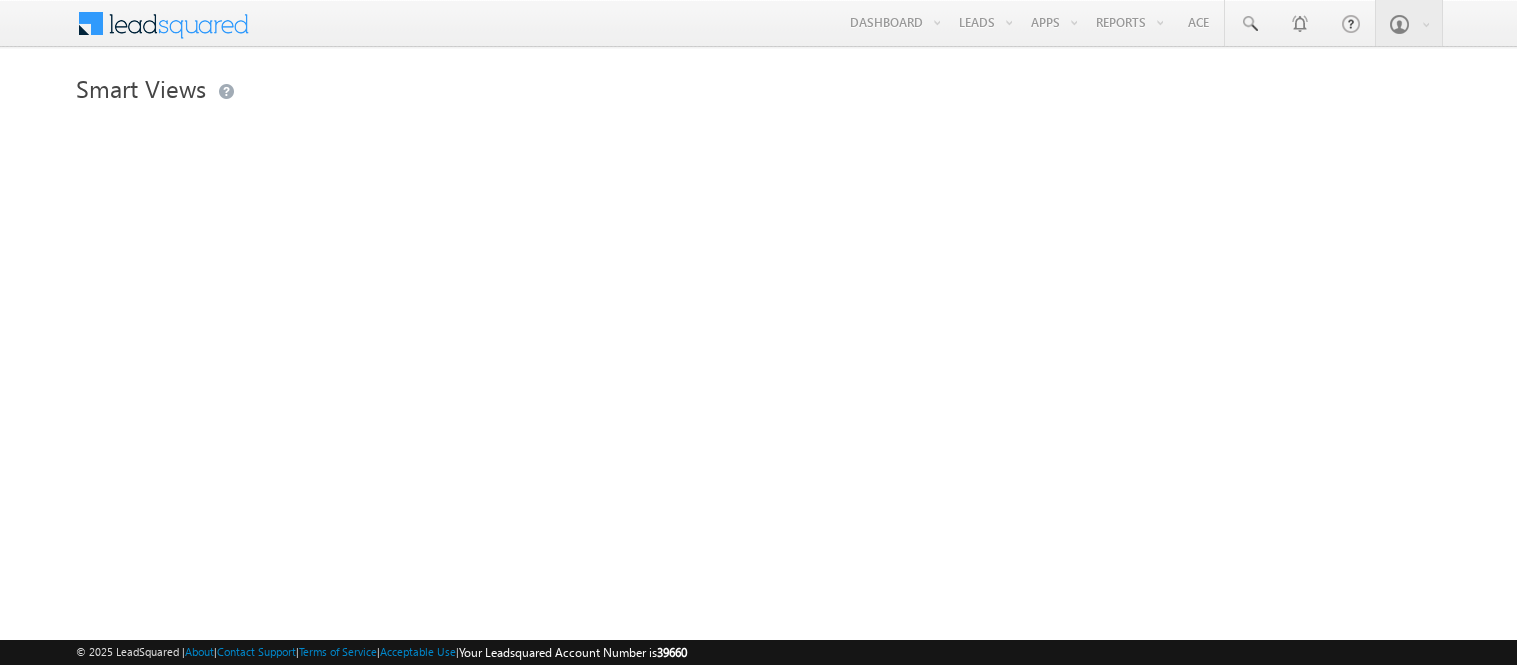 scroll, scrollTop: 0, scrollLeft: 0, axis: both 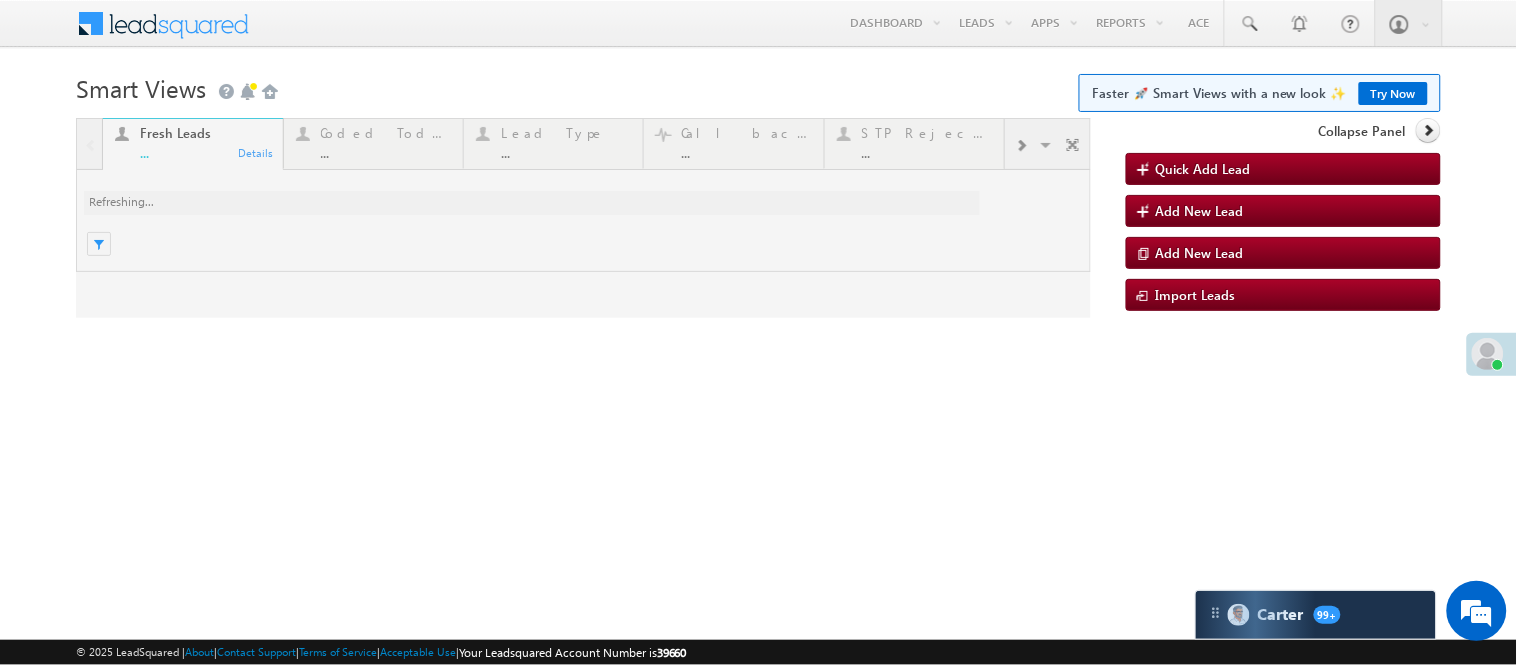 click at bounding box center (583, 218) 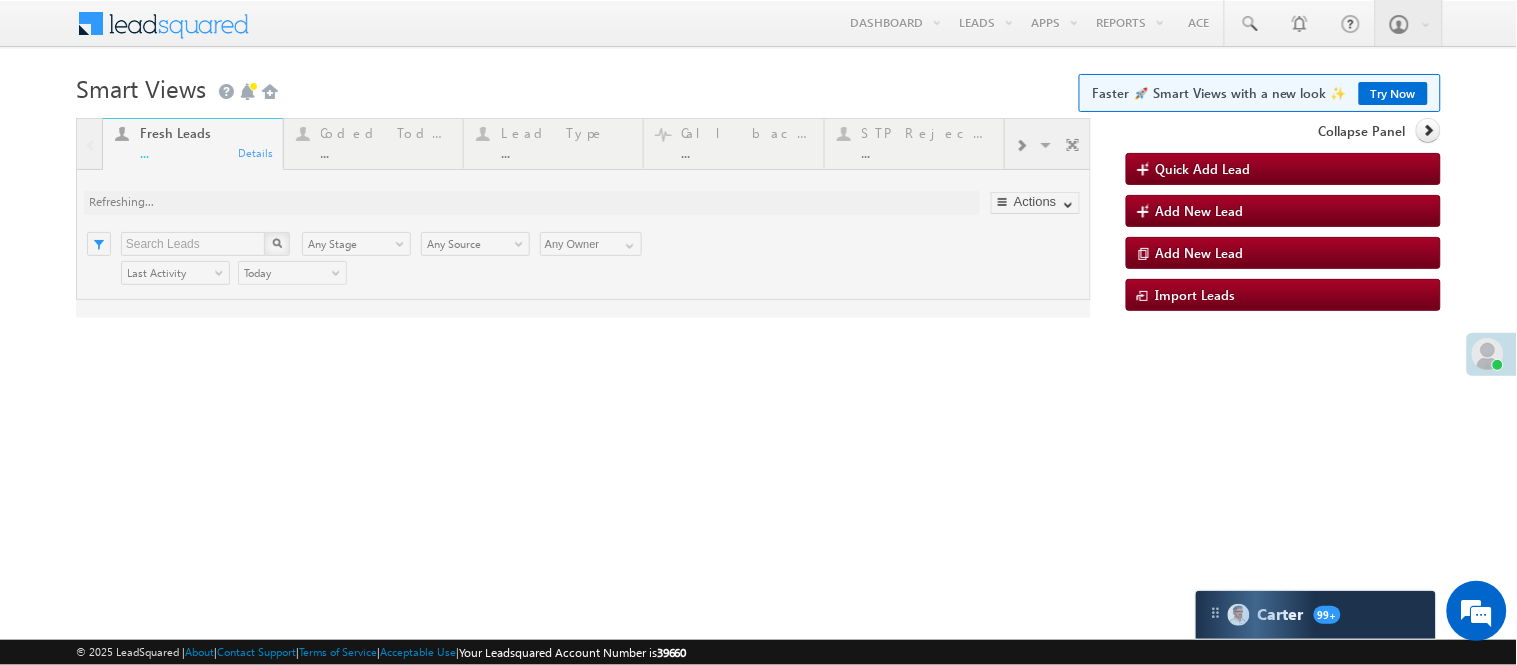 scroll, scrollTop: 0, scrollLeft: 0, axis: both 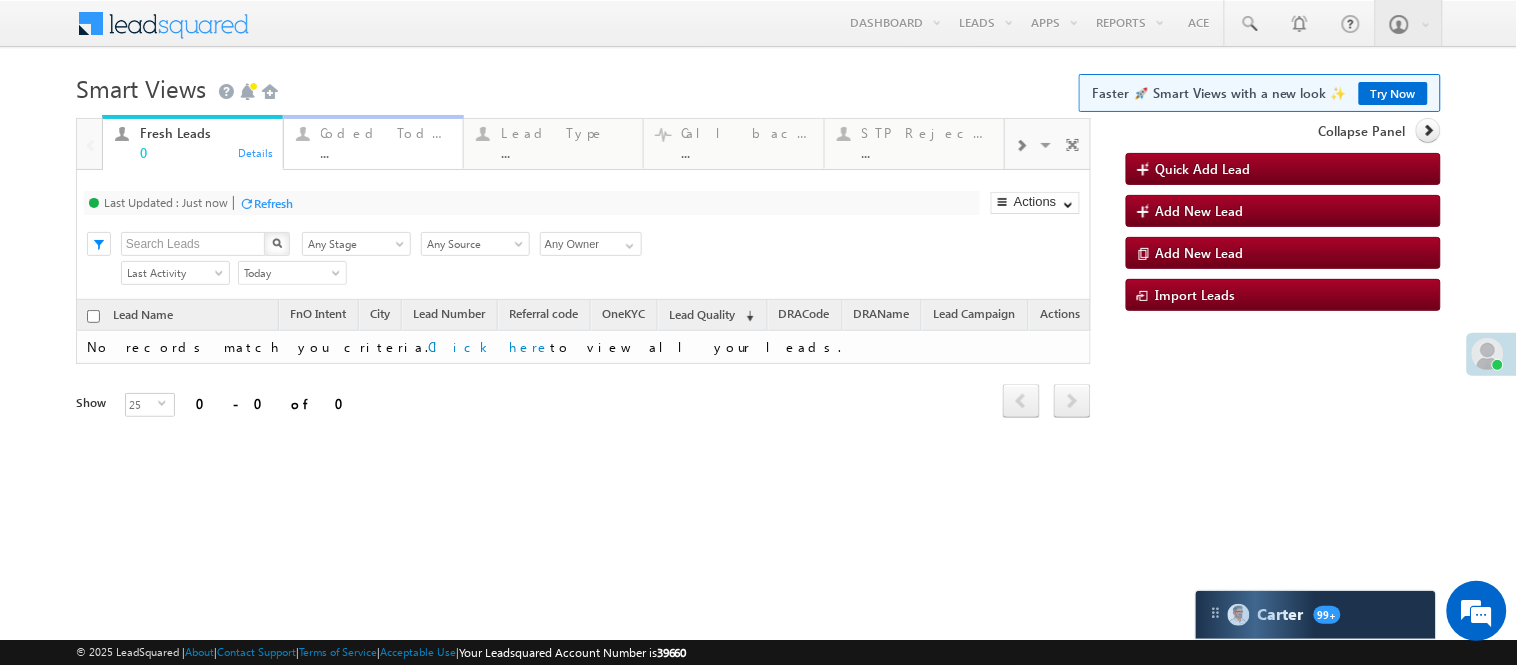 click on "Coded Today ..." at bounding box center [386, 140] 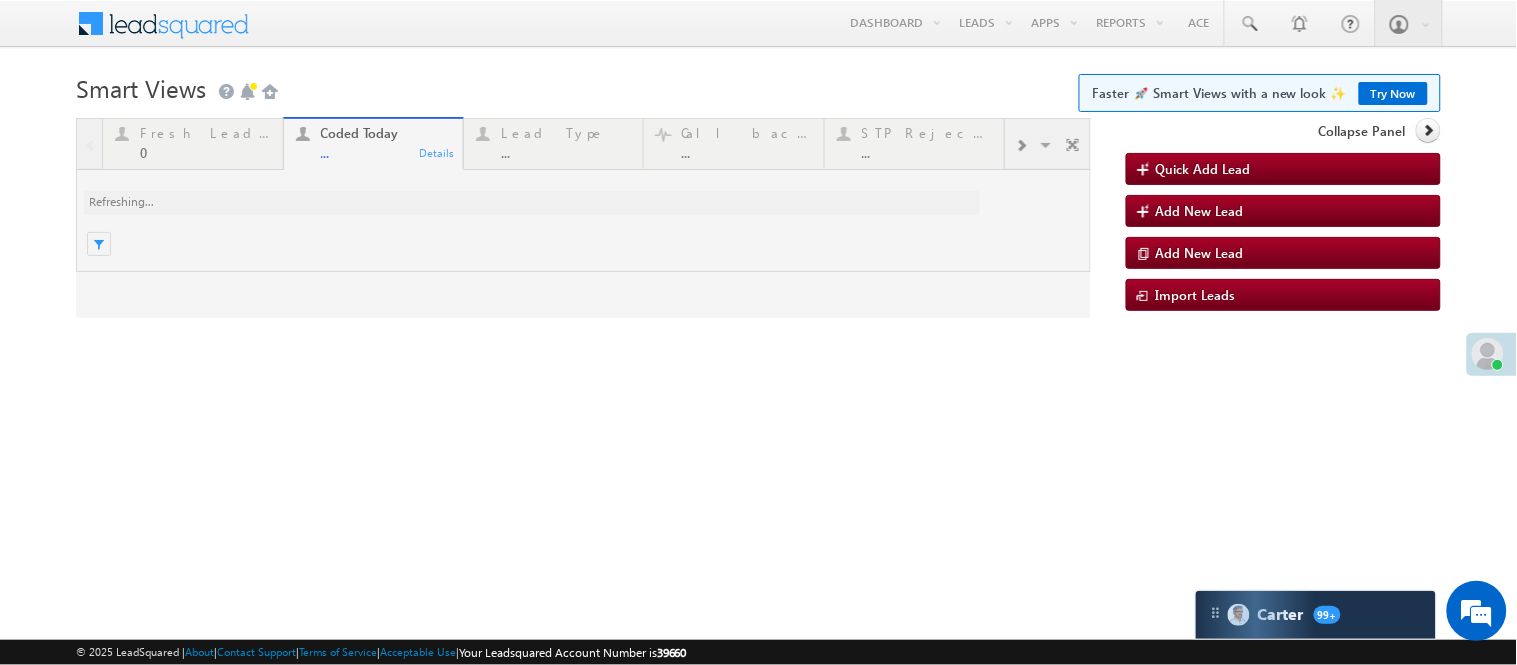 scroll, scrollTop: 0, scrollLeft: 0, axis: both 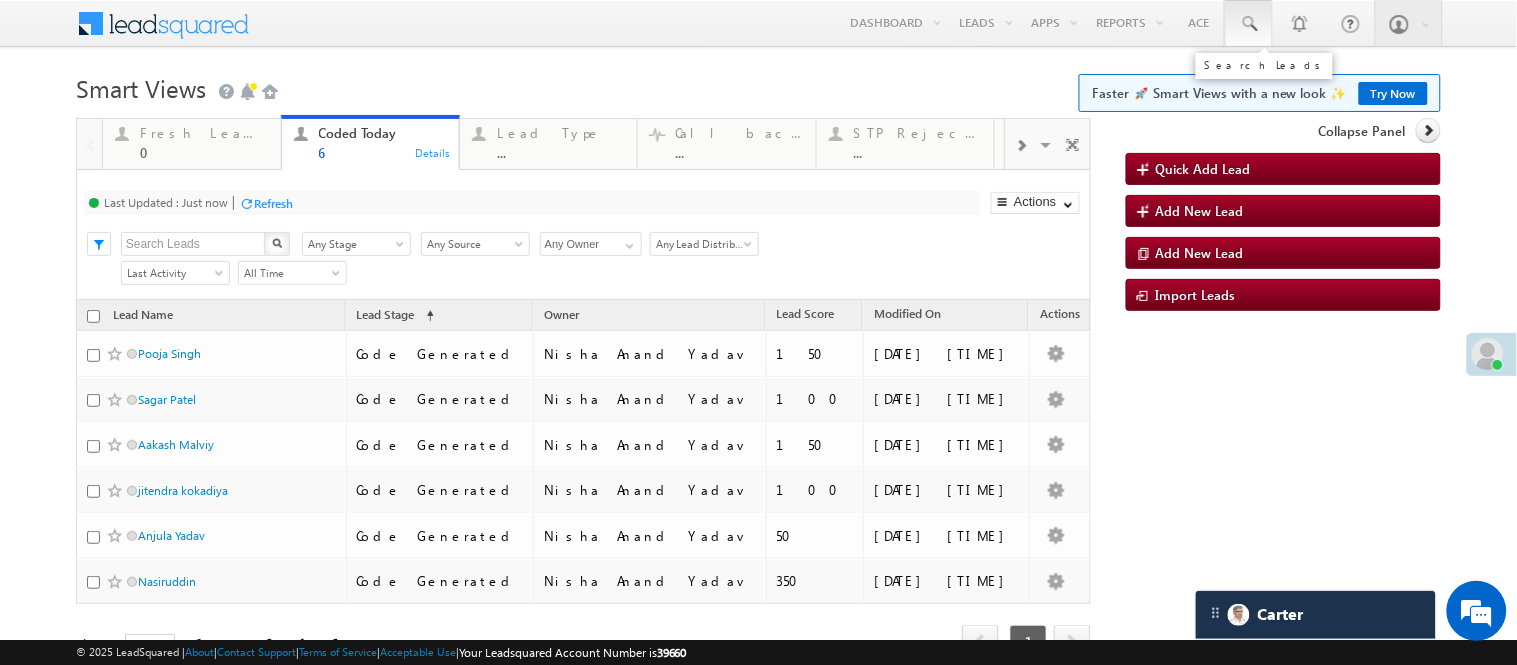 click at bounding box center [1249, 24] 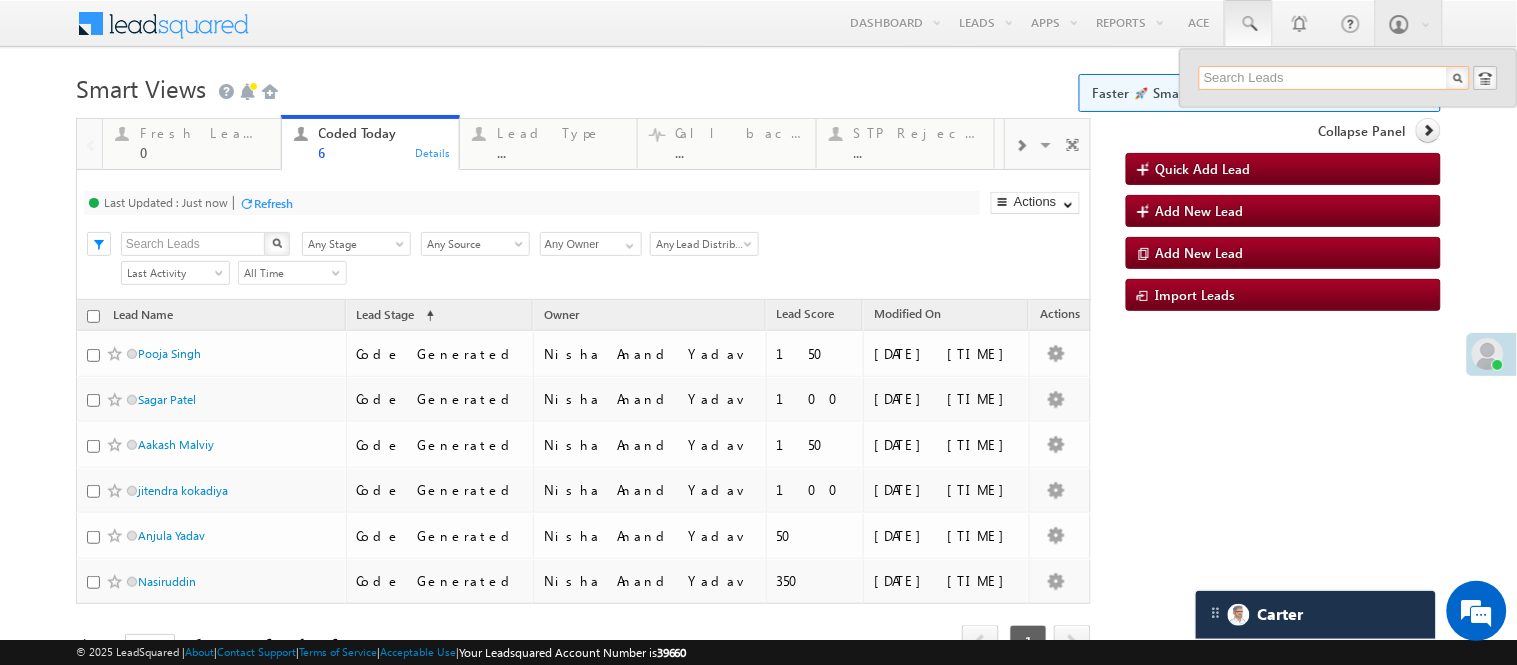click at bounding box center (1334, 78) 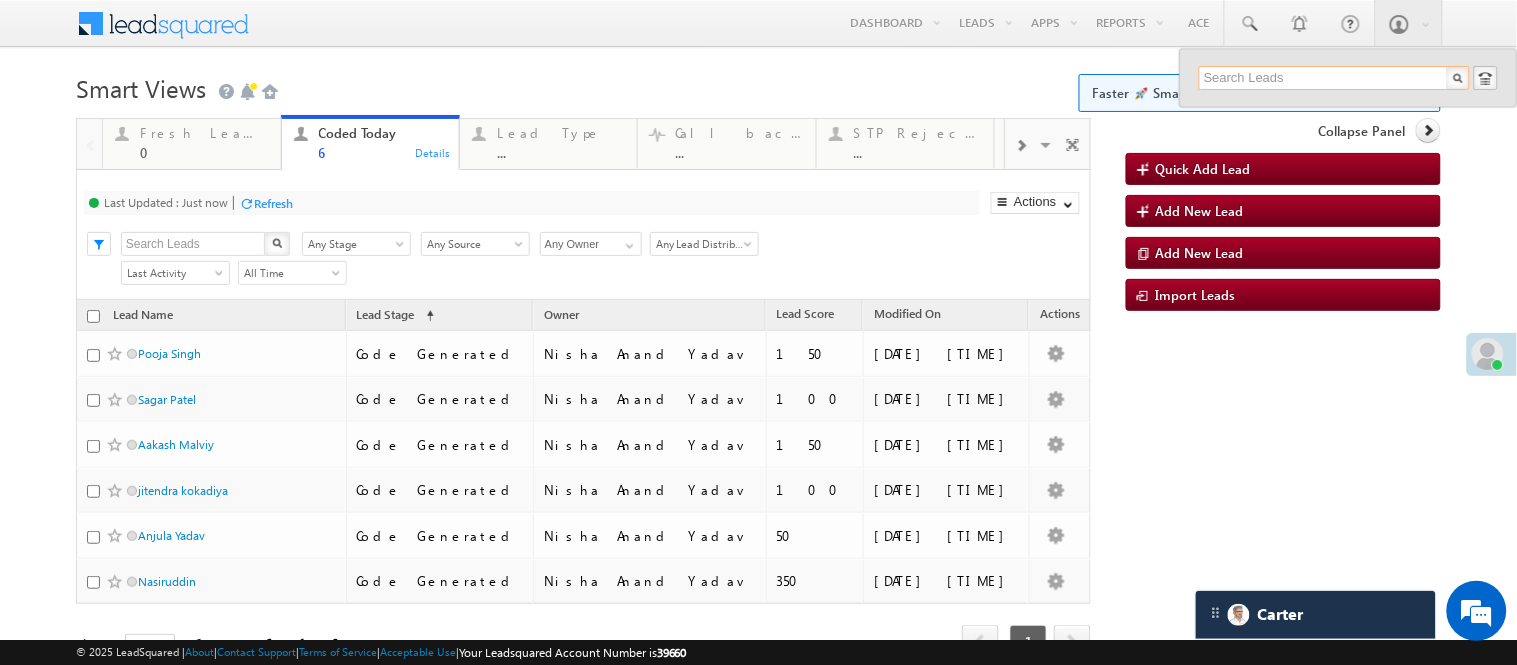 click at bounding box center [1334, 78] 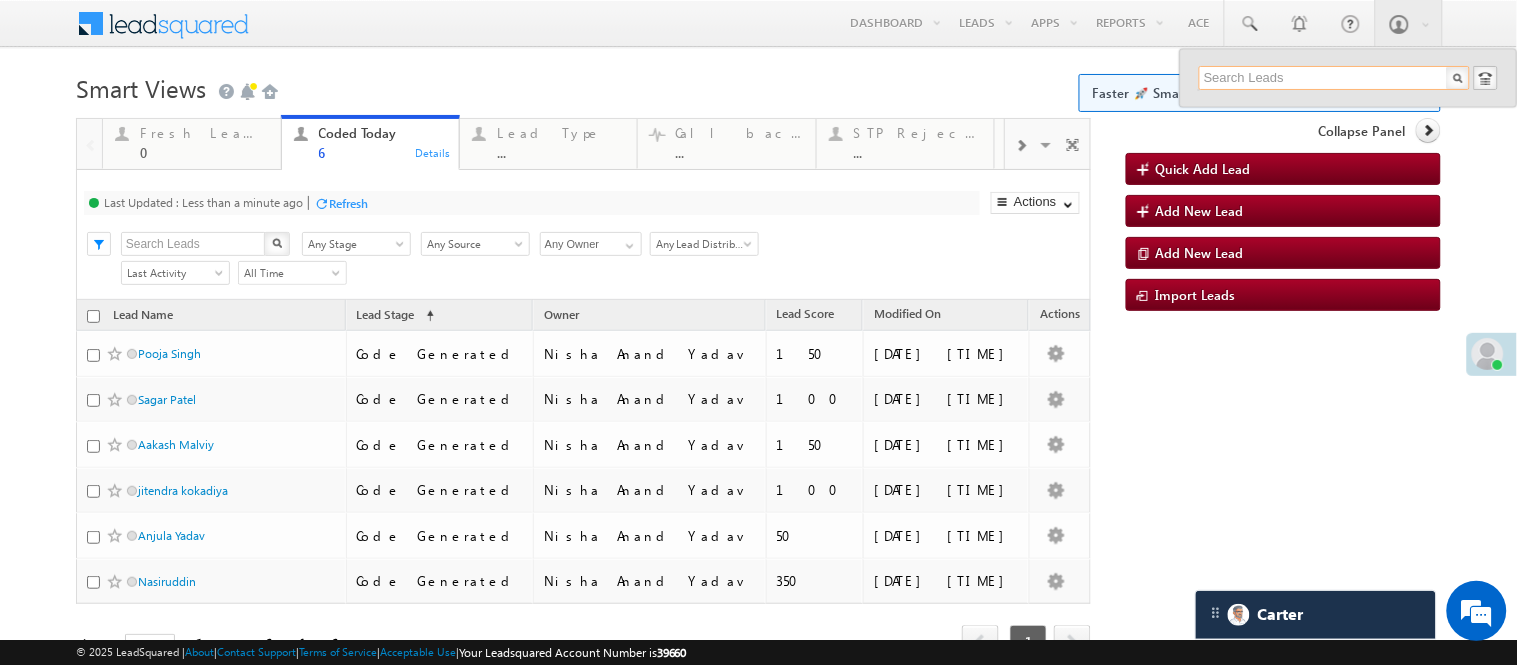 click at bounding box center (1334, 78) 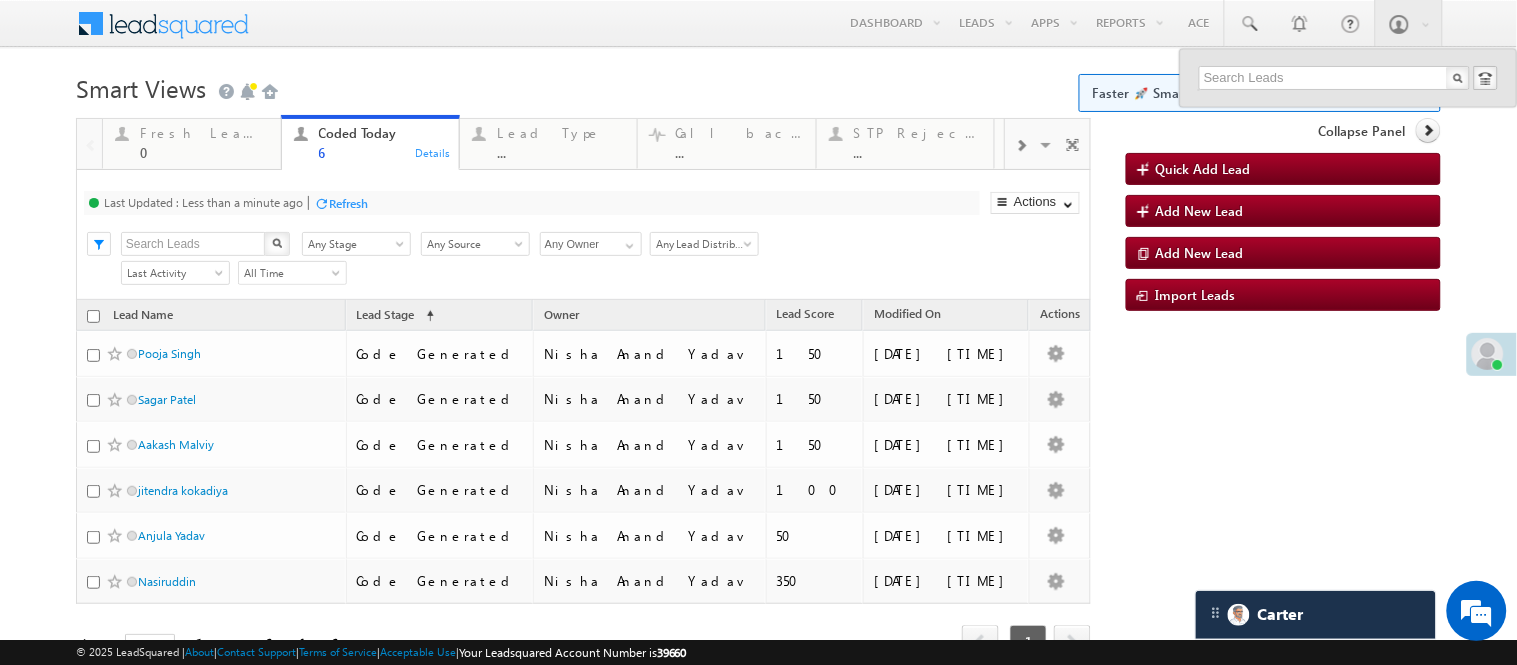 click on "Smart Views Getting Started Faster 🚀 Smart Views with a new look ✨ Try Now" at bounding box center [758, 86] 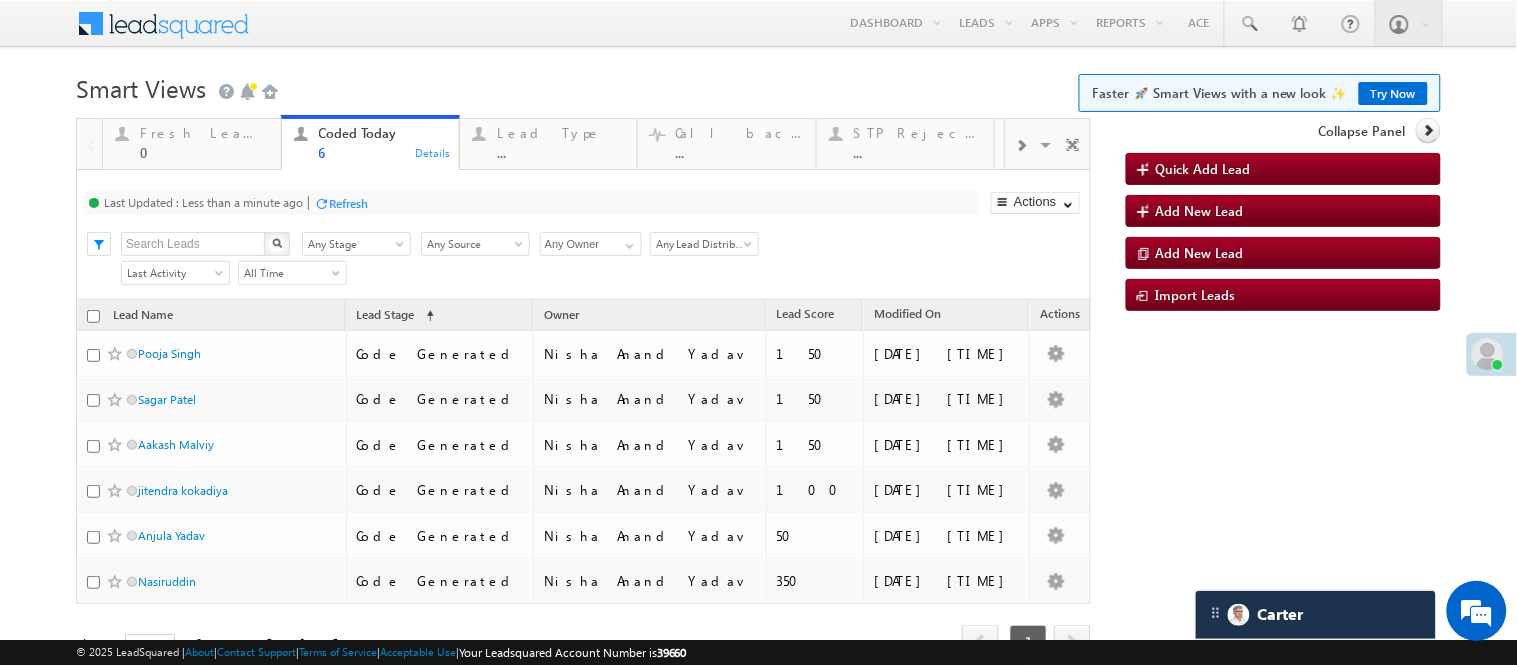click on "Menu
Nisha Anand Yadav
Nisha .Yada v@ang elbro king. com" at bounding box center (758, 357) 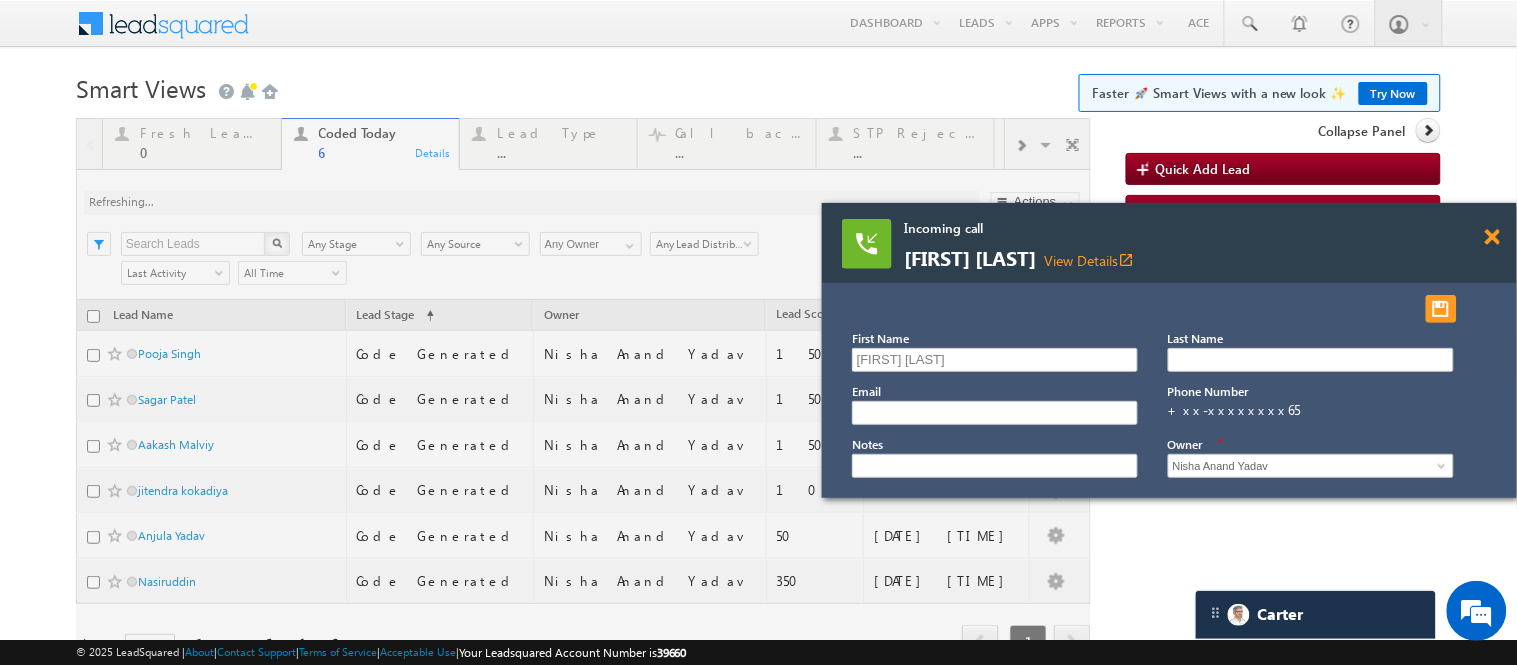 drag, startPoint x: 1490, startPoint y: 234, endPoint x: 1258, endPoint y: 191, distance: 235.95126 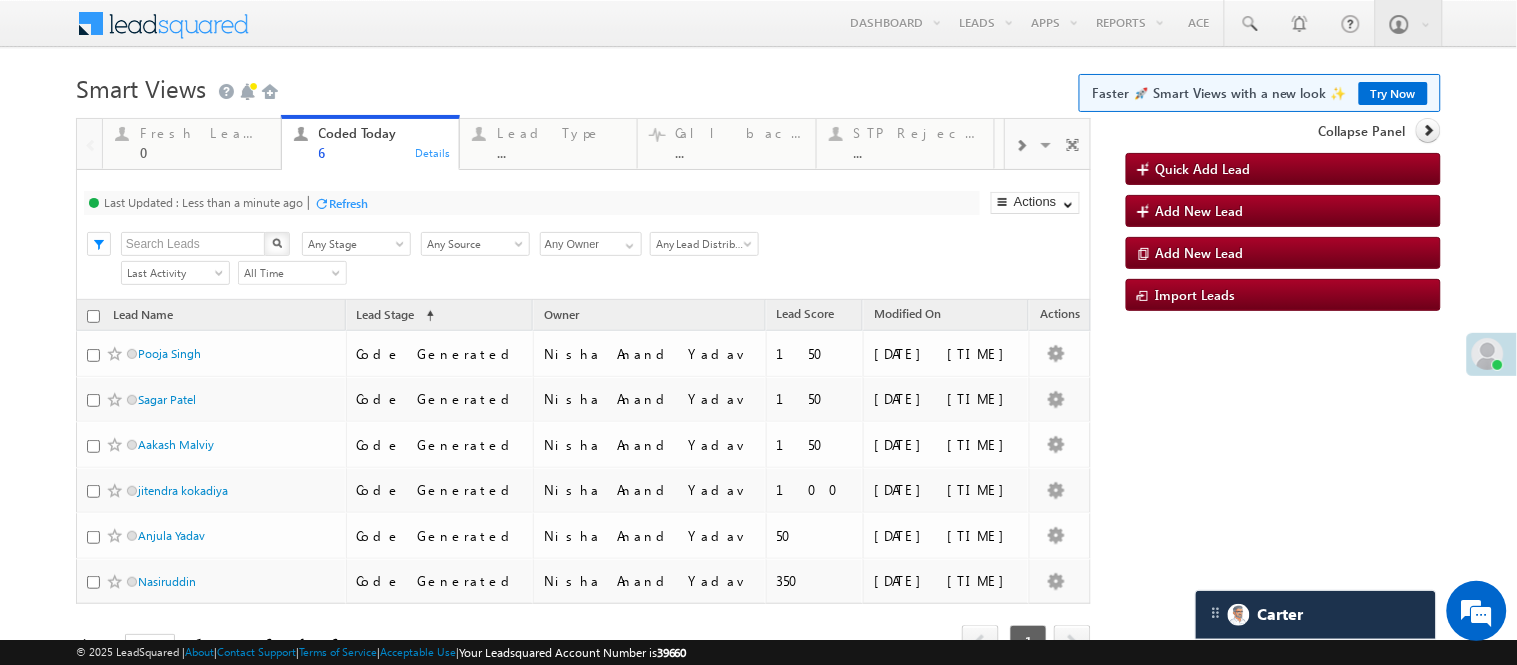 click on "Menu
Nisha Anand Yadav
Nisha .Yada v@ang elbro king. com" at bounding box center (758, 357) 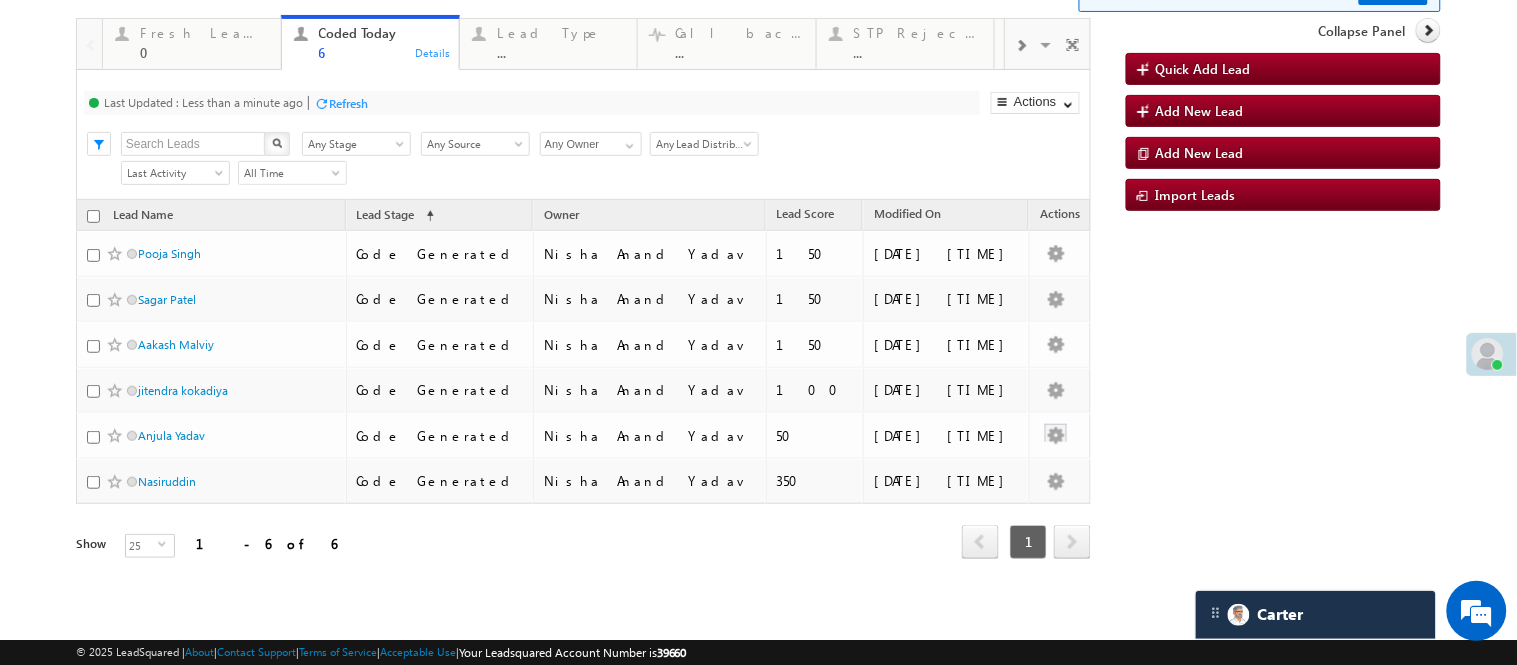 scroll, scrollTop: 151, scrollLeft: 0, axis: vertical 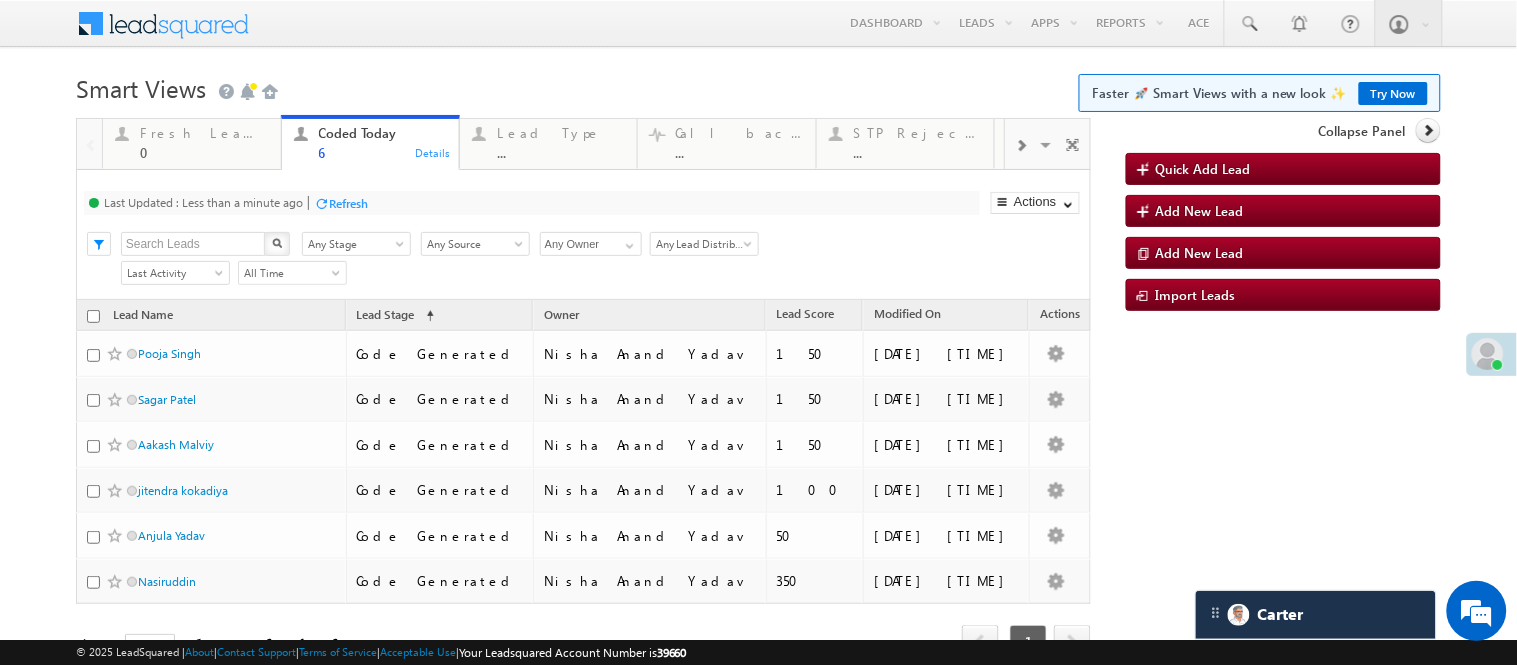 click on "Menu
Nisha Anand Yadav
Nisha .Yada v@ang elbro king. com
Angel Broki" at bounding box center (758, 24) 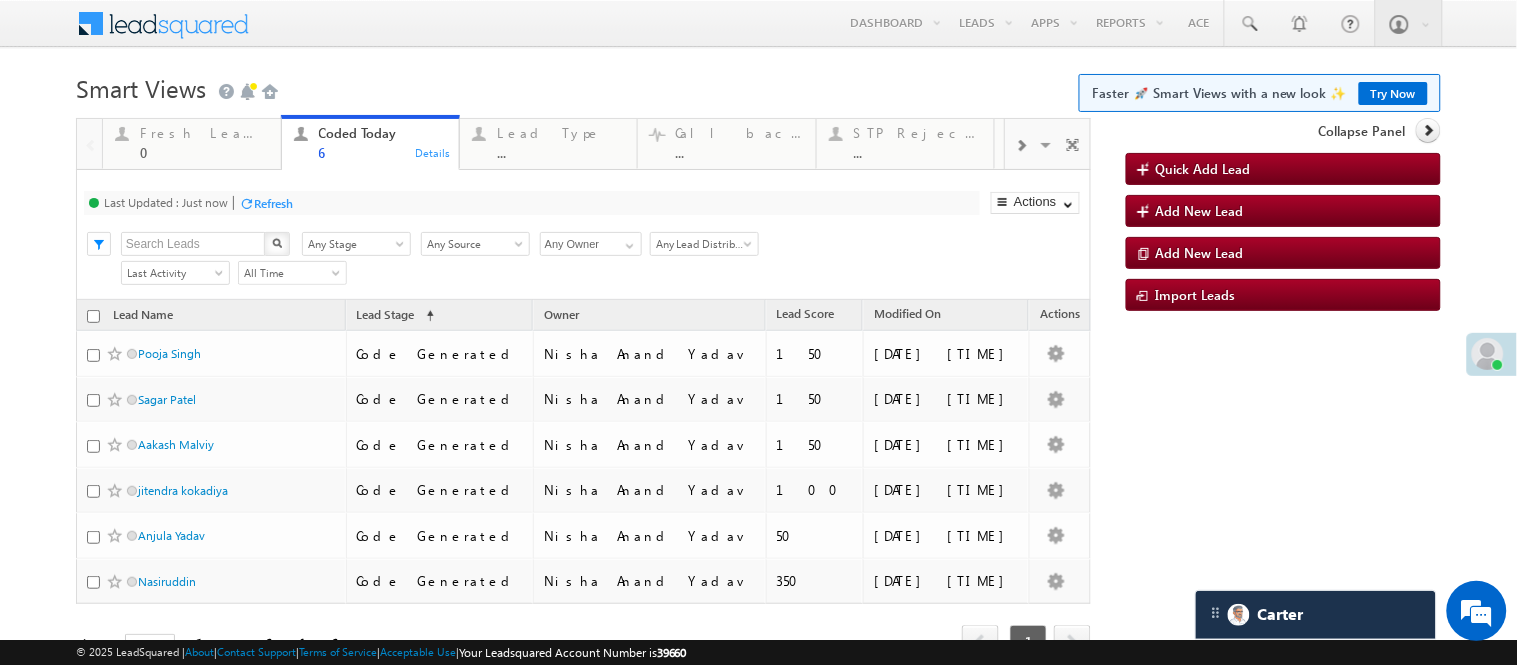 click on "Smart Views Getting Started Faster 🚀 Smart Views with a new look ✨ Try Now" at bounding box center (758, 86) 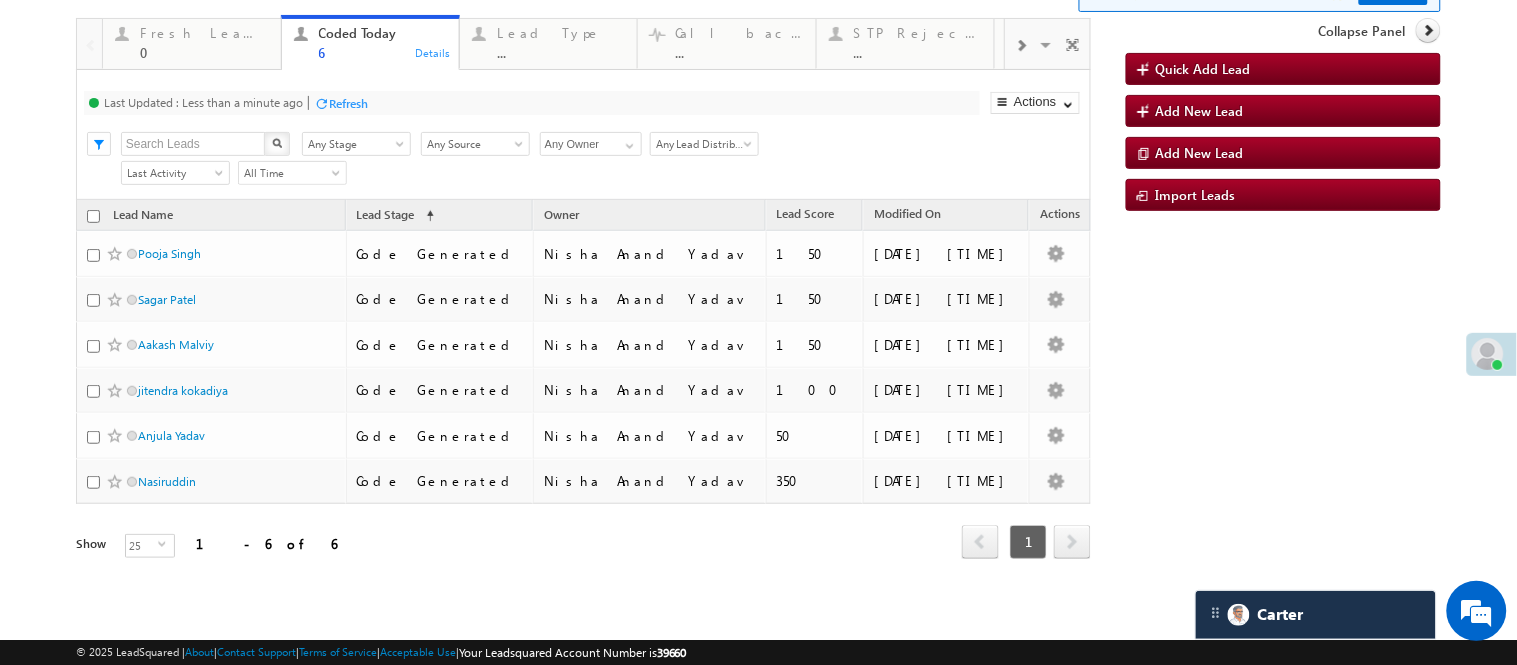 scroll, scrollTop: 0, scrollLeft: 0, axis: both 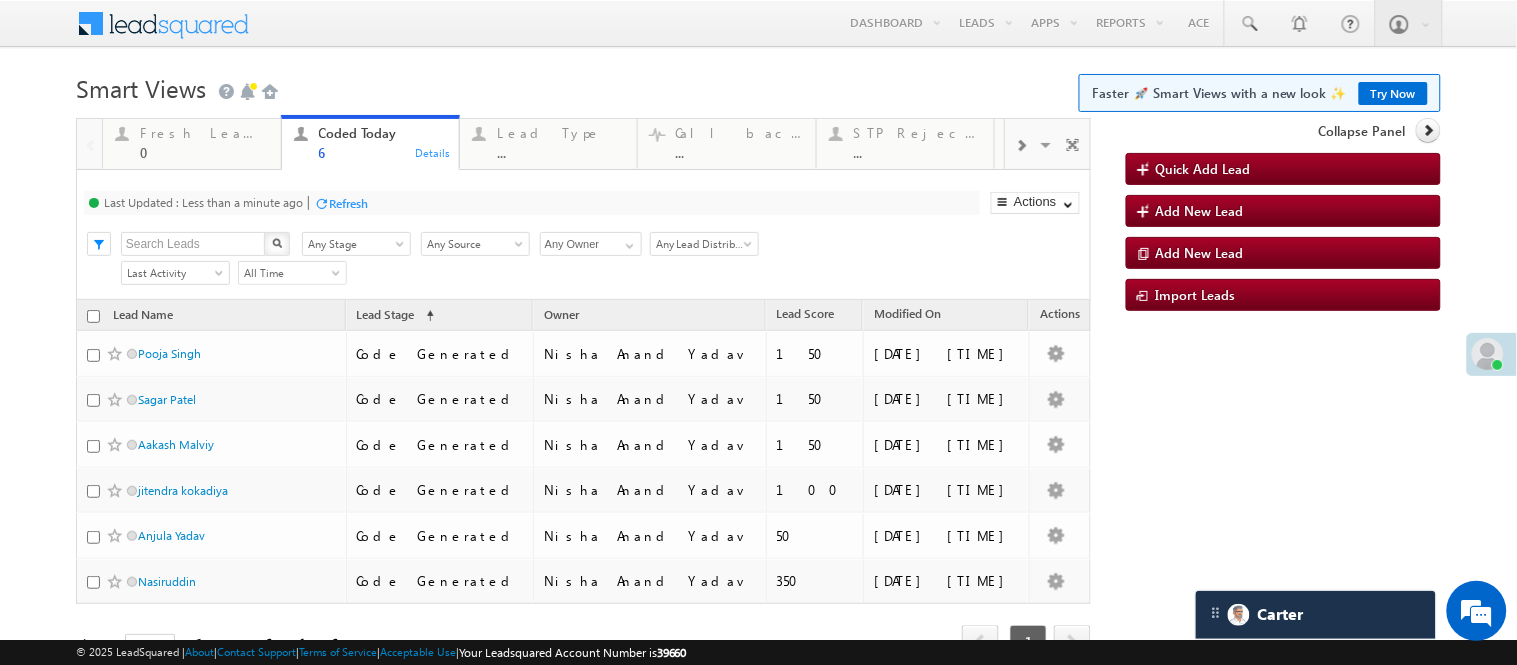 click on "Smart Views Getting Started Faster 🚀 Smart Views with a new look ✨ Try Now" at bounding box center [758, 86] 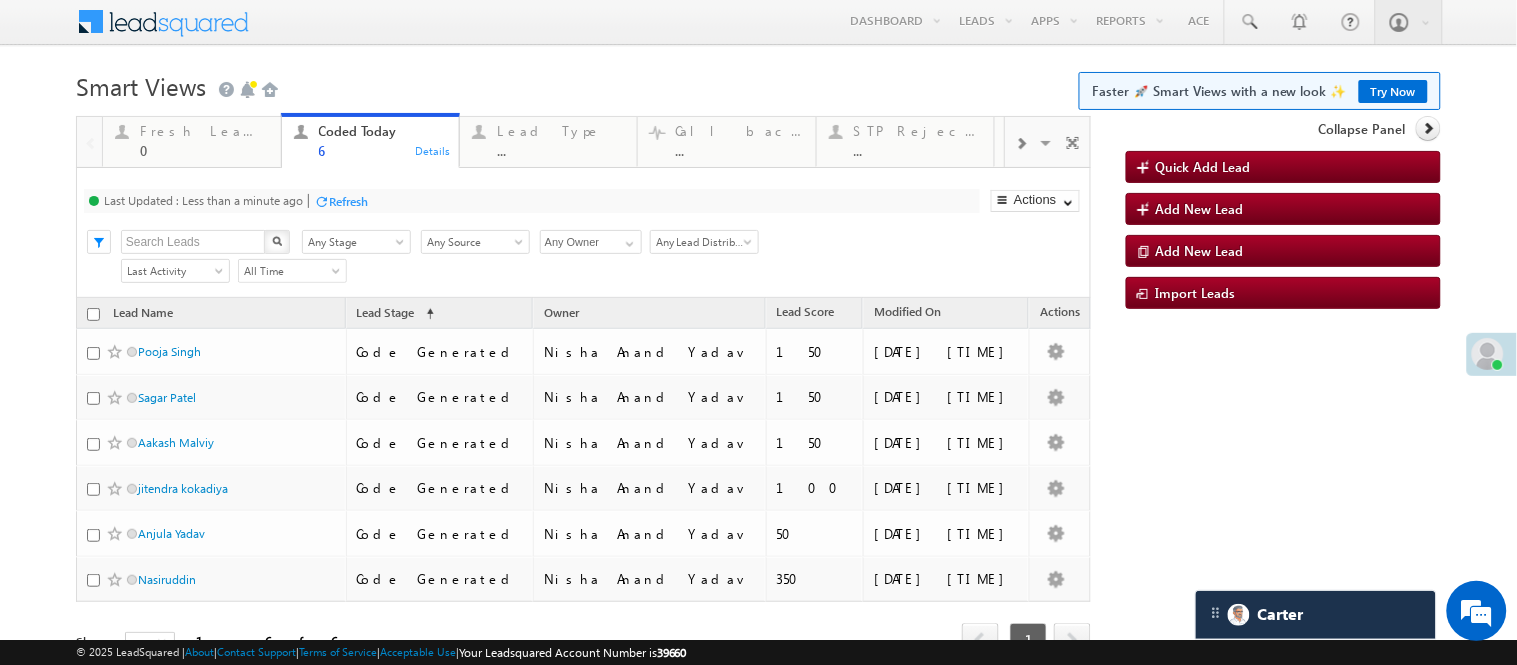 scroll, scrollTop: 0, scrollLeft: 0, axis: both 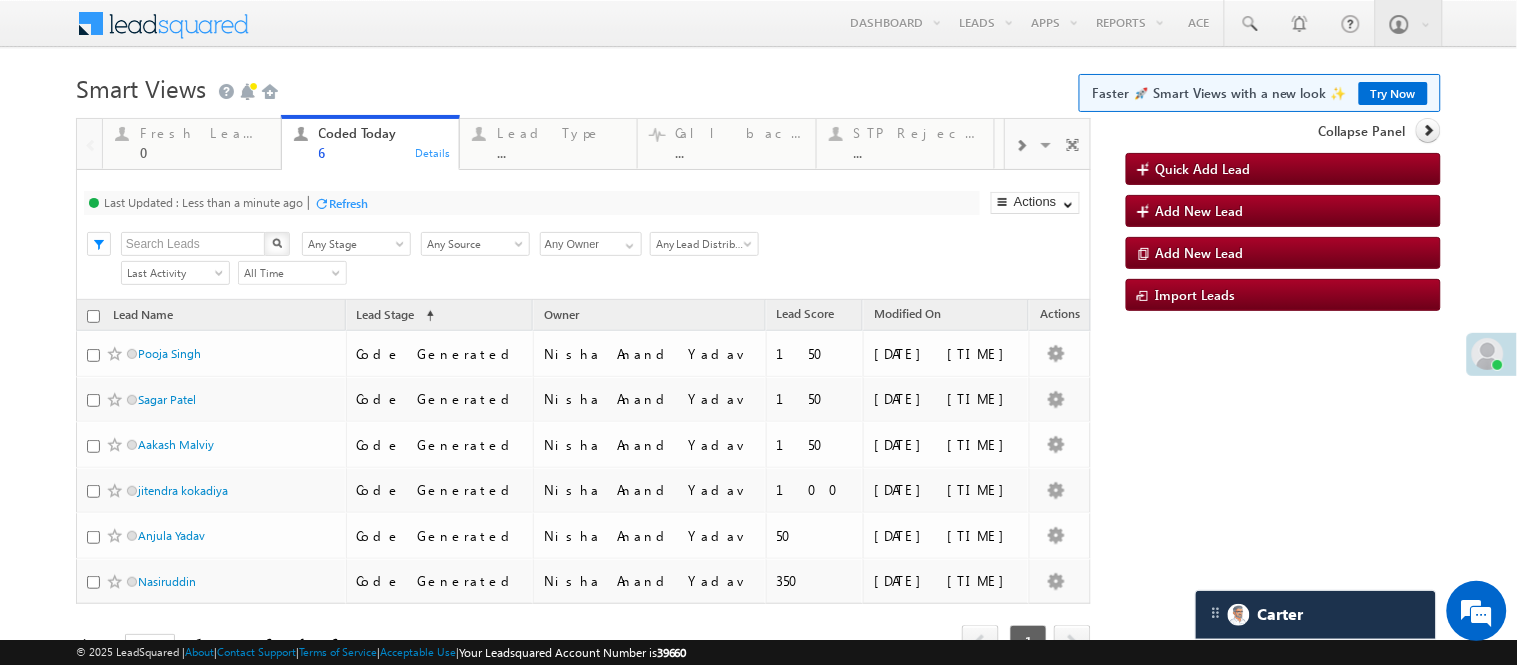 click on "Menu
Nisha Anand Yadav
Nisha .Yada v@ang elbro king. com" at bounding box center (758, 357) 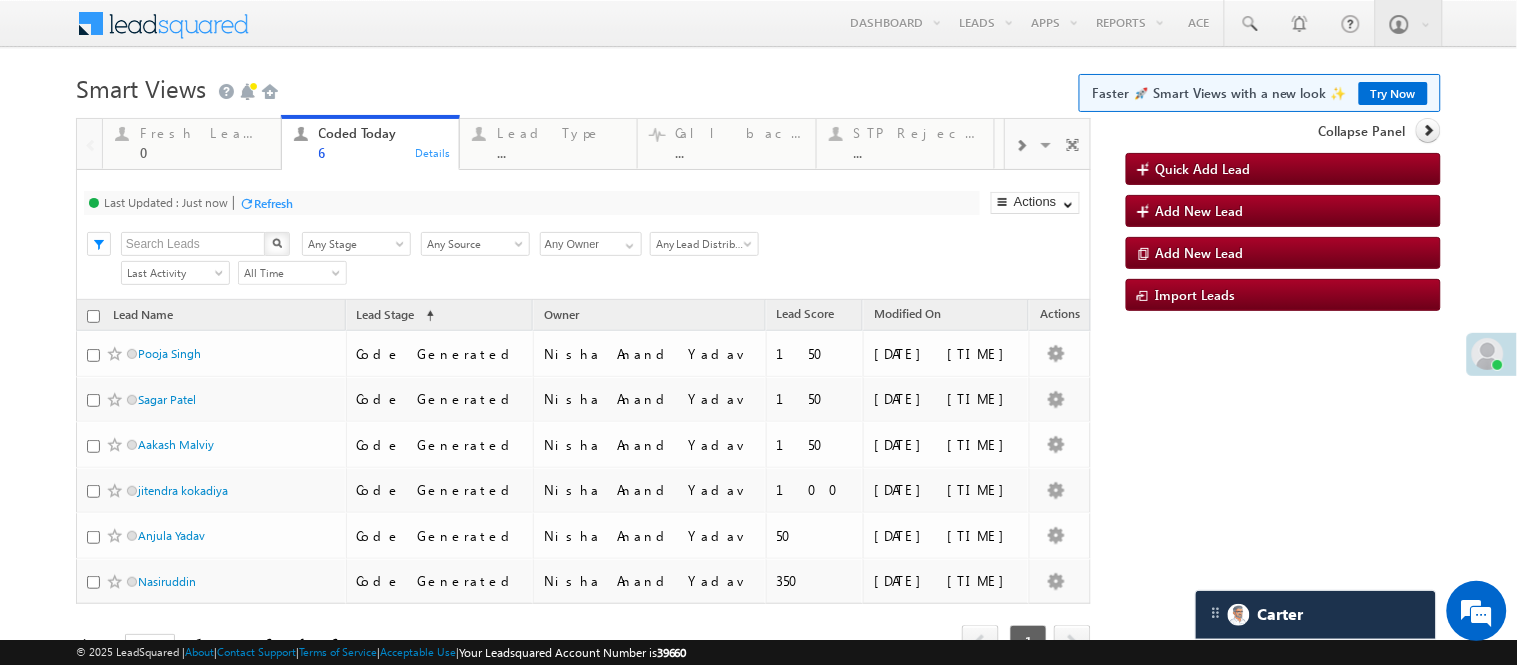 click on "Menu
Nisha Anand Yadav
Nisha .Yada v@ang elbro king. com" at bounding box center [758, 357] 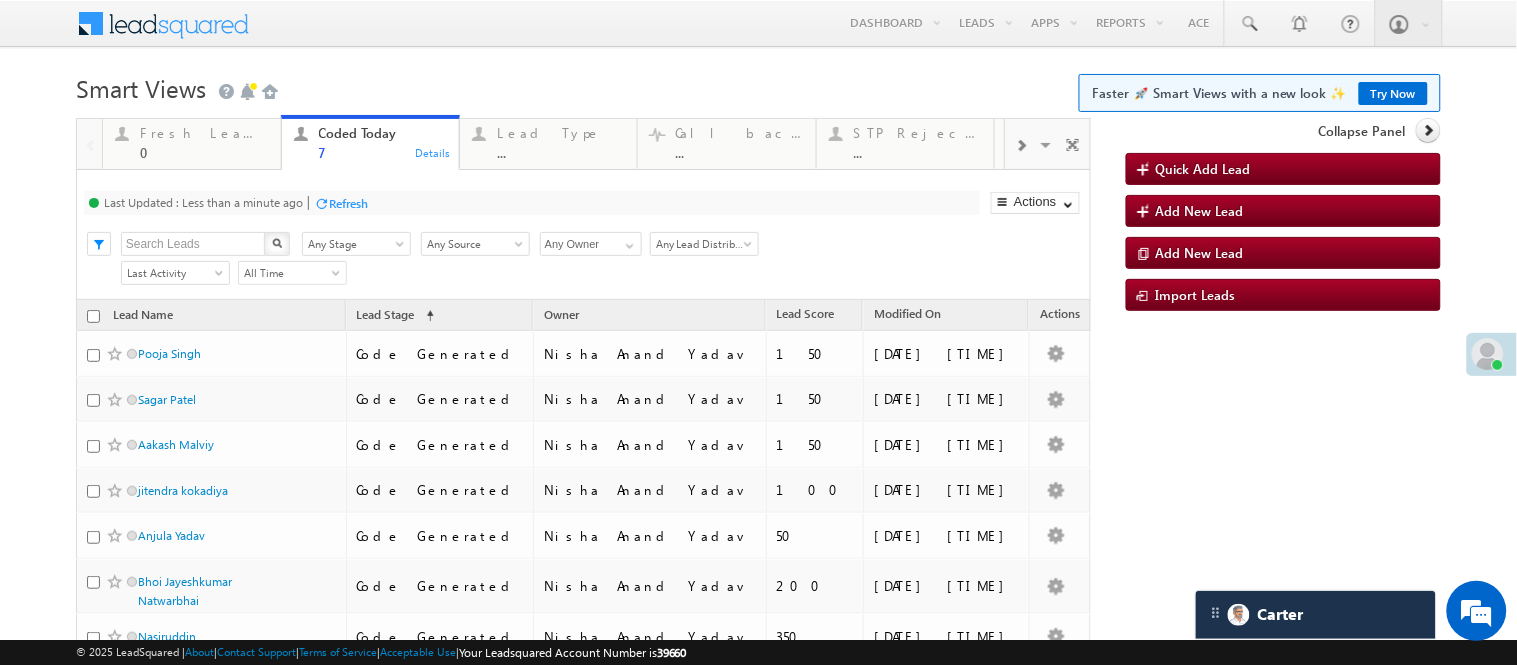 click on "Smart Views Getting Started Faster 🚀 Smart Views with a new look ✨ Try Now" at bounding box center (758, 86) 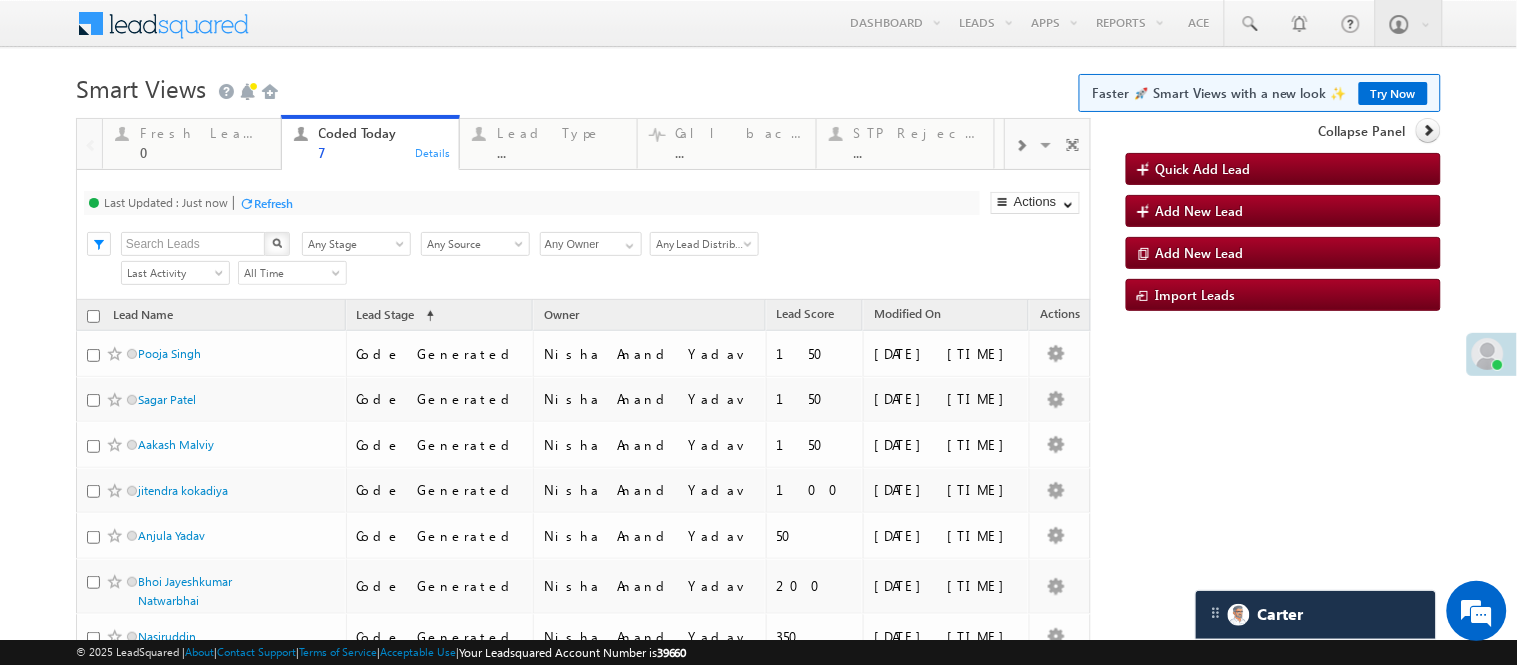click on "Menu
Nisha Anand Yadav
Nisha .Yada v@ang elbro king. com" at bounding box center [758, 385] 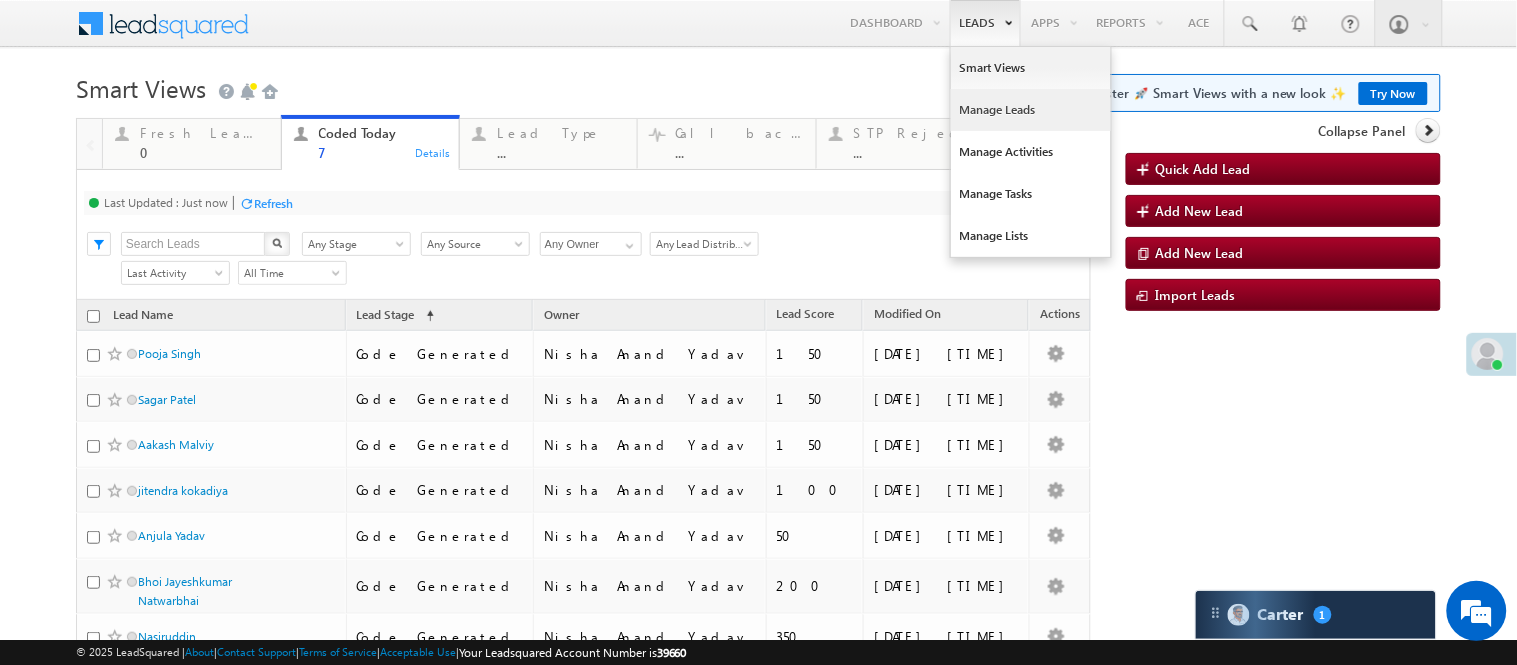 click on "Manage Leads" at bounding box center [1031, 110] 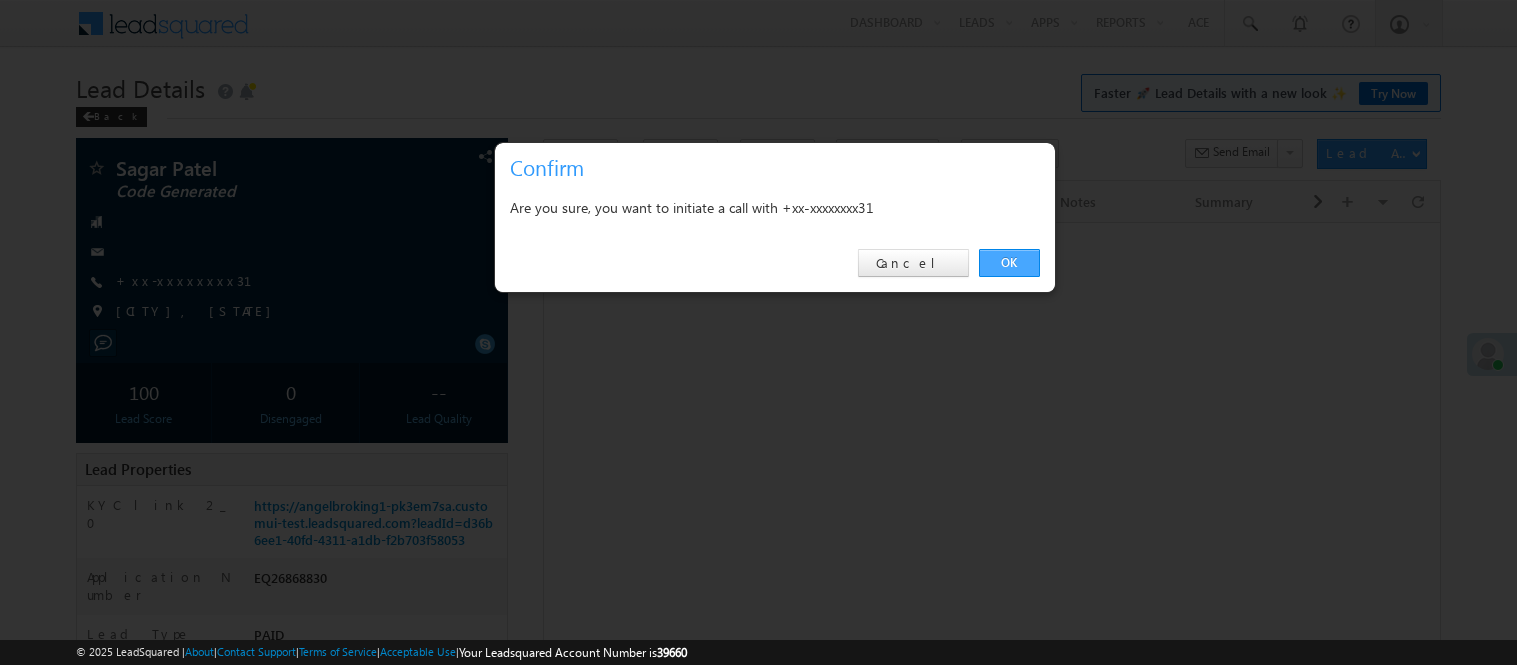 scroll, scrollTop: 63, scrollLeft: 0, axis: vertical 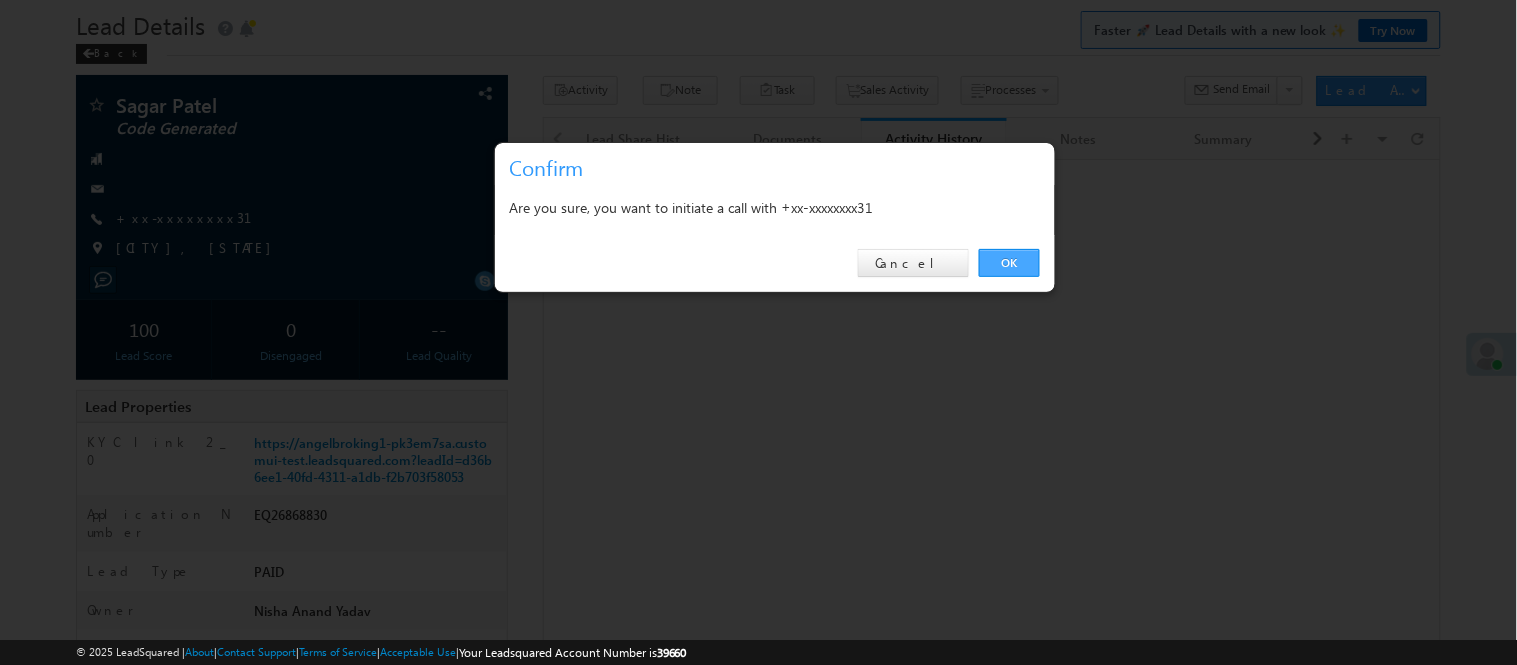 click on "OK" at bounding box center (1009, 263) 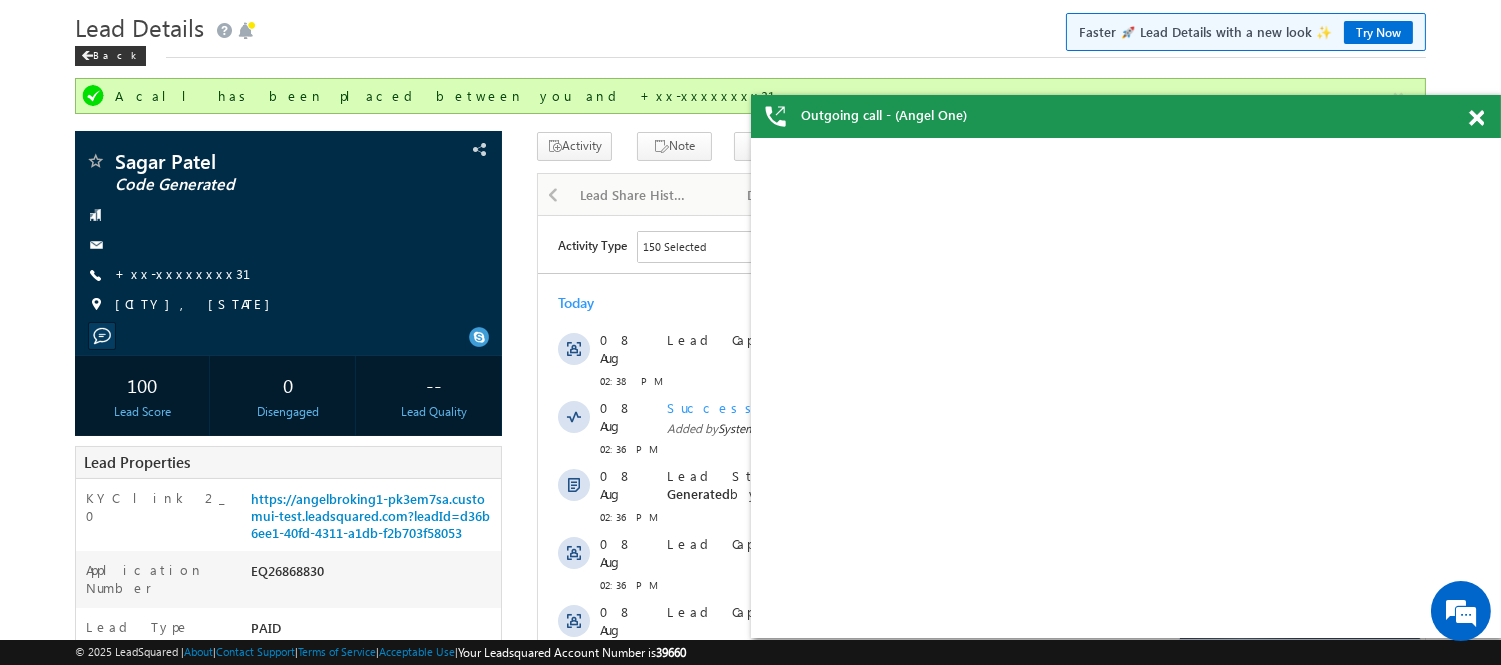 scroll, scrollTop: 0, scrollLeft: 0, axis: both 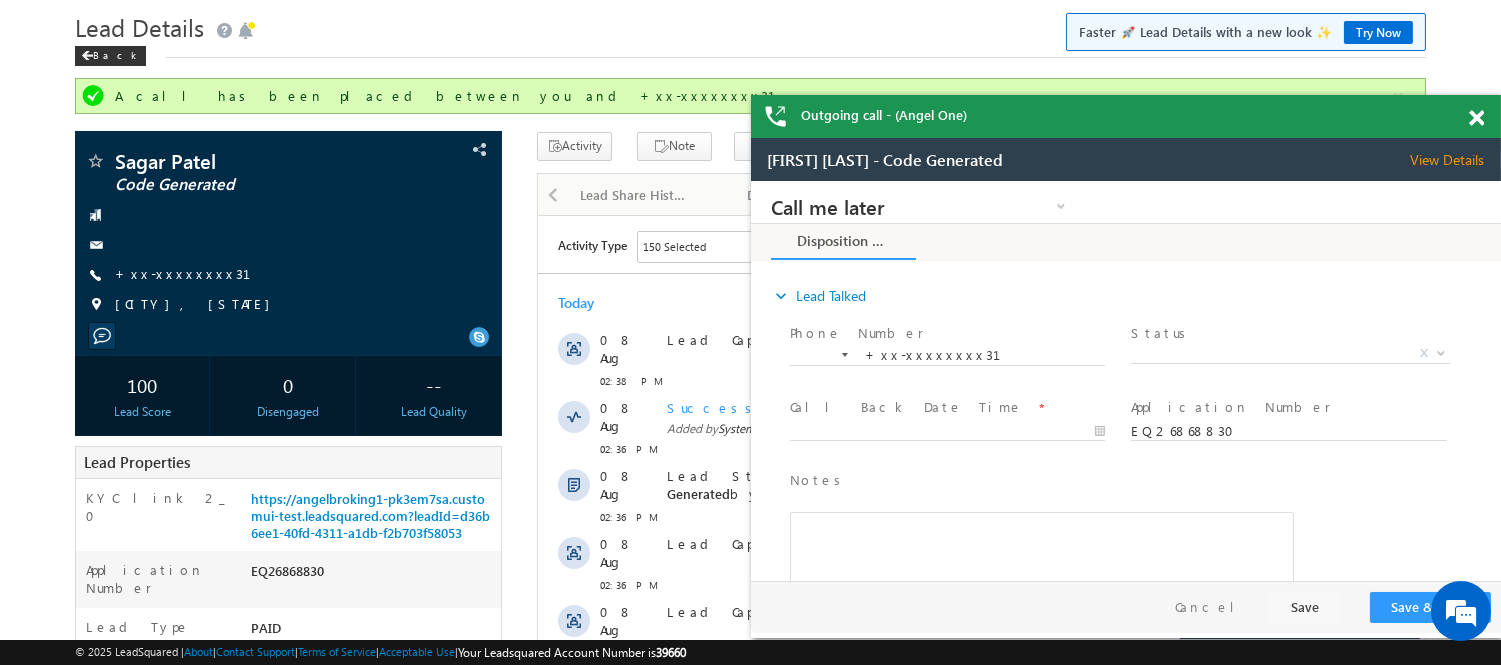 click at bounding box center (1476, 118) 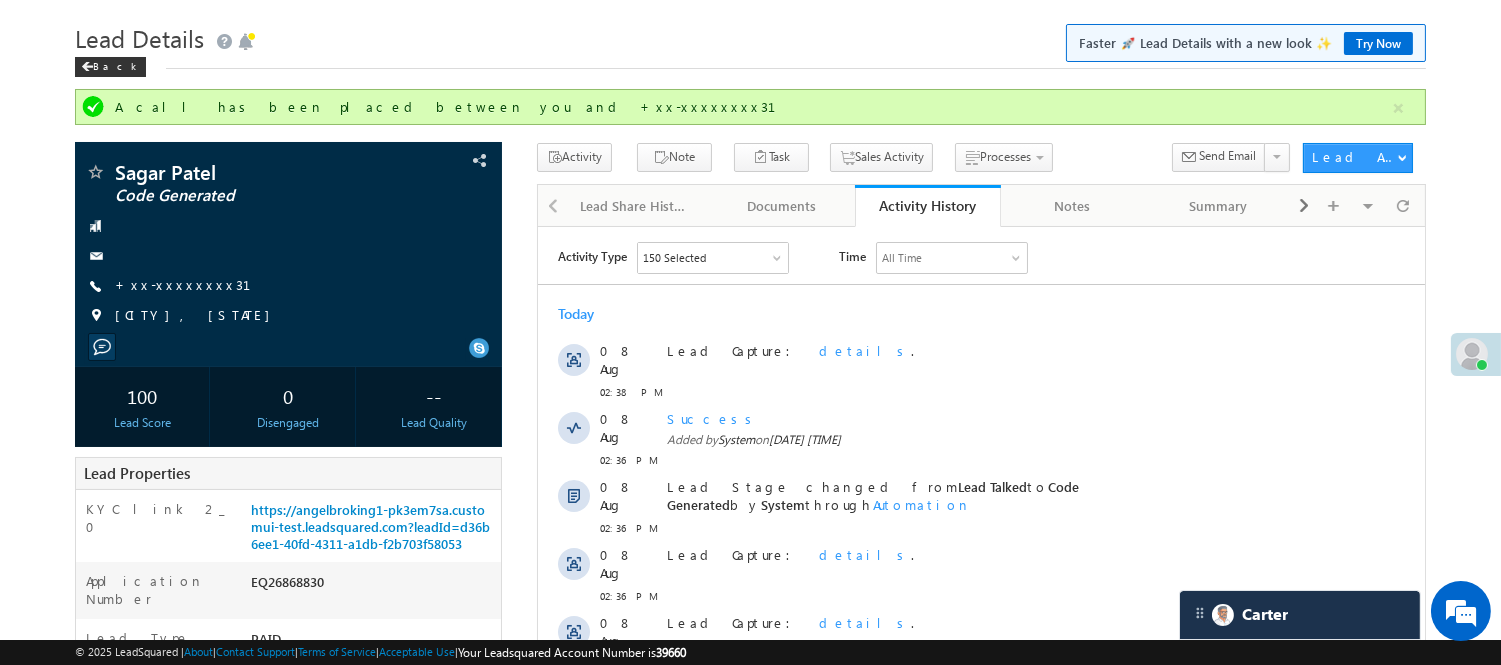 scroll, scrollTop: 0, scrollLeft: 0, axis: both 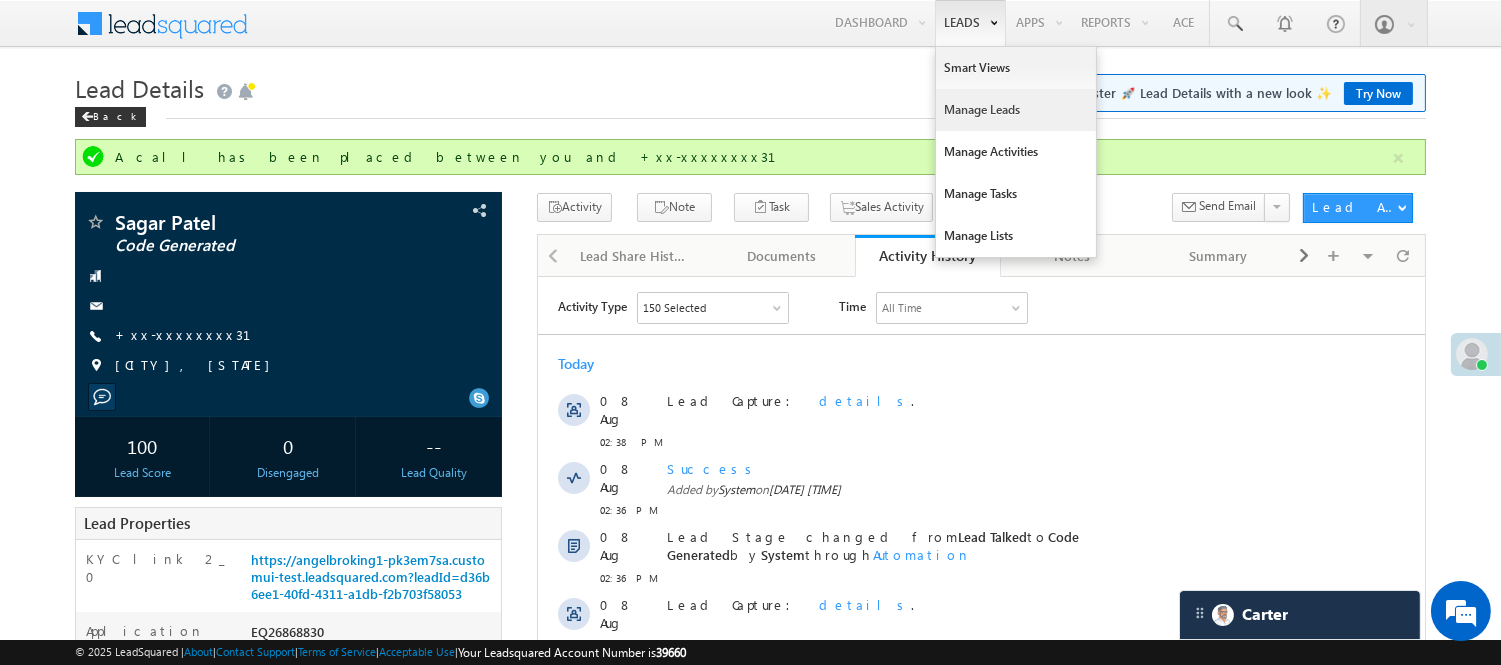 click on "Manage Leads" at bounding box center [1016, 110] 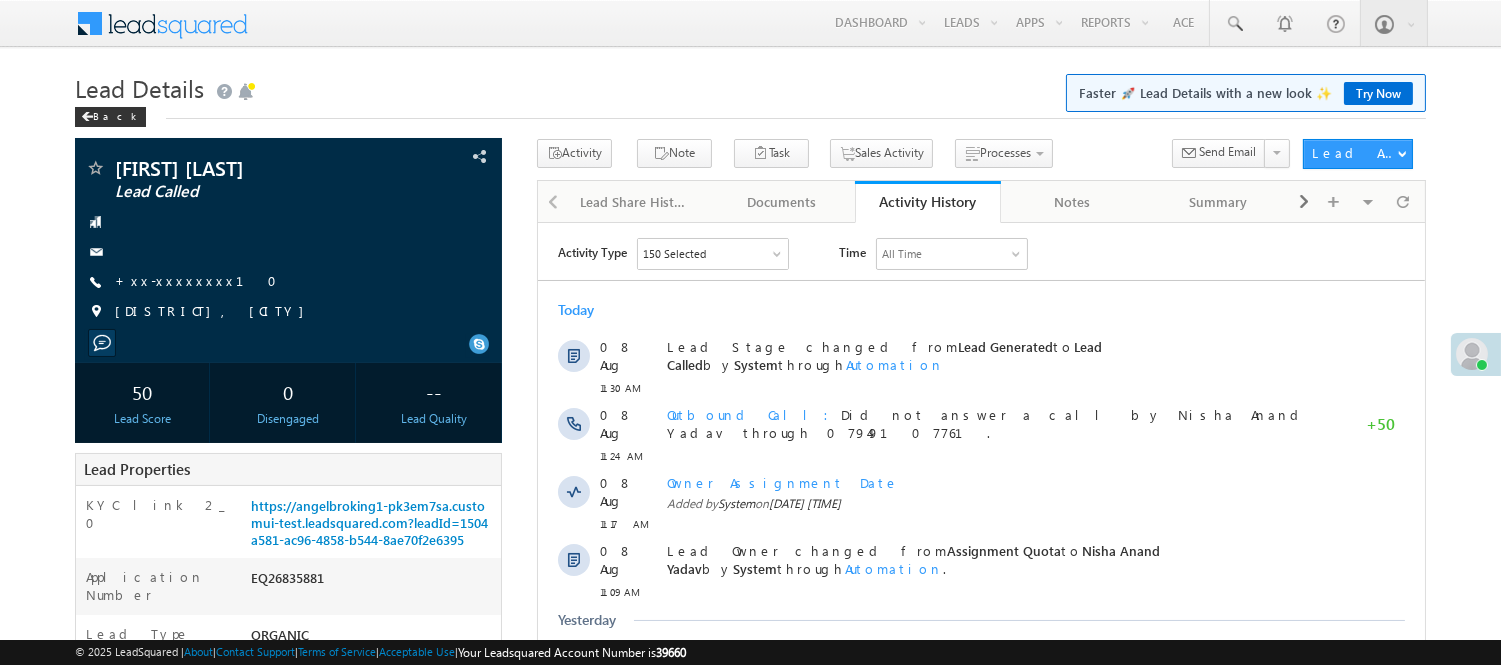scroll, scrollTop: 0, scrollLeft: 0, axis: both 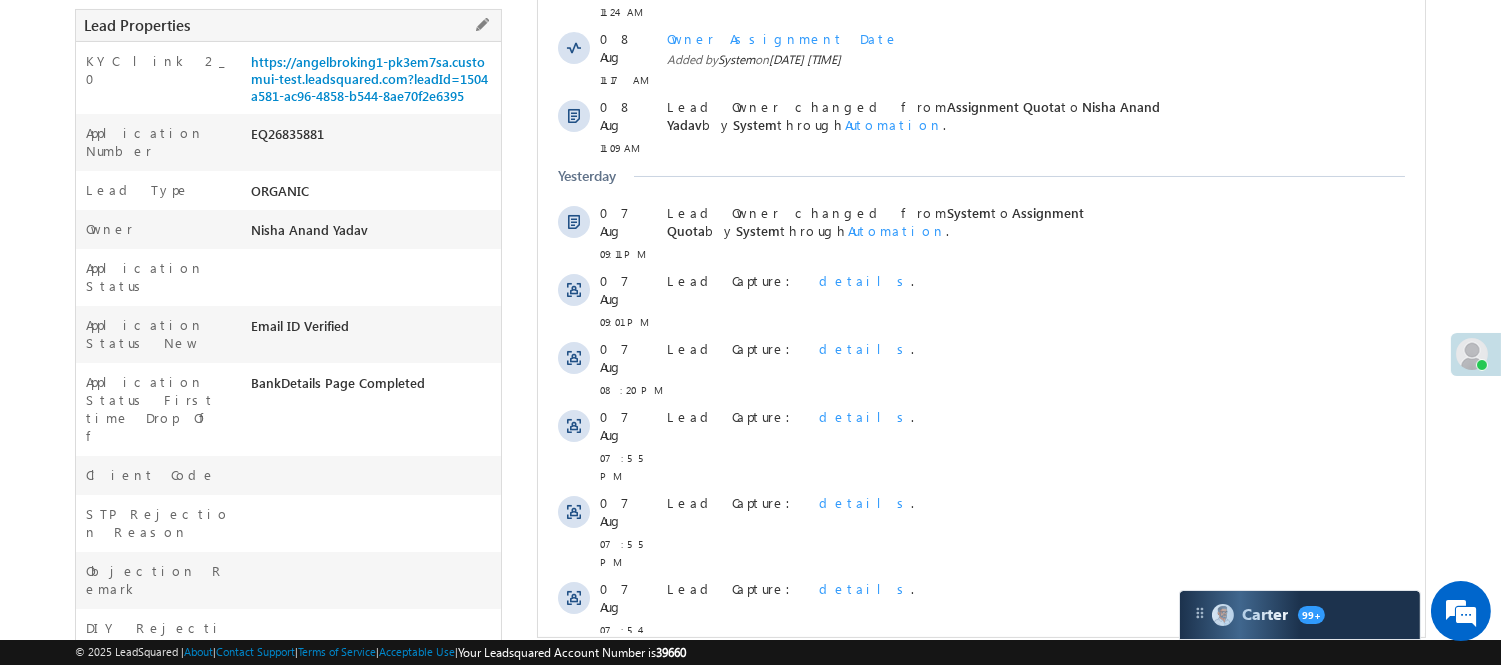 click on "Application Number
EQ26835881" at bounding box center [288, 142] 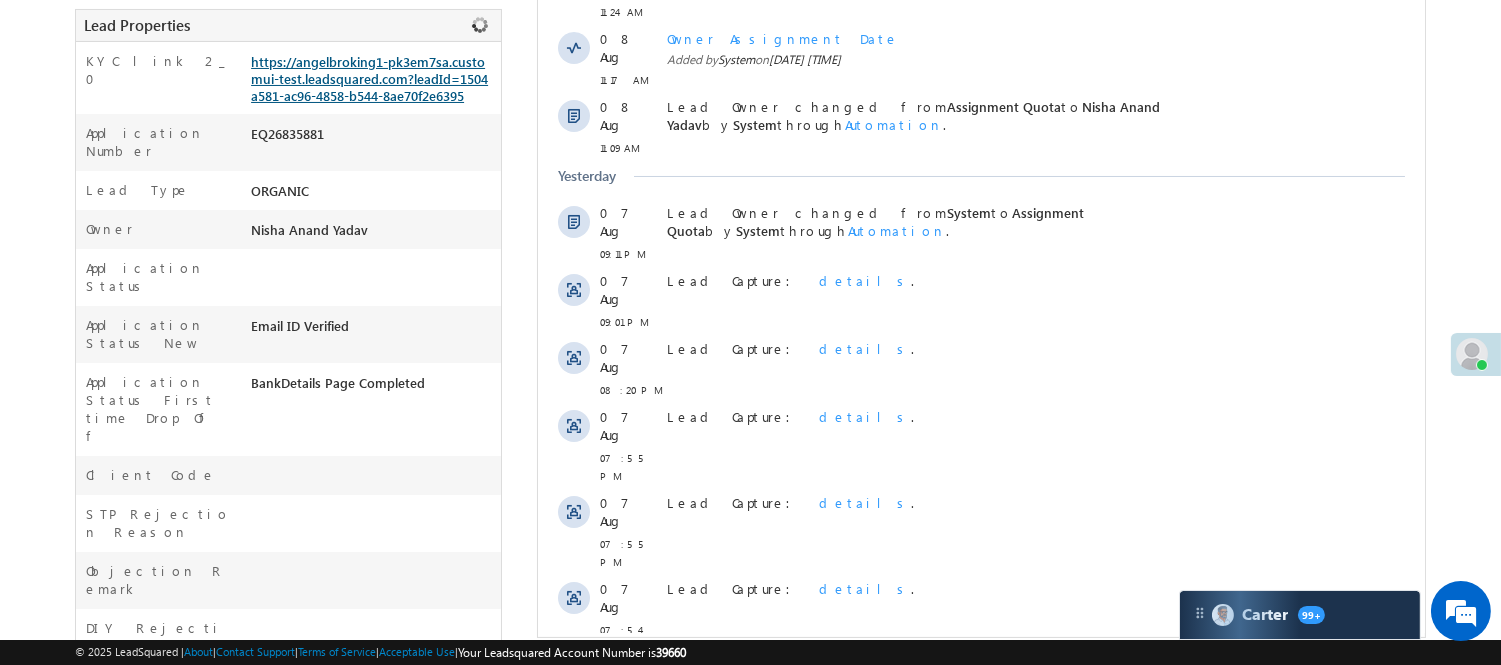 copy on "EQ26835881" 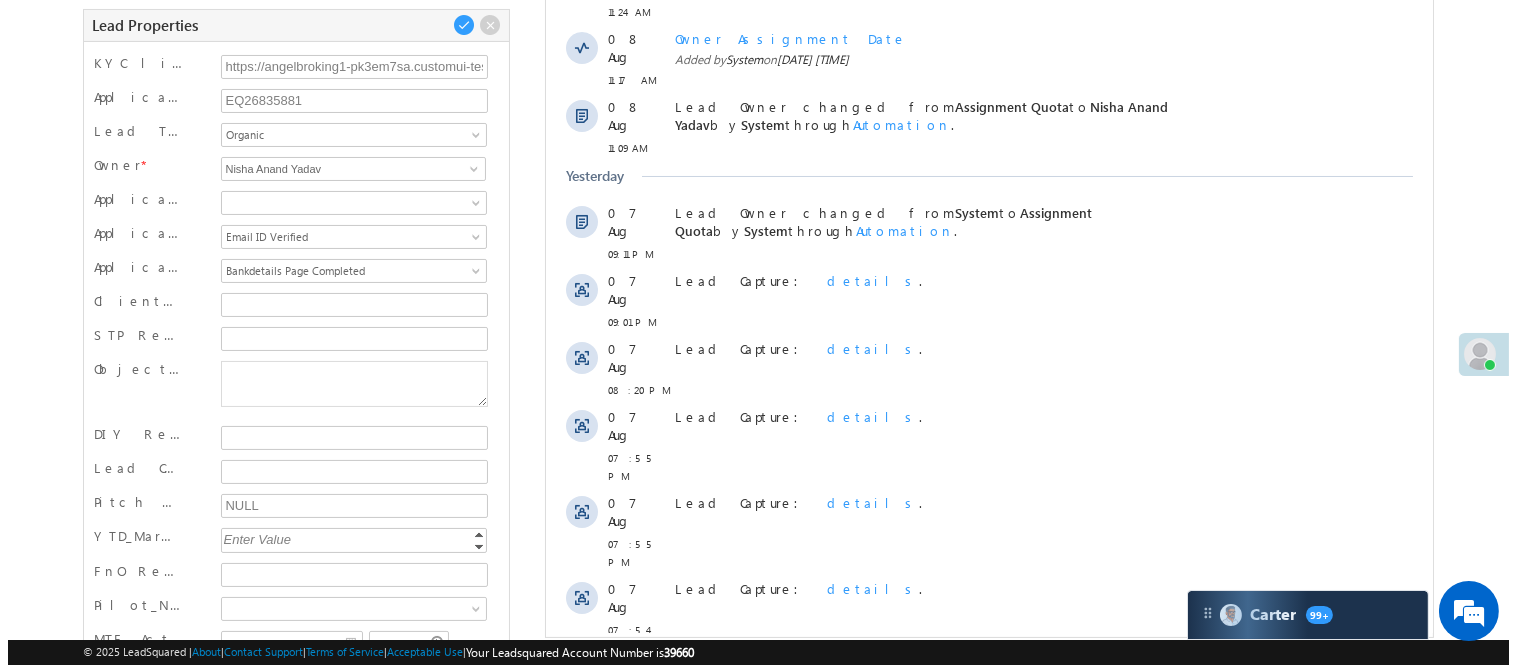 scroll, scrollTop: 0, scrollLeft: 0, axis: both 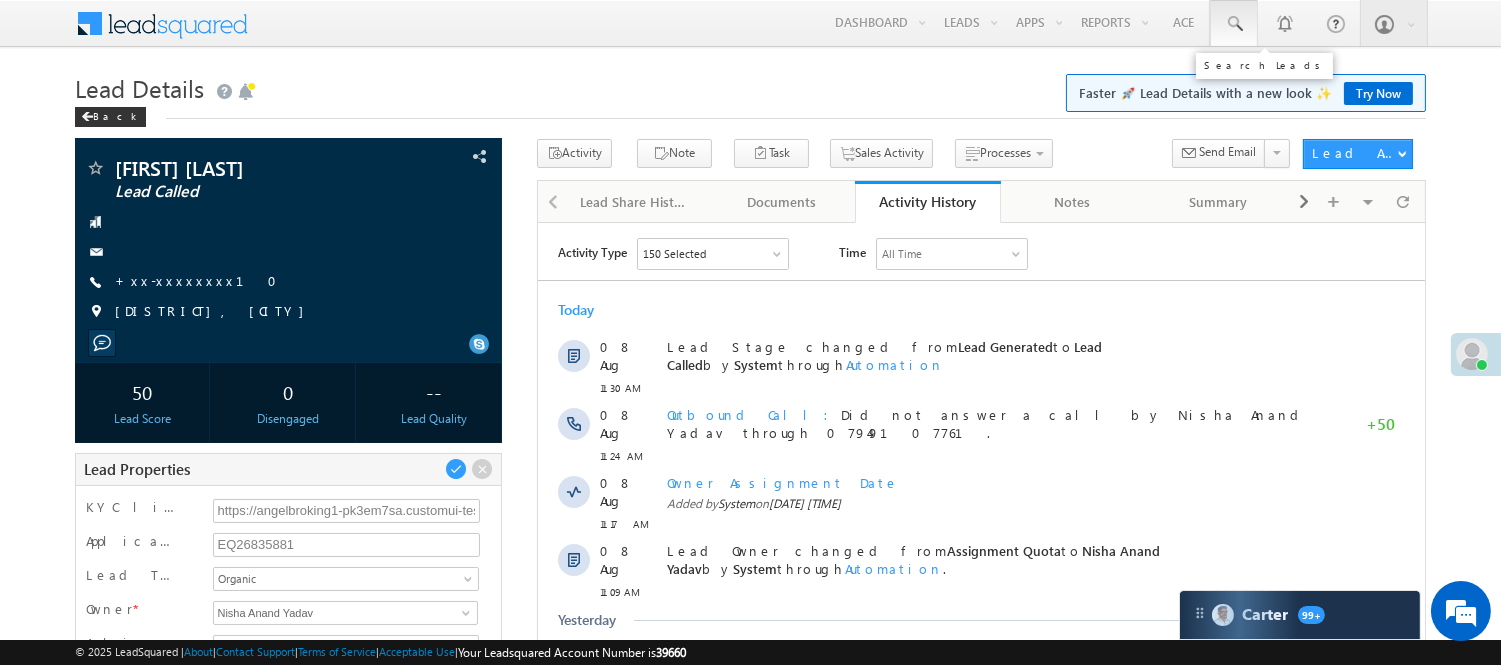 click at bounding box center (1234, 24) 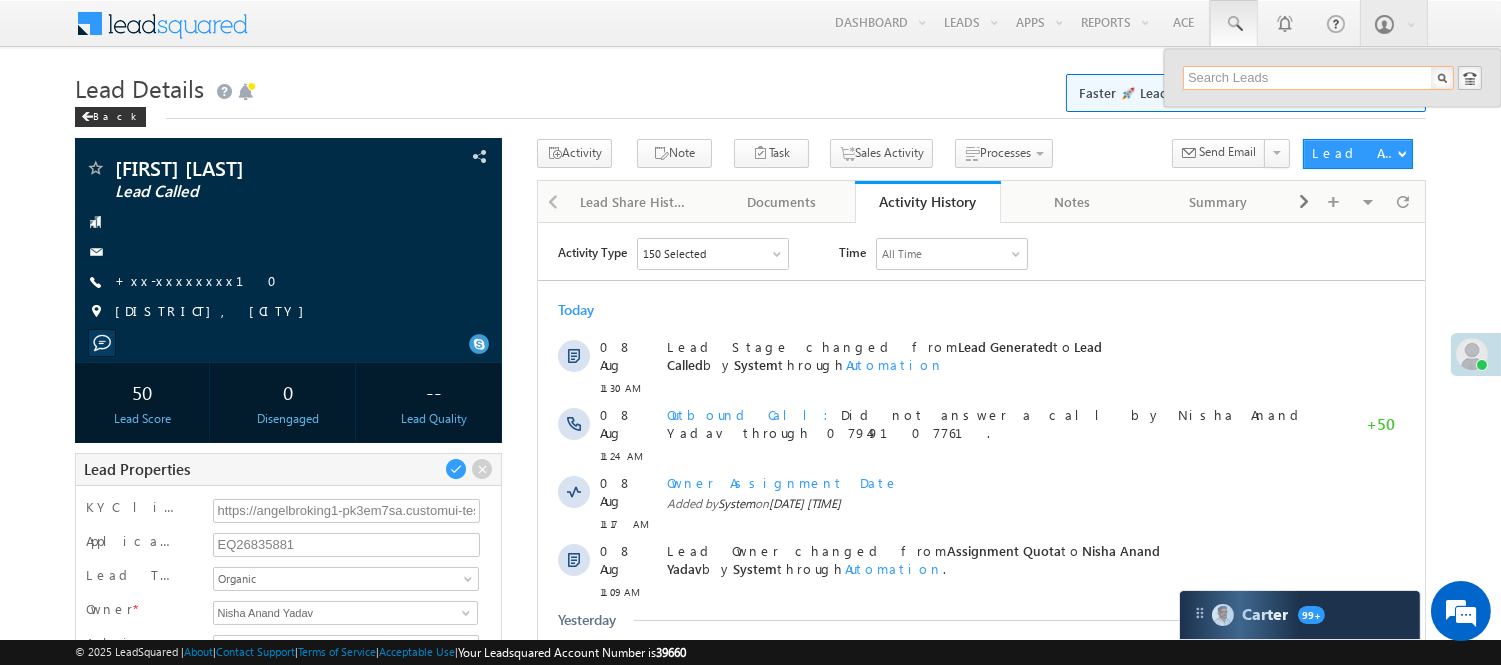 drag, startPoint x: 1298, startPoint y: 83, endPoint x: 1301, endPoint y: 68, distance: 15.297058 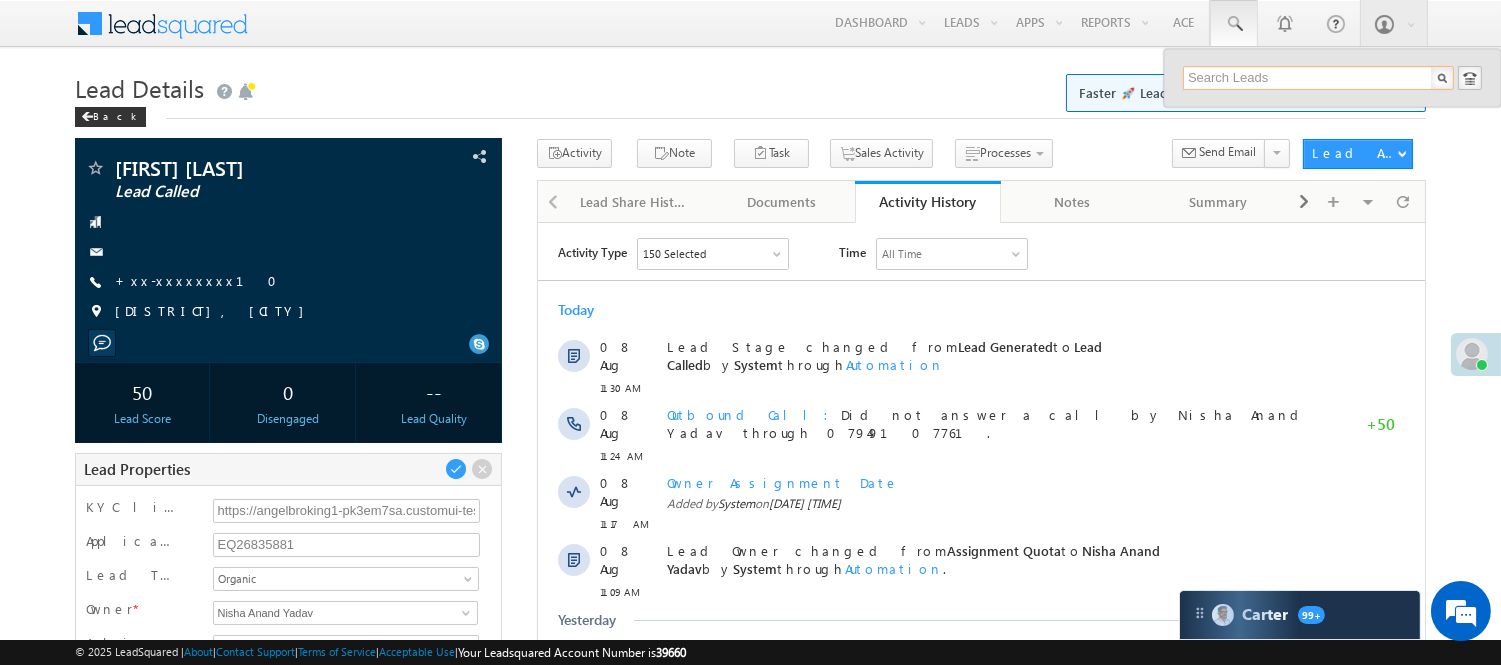 click at bounding box center (1318, 78) 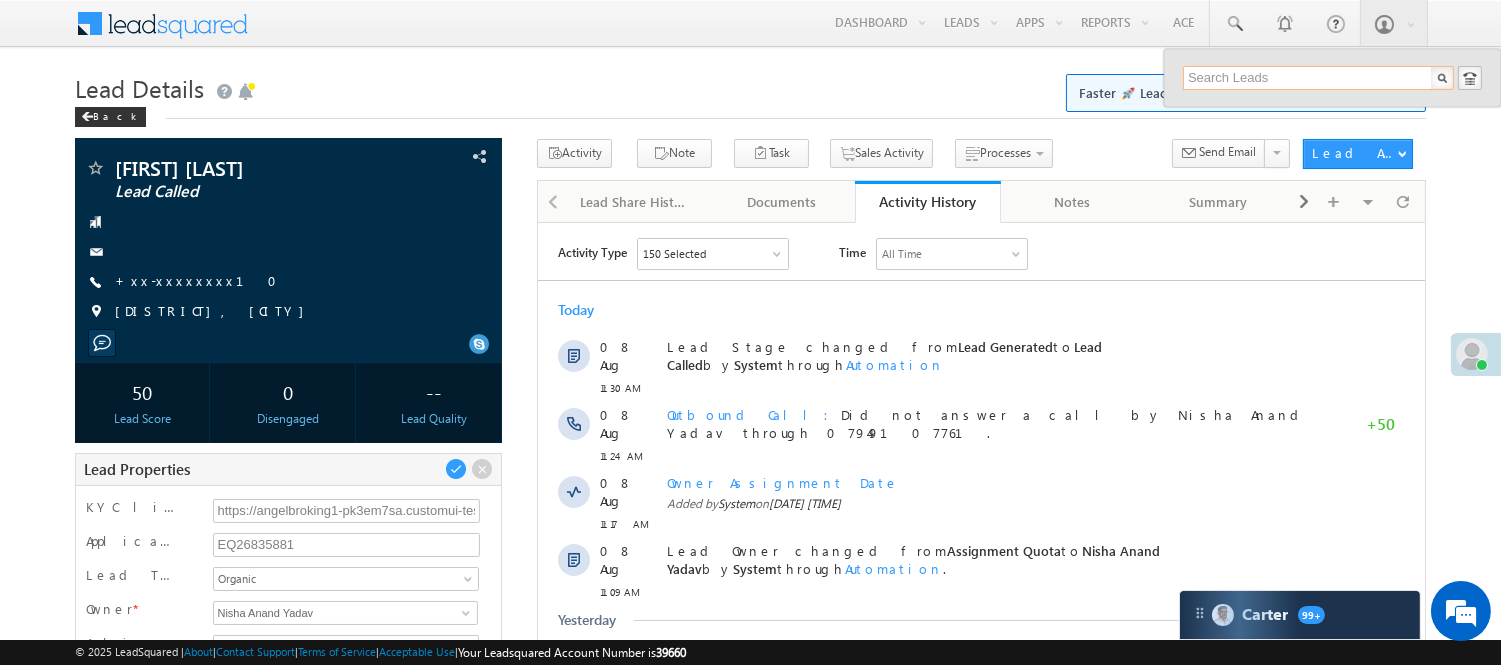 click at bounding box center [1318, 78] 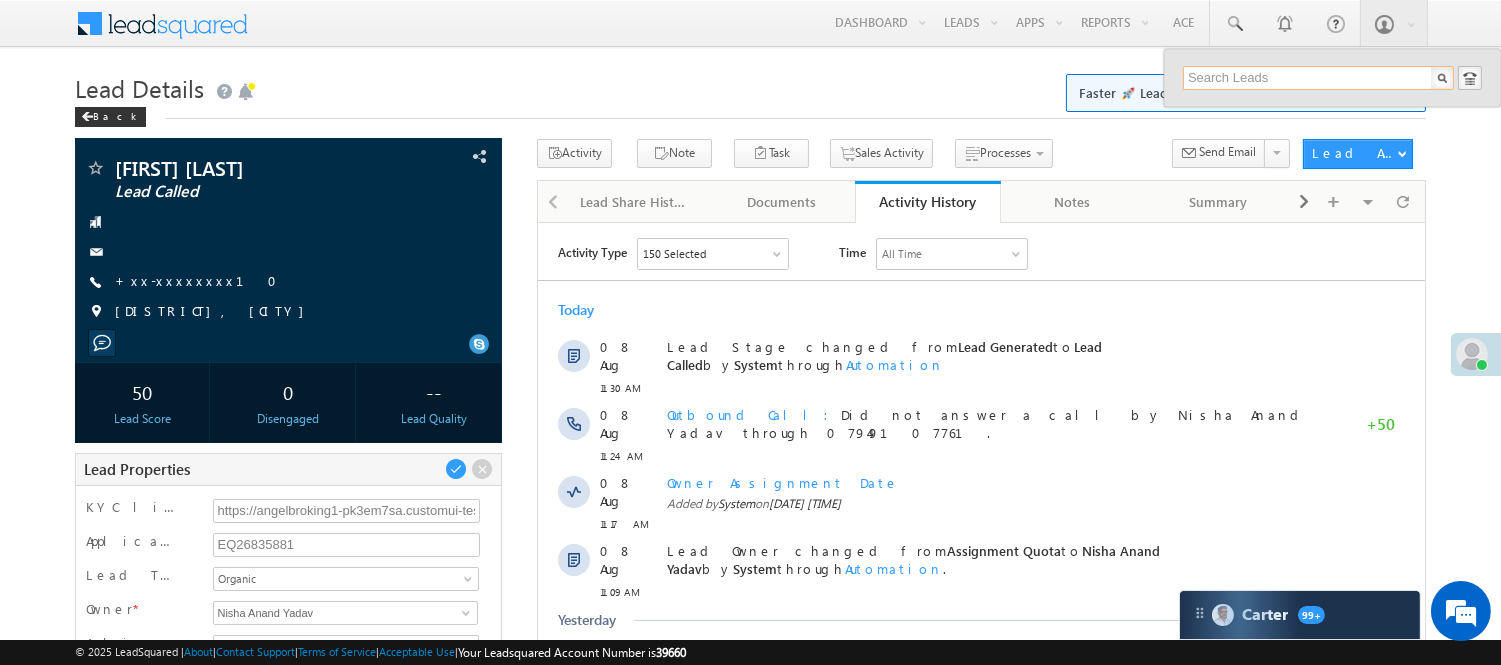 click at bounding box center (1318, 78) 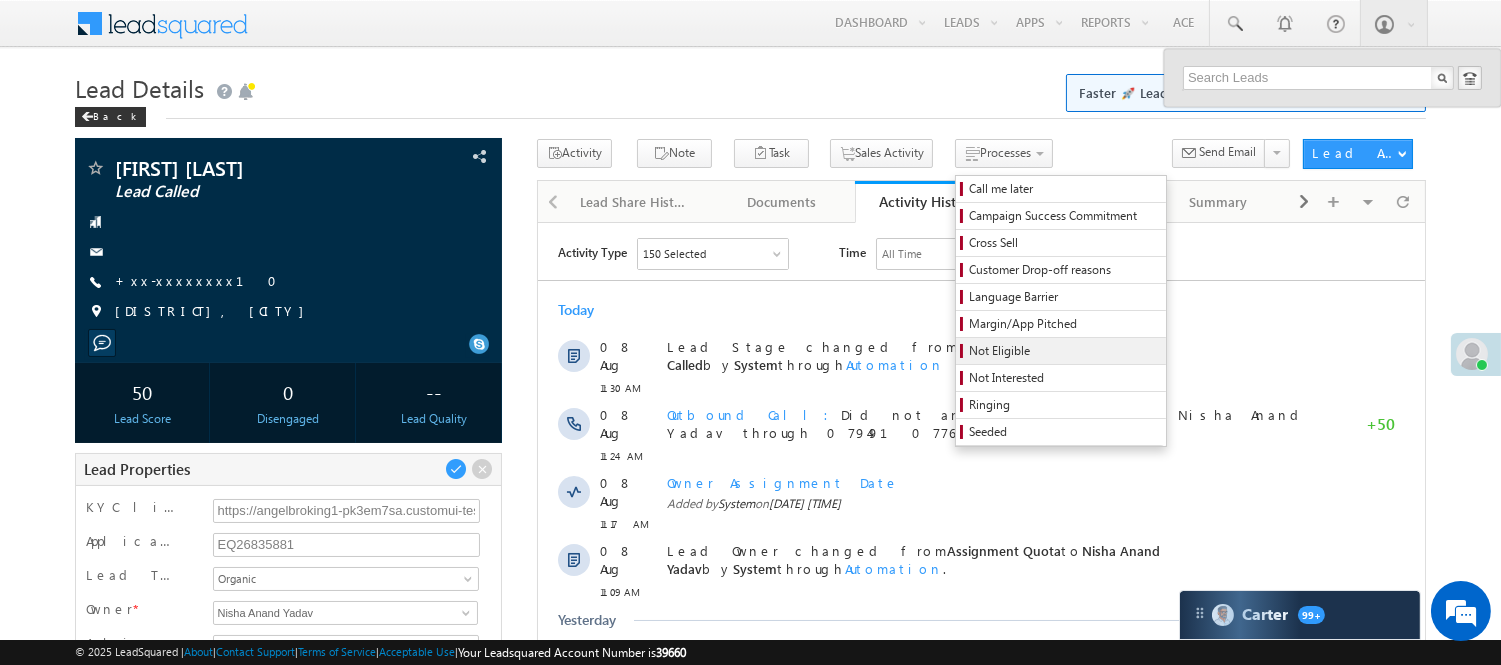 click on "Not Eligible" at bounding box center (1064, 351) 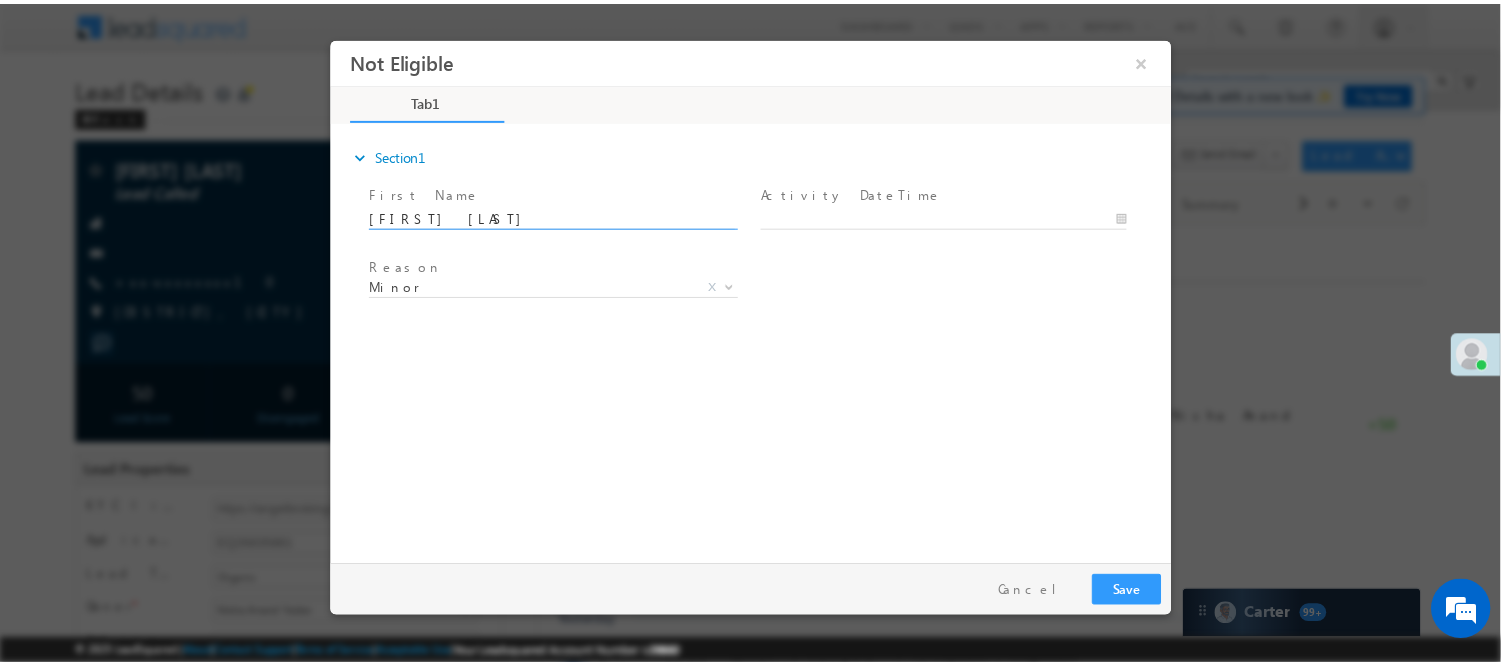 scroll, scrollTop: 0, scrollLeft: 0, axis: both 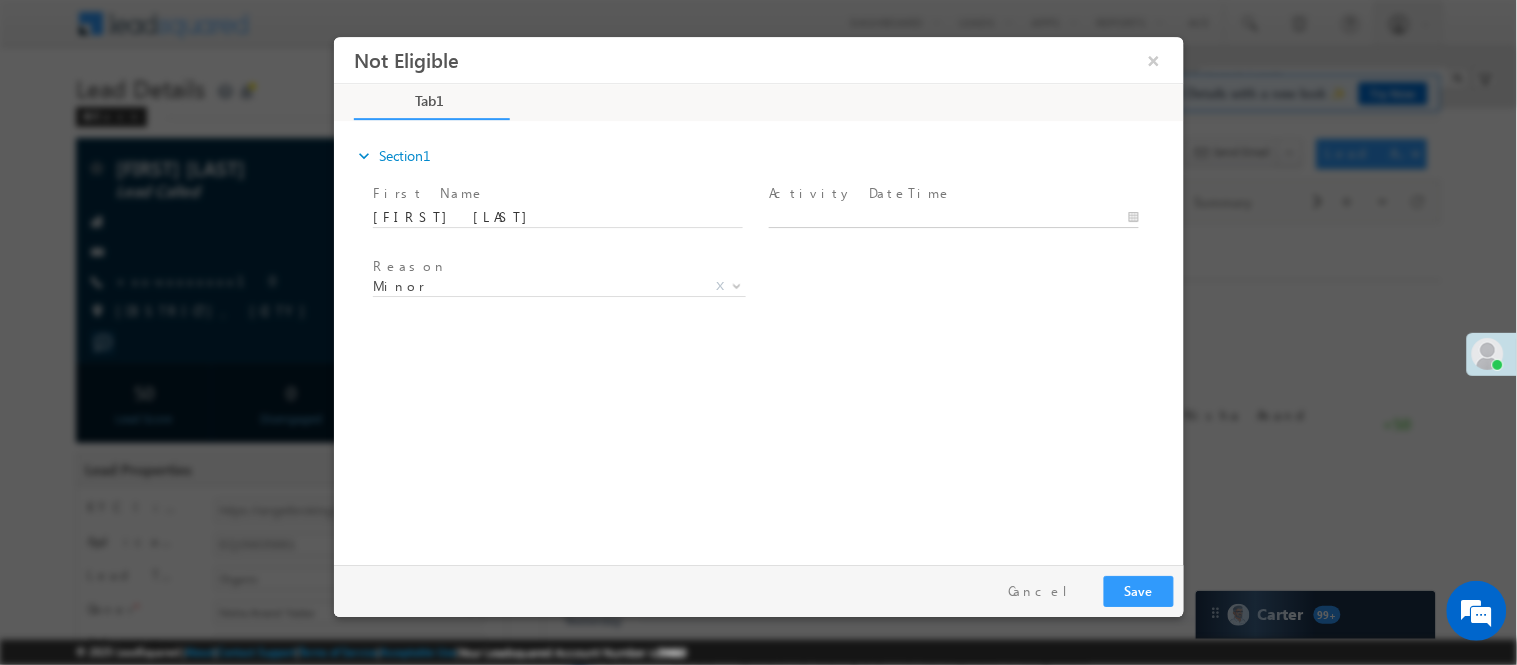 type on "08/08/25 3:09 PM" 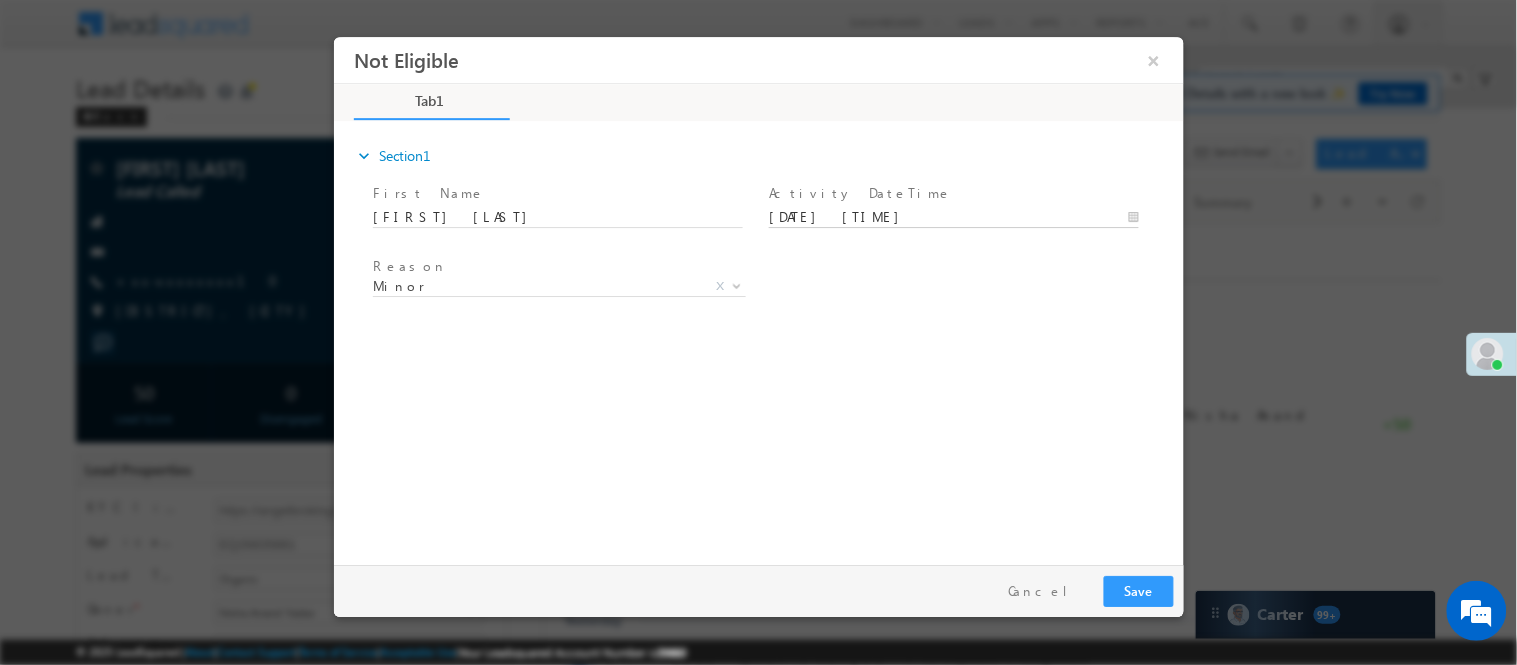 click on "Not Eligible
×" at bounding box center (758, 295) 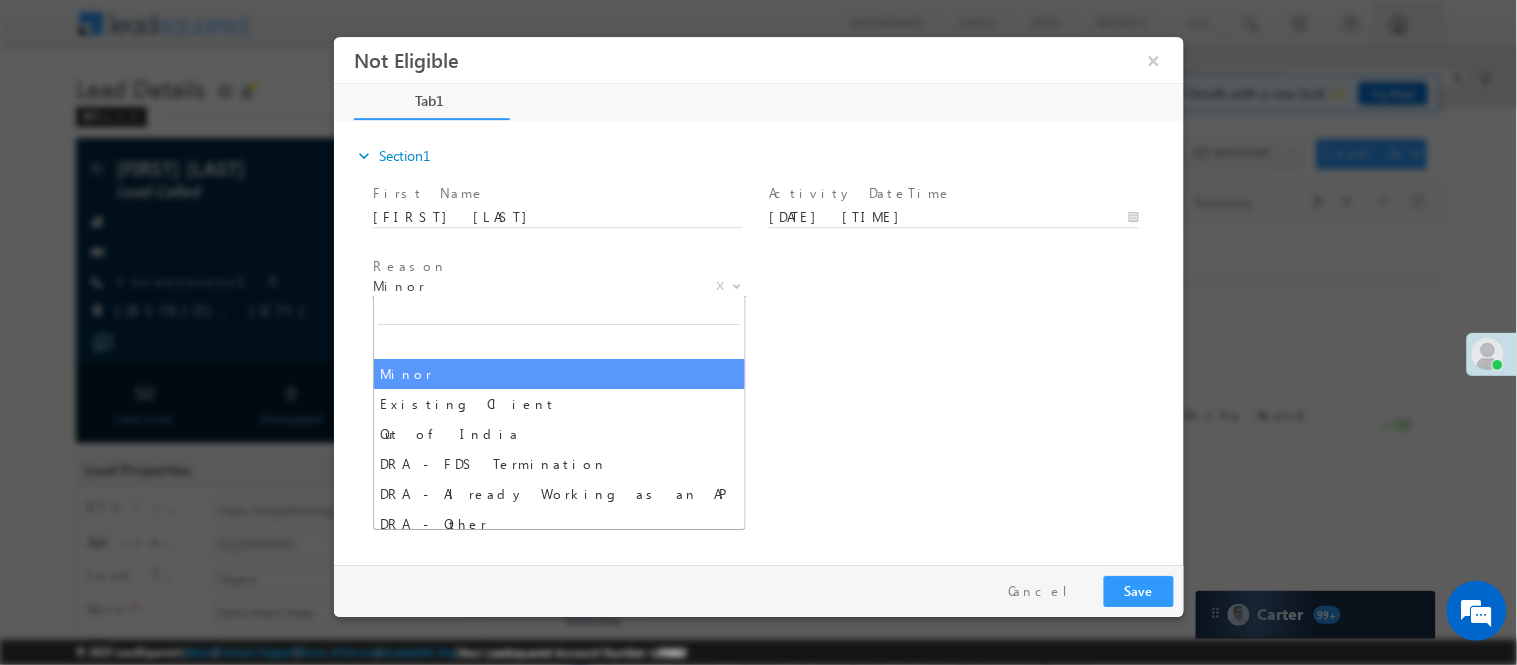 click on "Minor" at bounding box center [534, 285] 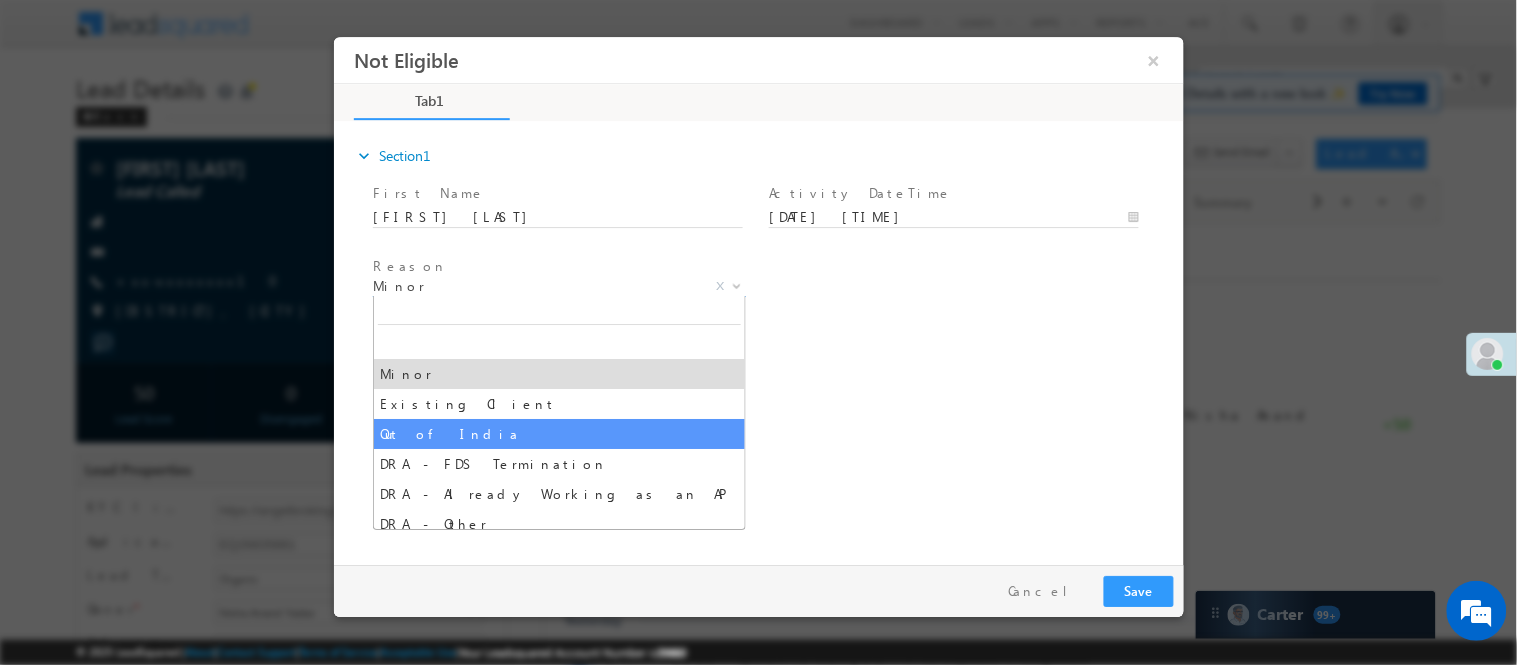 select on "Out of India" 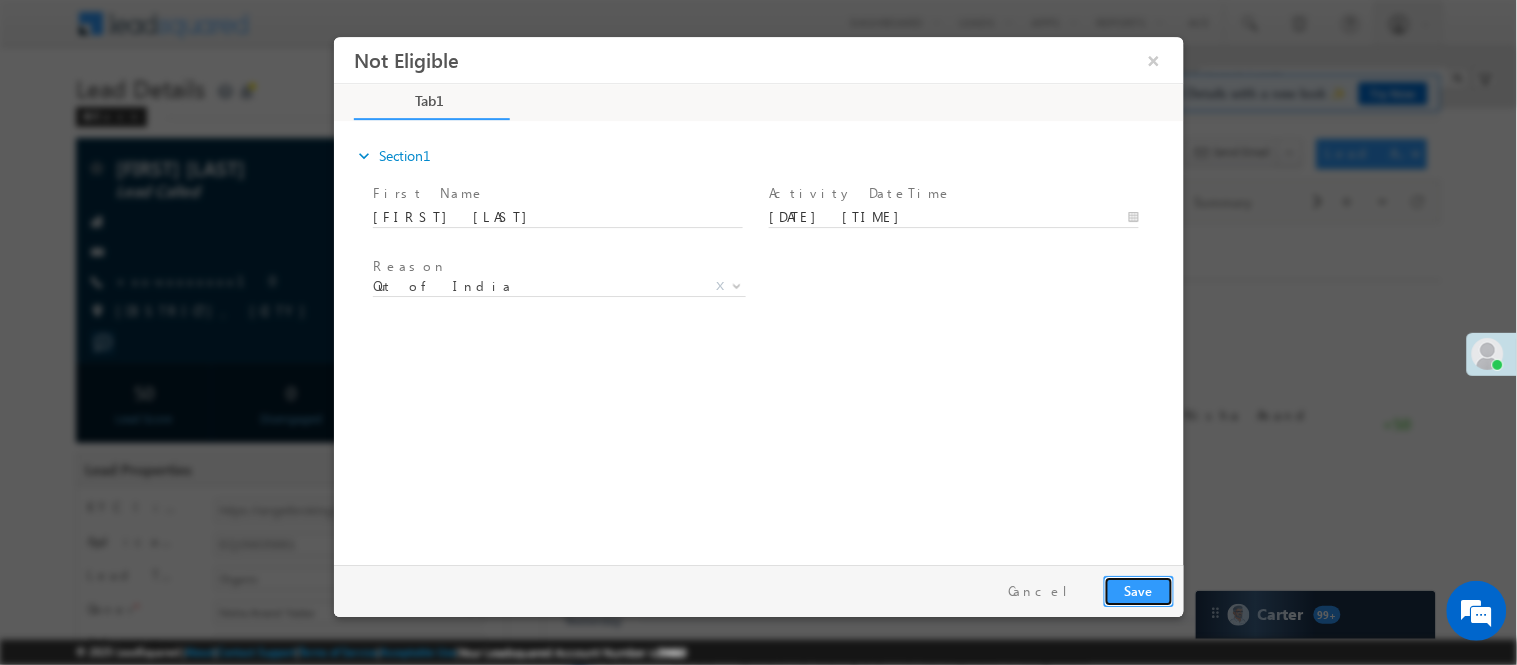 click on "Save" at bounding box center [1138, 590] 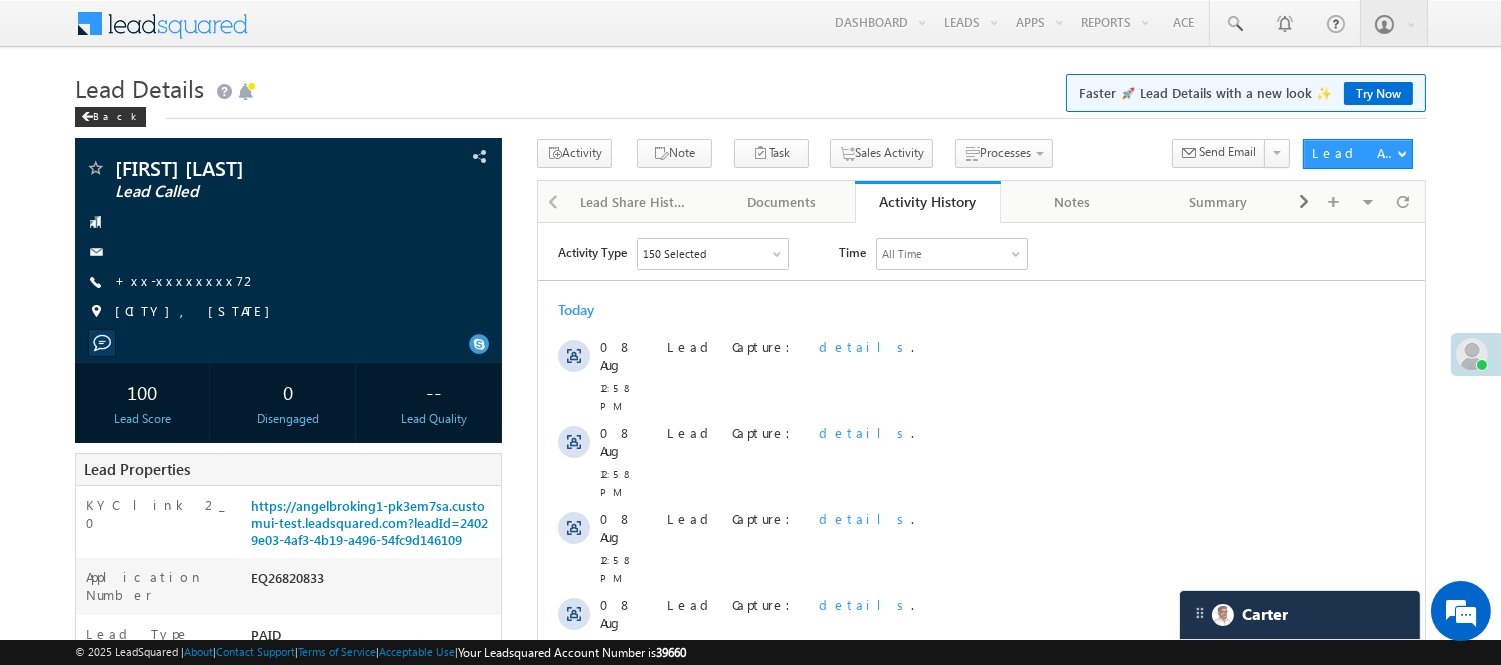 scroll, scrollTop: 0, scrollLeft: 0, axis: both 